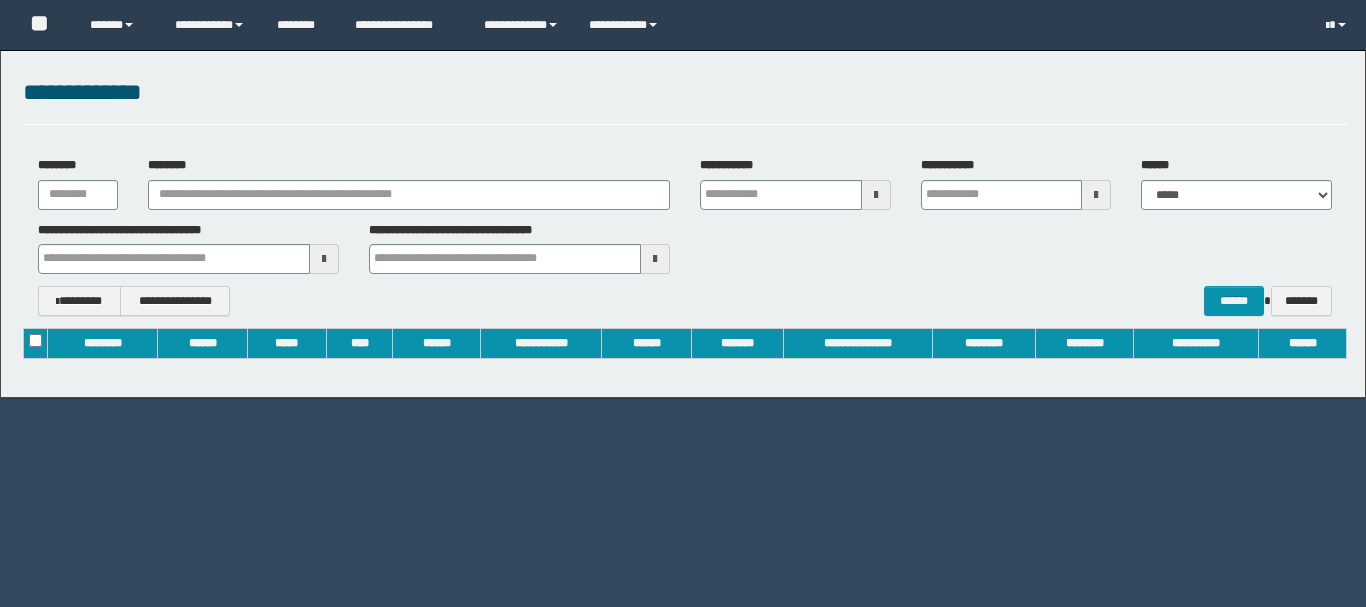 scroll, scrollTop: 0, scrollLeft: 0, axis: both 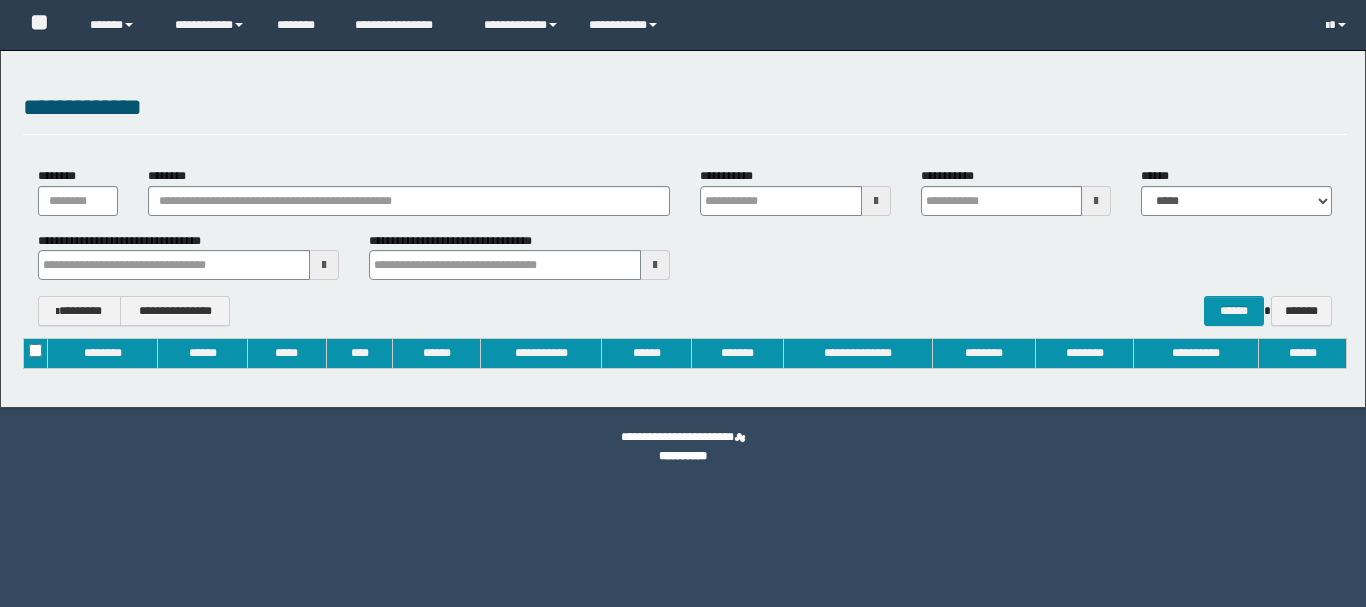 click on "********" at bounding box center (409, 193) 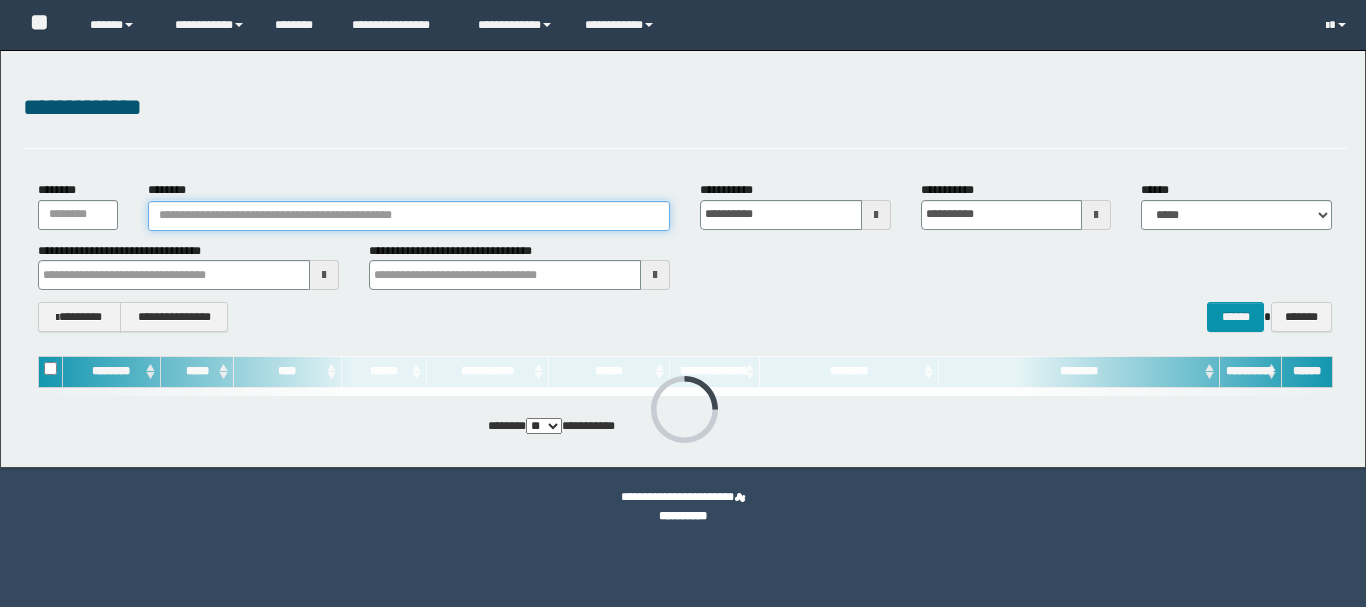 click on "********" at bounding box center (409, 216) 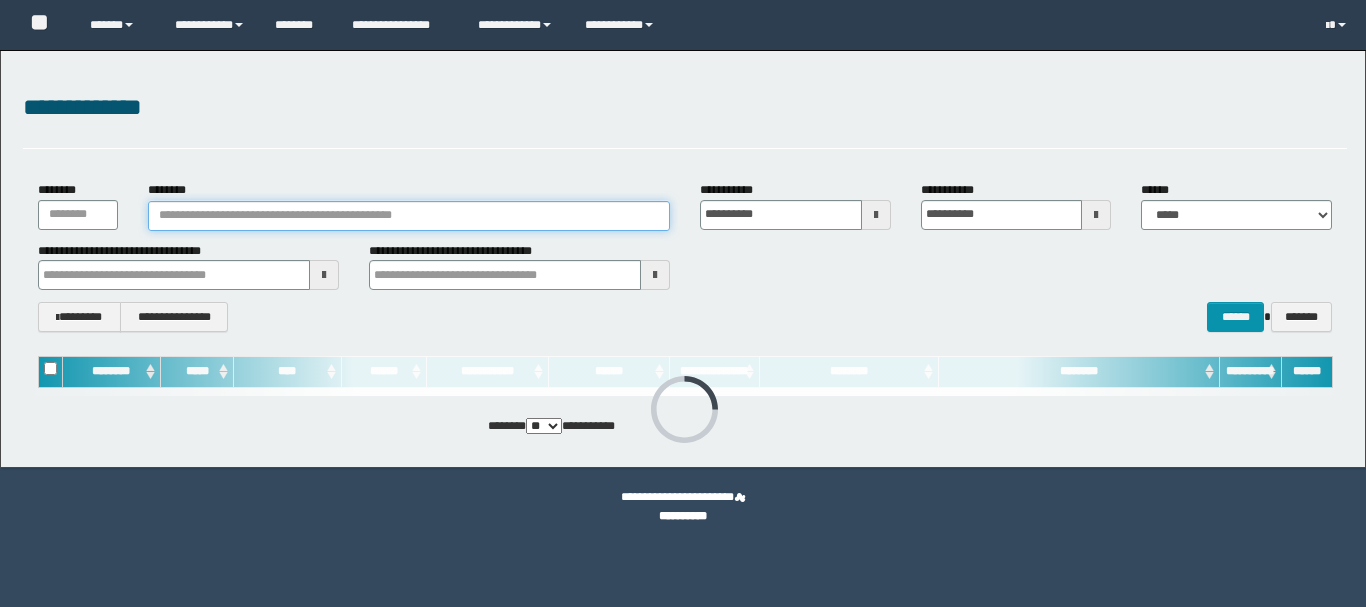paste on "********" 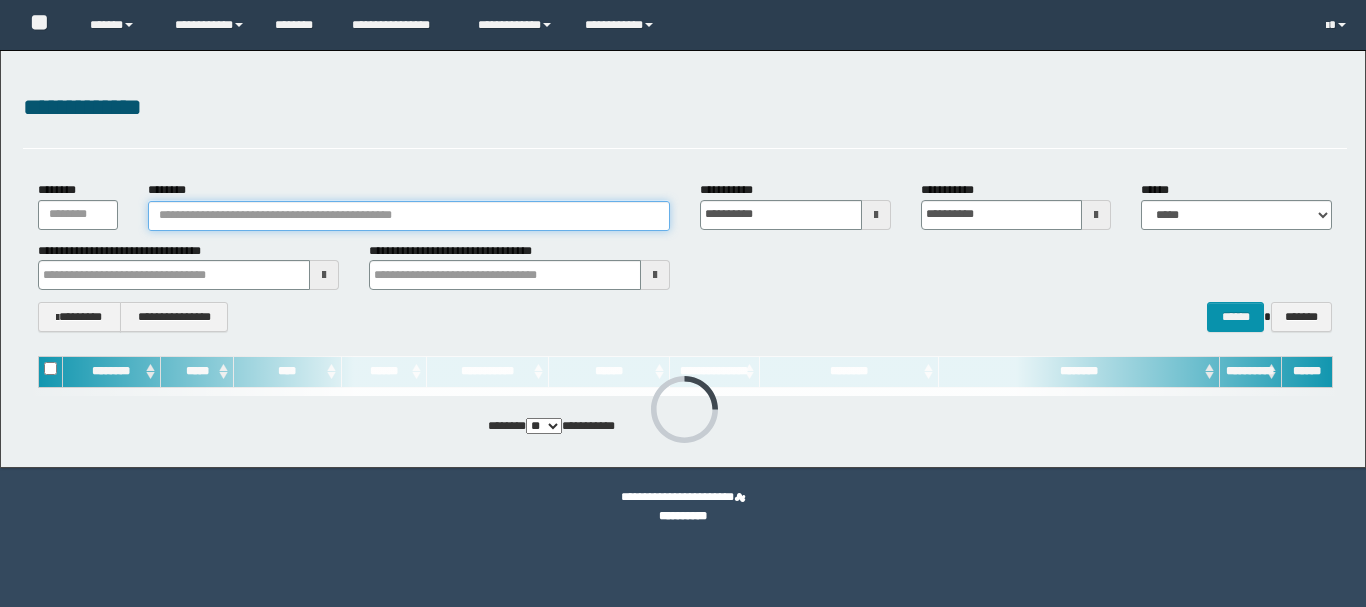 type on "********" 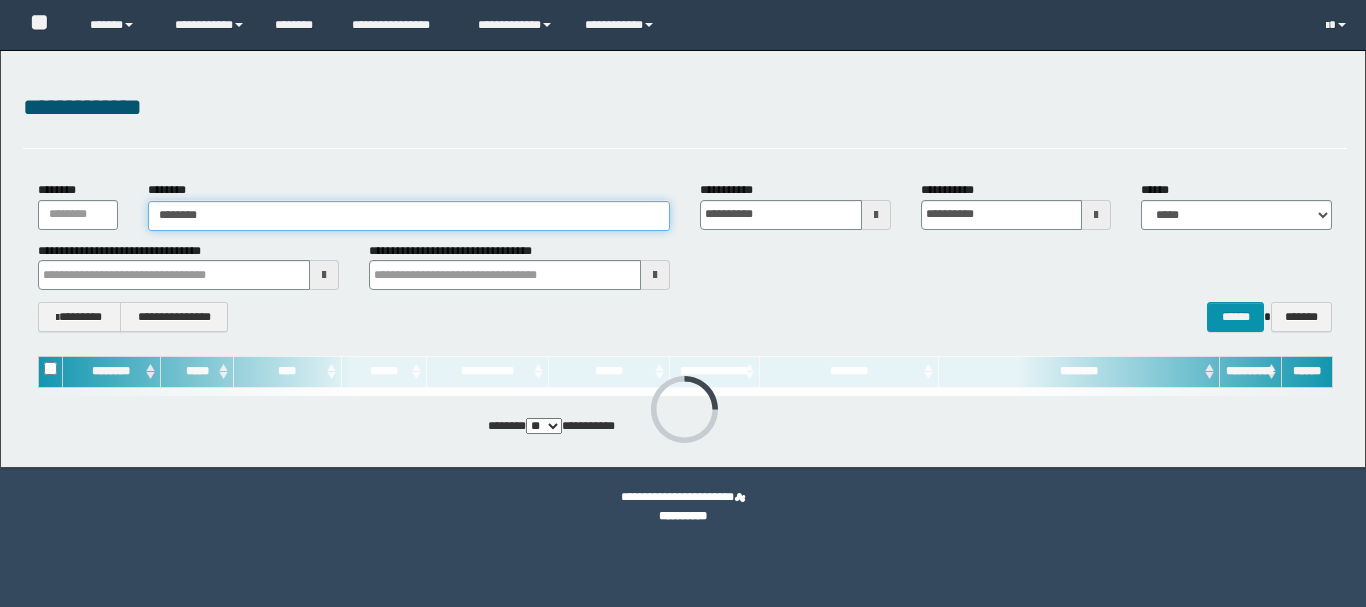 scroll, scrollTop: 0, scrollLeft: 0, axis: both 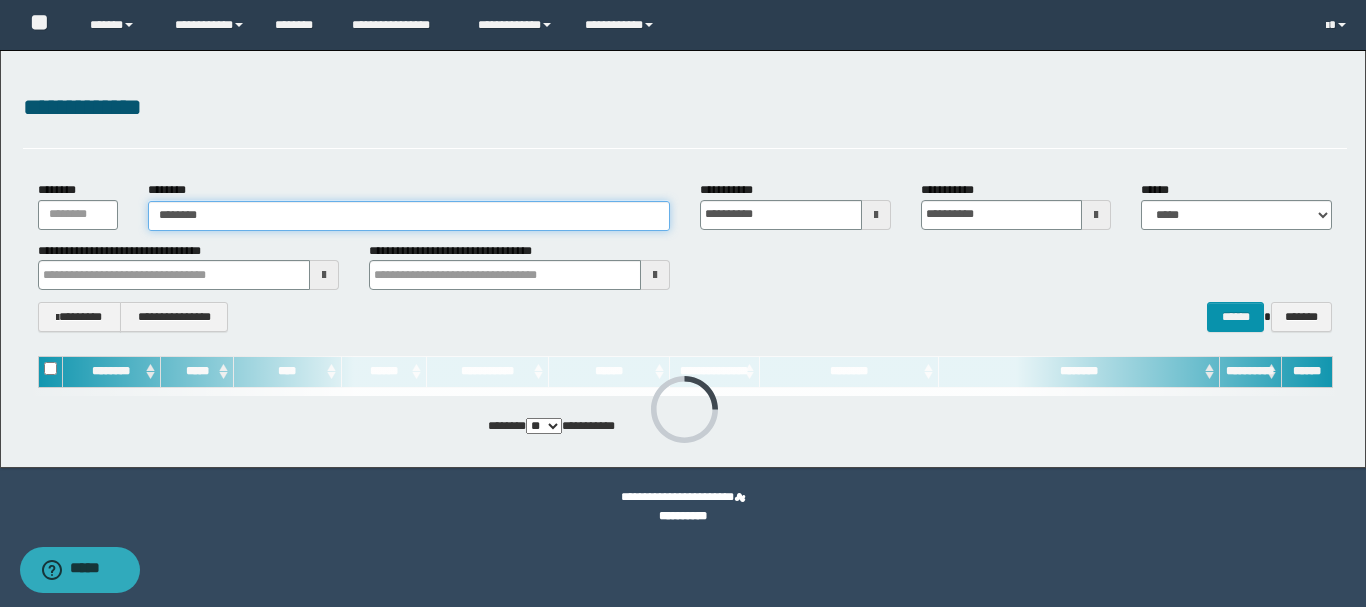 type on "********" 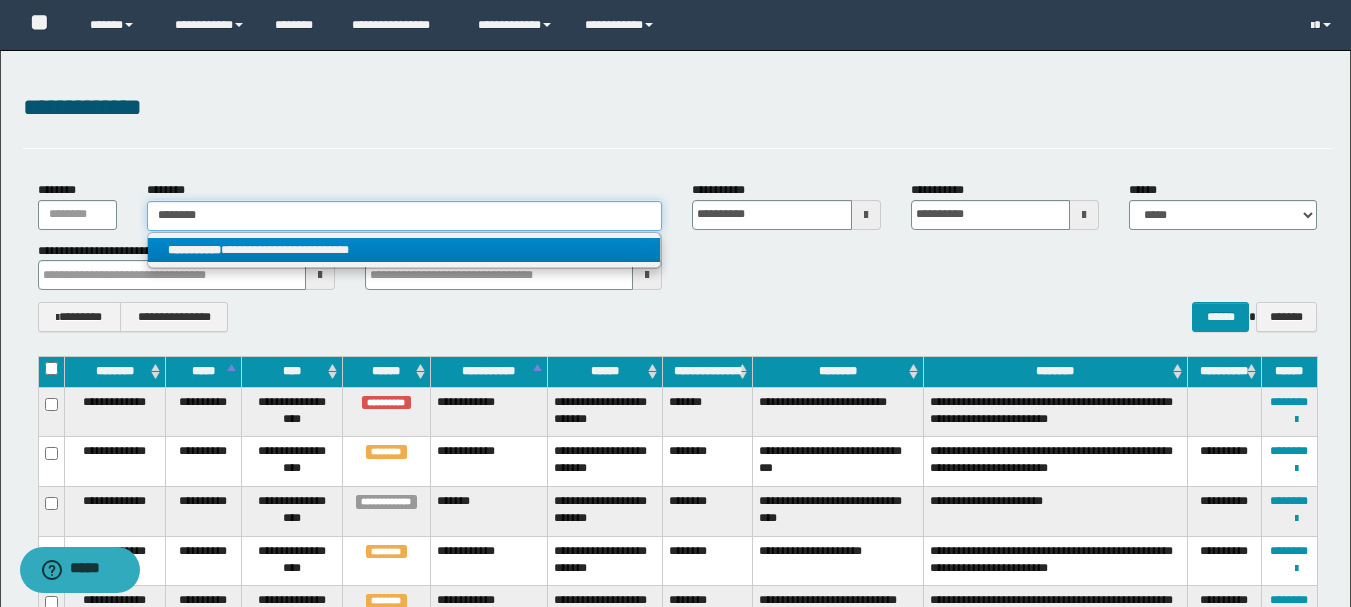 type on "********" 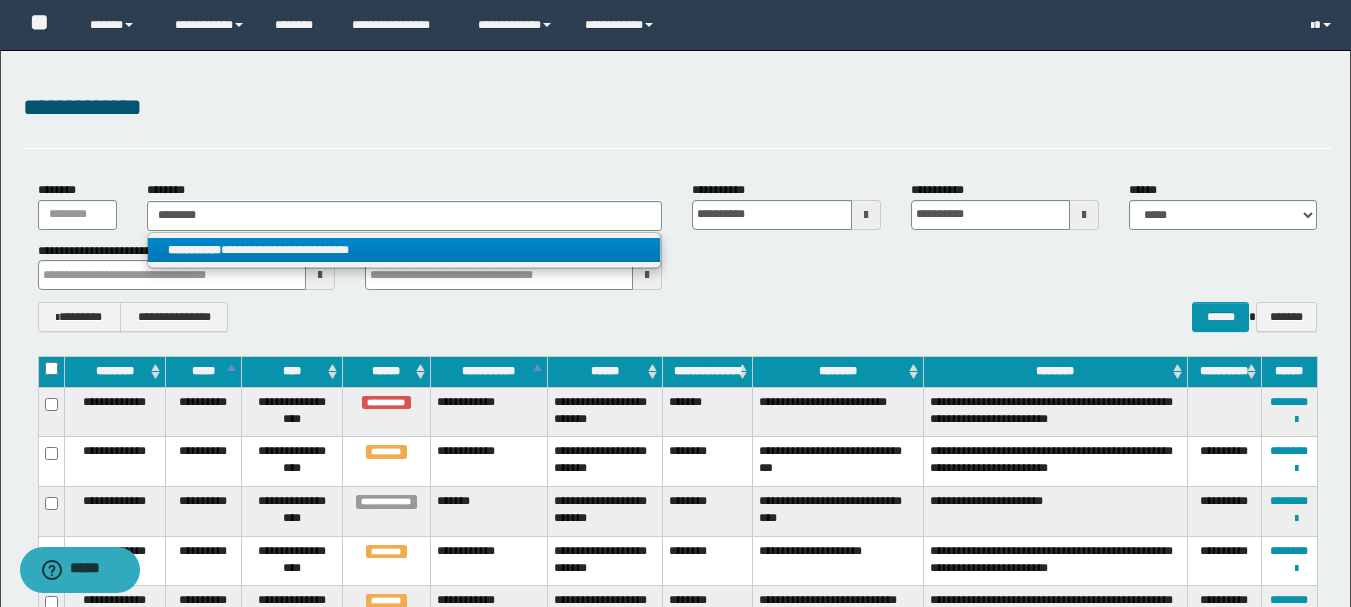click on "**********" at bounding box center (404, 250) 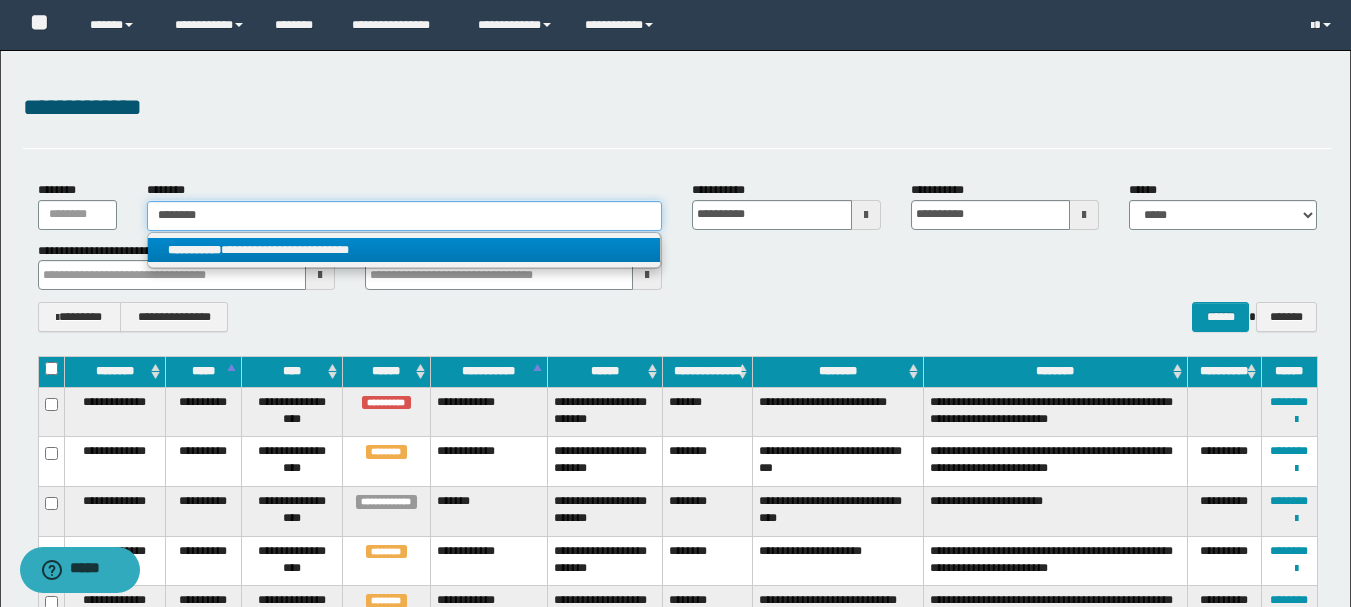 type 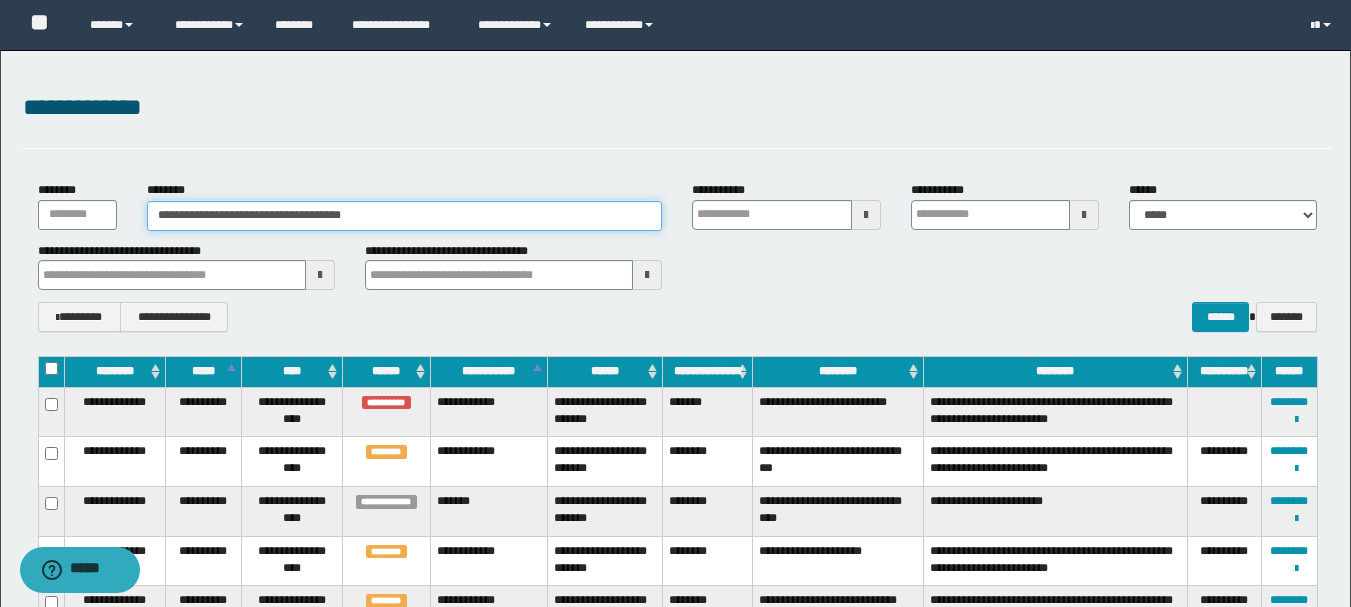 type 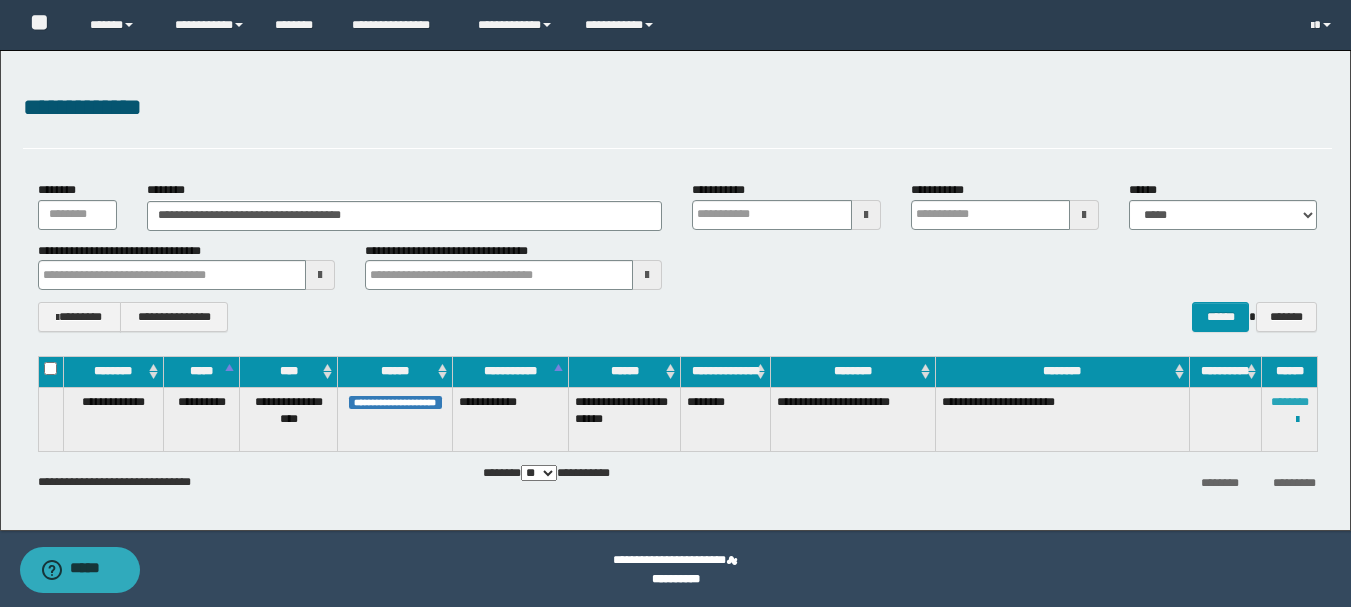 click on "********" at bounding box center (1290, 402) 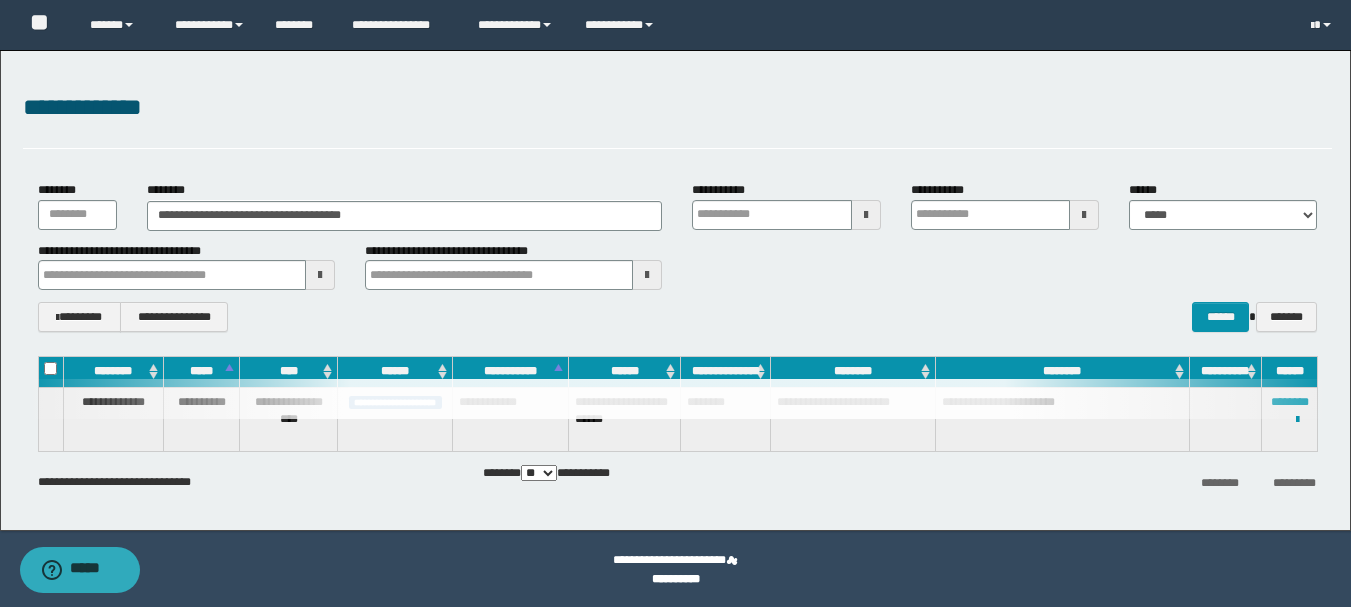 type 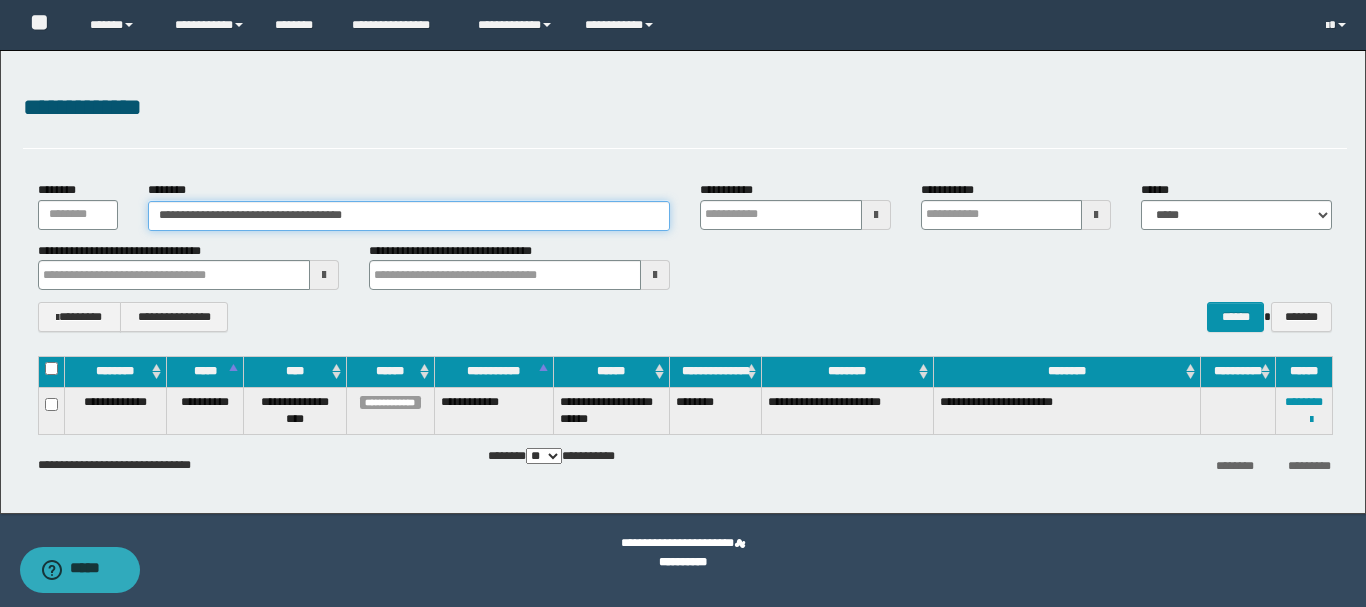 drag, startPoint x: 241, startPoint y: 216, endPoint x: 393, endPoint y: 214, distance: 152.01315 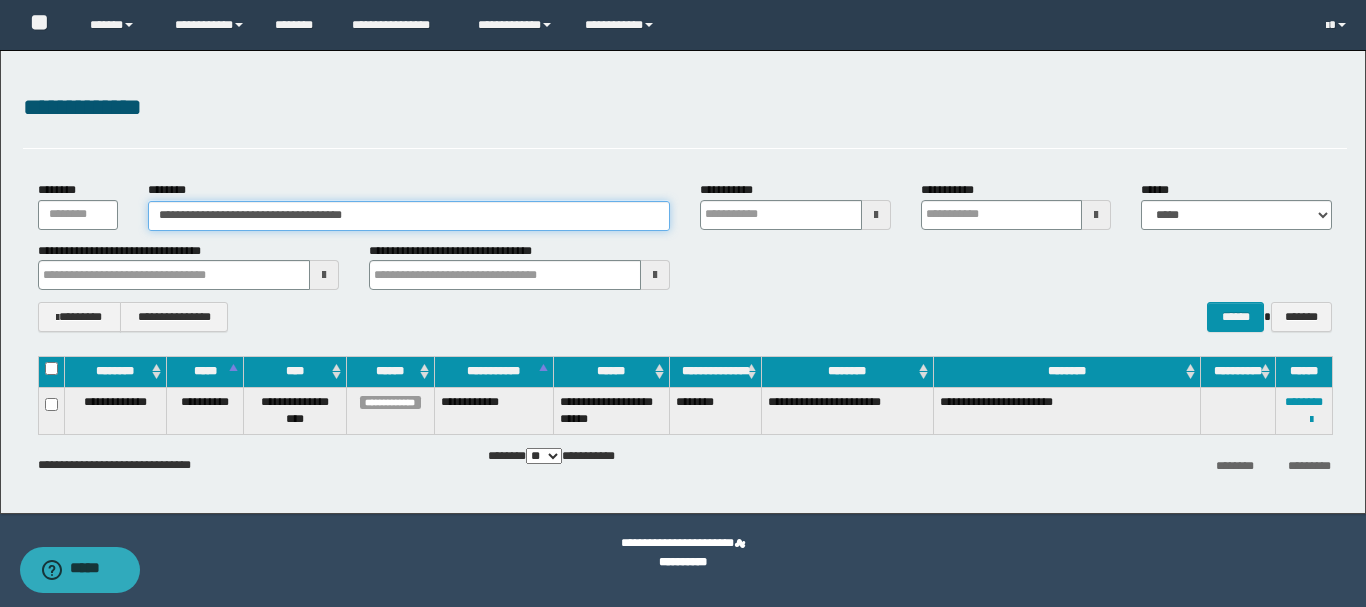 click on "**********" at bounding box center [409, 216] 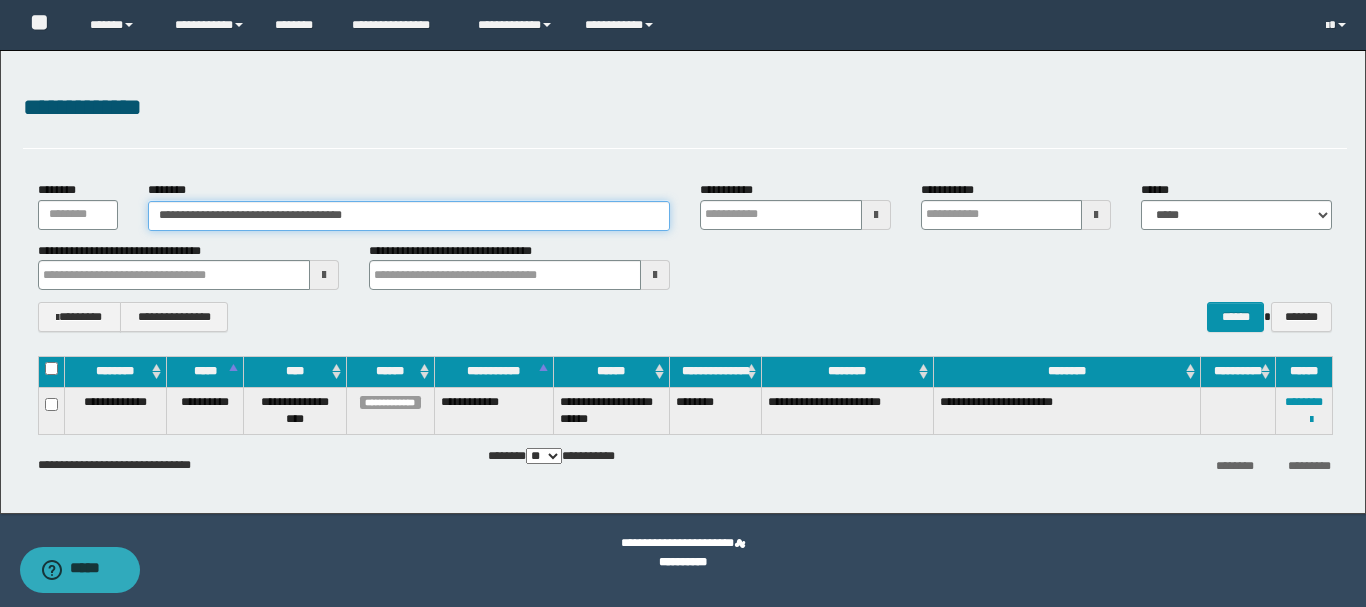 type 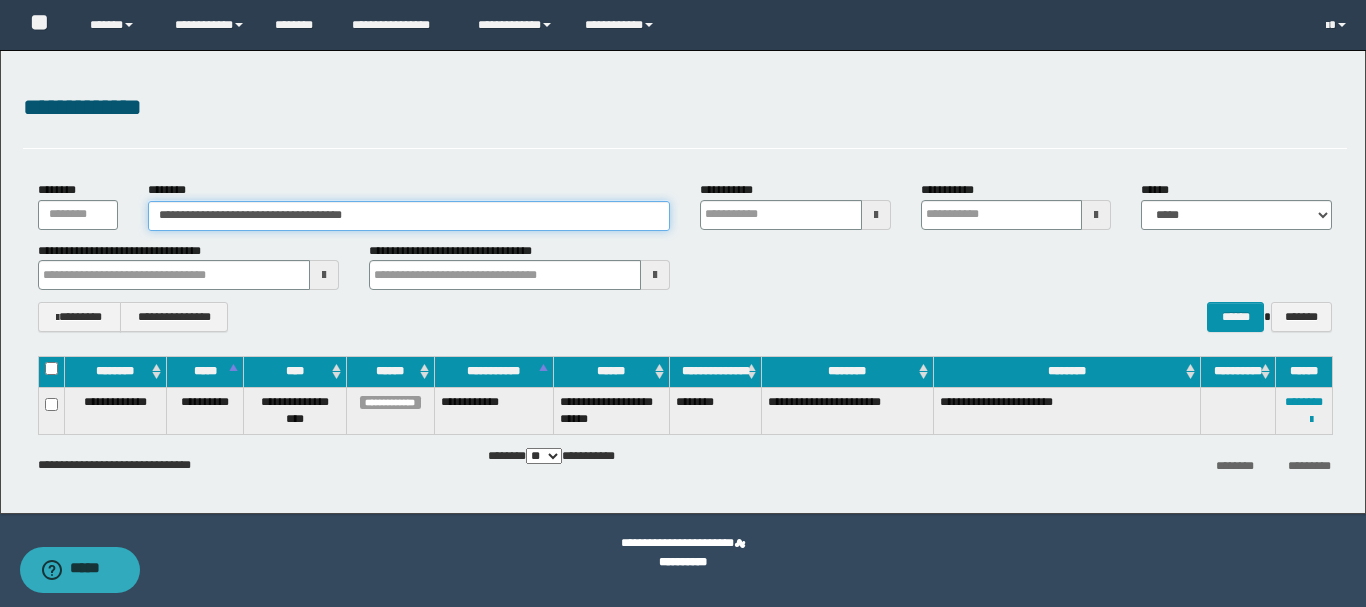 type 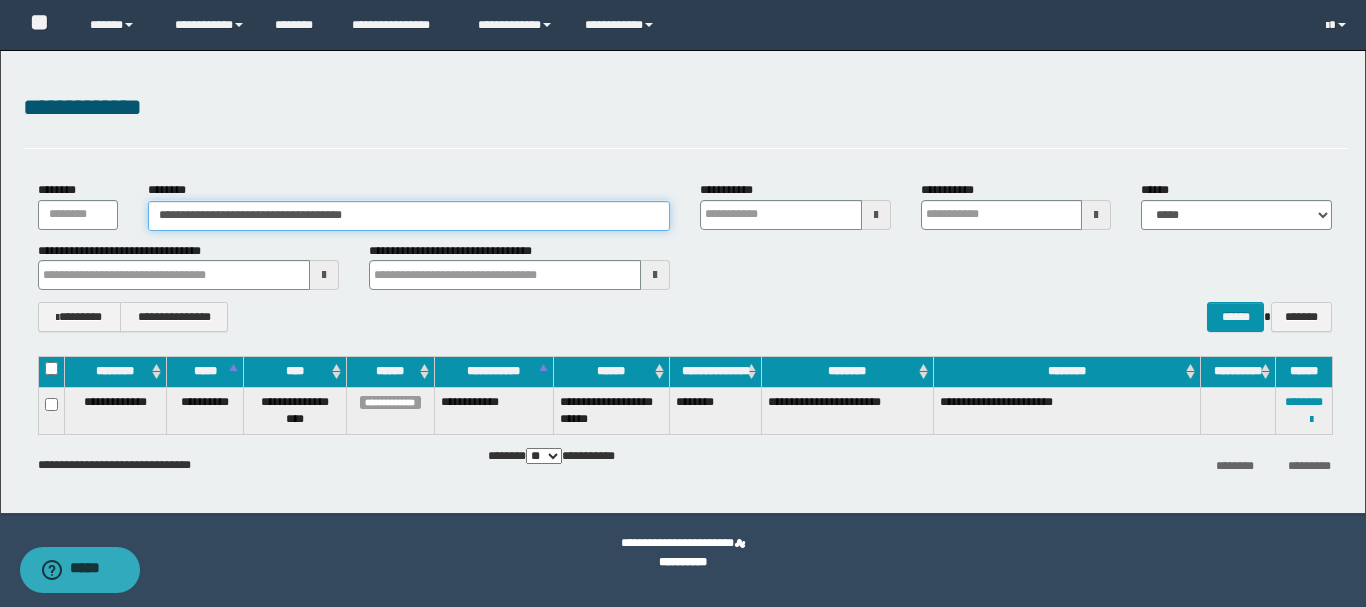type 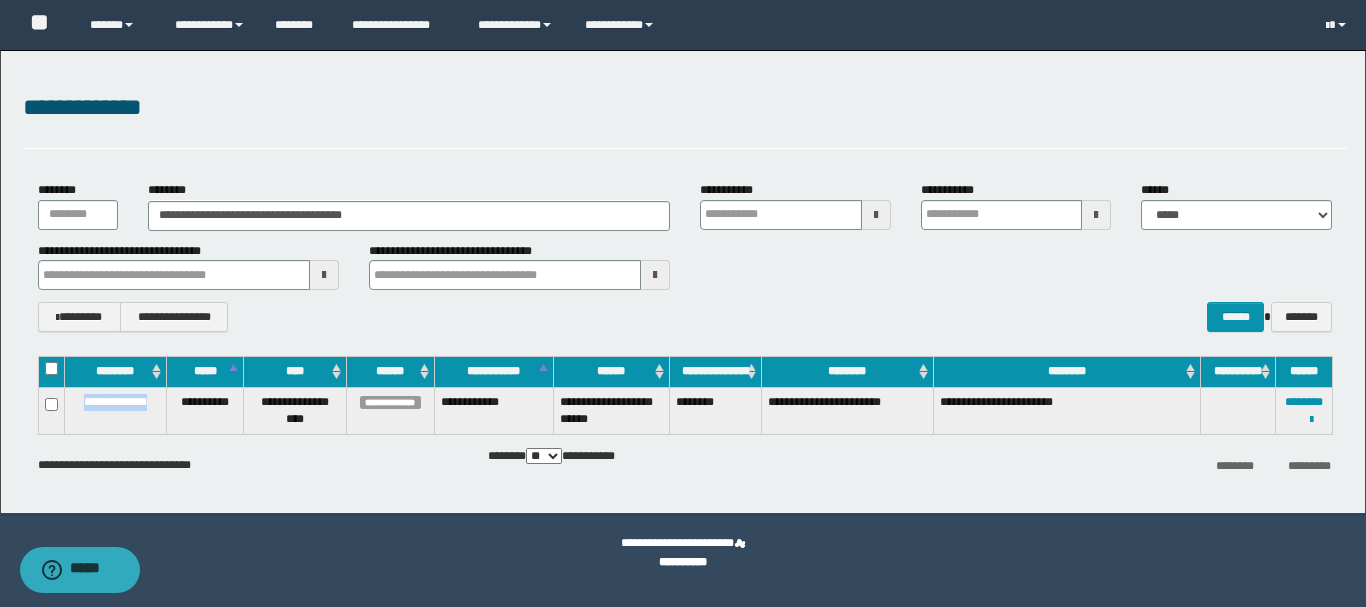 drag, startPoint x: 75, startPoint y: 406, endPoint x: 161, endPoint y: 405, distance: 86.00581 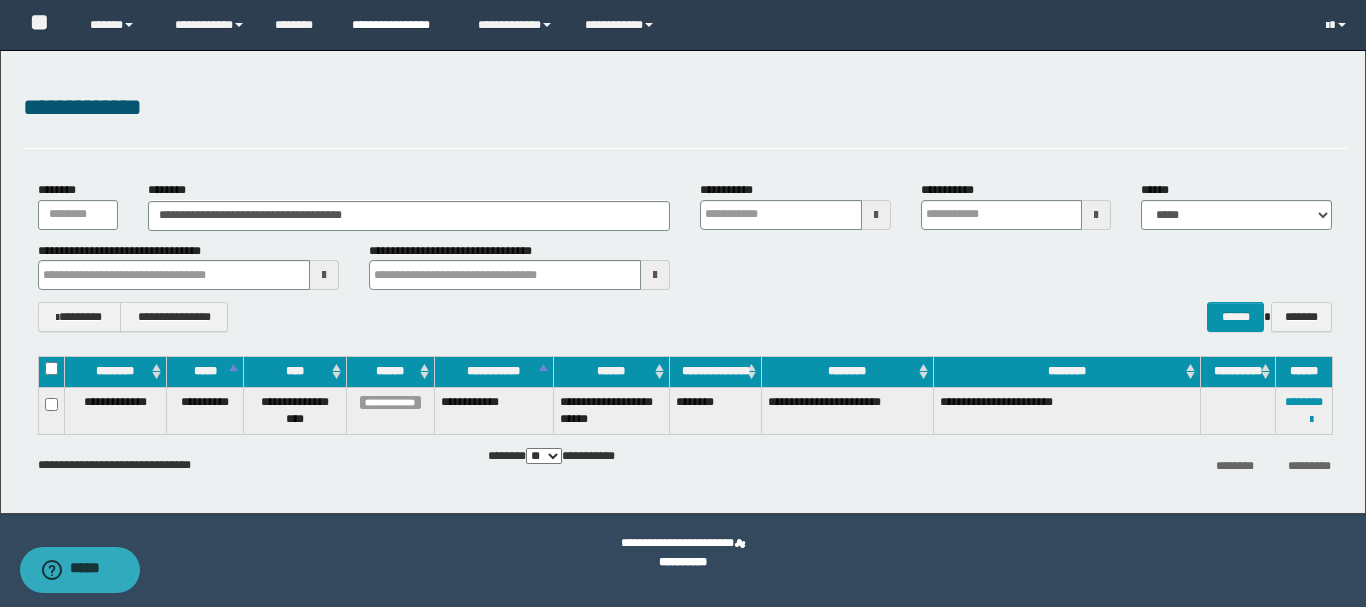 type 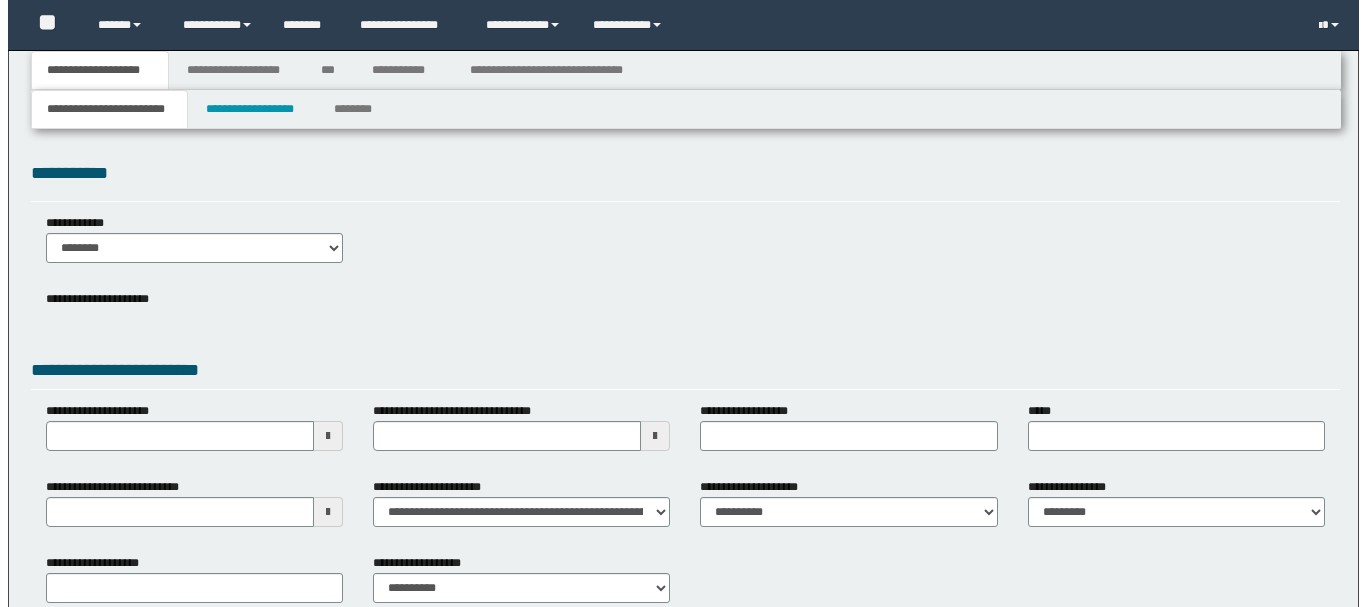 scroll, scrollTop: 0, scrollLeft: 0, axis: both 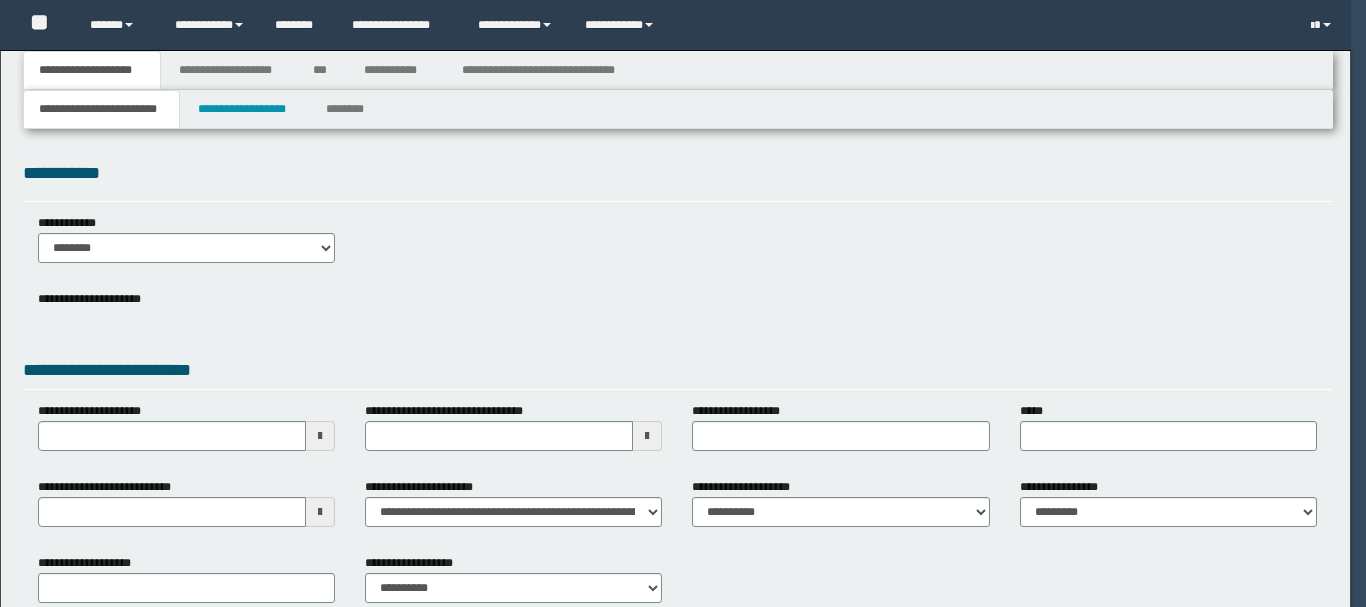 type 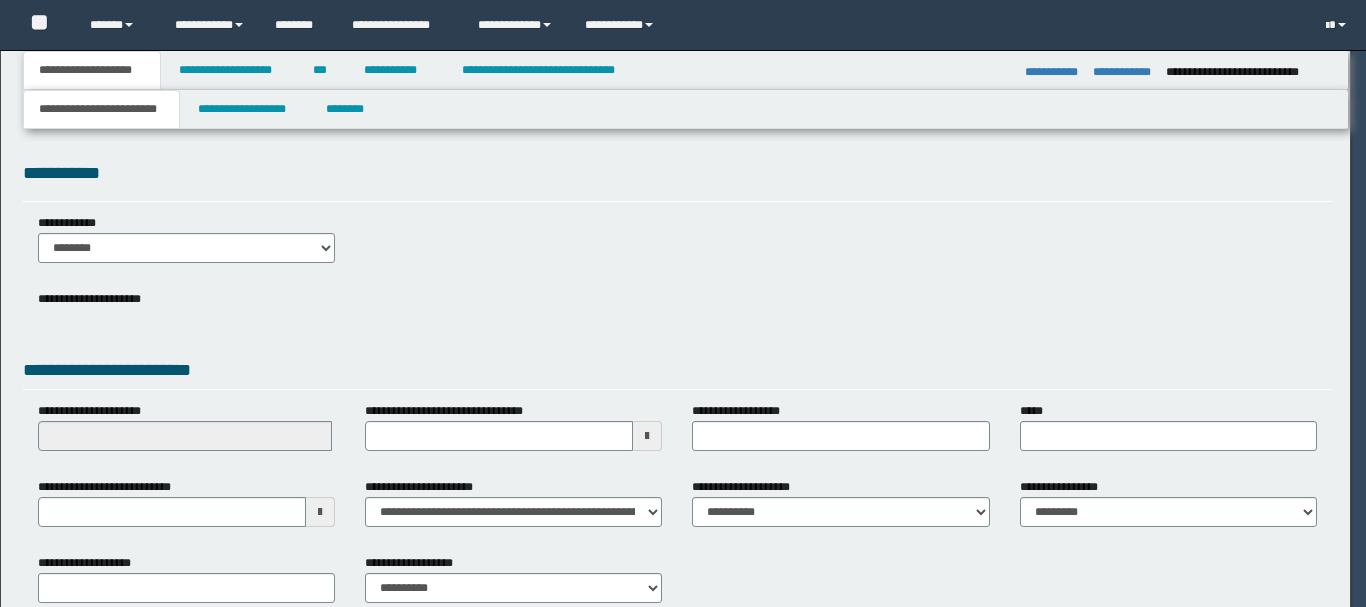 type on "**********" 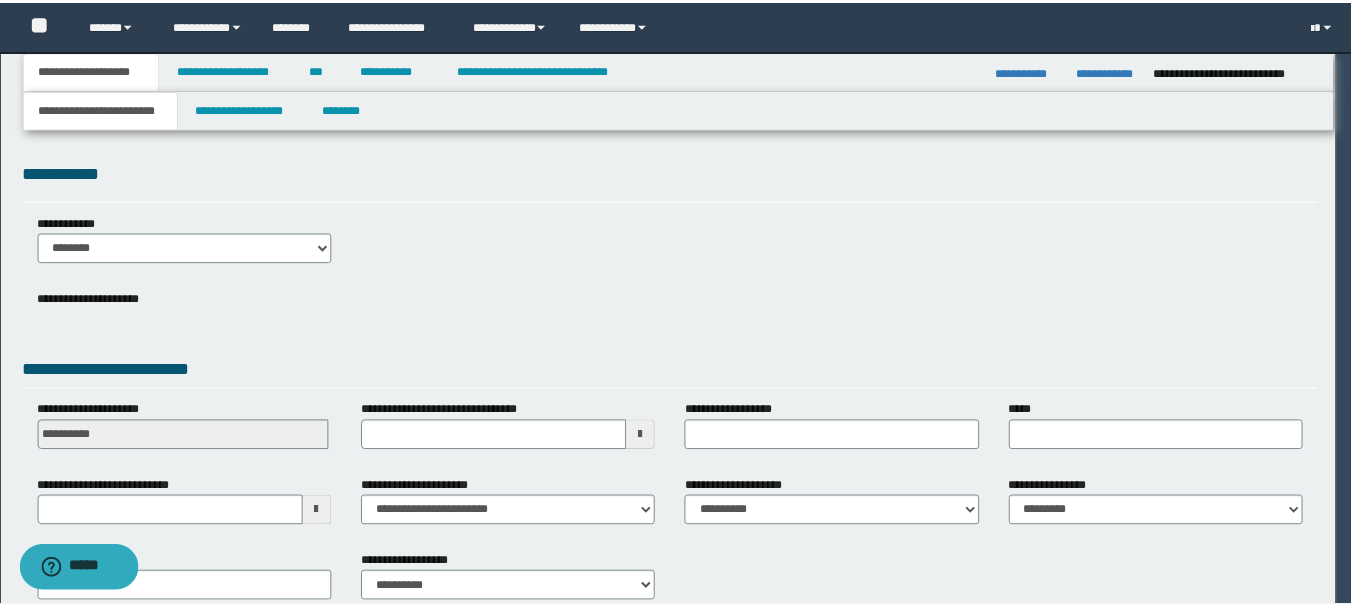 scroll, scrollTop: 0, scrollLeft: 0, axis: both 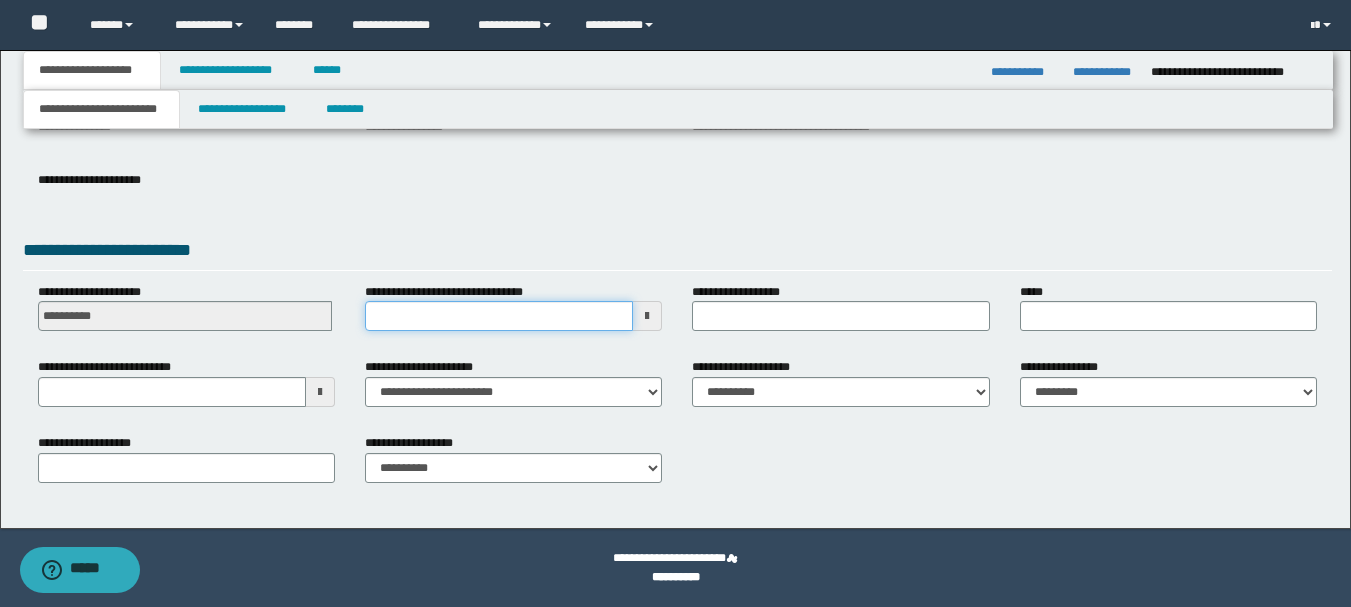 click on "**********" at bounding box center (499, 316) 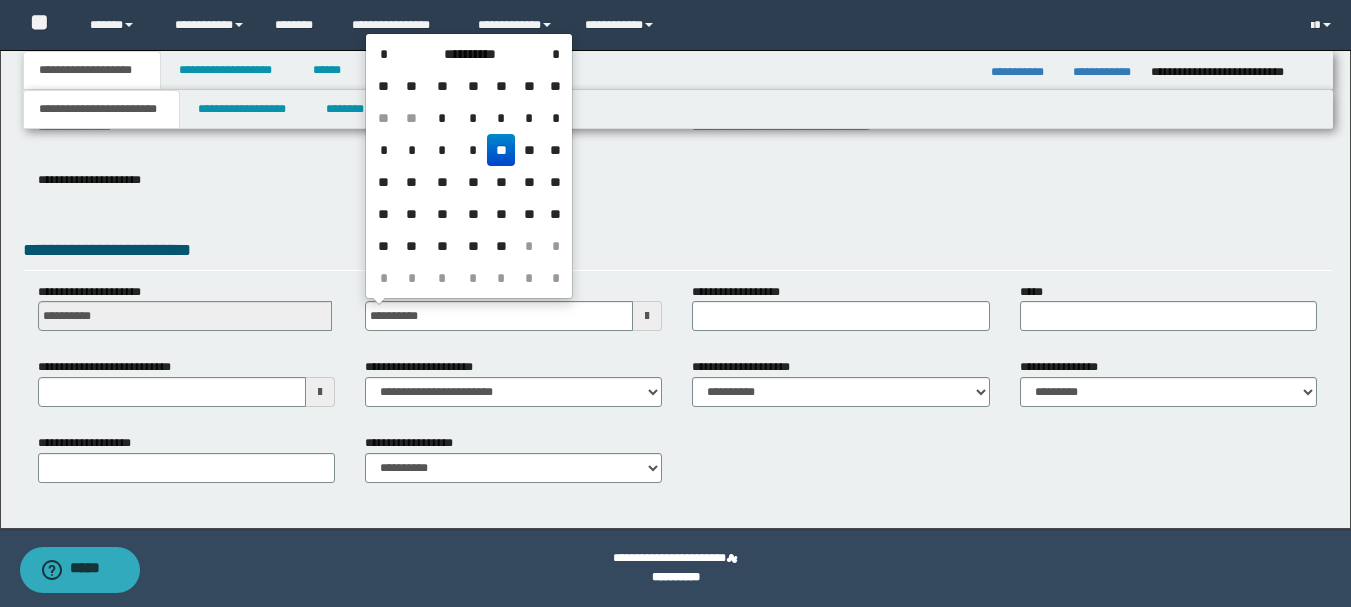 type on "**********" 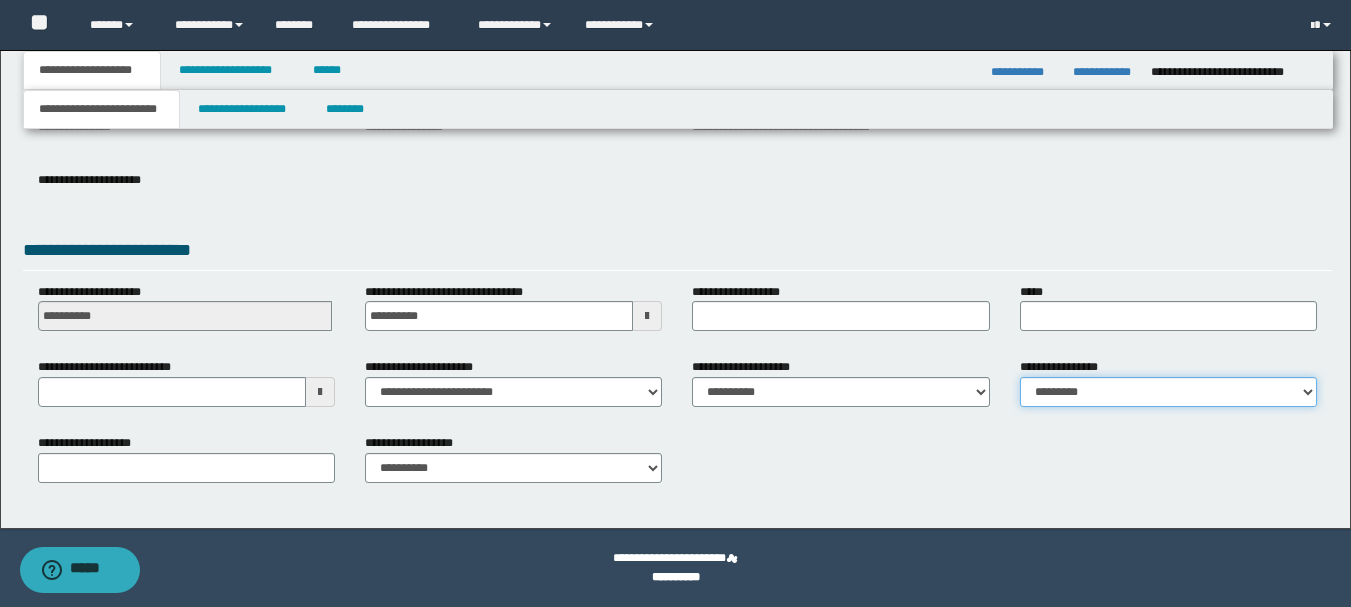 click on "**********" at bounding box center [1168, 392] 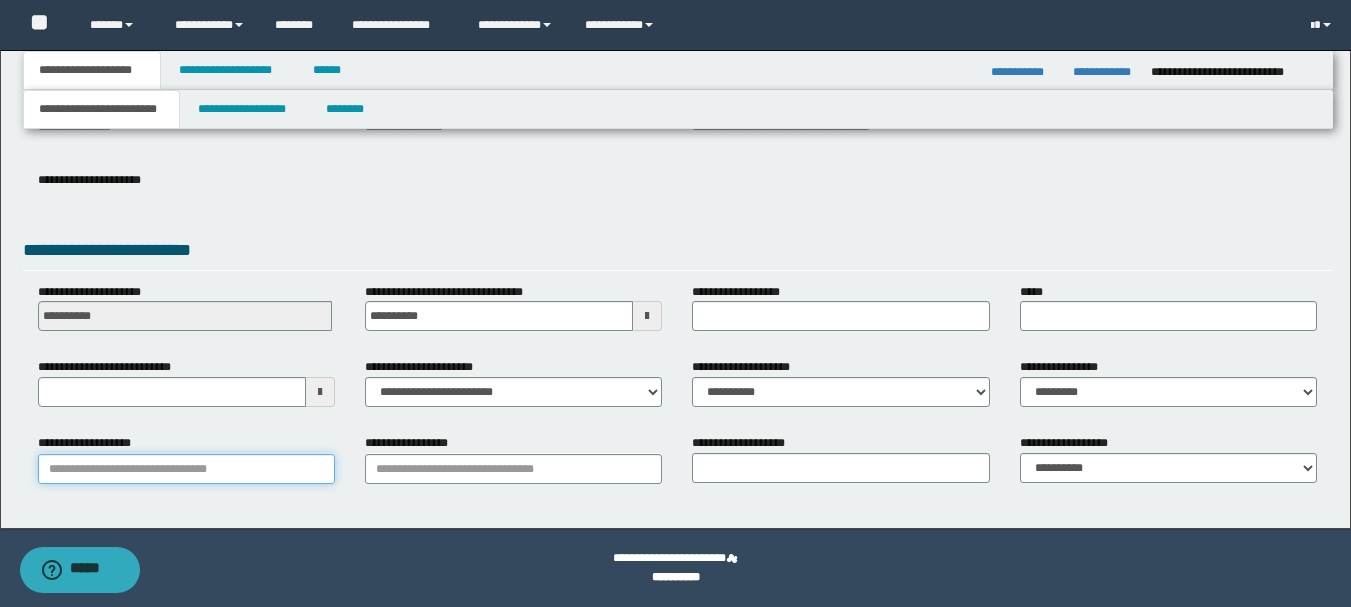 click on "**********" at bounding box center (186, 469) 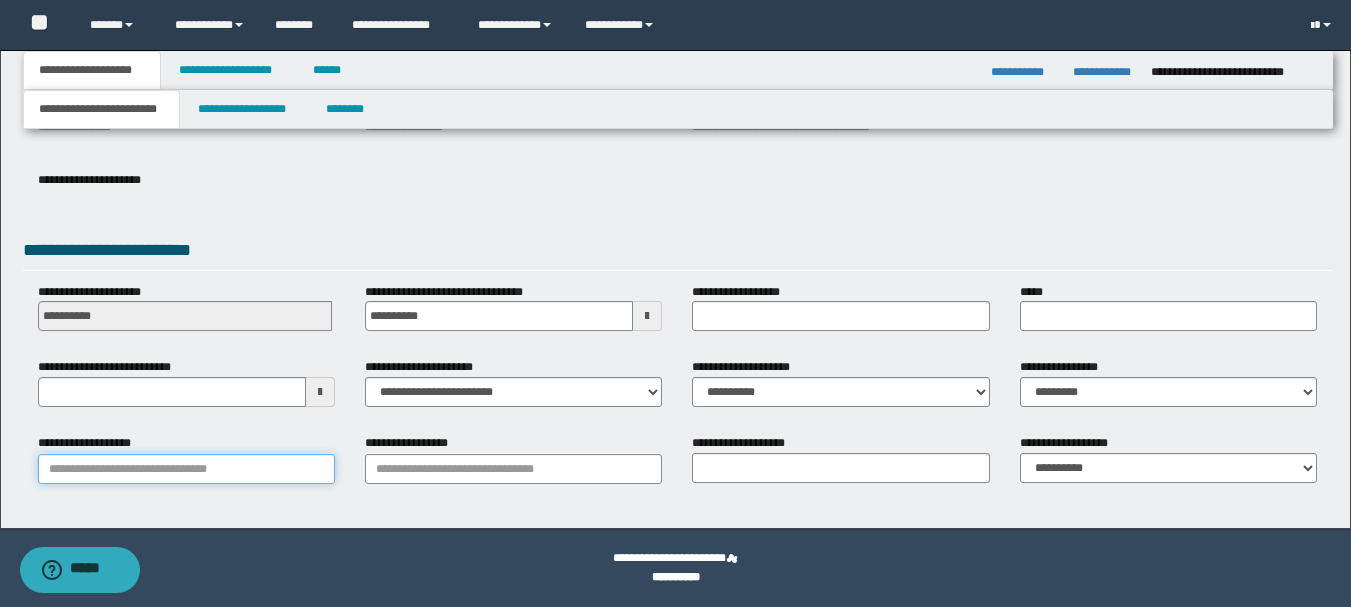 click on "**********" at bounding box center [186, 469] 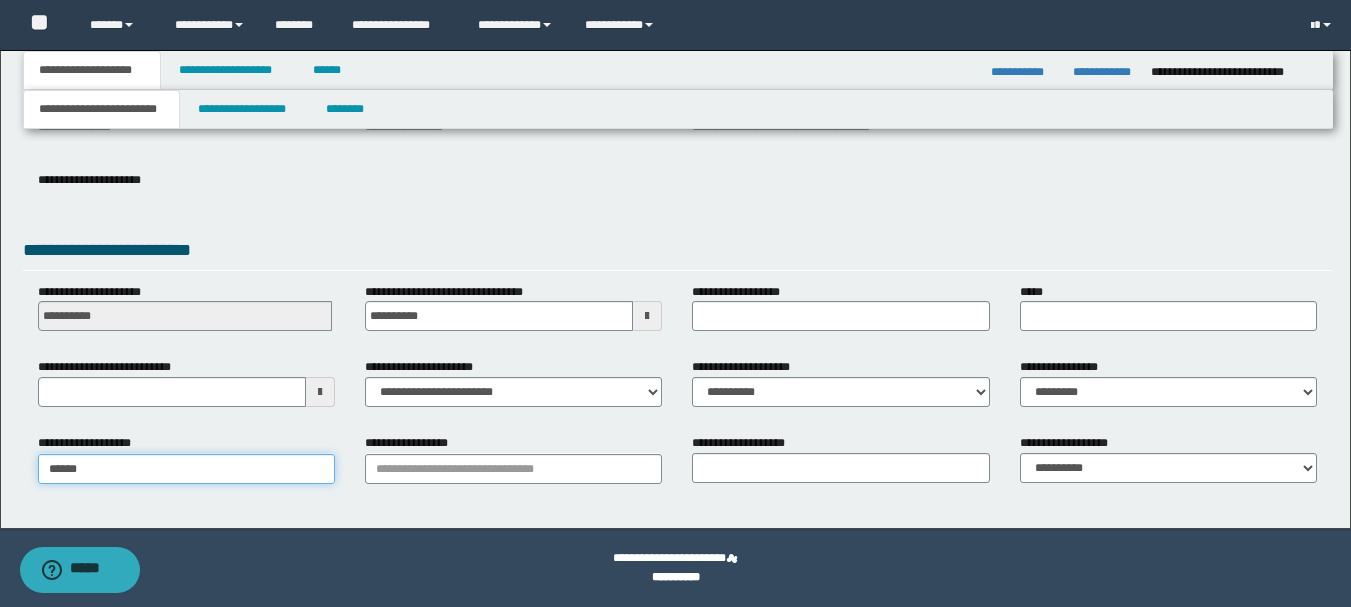 type on "*******" 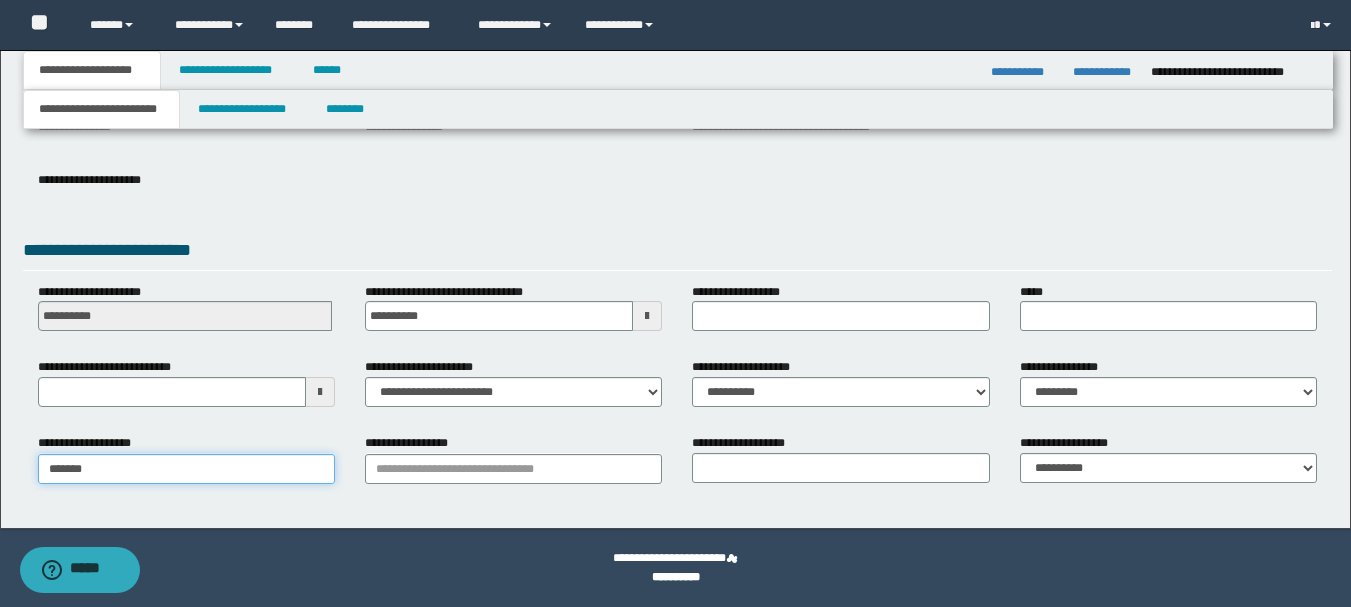 type on "**********" 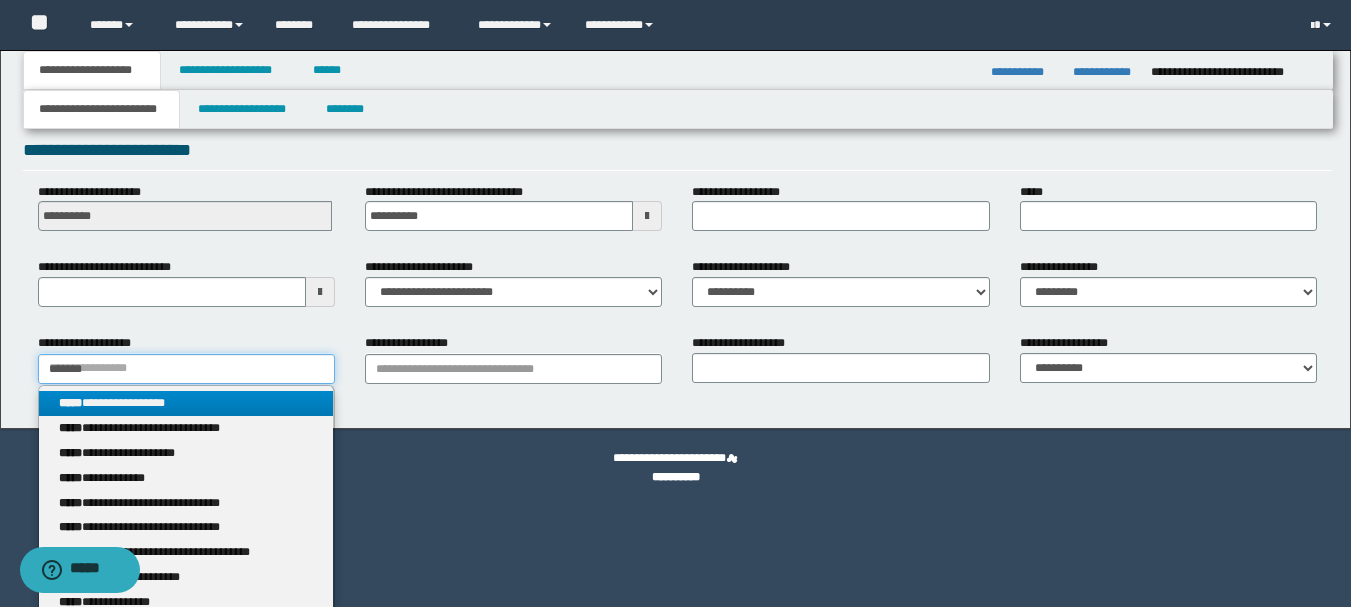 scroll, scrollTop: 477, scrollLeft: 0, axis: vertical 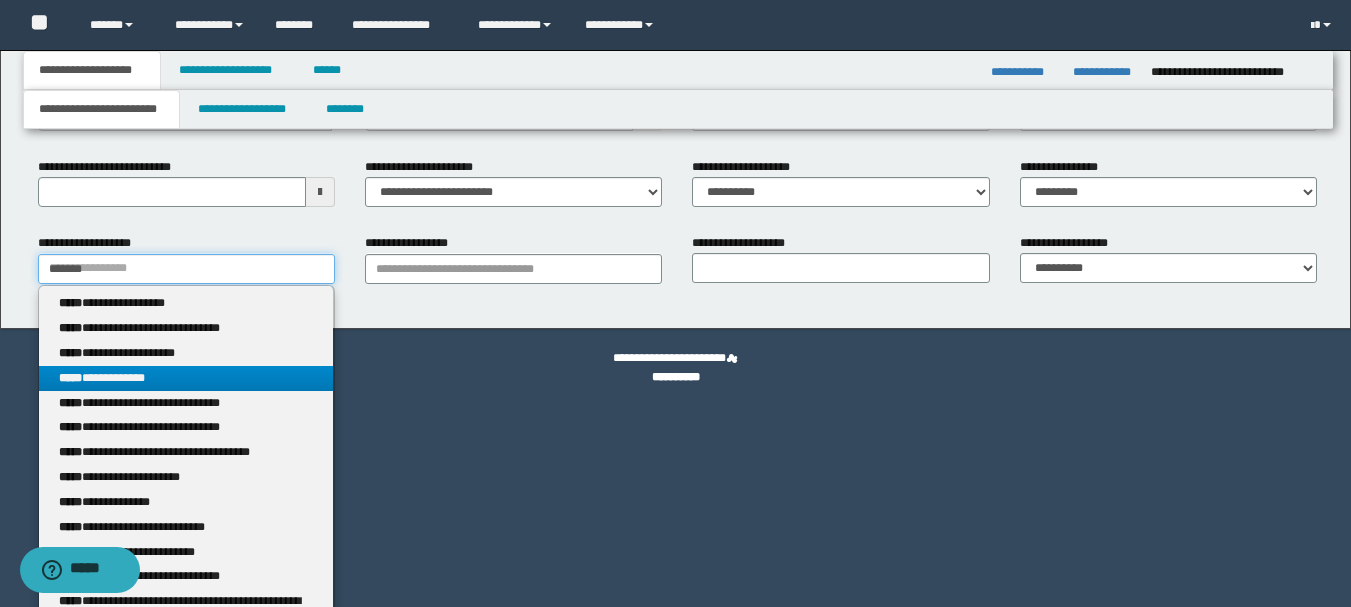 type on "*******" 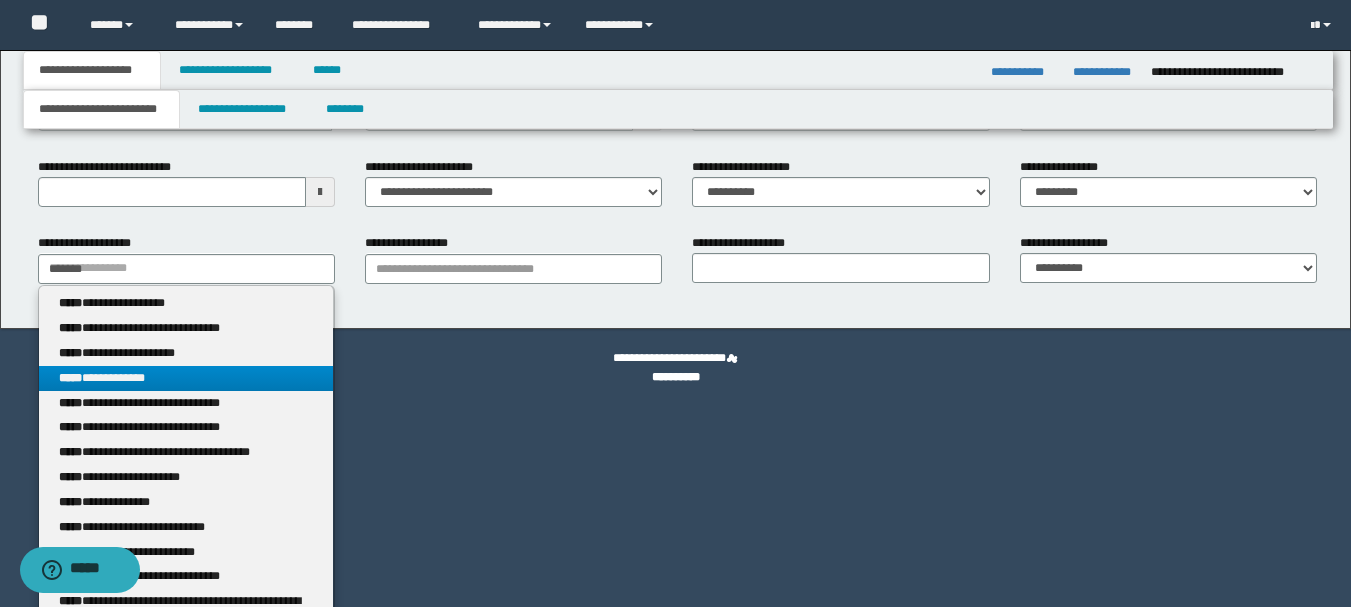 click on "**********" at bounding box center [186, 378] 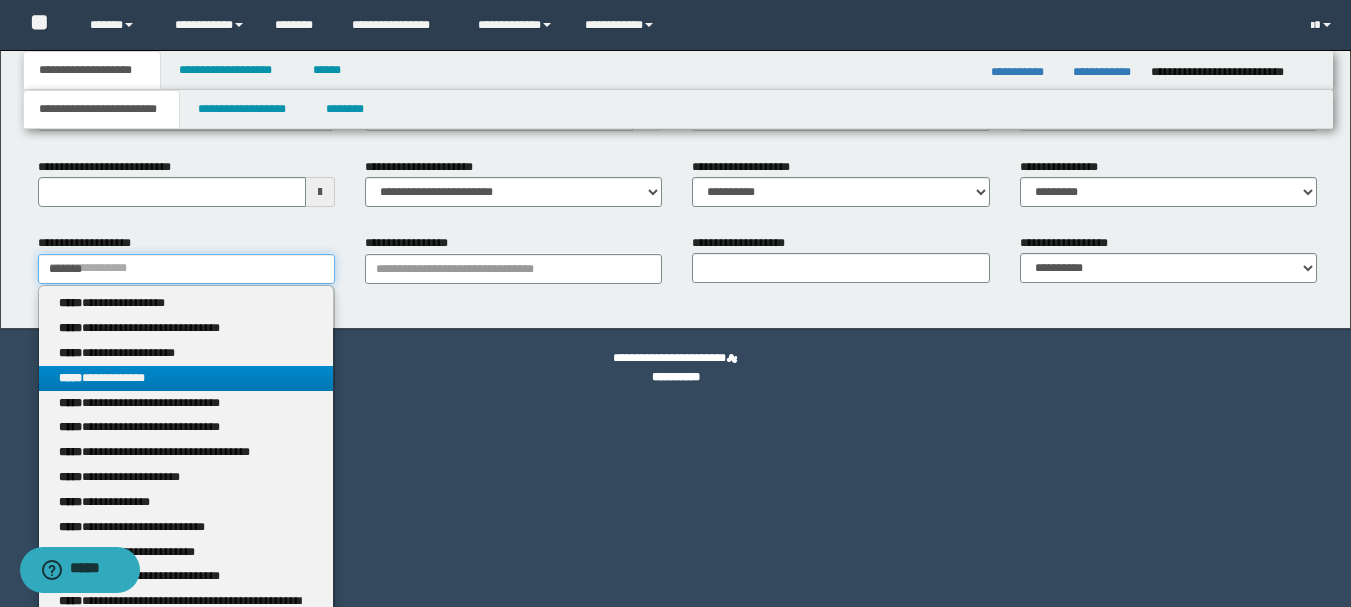 type 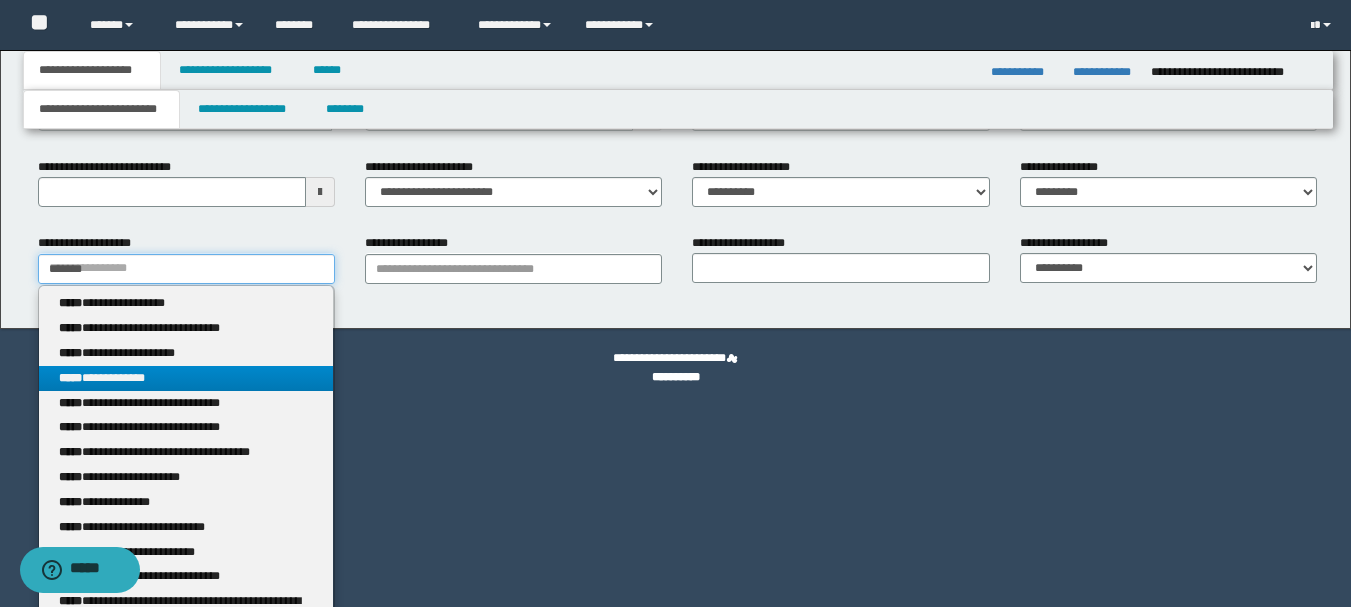 type 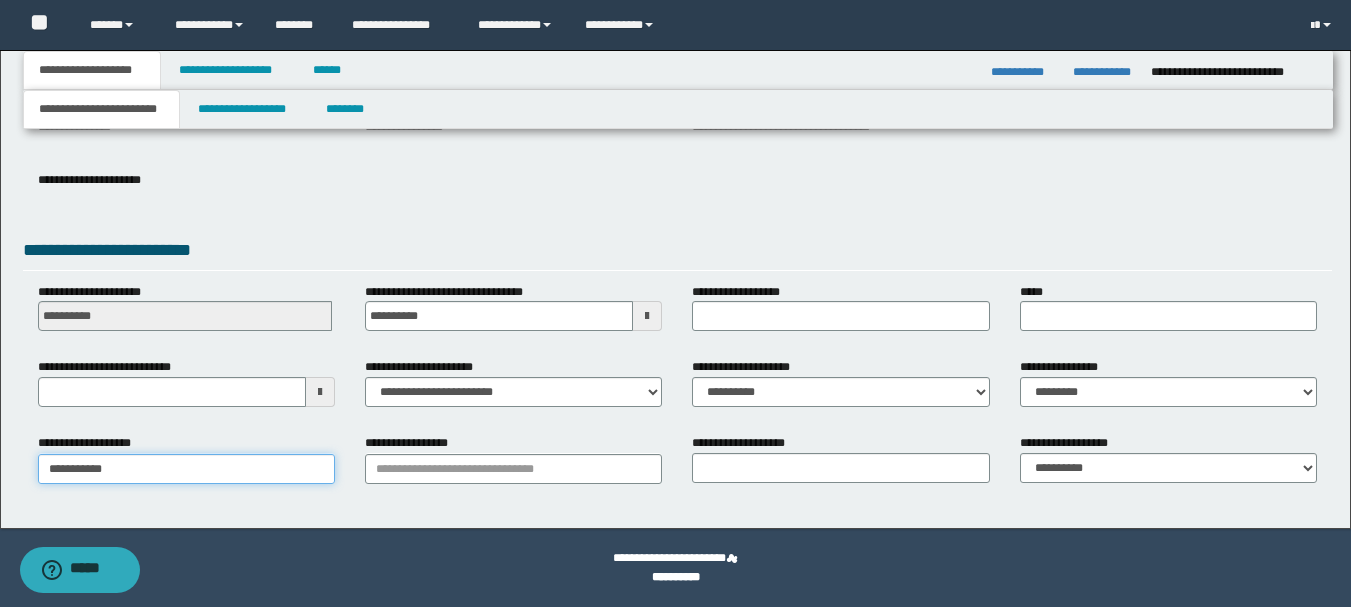 scroll, scrollTop: 277, scrollLeft: 0, axis: vertical 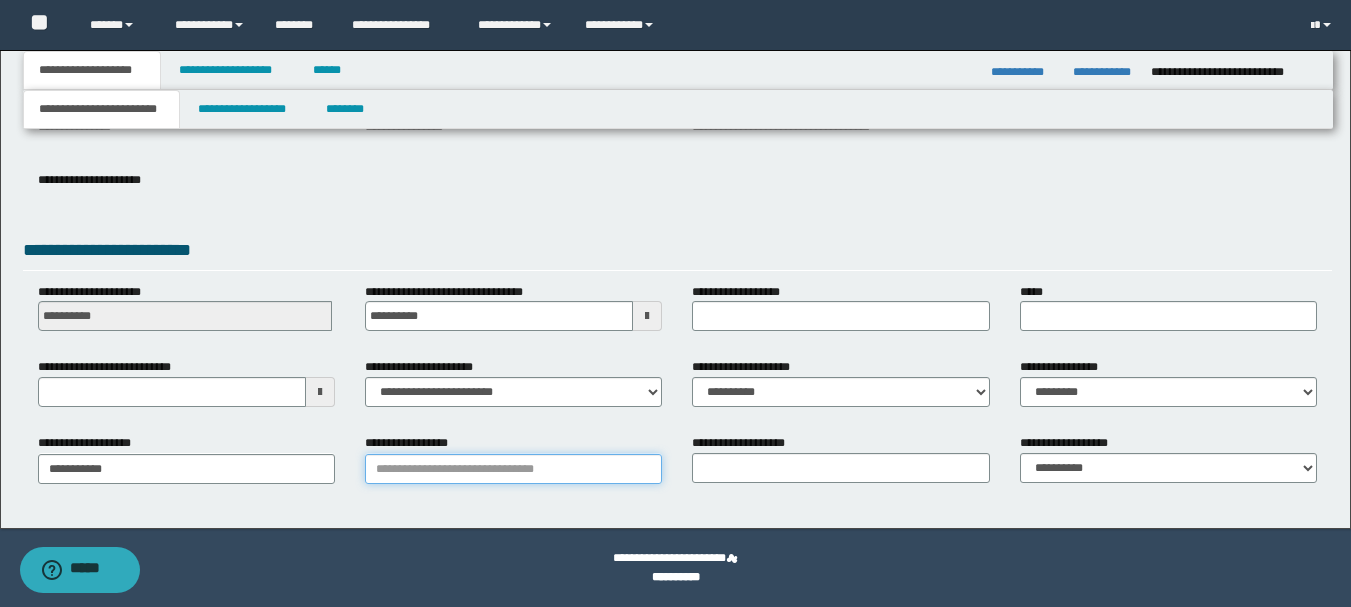 click on "**********" at bounding box center [513, 469] 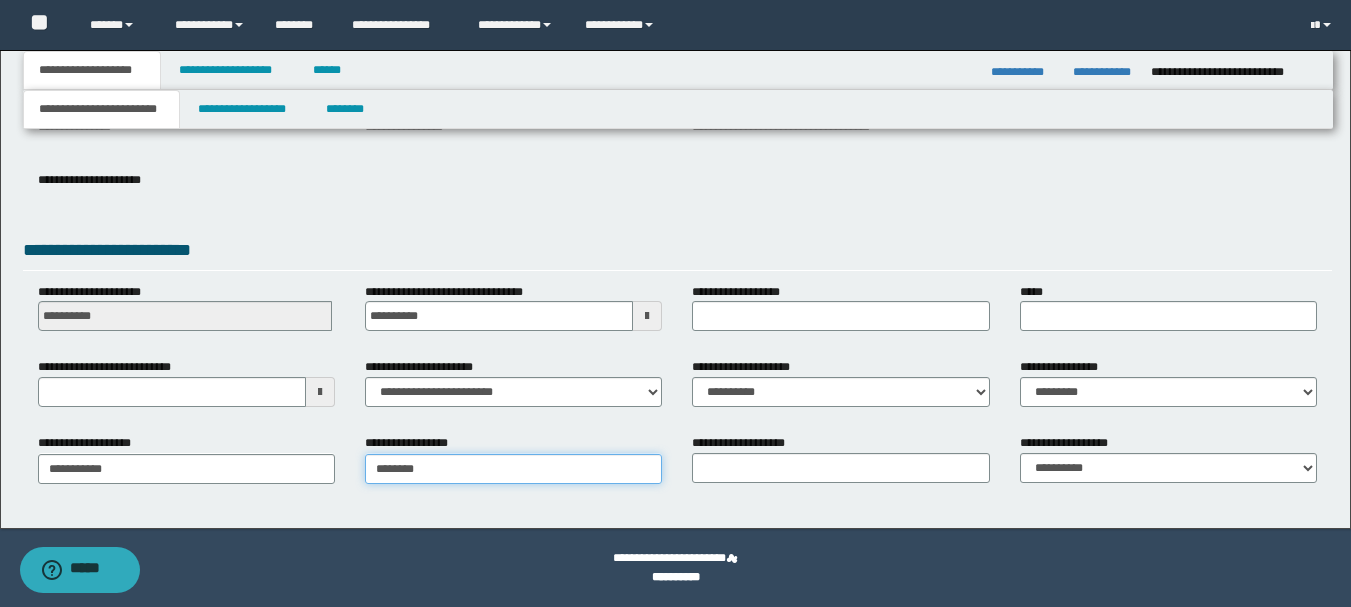 type on "*******" 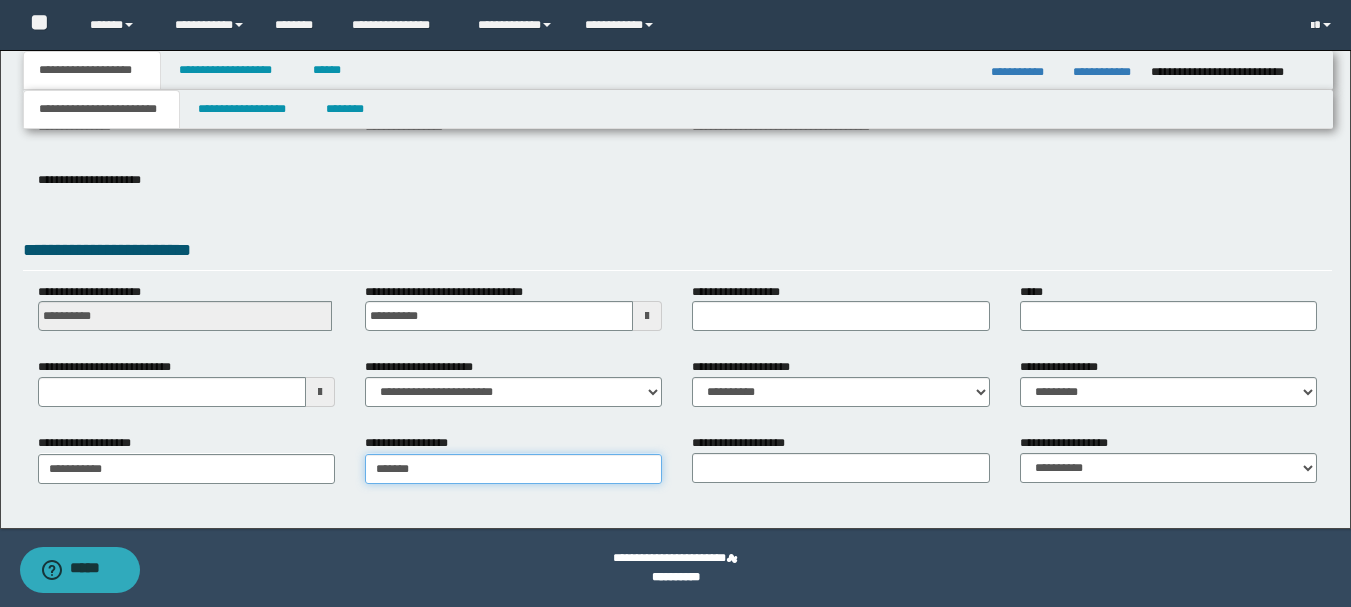 type on "*******" 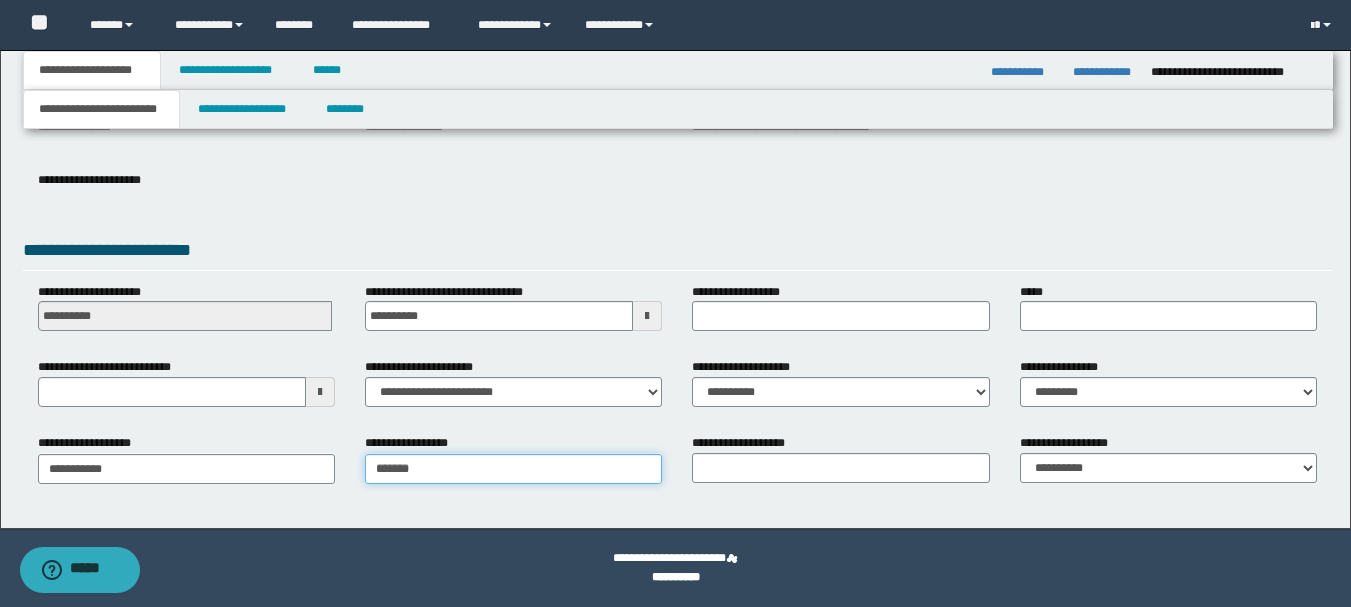 type 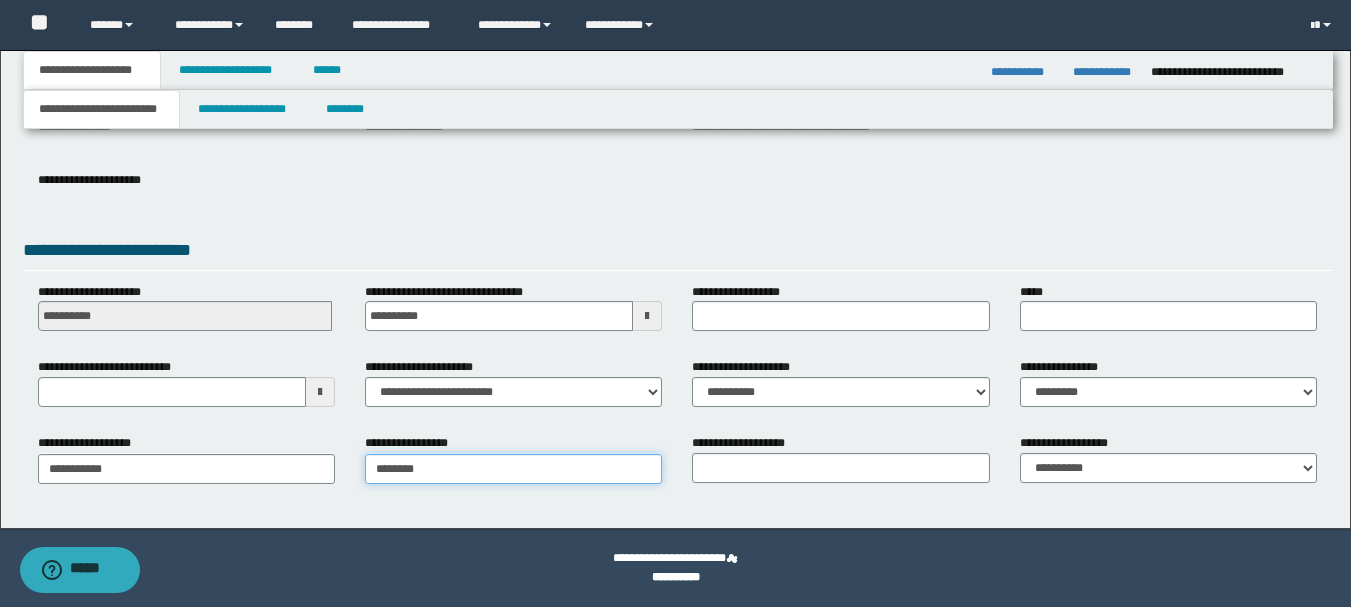 type on "********" 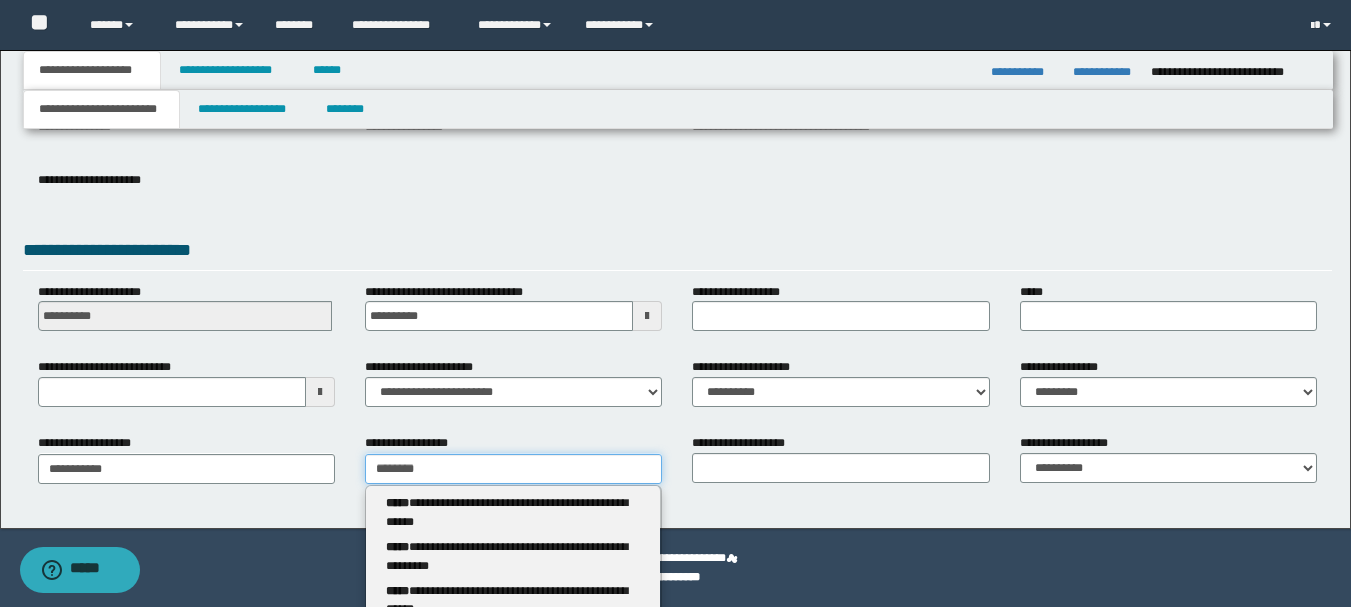 type 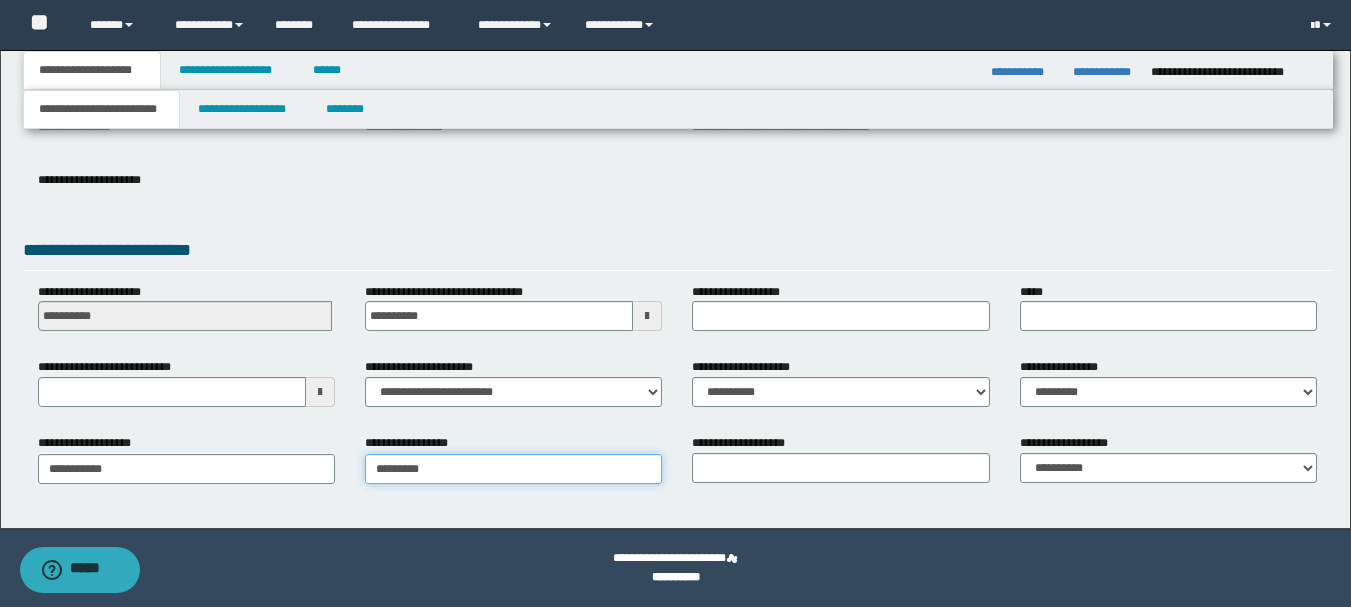 type on "**********" 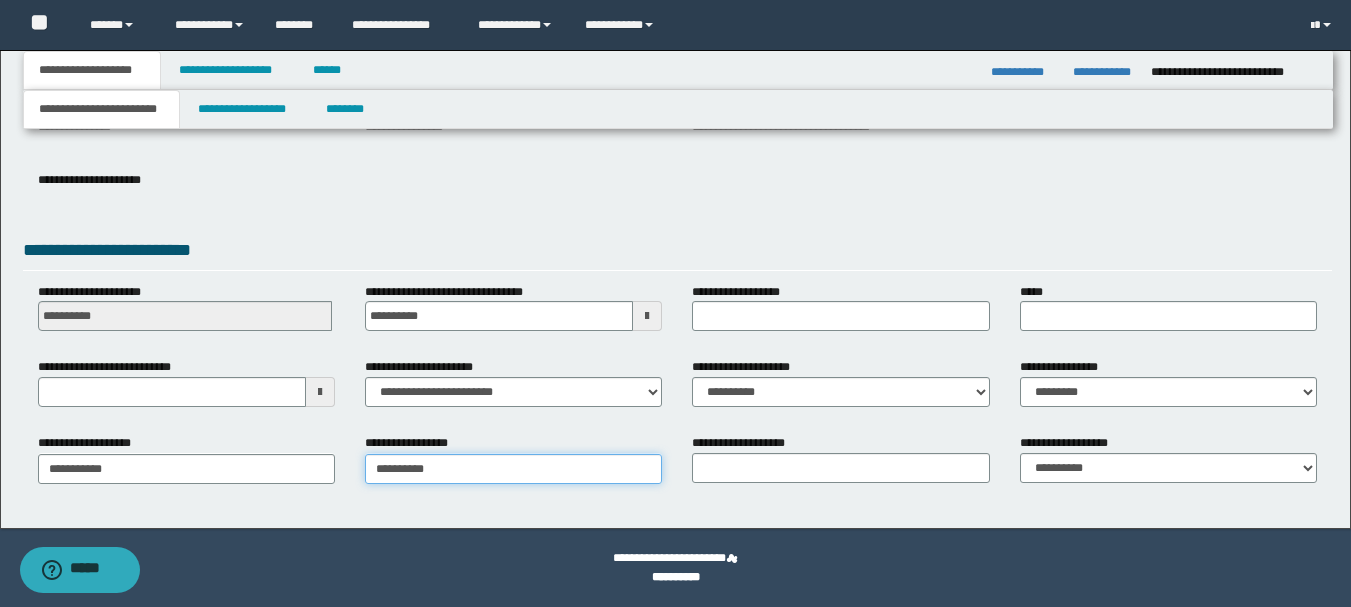 type on "**********" 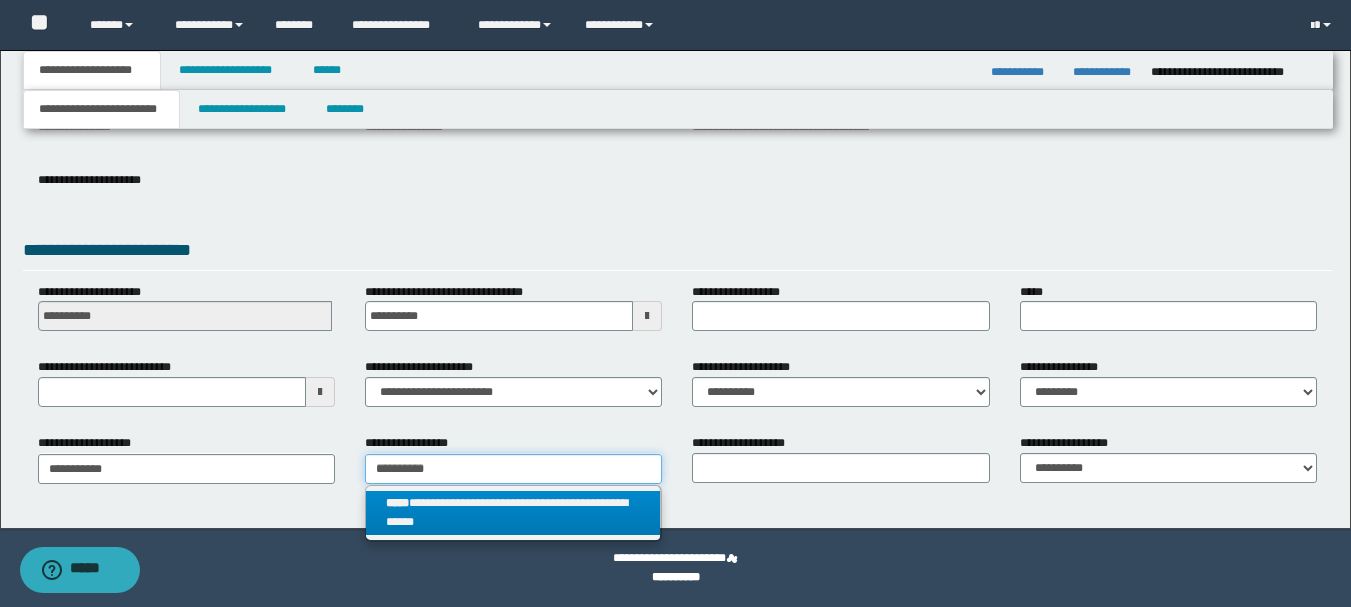 type on "**********" 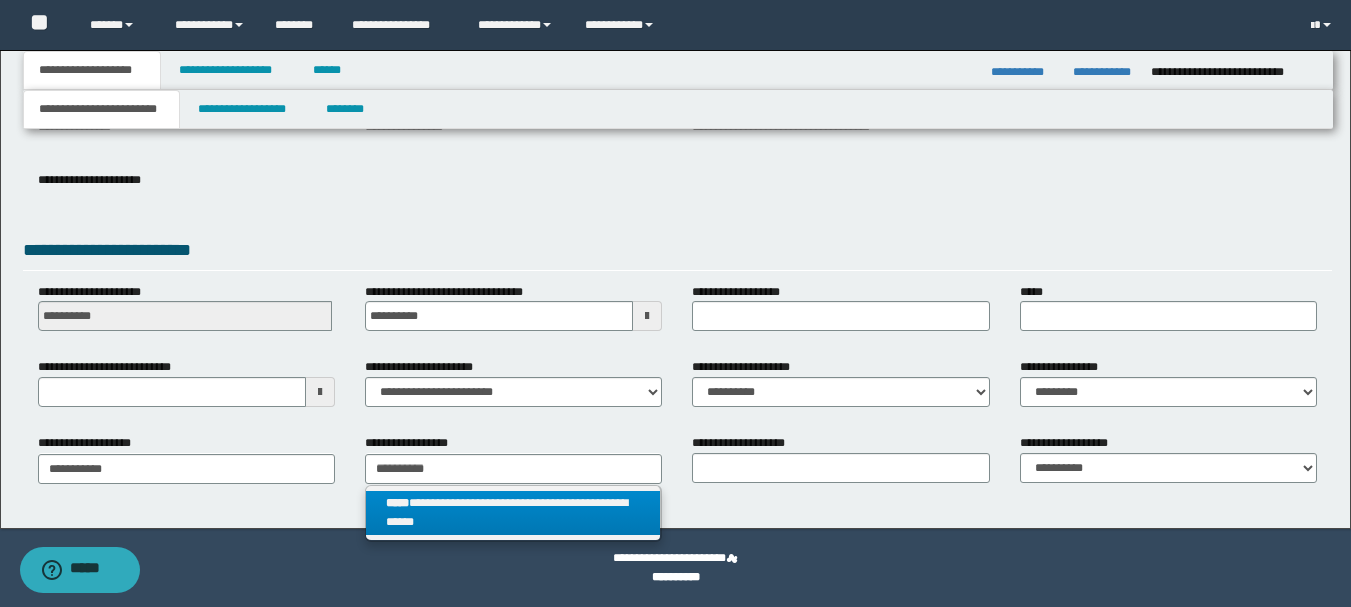 click on "**********" at bounding box center (513, 513) 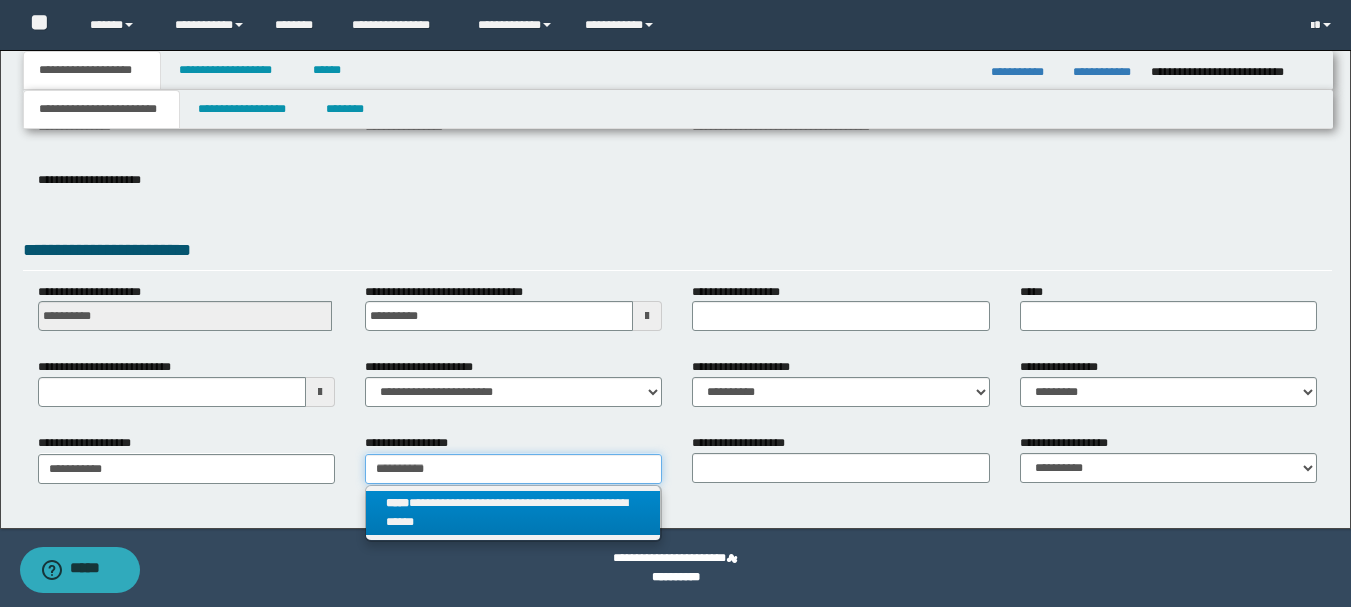 type 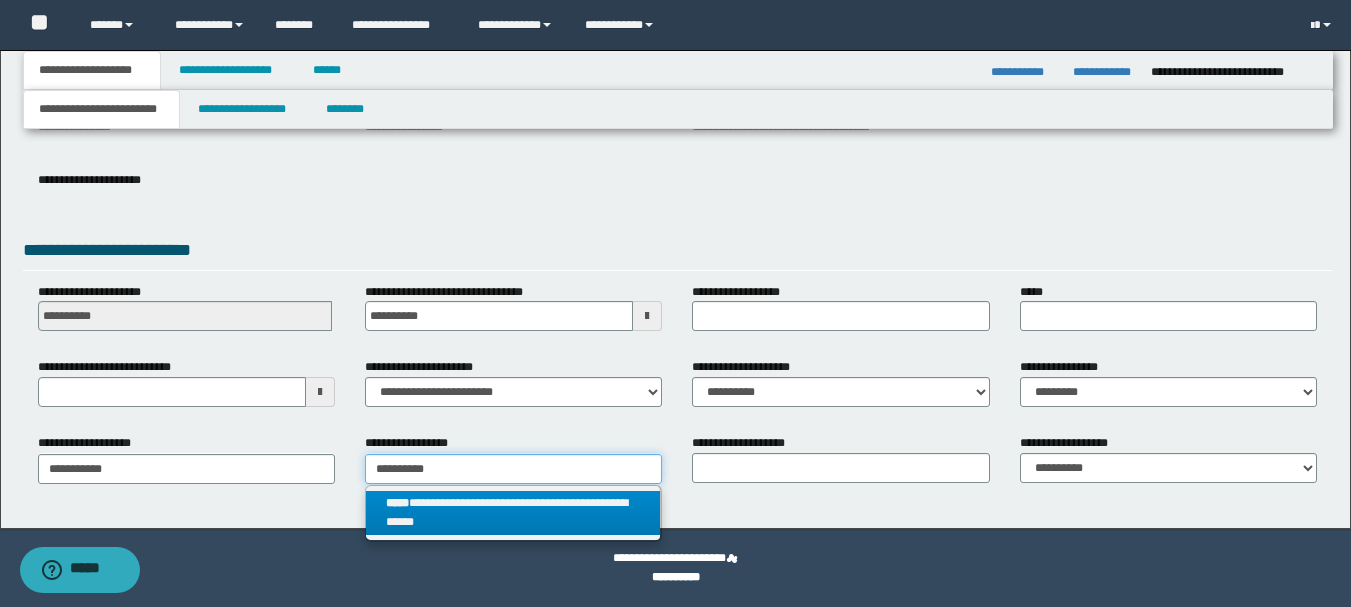 type on "**********" 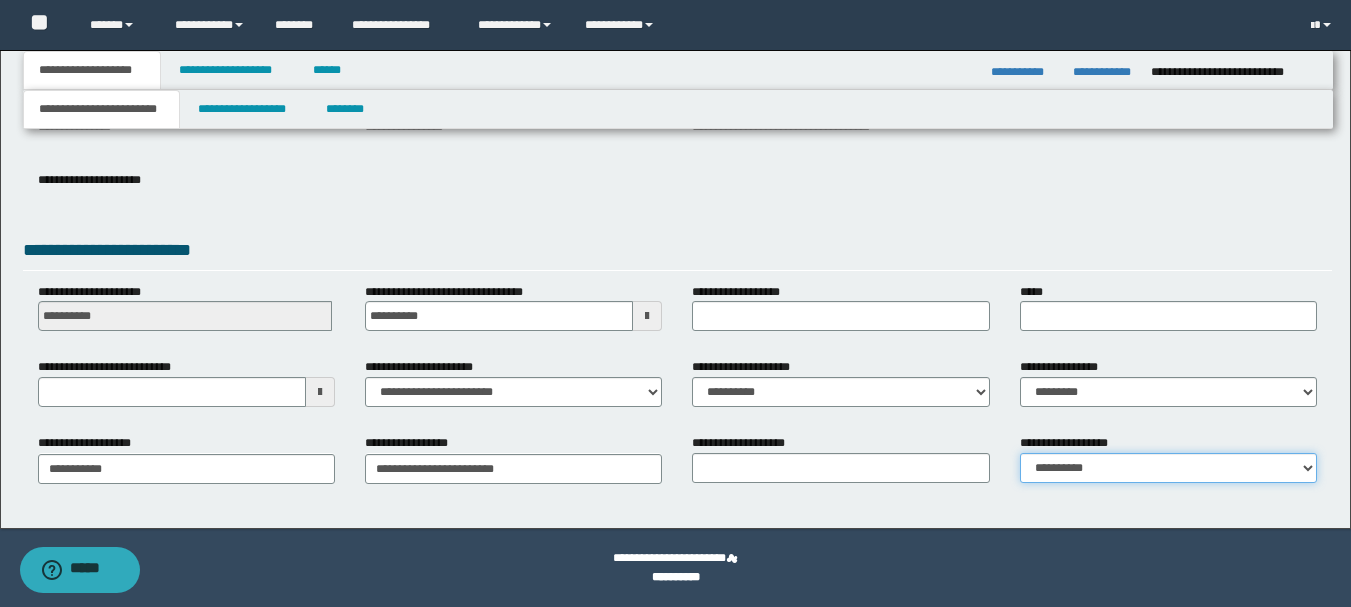 click on "**********" at bounding box center [1168, 468] 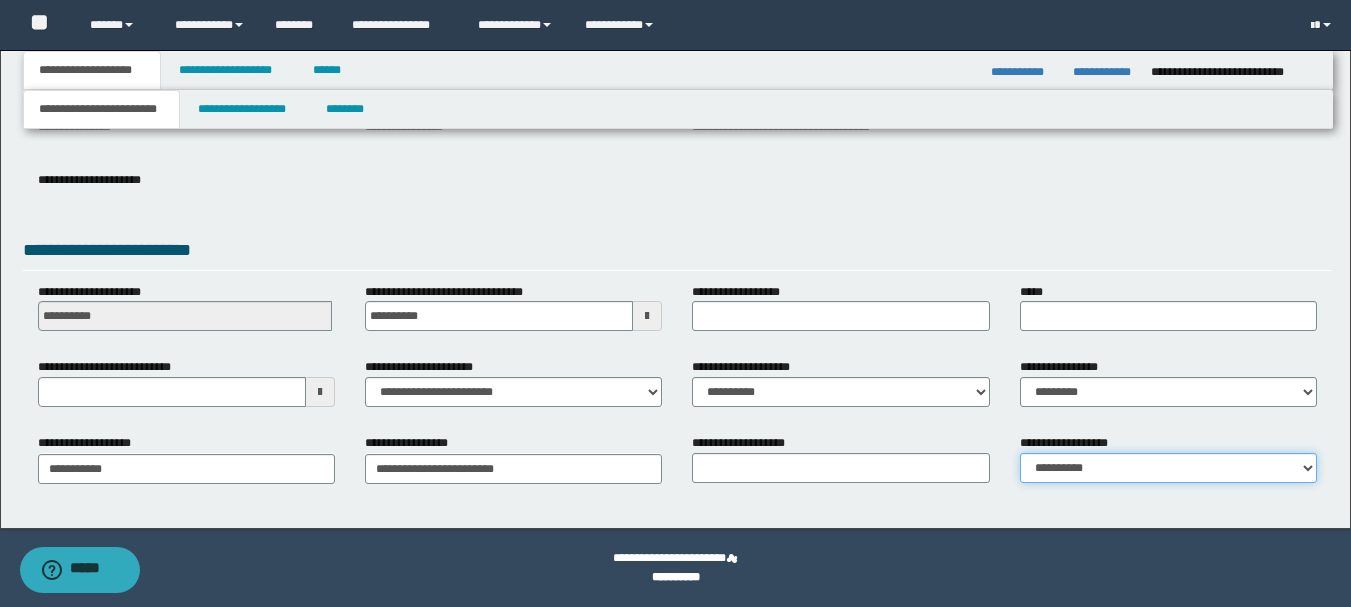select on "*" 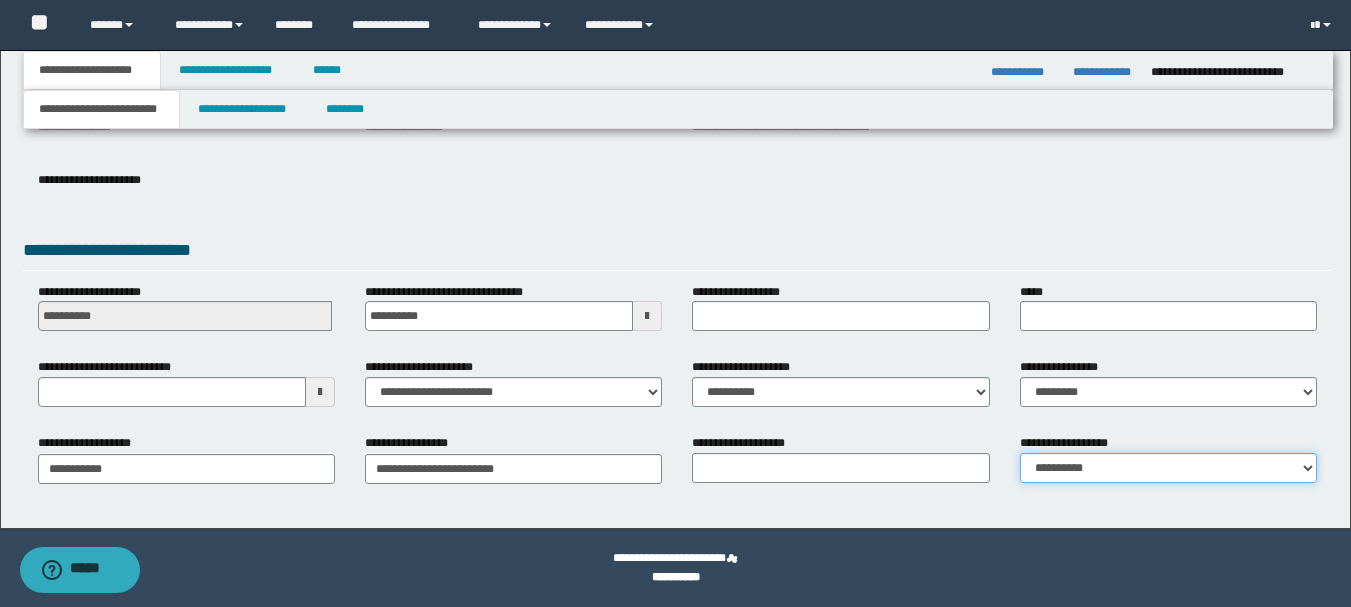 click on "**********" at bounding box center (1168, 468) 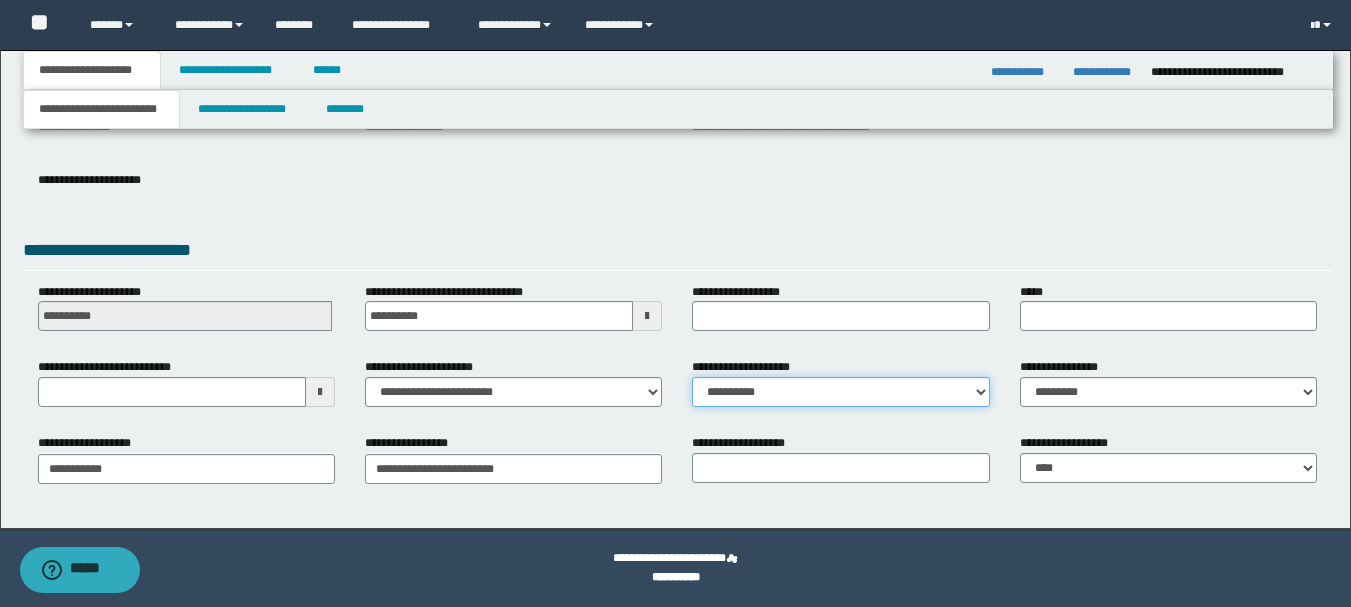 click on "**********" at bounding box center [840, 392] 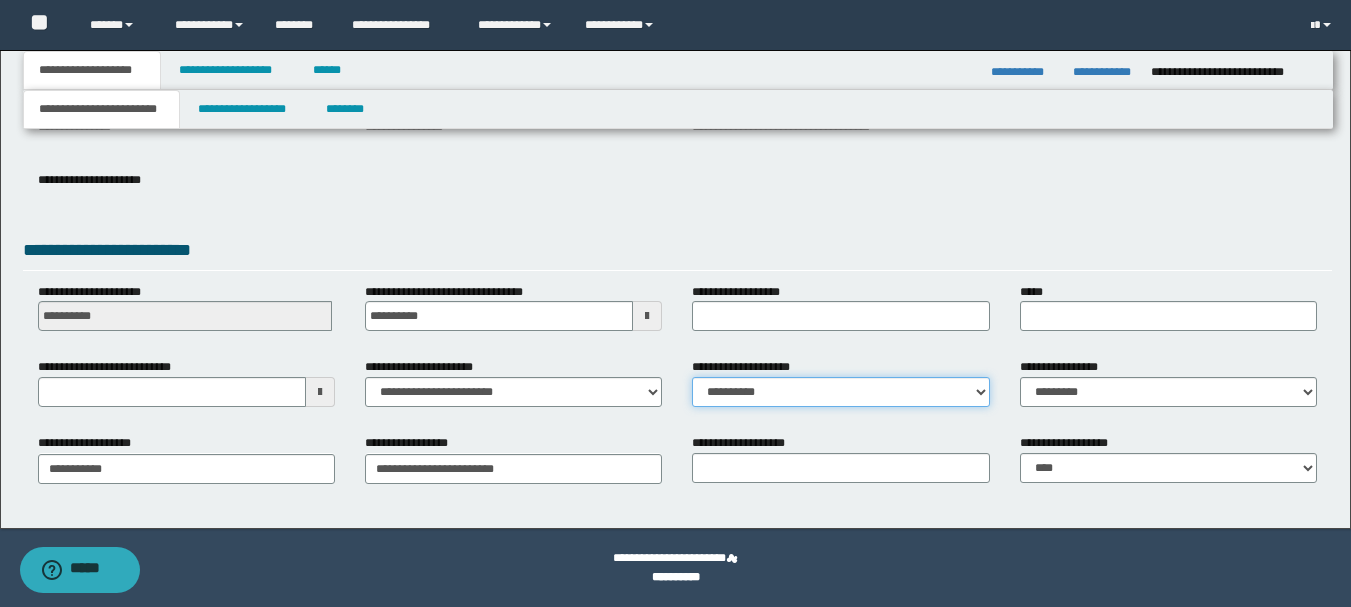 select on "**" 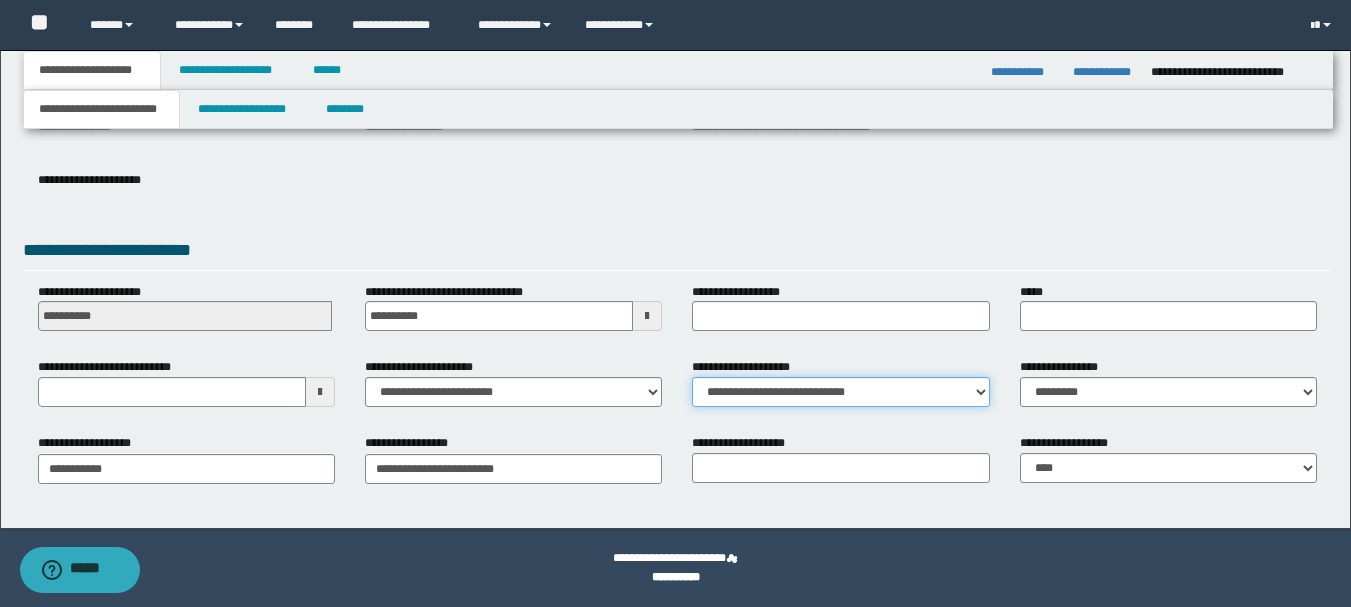 click on "**********" at bounding box center (840, 392) 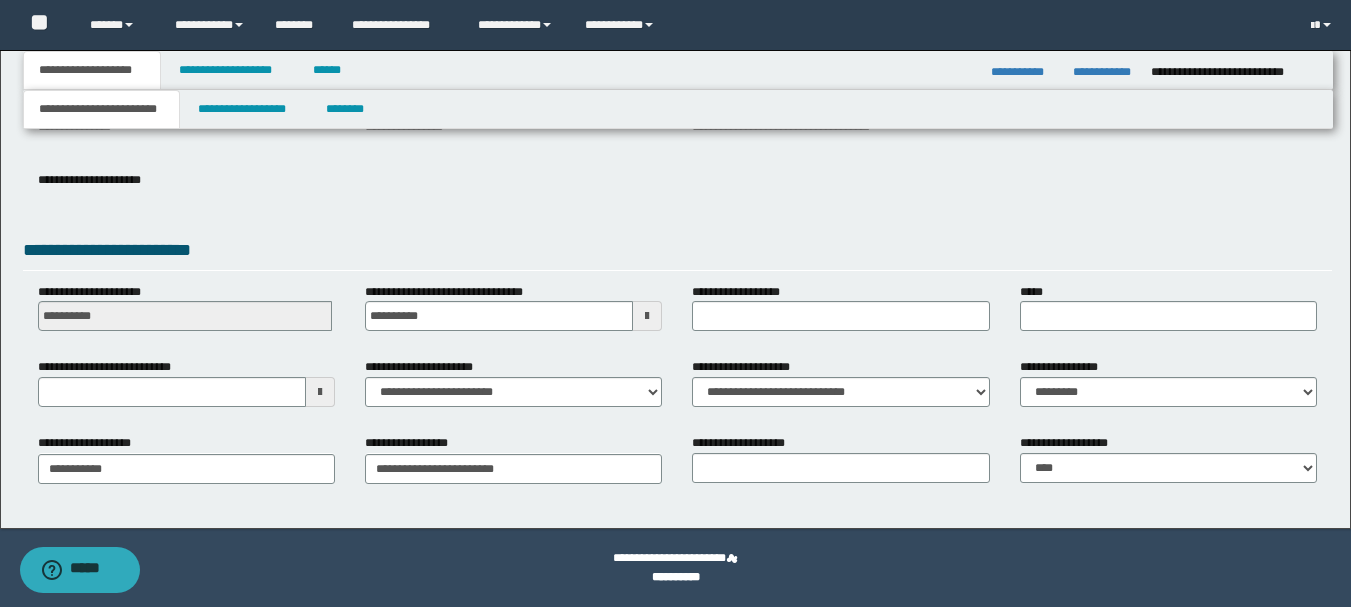click on "**********" at bounding box center (677, 253) 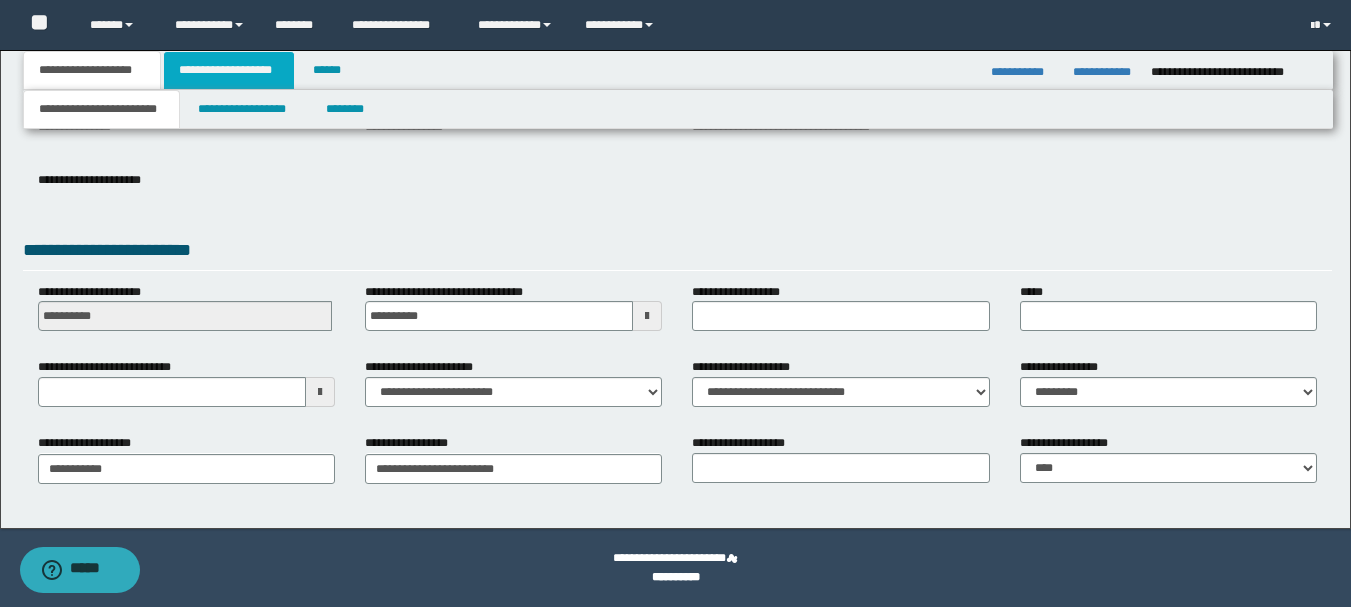 click on "**********" at bounding box center (229, 70) 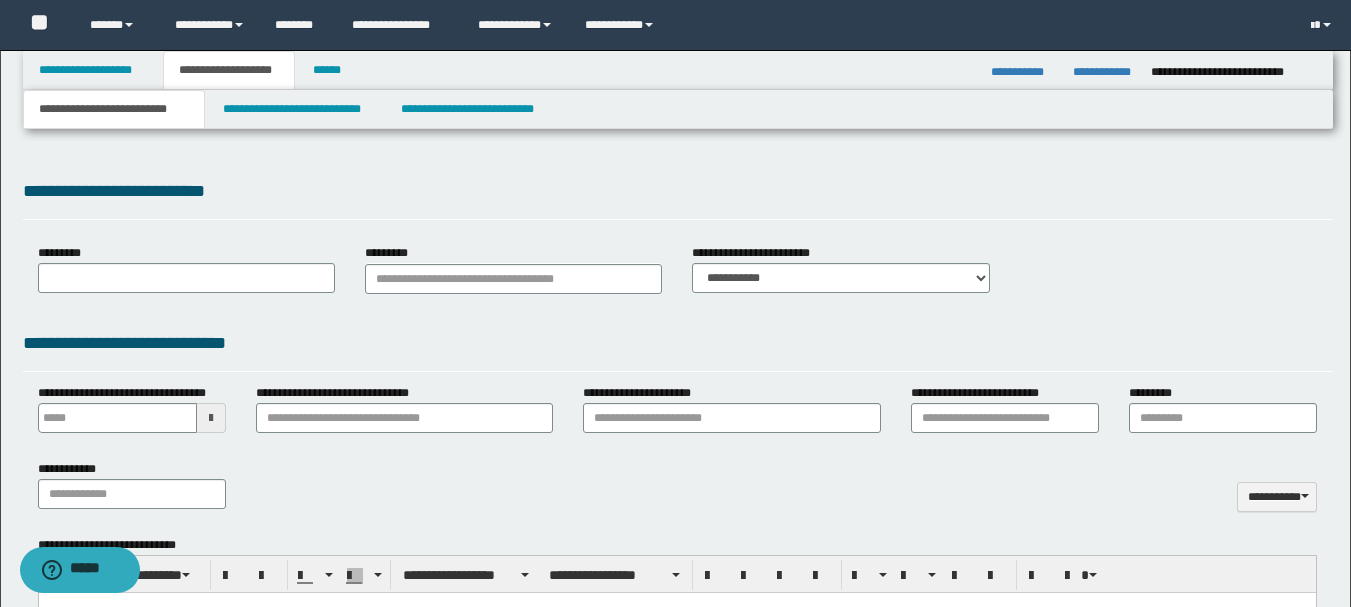 scroll, scrollTop: 300, scrollLeft: 0, axis: vertical 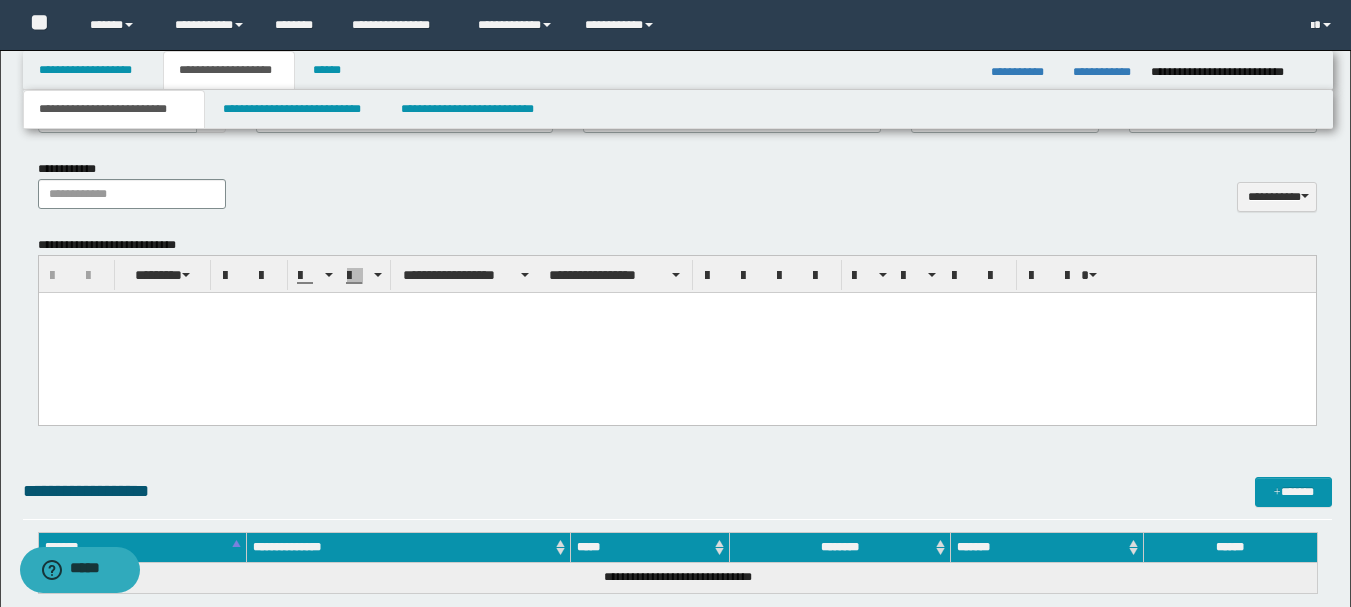 click at bounding box center [676, 332] 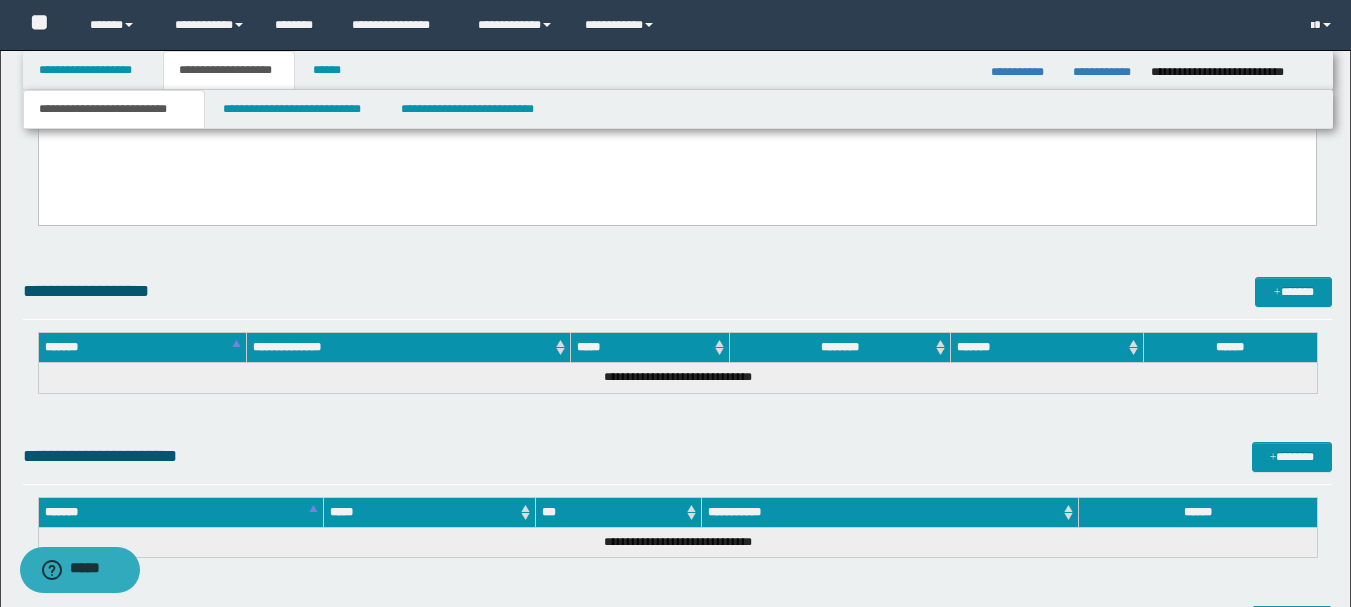 scroll, scrollTop: 300, scrollLeft: 0, axis: vertical 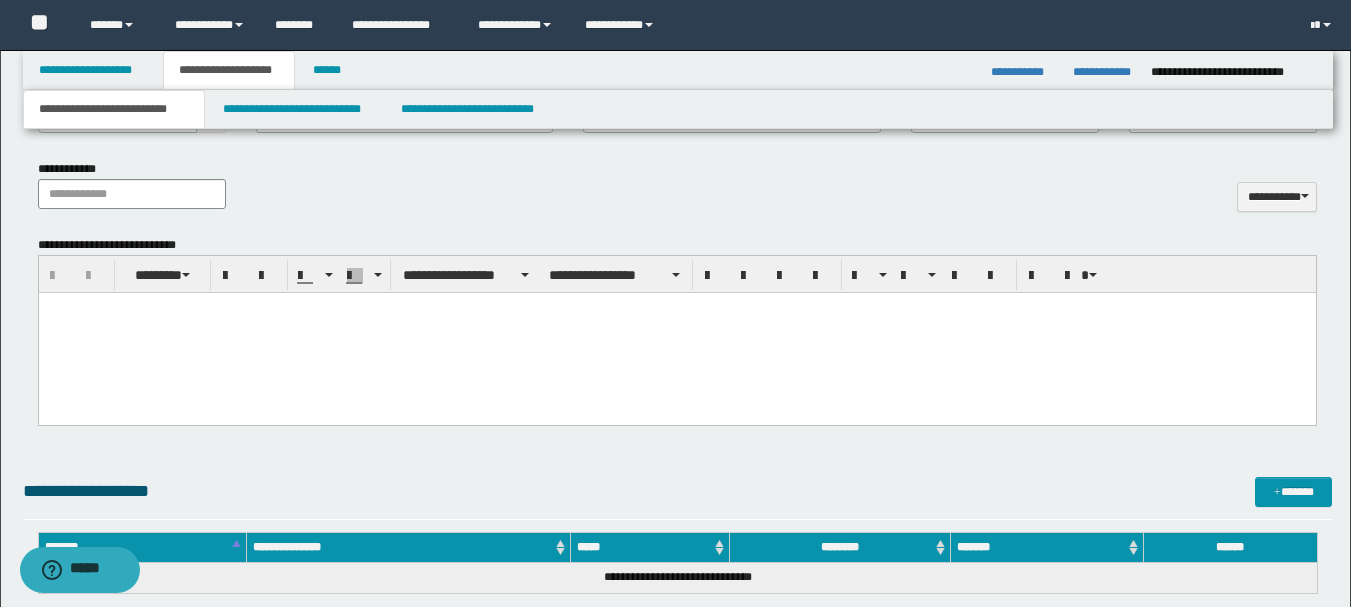 type 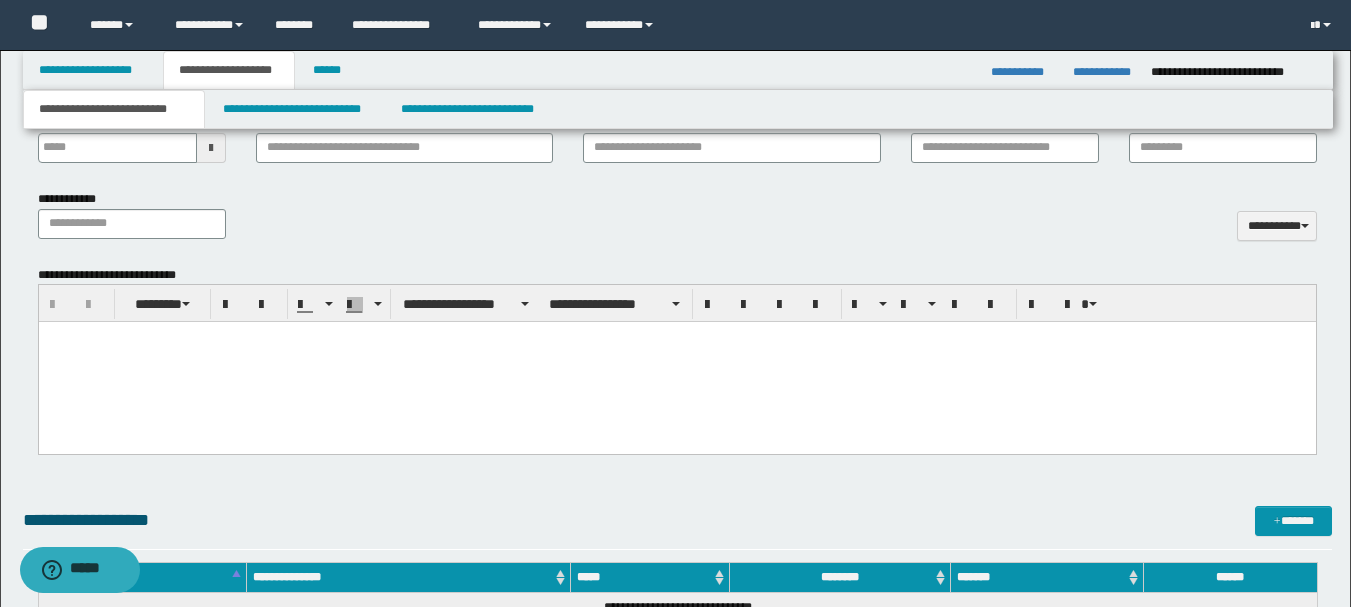 scroll, scrollTop: 853, scrollLeft: 0, axis: vertical 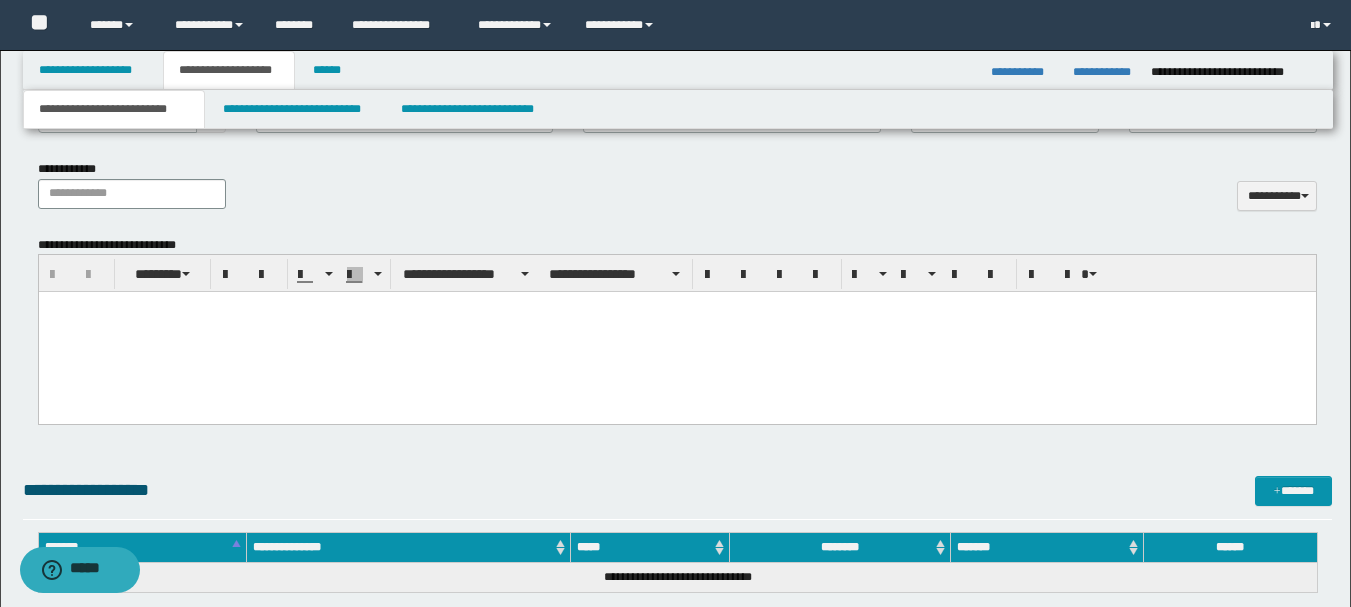 paste 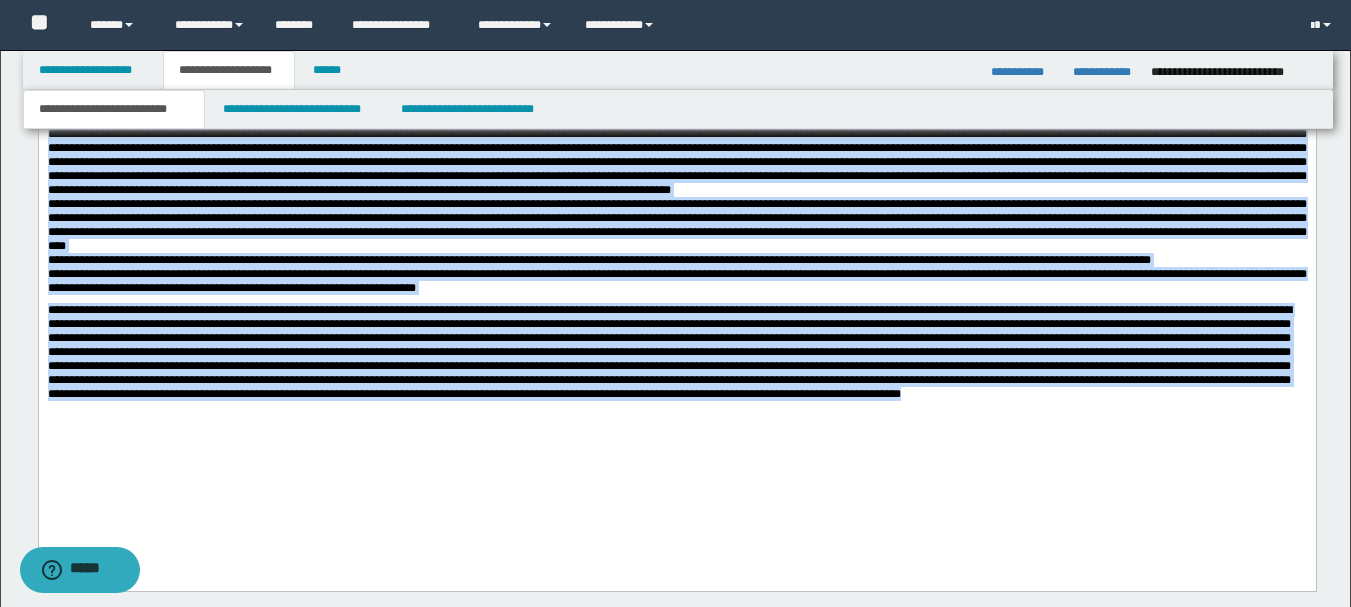 drag, startPoint x: 49, startPoint y: -172, endPoint x: 1016, endPoint y: 550, distance: 1206.8029 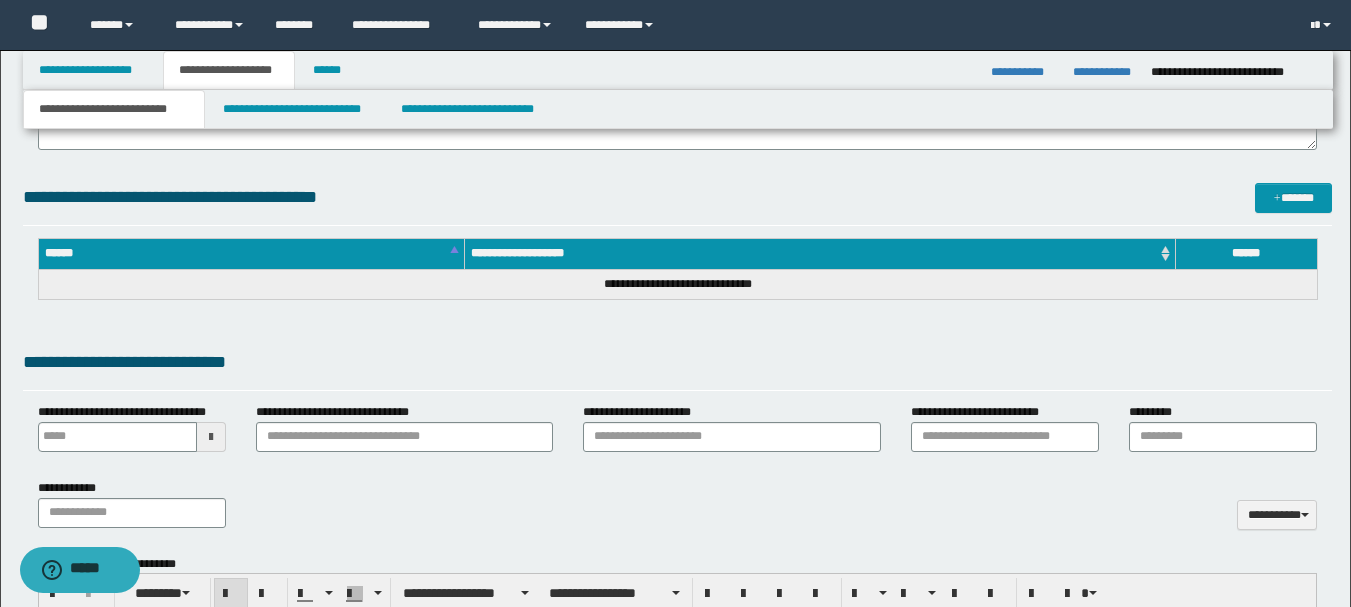 scroll, scrollTop: 934, scrollLeft: 0, axis: vertical 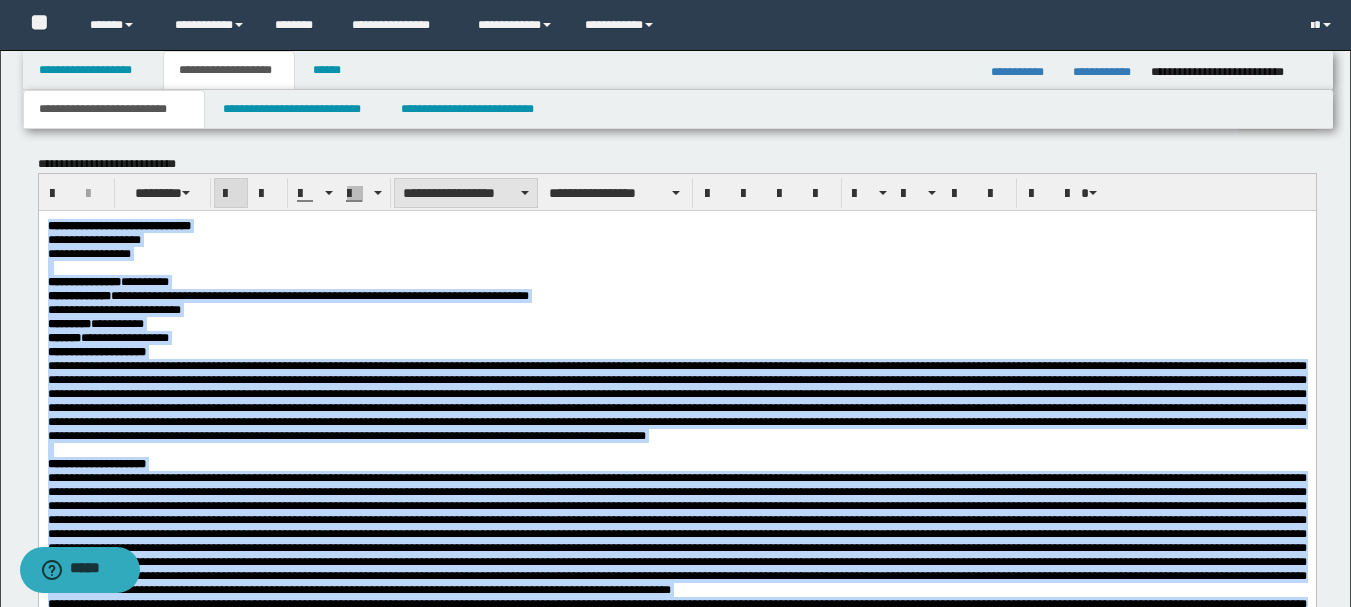 click on "**********" at bounding box center [466, 193] 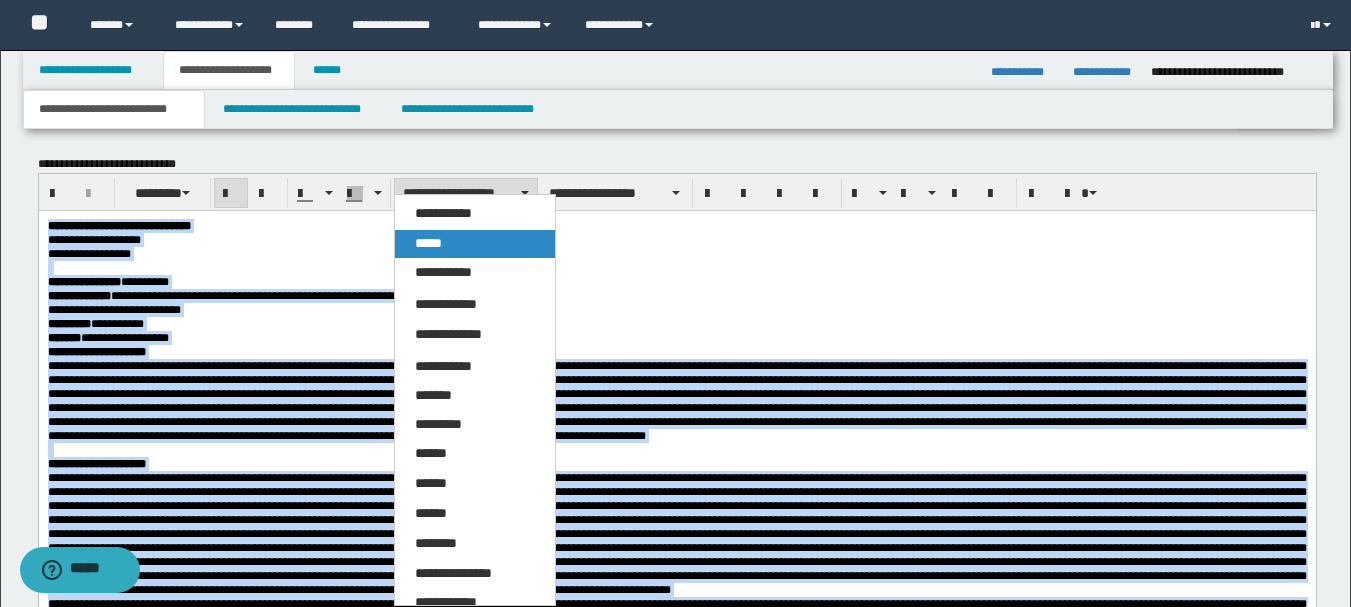 click on "*****" at bounding box center (475, 244) 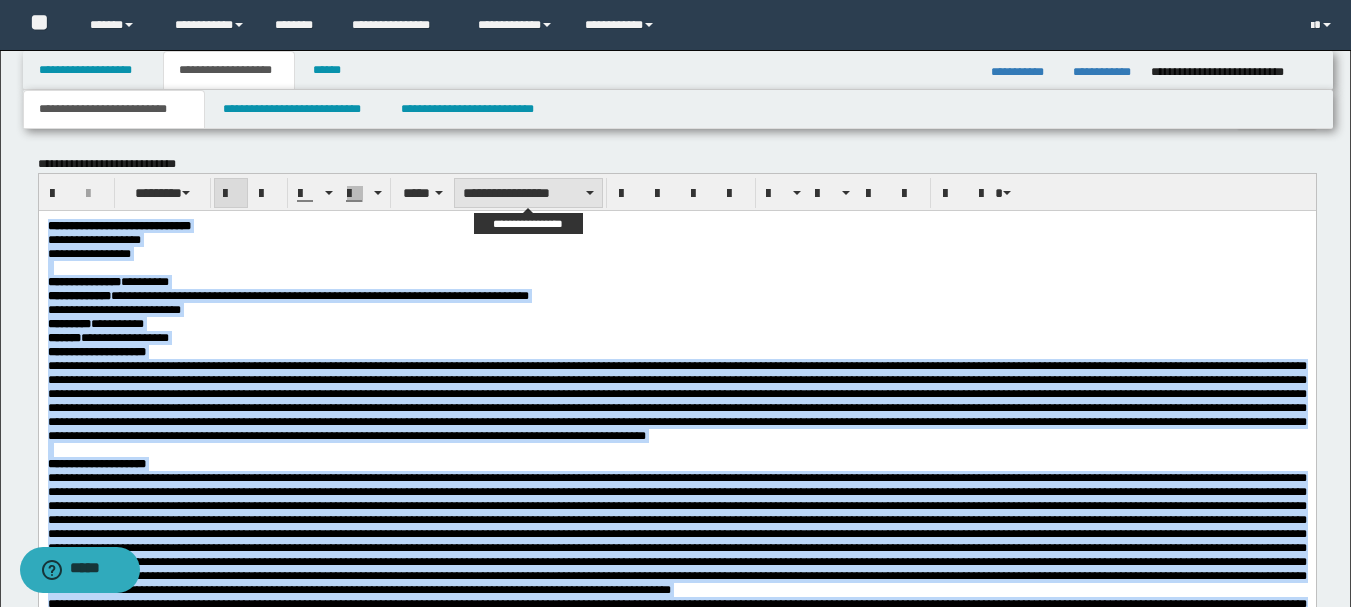 click on "**********" at bounding box center (528, 193) 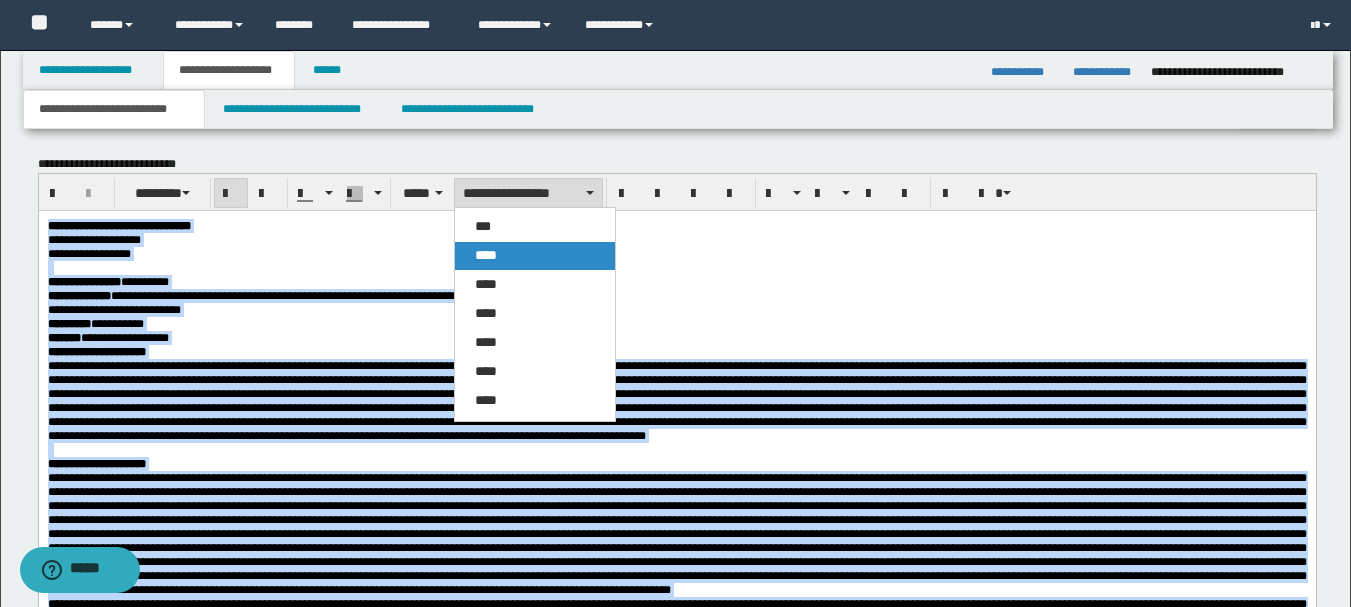 click on "****" at bounding box center (535, 256) 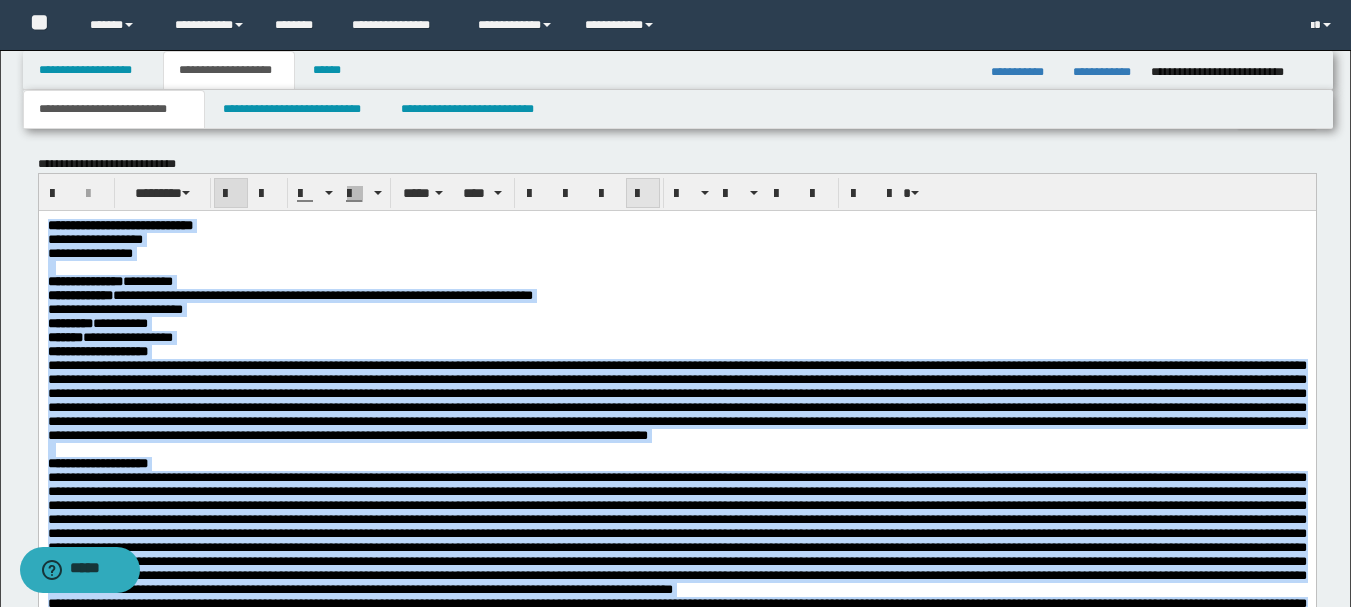 click at bounding box center (643, 194) 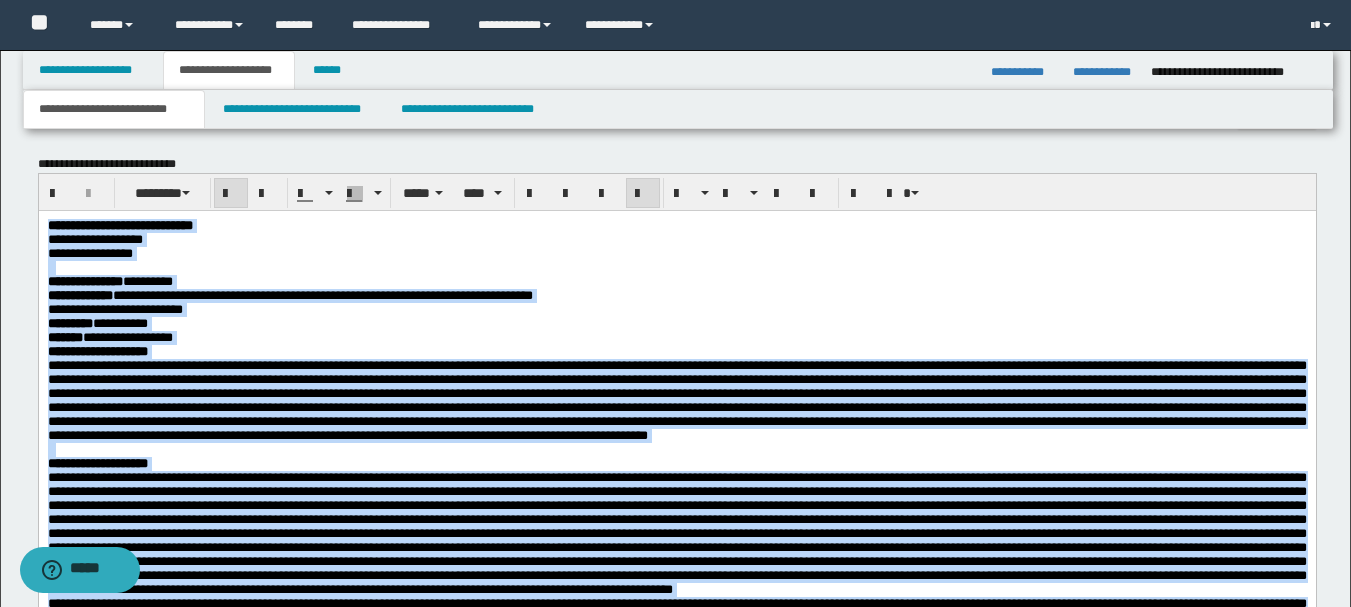 click at bounding box center (643, 194) 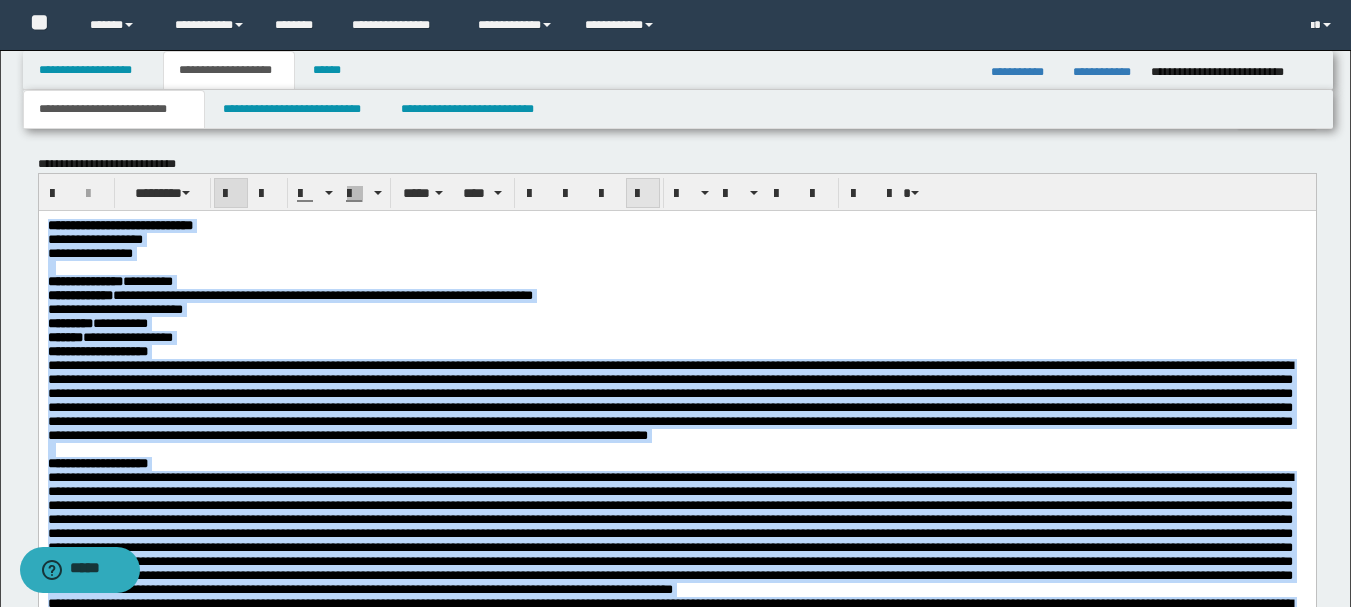 click at bounding box center (643, 194) 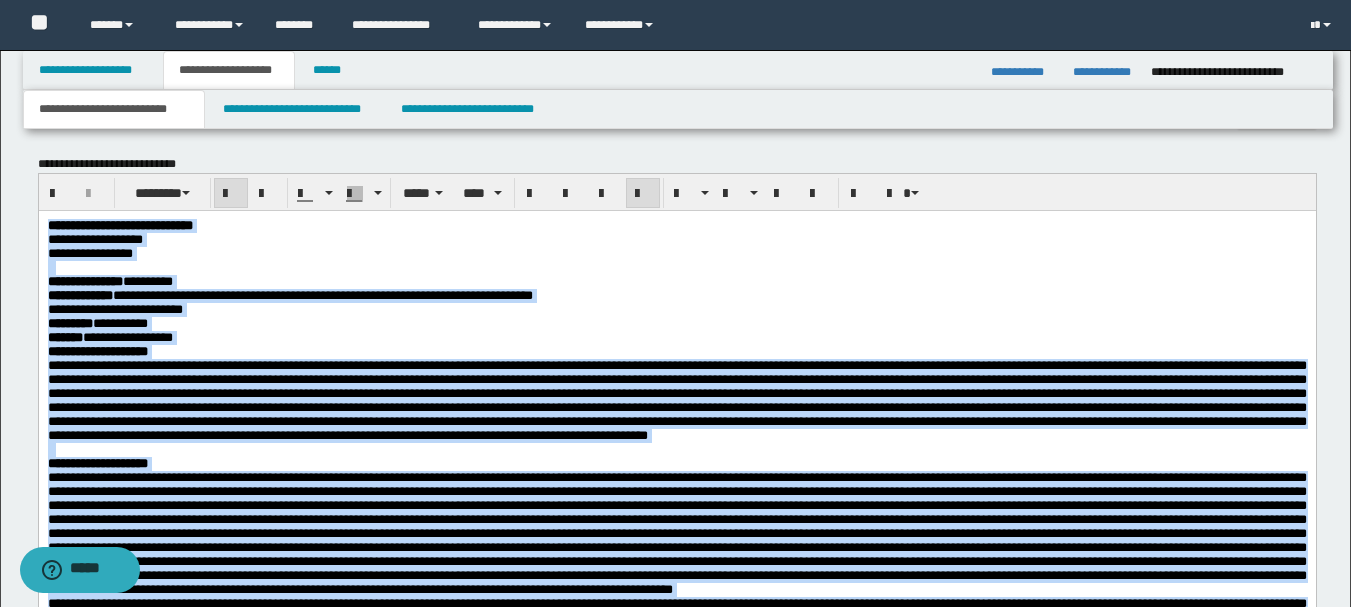 click on "**********" at bounding box center [676, 338] 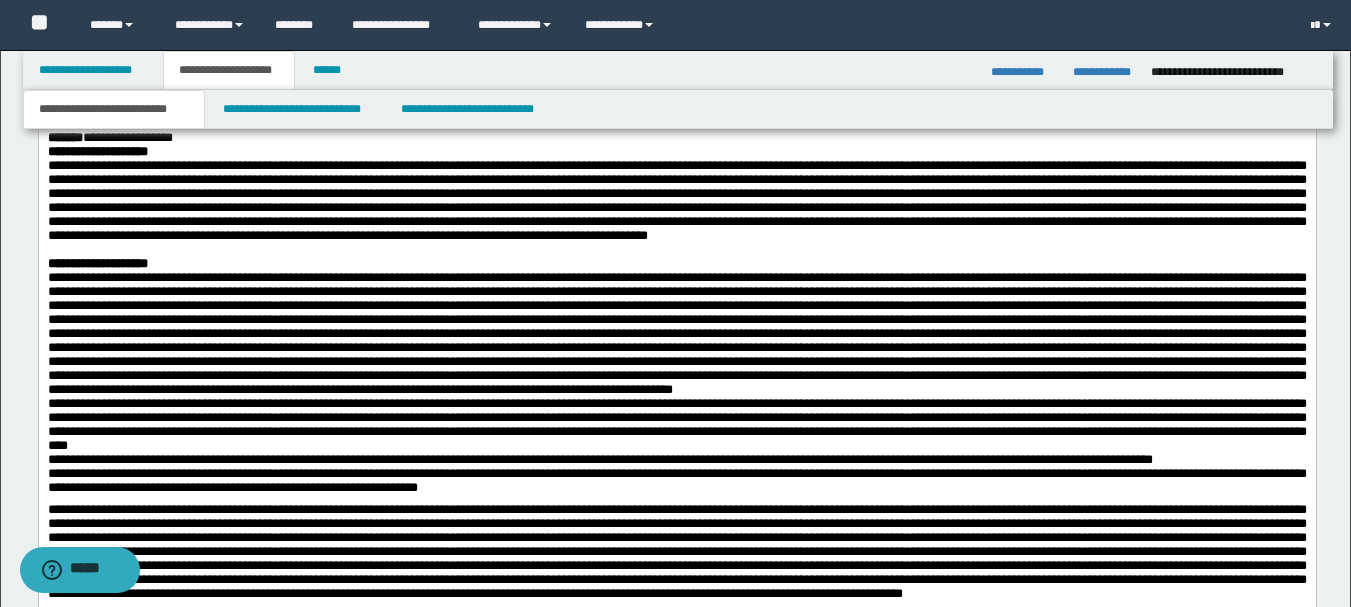 scroll, scrollTop: 1334, scrollLeft: 0, axis: vertical 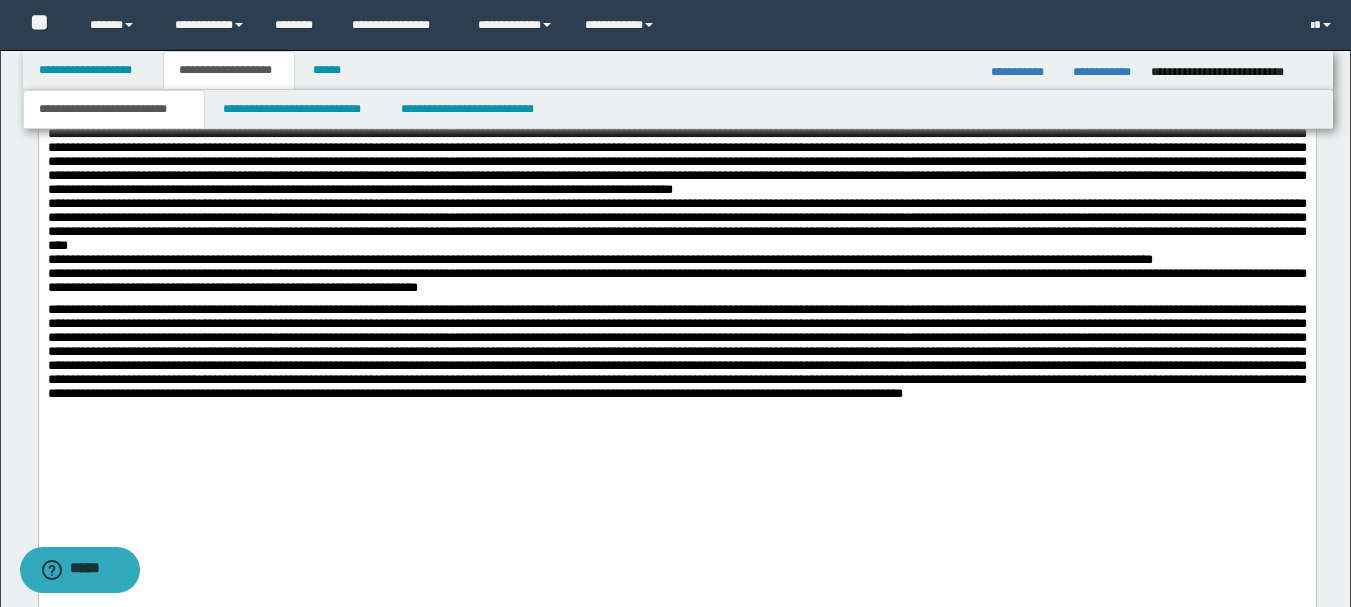 click at bounding box center [676, 135] 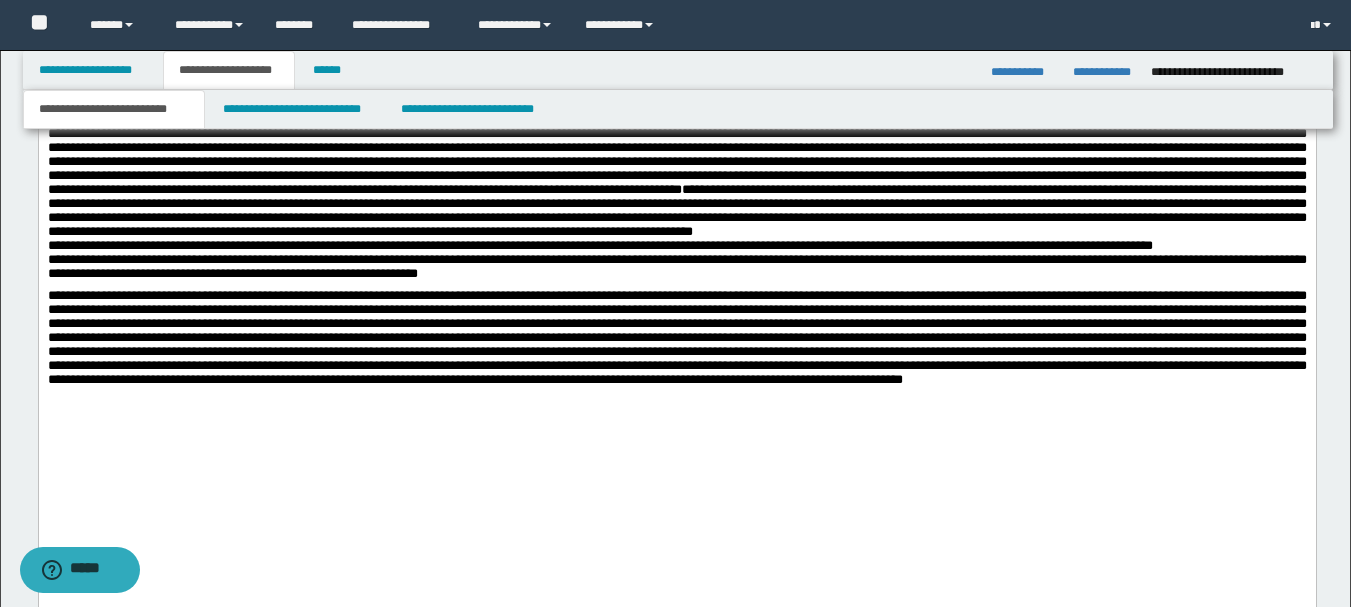 click on "**********" at bounding box center (676, 247) 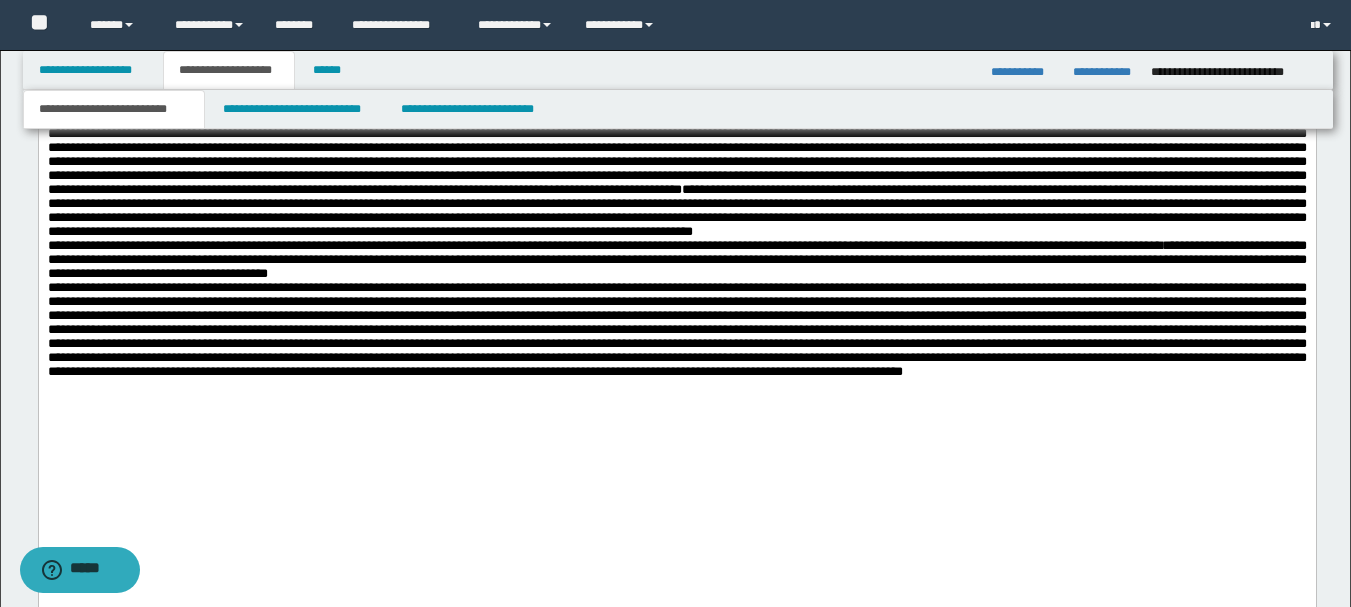click on "**********" at bounding box center (676, 156) 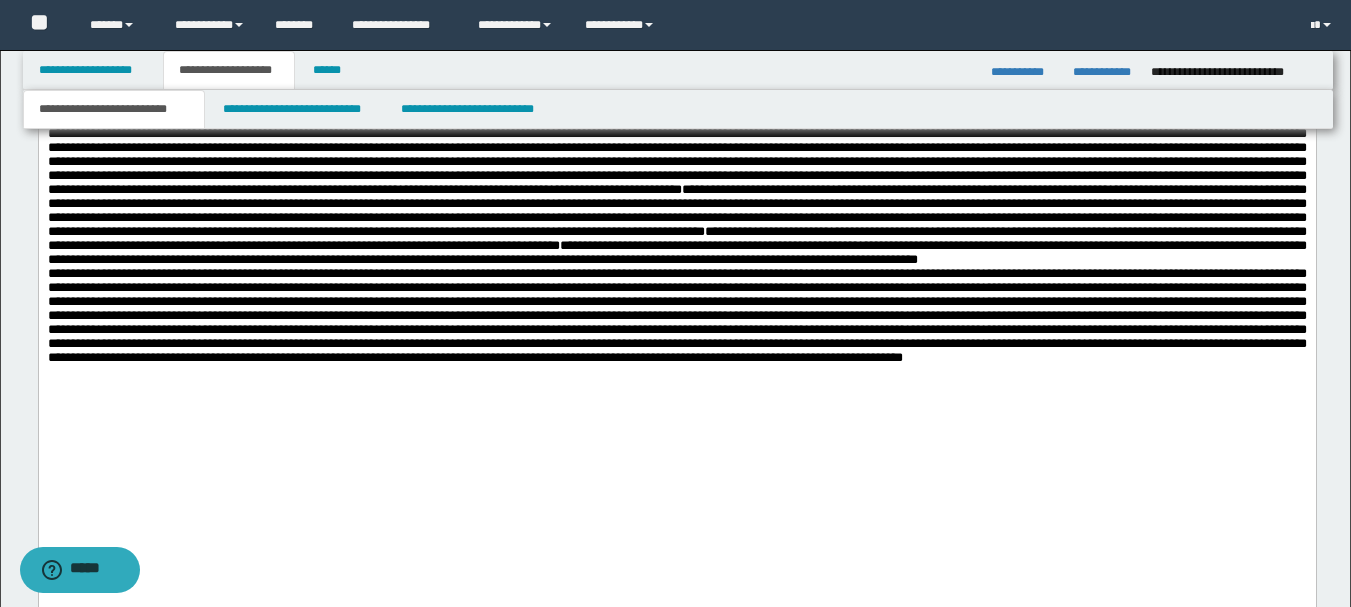 click on "**********" at bounding box center (676, 170) 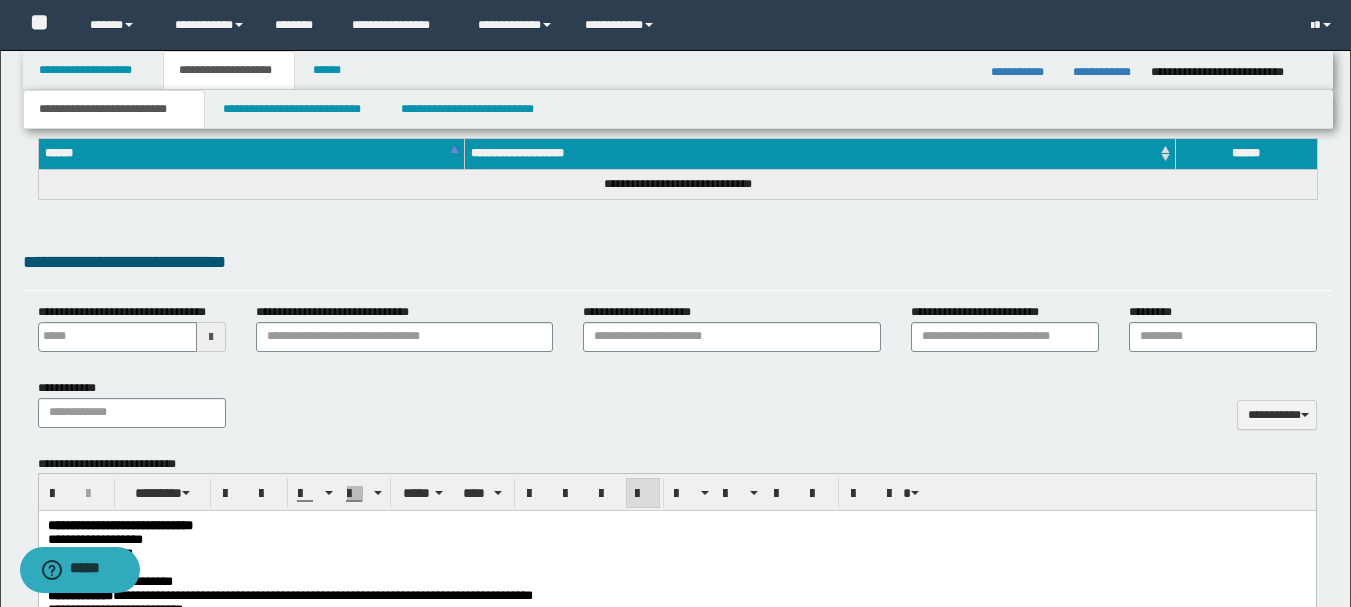 scroll, scrollTop: 834, scrollLeft: 0, axis: vertical 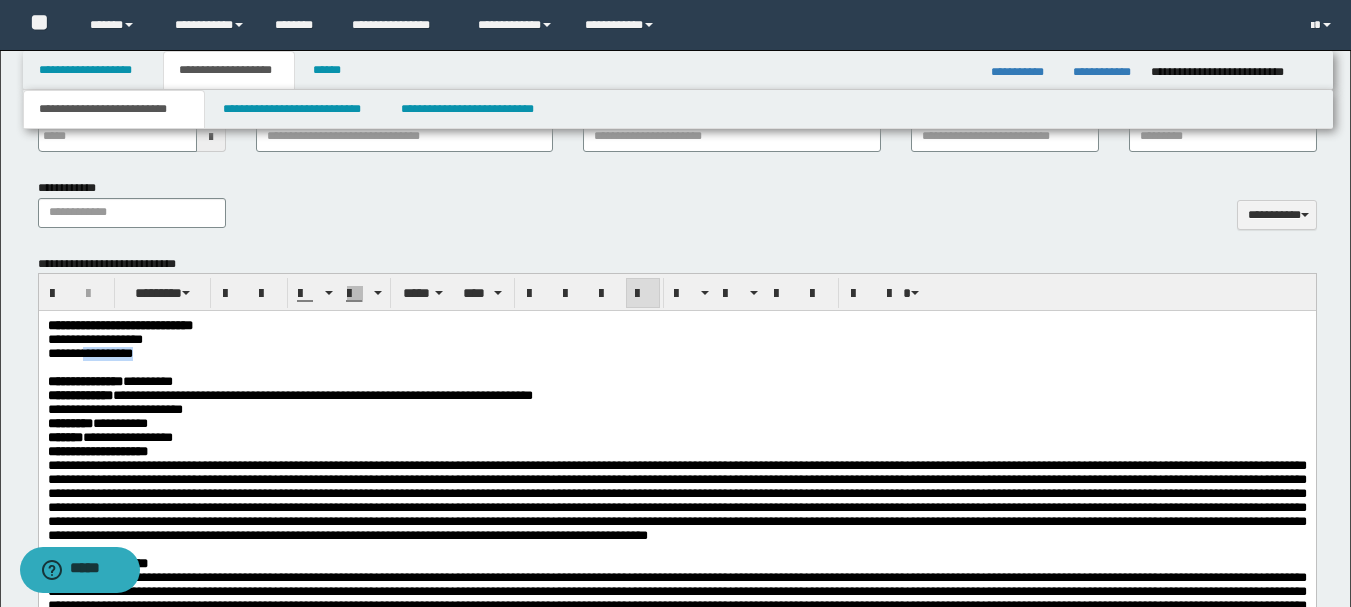 drag, startPoint x: 92, startPoint y: 359, endPoint x: 157, endPoint y: 356, distance: 65.06919 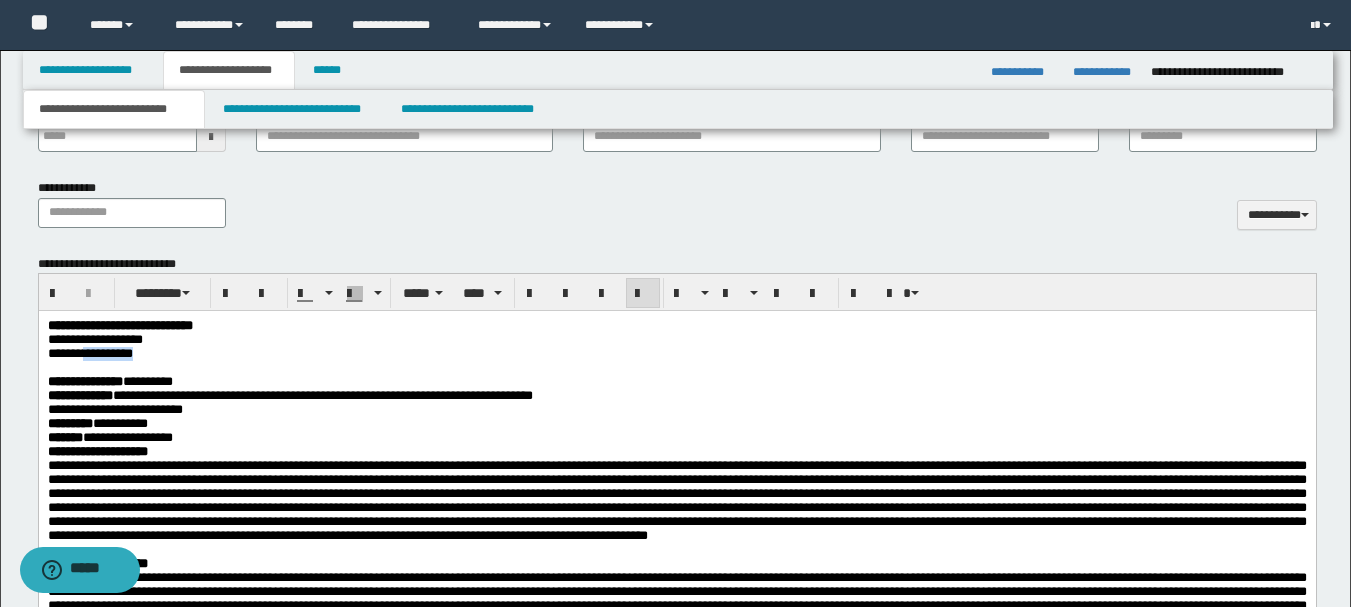 click on "**********" at bounding box center (89, 353) 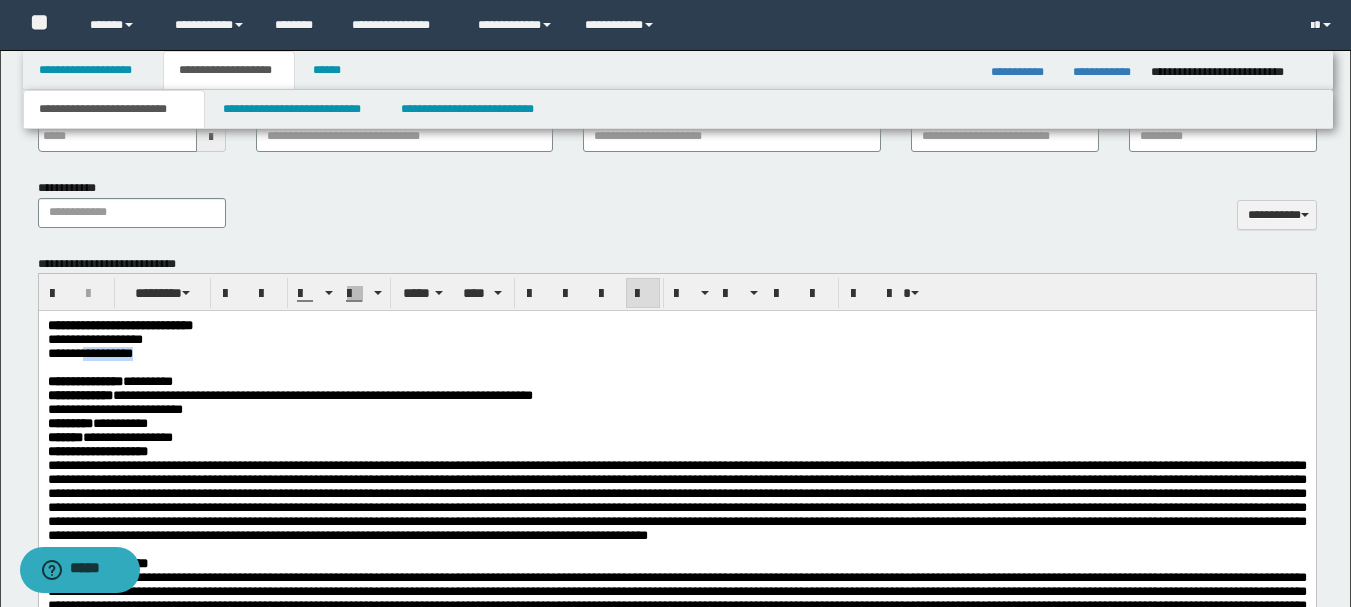 copy on "**********" 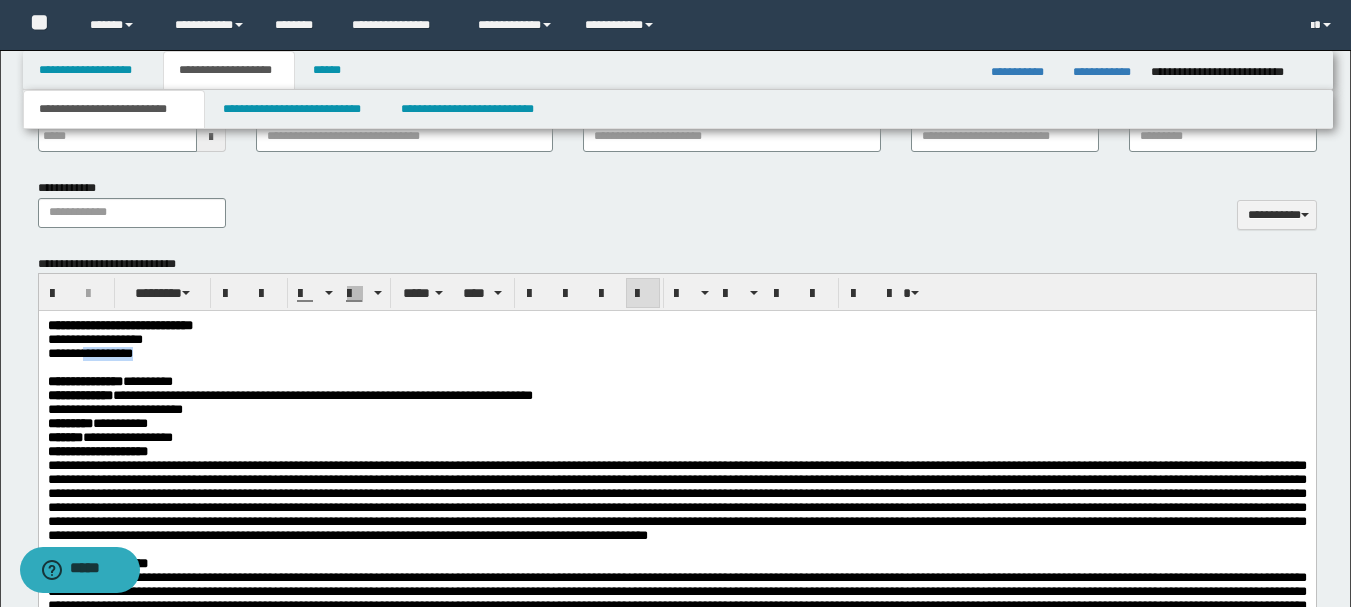 scroll, scrollTop: 634, scrollLeft: 0, axis: vertical 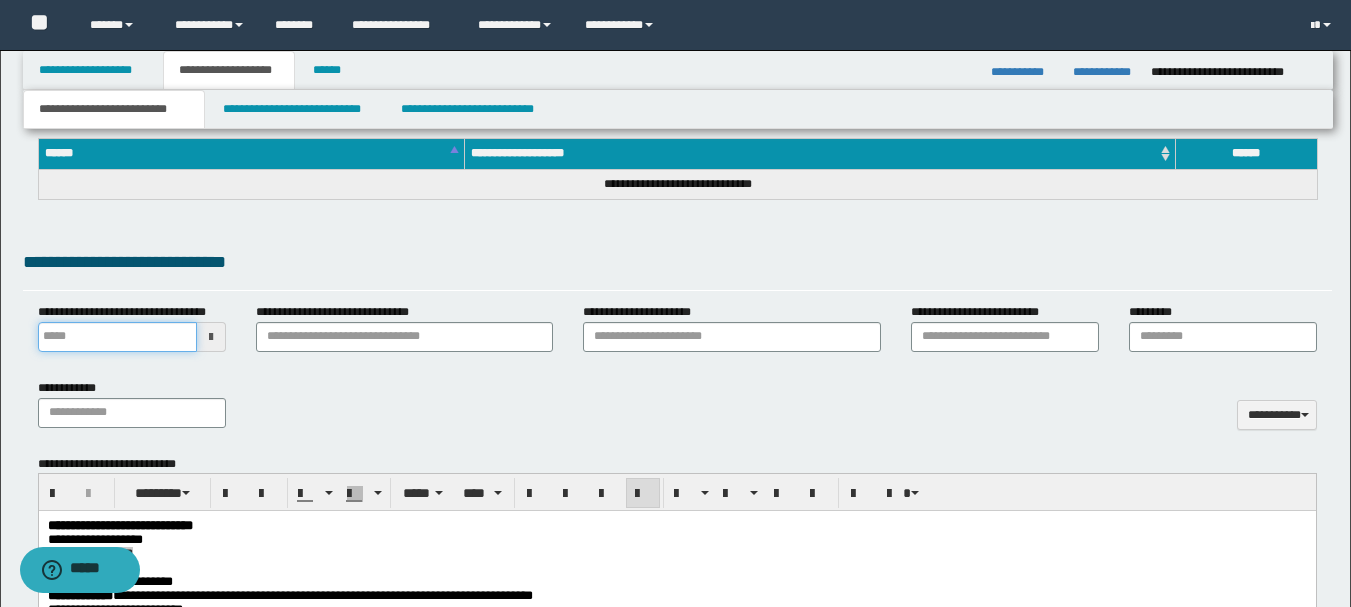 click on "**********" at bounding box center [117, 337] 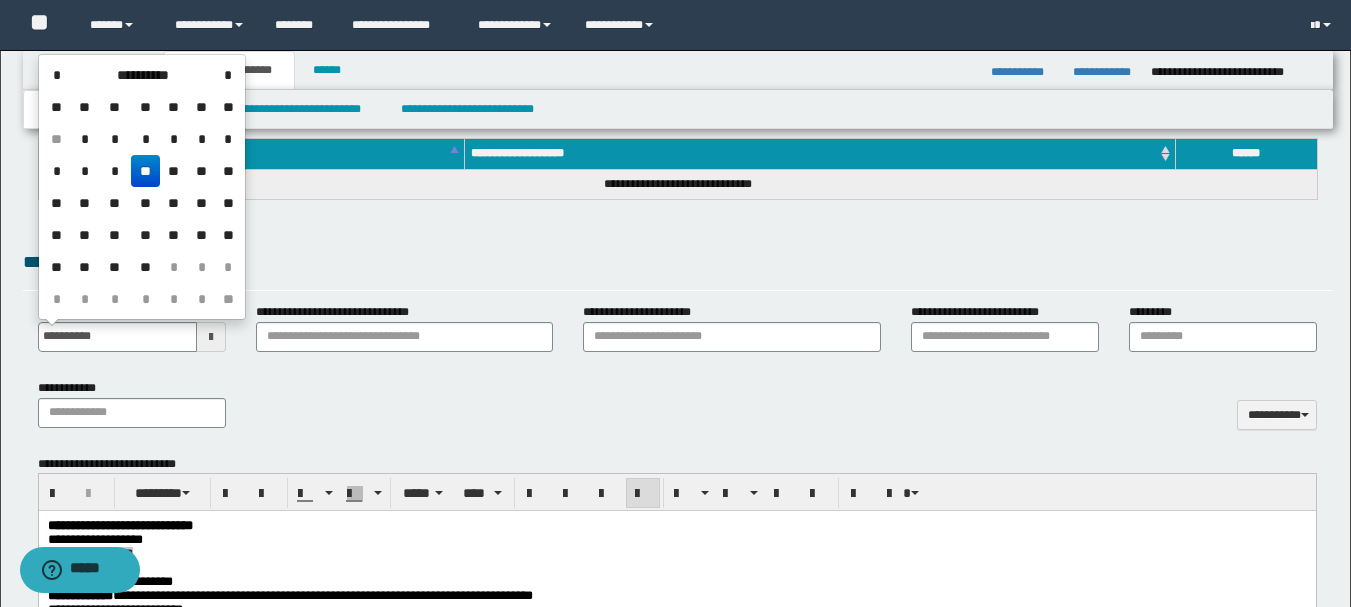 type on "**********" 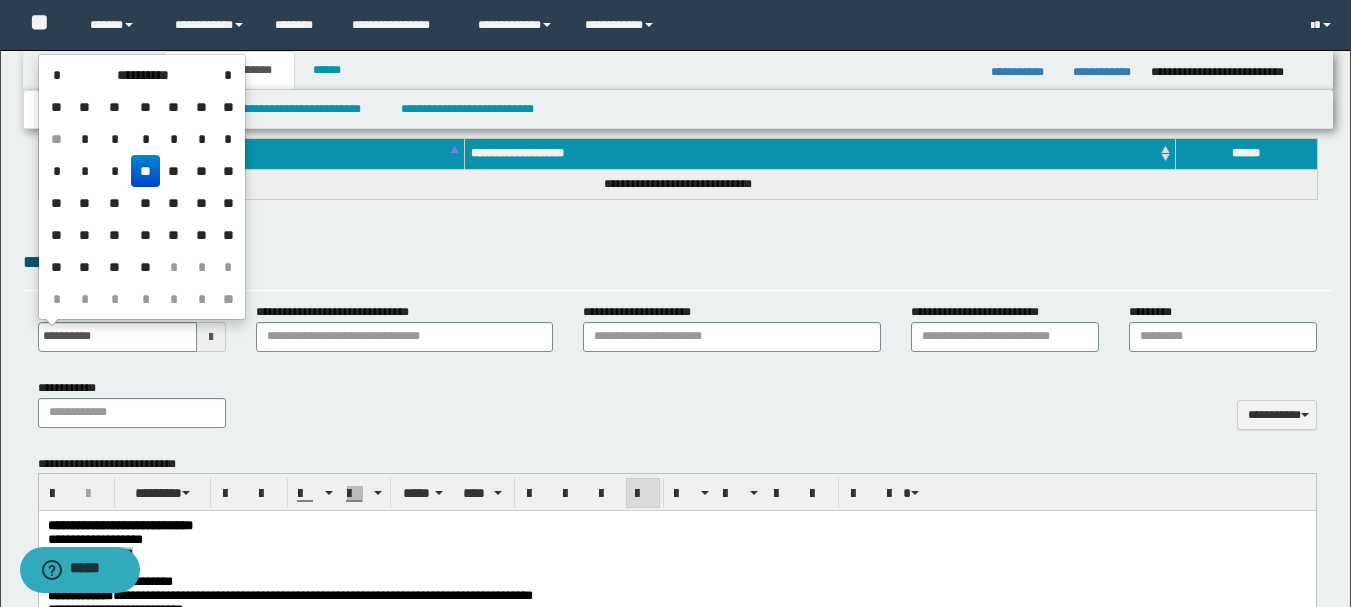 click on "**********" at bounding box center [677, 411] 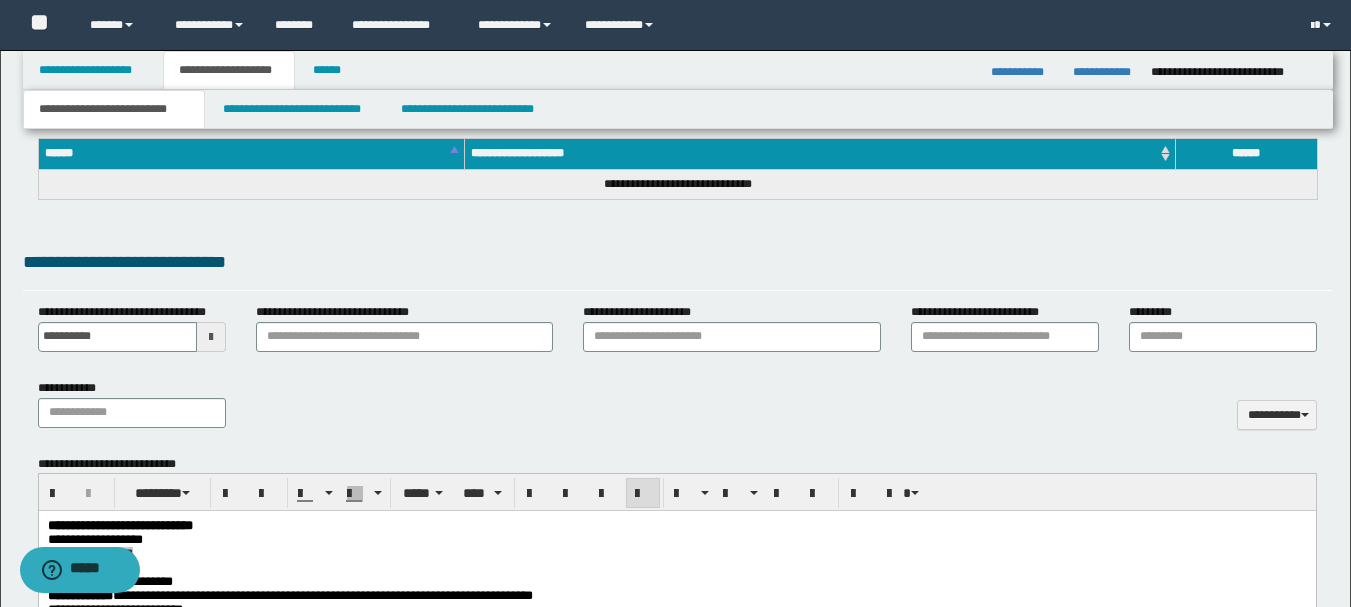 scroll, scrollTop: 734, scrollLeft: 0, axis: vertical 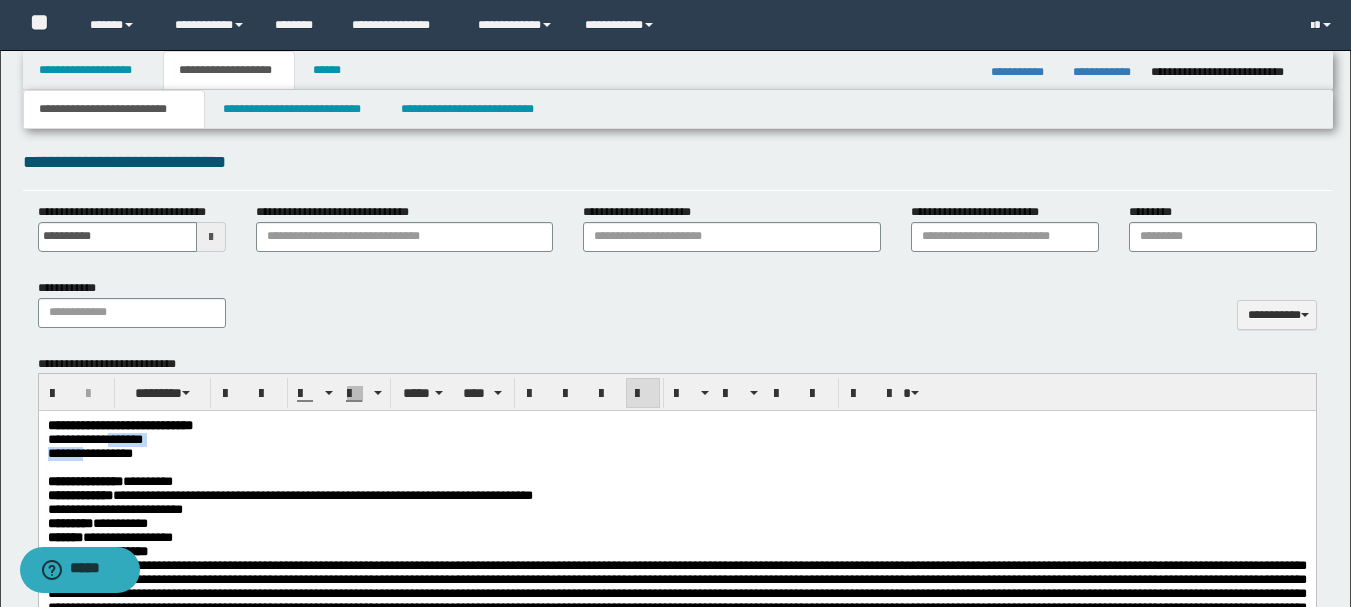 drag, startPoint x: 49, startPoint y: 437, endPoint x: 138, endPoint y: 434, distance: 89.050545 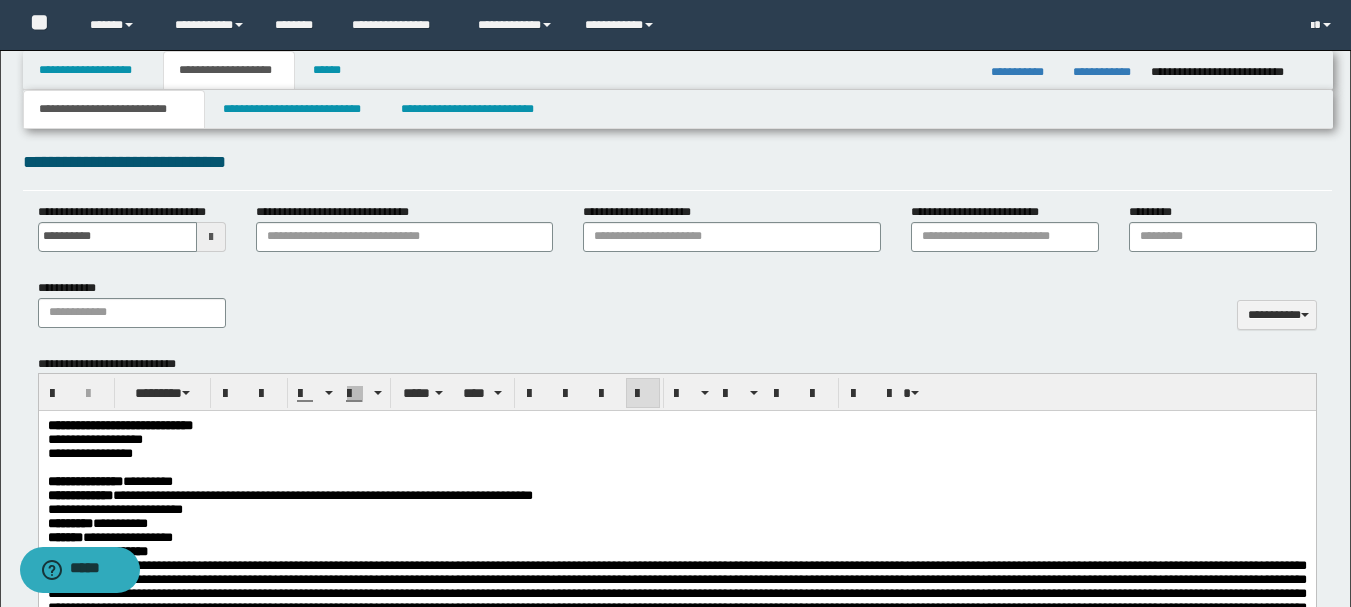 click on "**********" at bounding box center [109, 481] 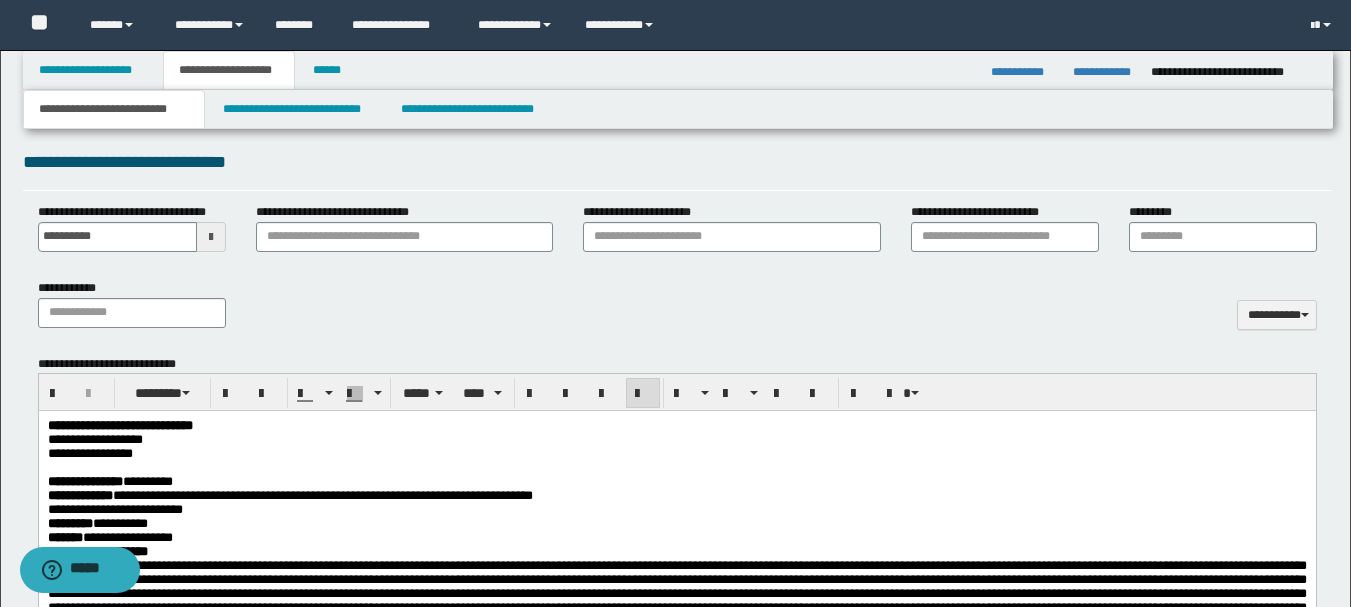 drag, startPoint x: 44, startPoint y: 438, endPoint x: 120, endPoint y: 433, distance: 76.1643 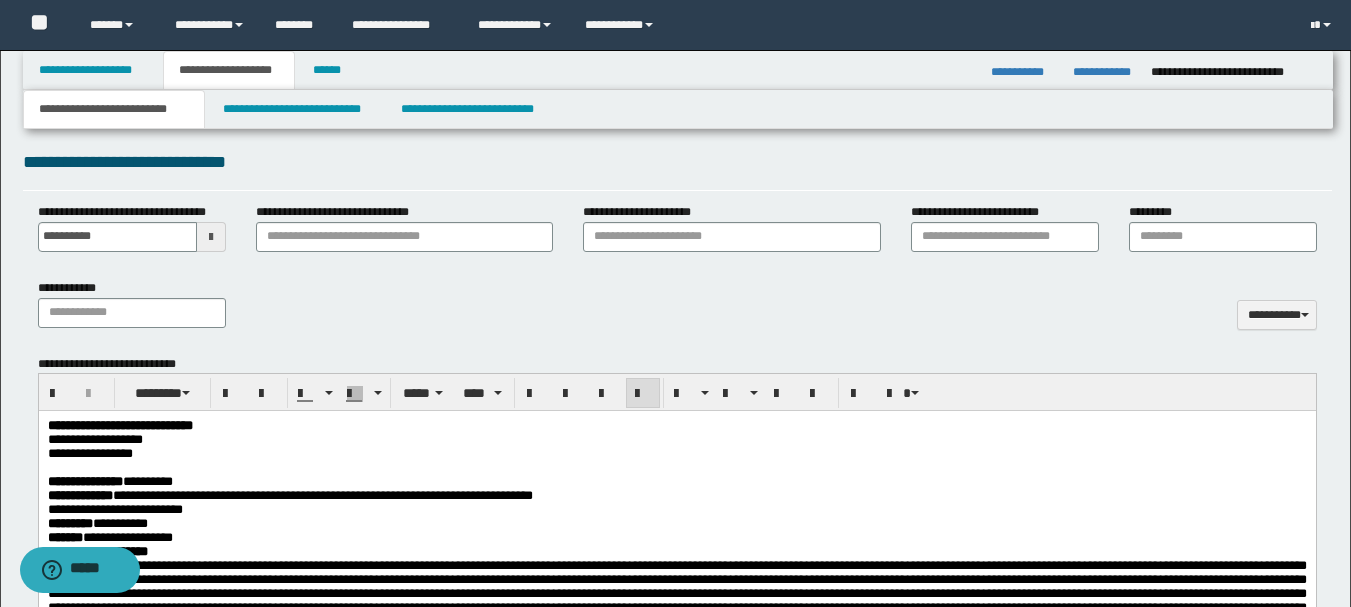 click on "**********" at bounding box center (676, 717) 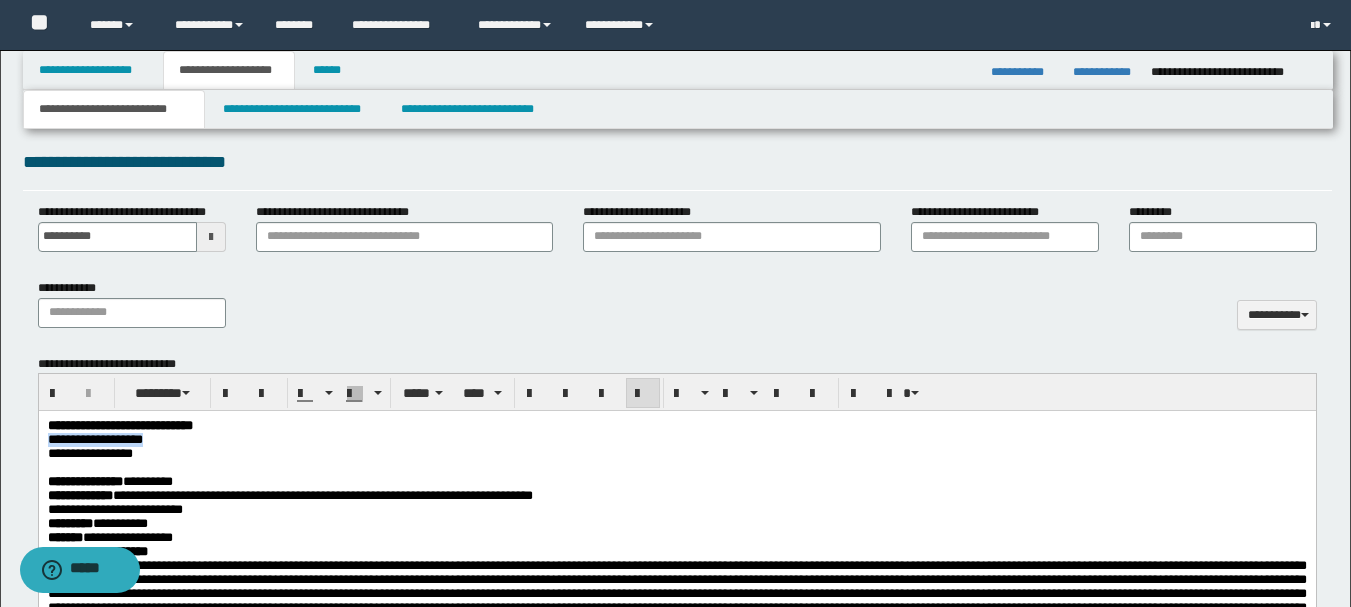 drag, startPoint x: 46, startPoint y: 439, endPoint x: 201, endPoint y: 439, distance: 155 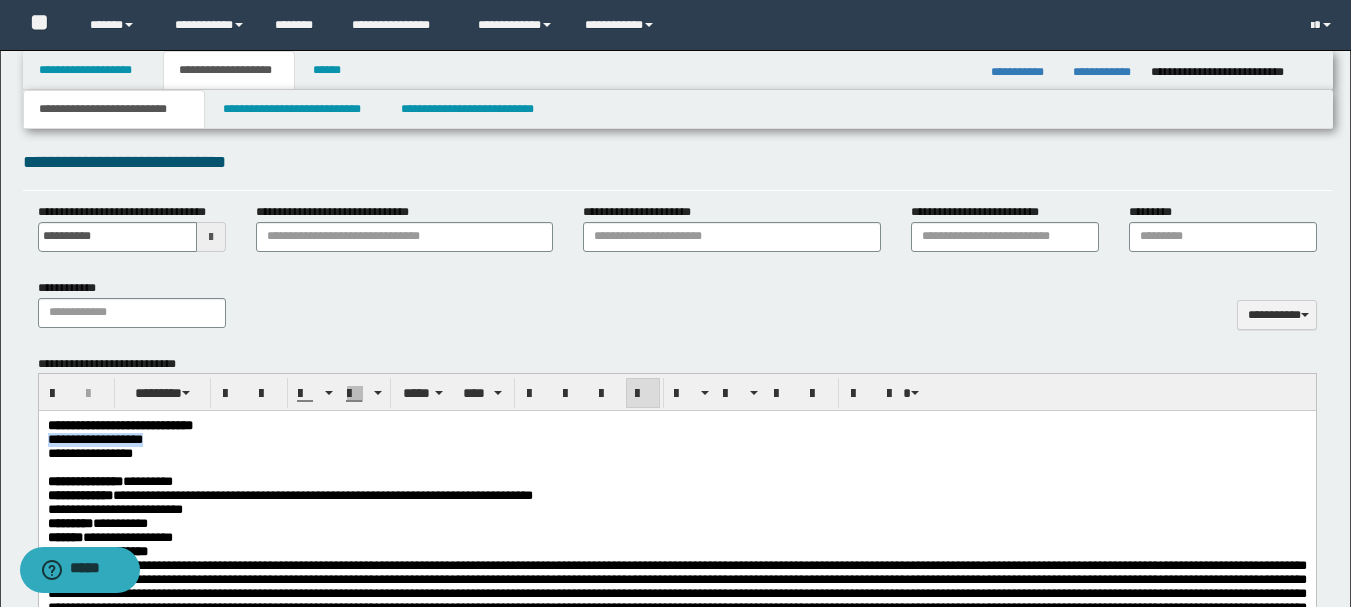 click on "**********" at bounding box center (94, 439) 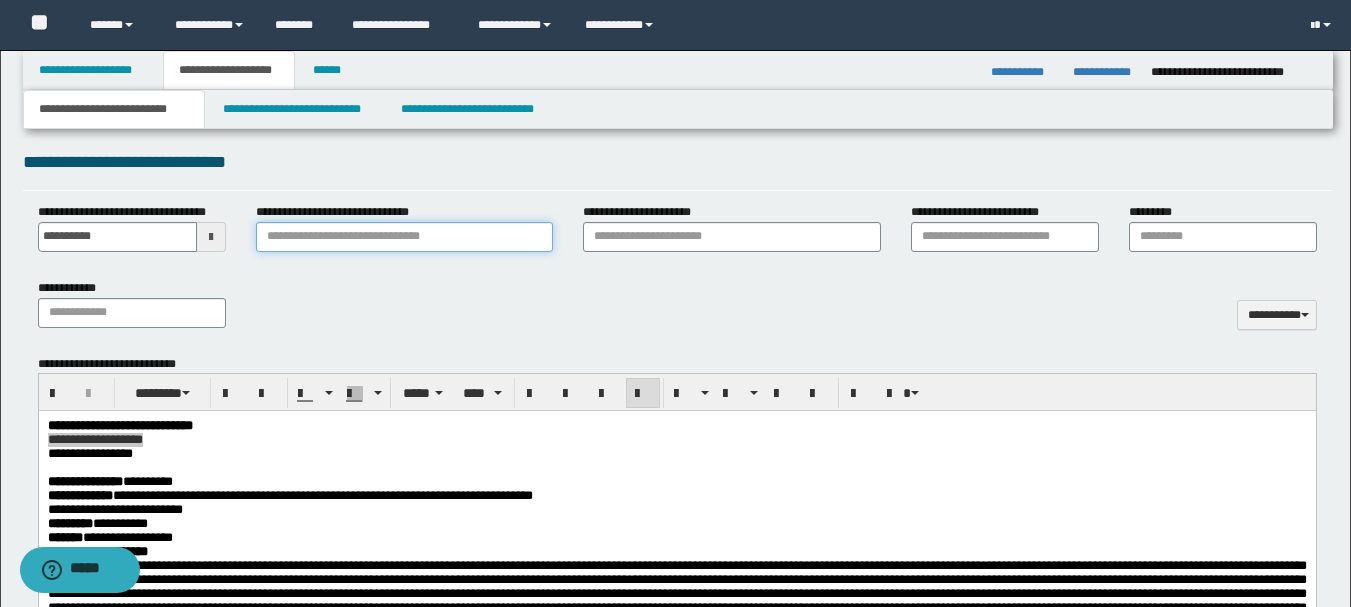 click on "**********" at bounding box center (404, 237) 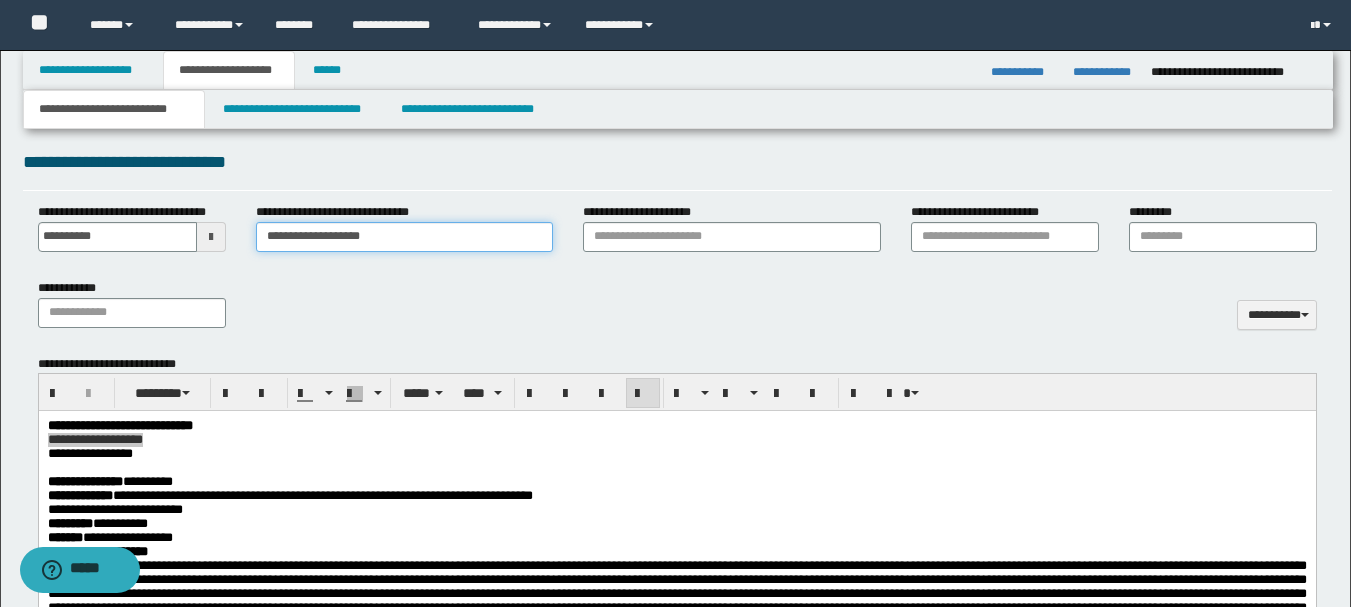 type on "**********" 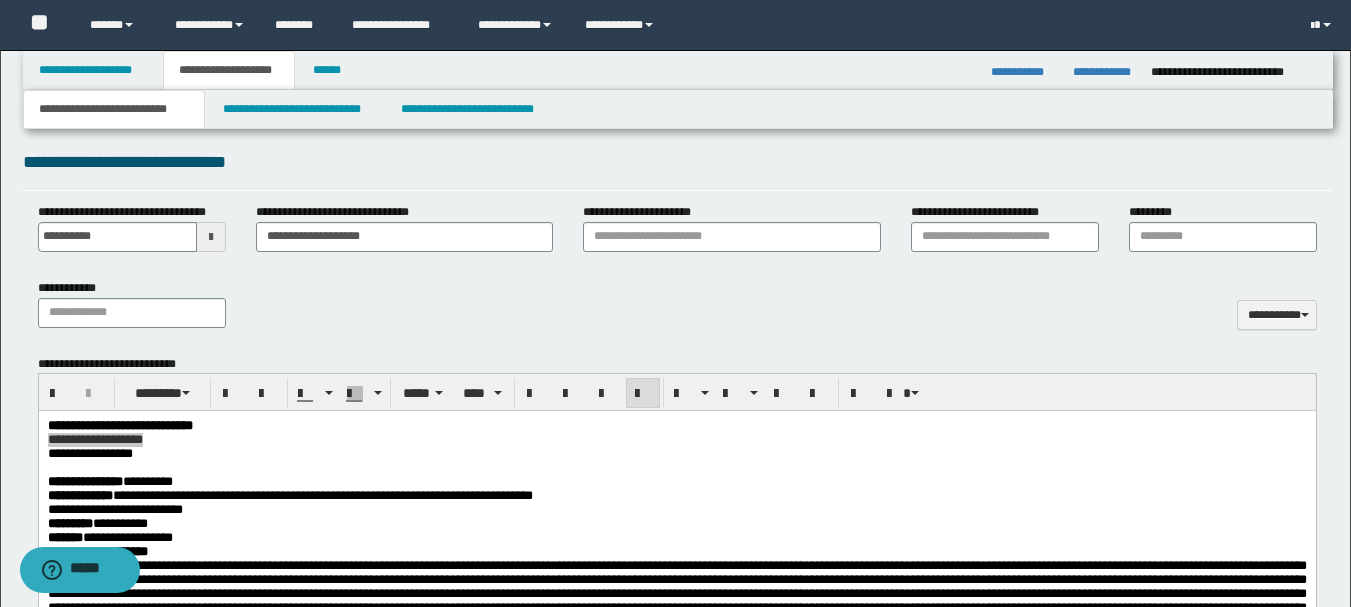 click on "**********" at bounding box center [677, 311] 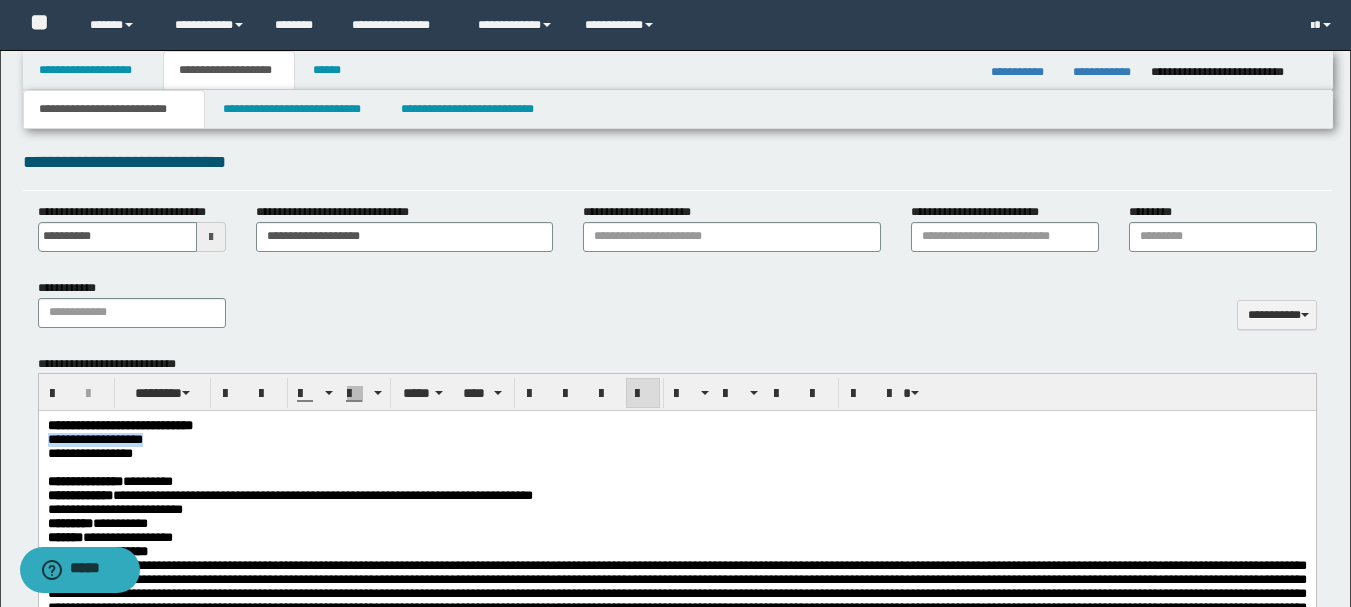 click on "**********" at bounding box center (676, 510) 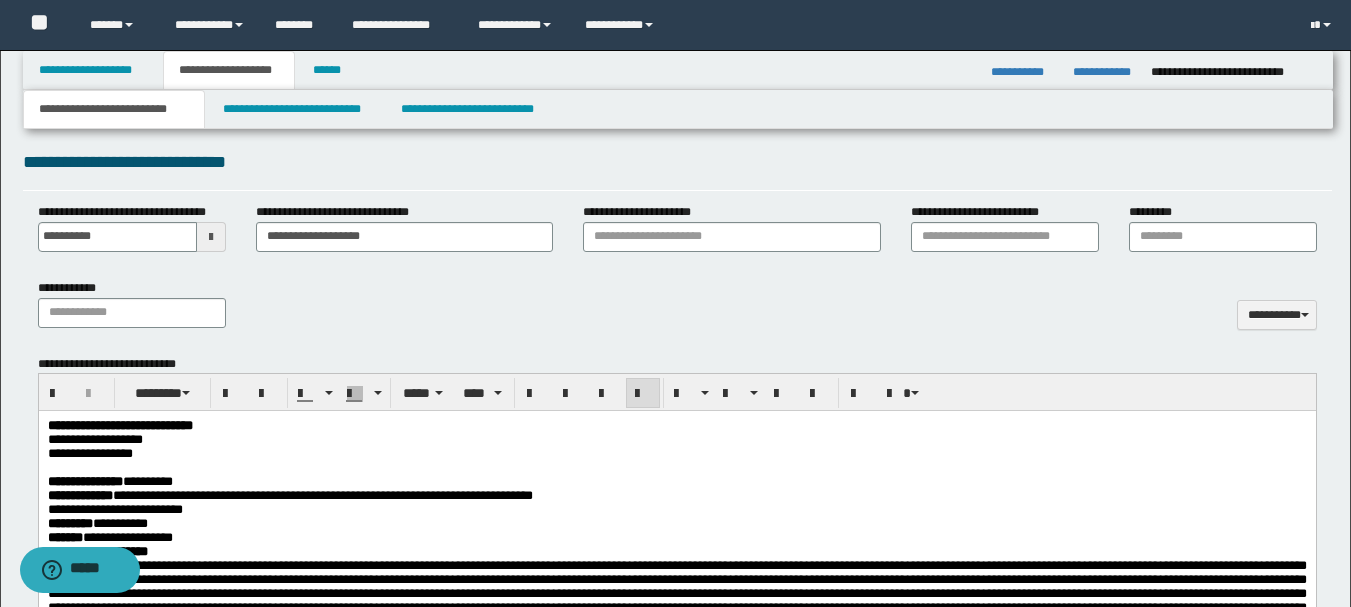 click on "**********" at bounding box center [676, 482] 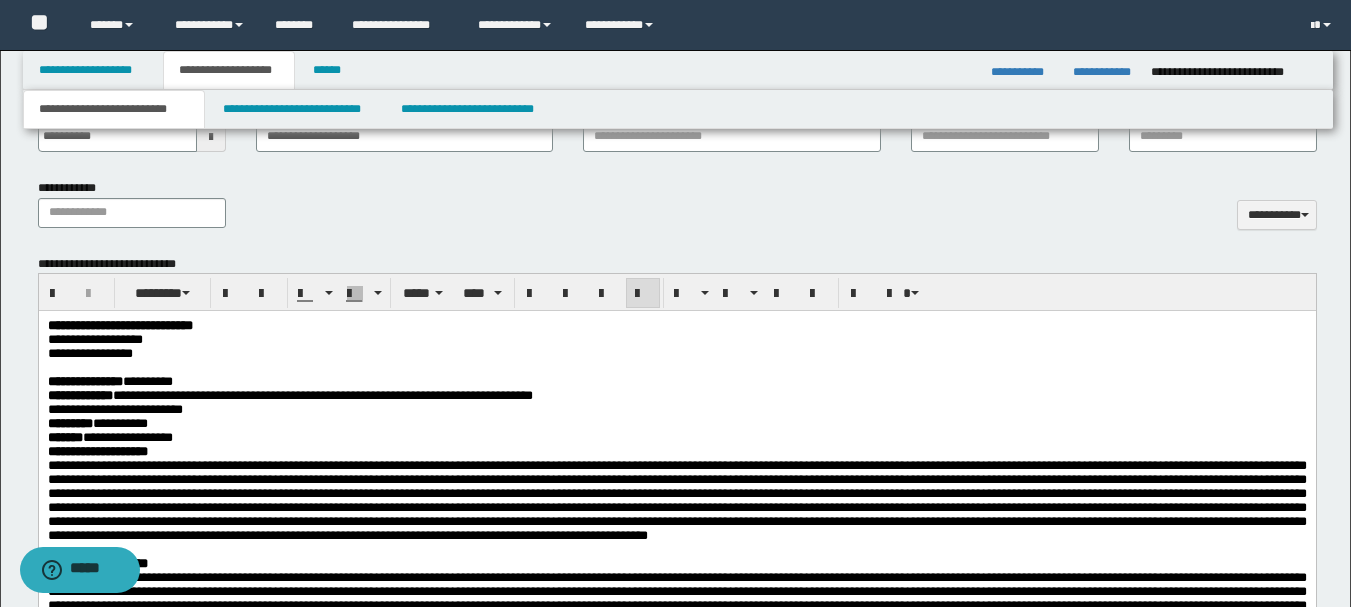 scroll, scrollTop: 734, scrollLeft: 0, axis: vertical 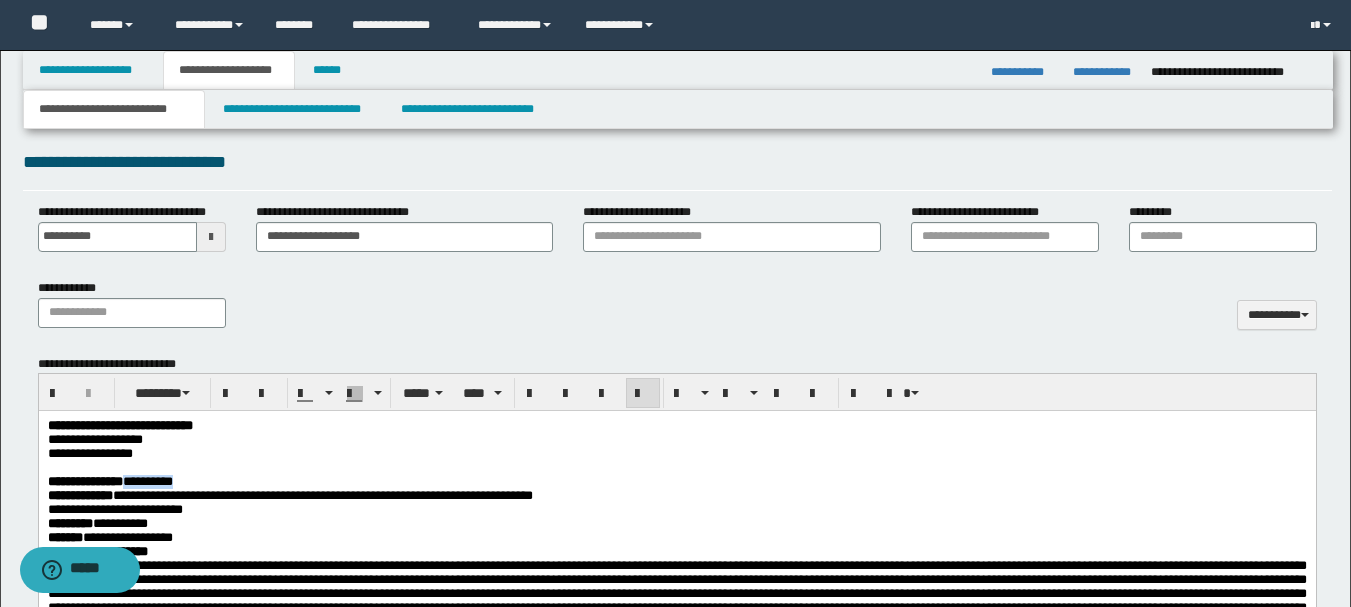 drag, startPoint x: 169, startPoint y: 488, endPoint x: 258, endPoint y: 491, distance: 89.050545 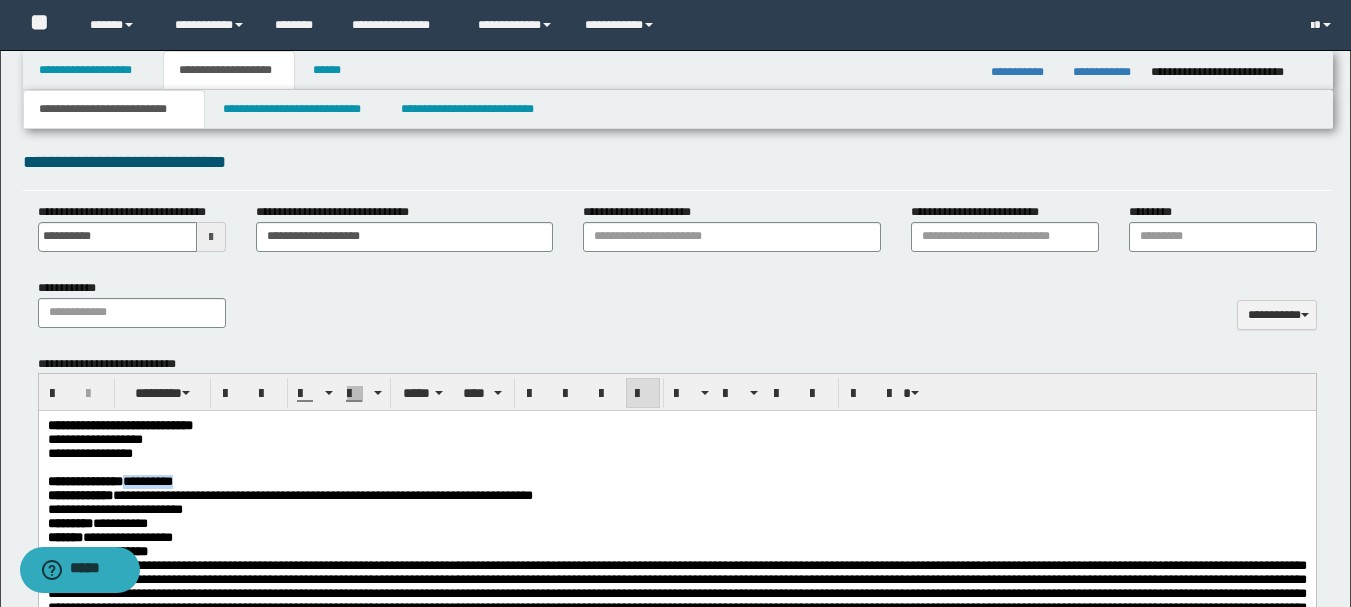click on "**********" at bounding box center [676, 482] 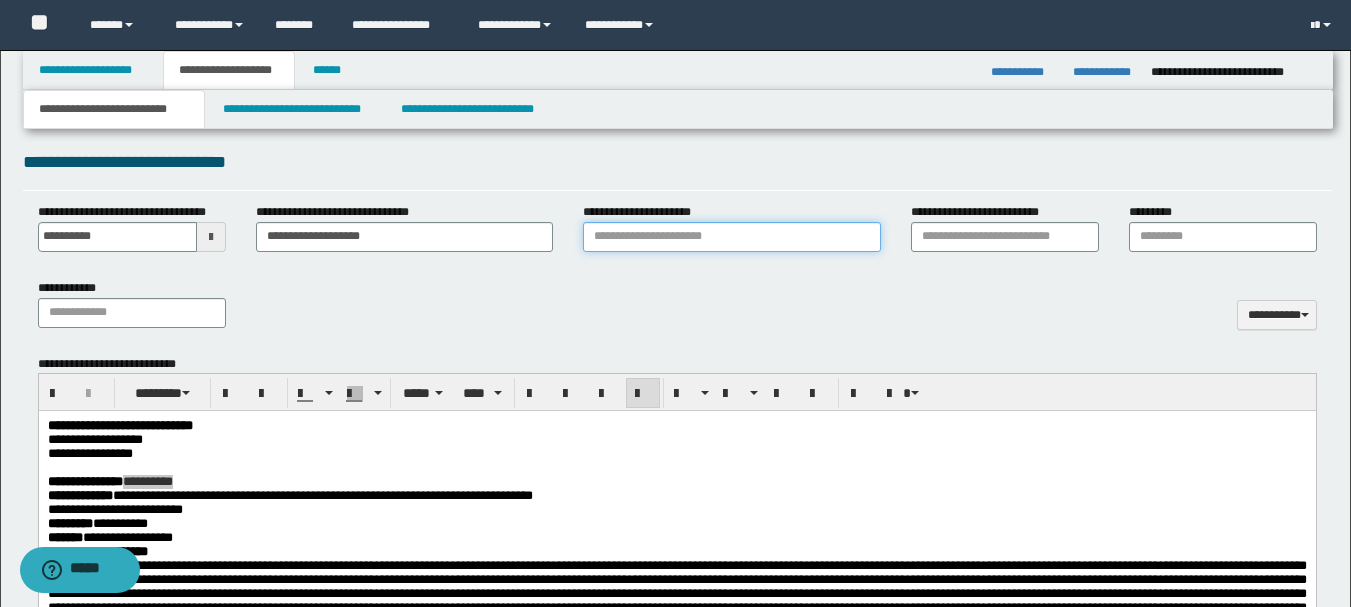 click on "**********" at bounding box center (731, 237) 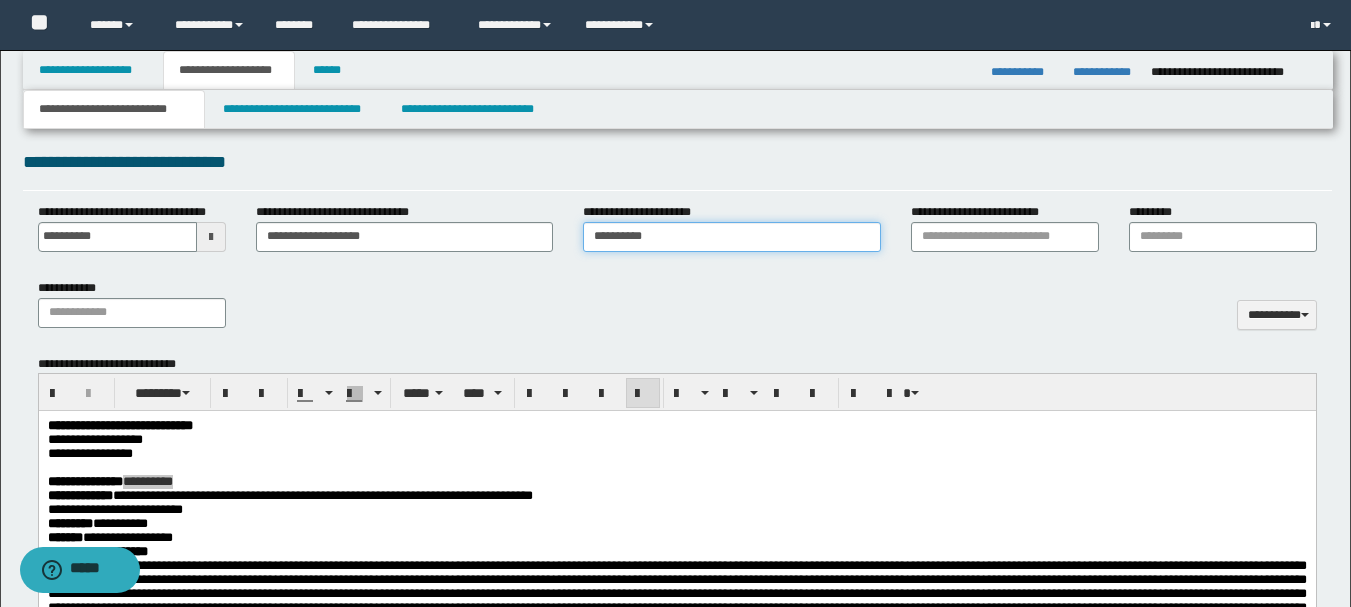 type on "**********" 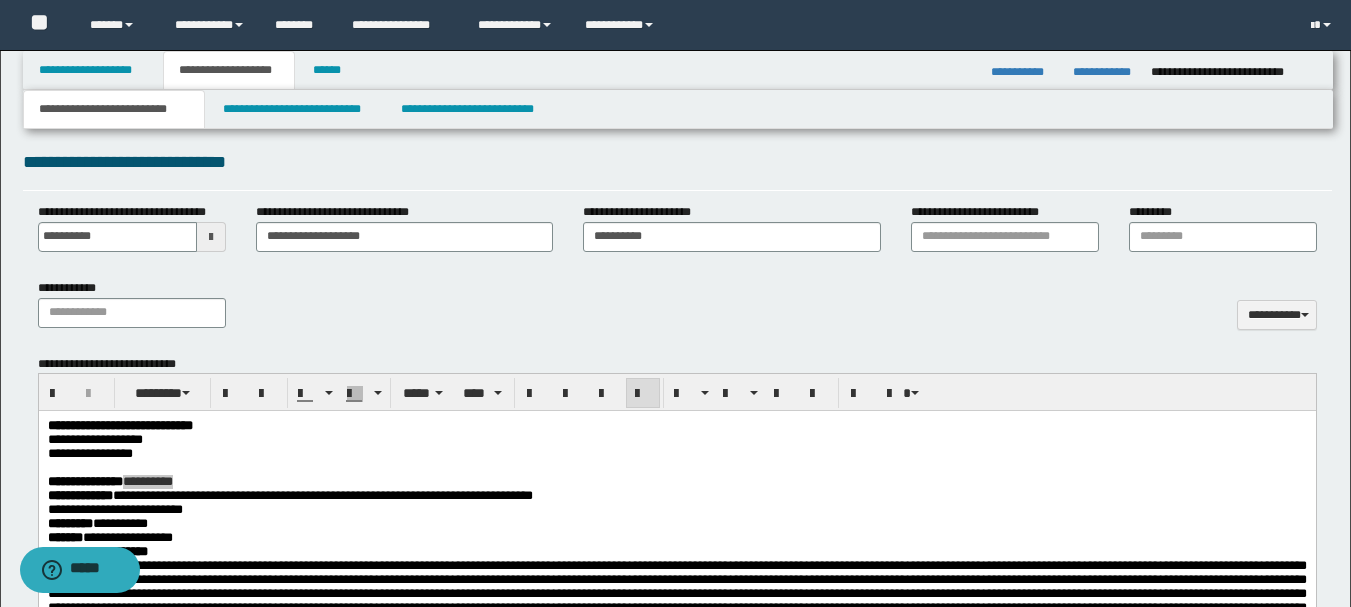 click on "**********" at bounding box center (677, 311) 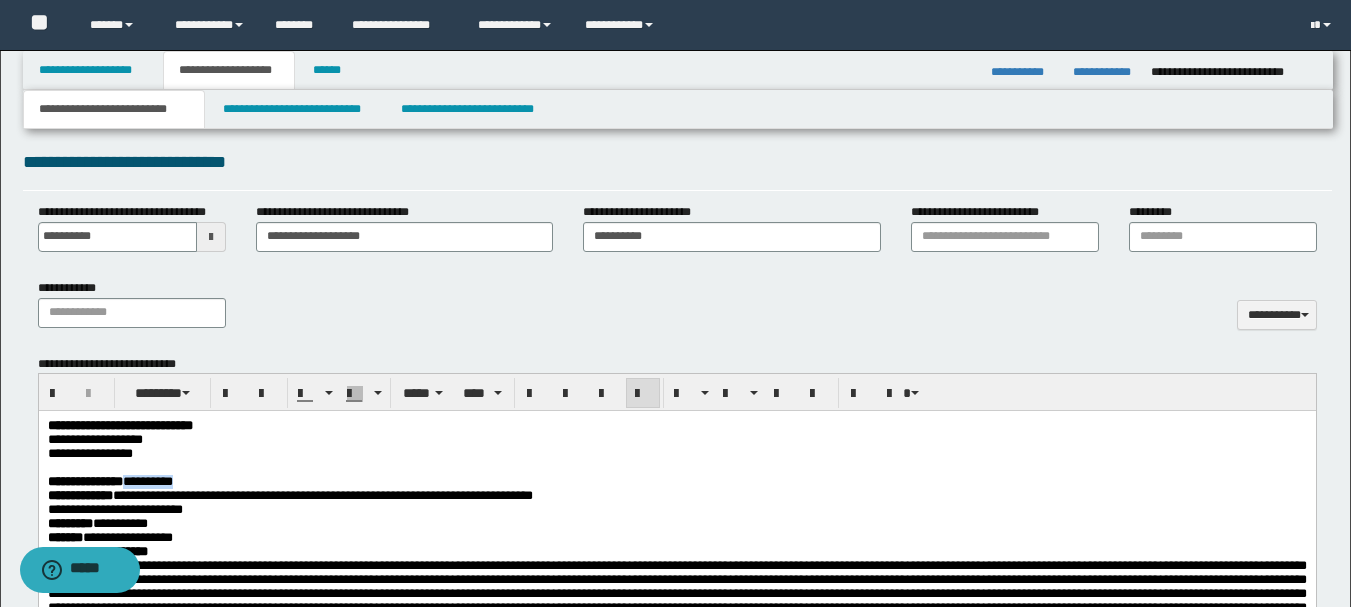 click on "**********" at bounding box center (676, 454) 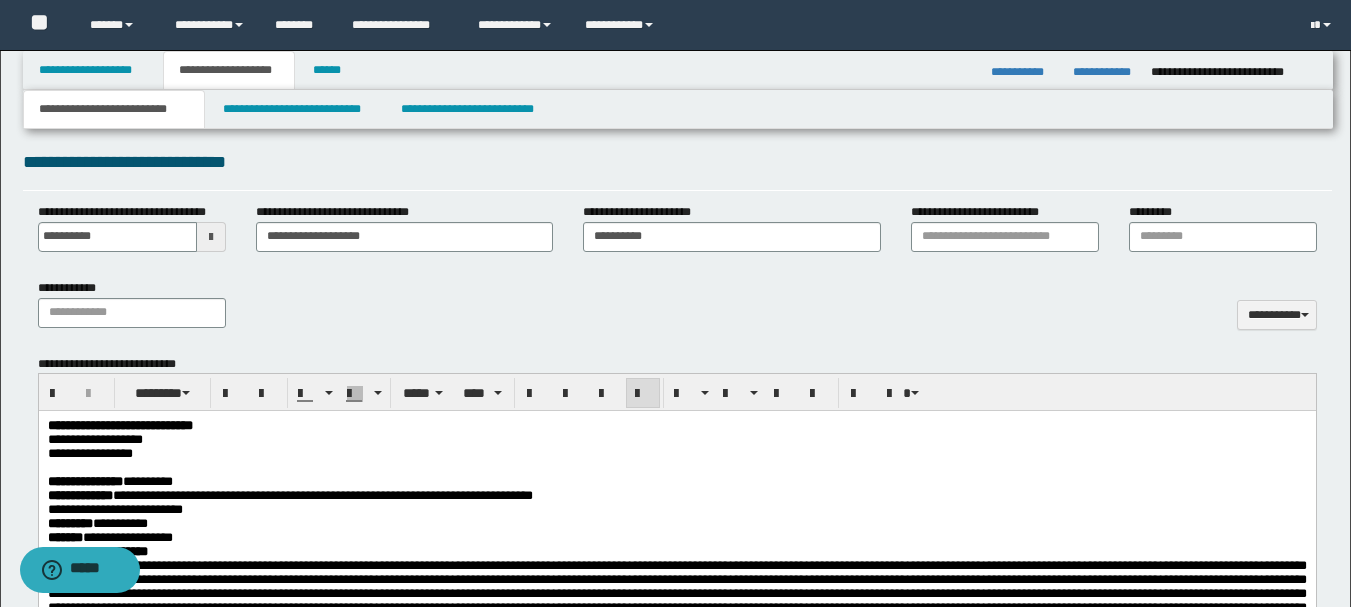 click on "**********" at bounding box center (676, 510) 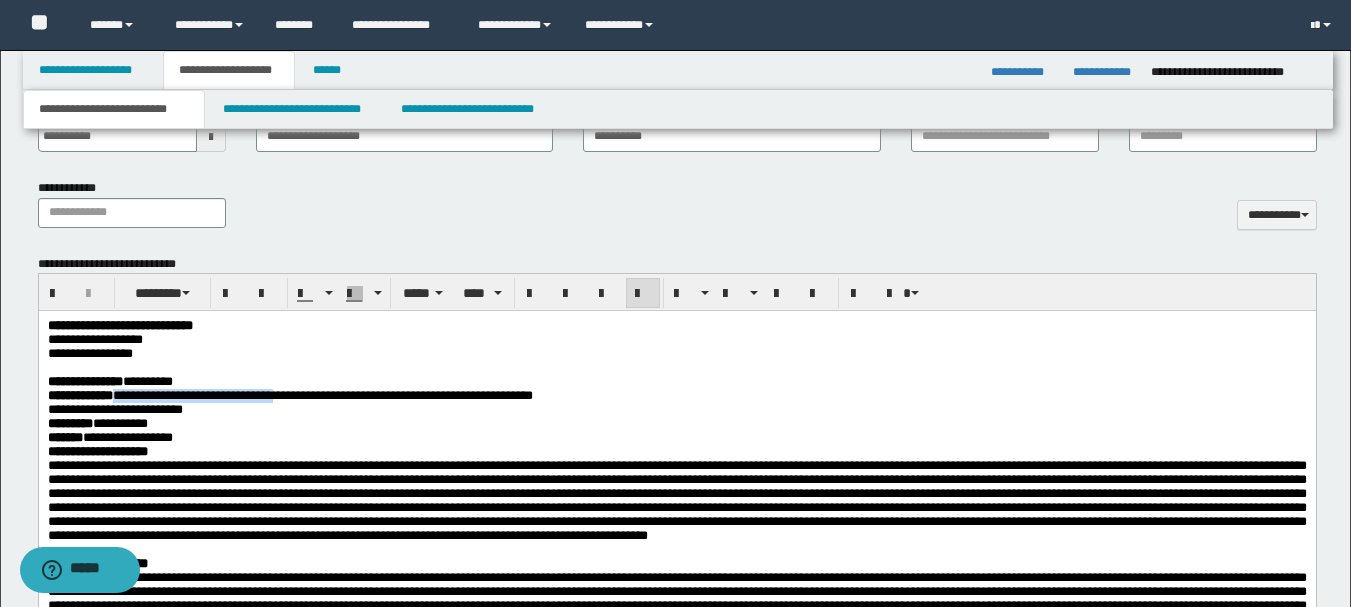drag, startPoint x: 154, startPoint y: 405, endPoint x: 349, endPoint y: 403, distance: 195.01025 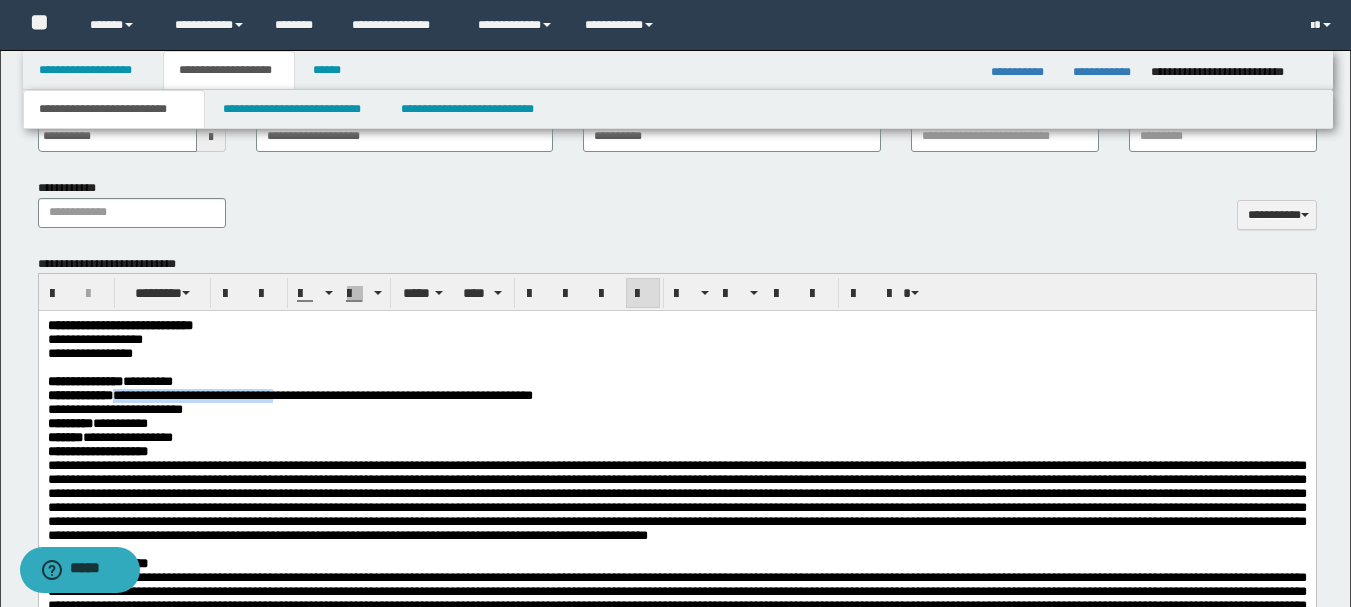 click on "**********" at bounding box center (289, 395) 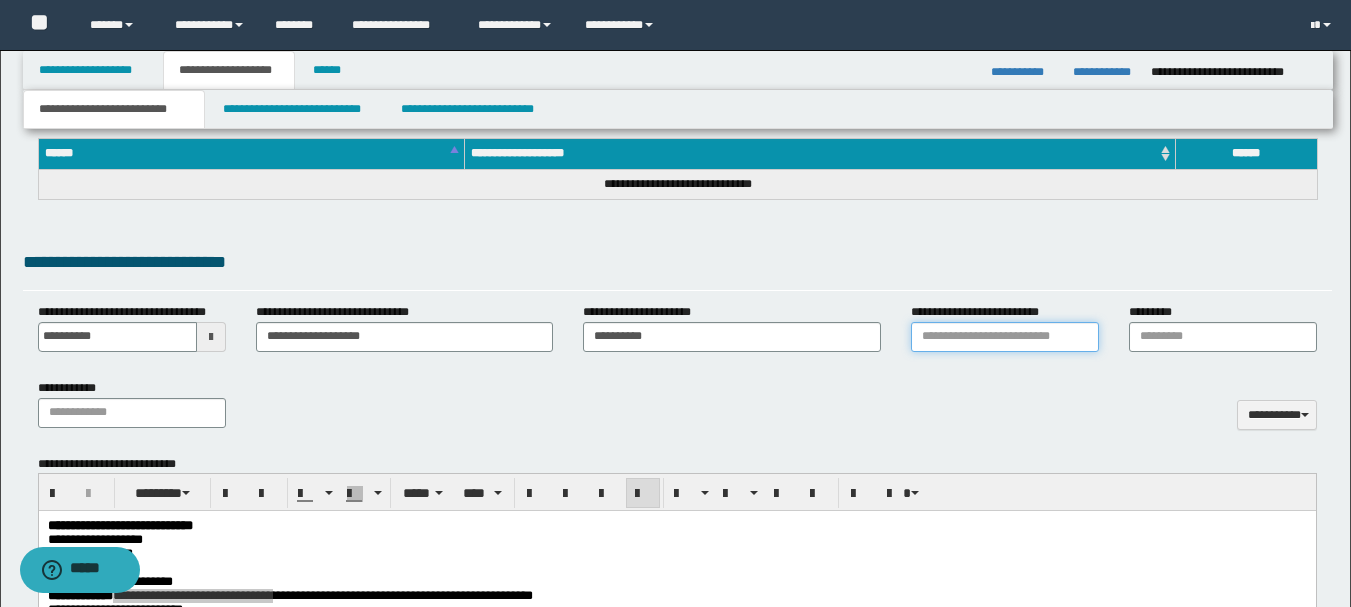 click on "**********" at bounding box center [1005, 337] 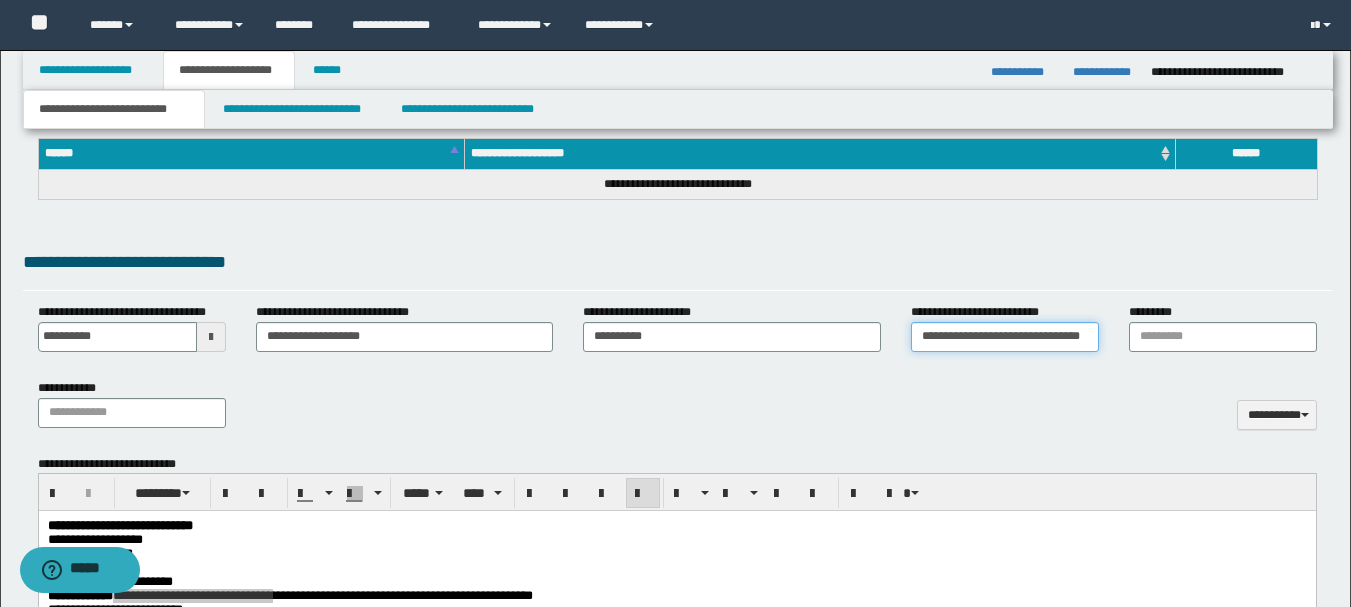 scroll, scrollTop: 0, scrollLeft: 7, axis: horizontal 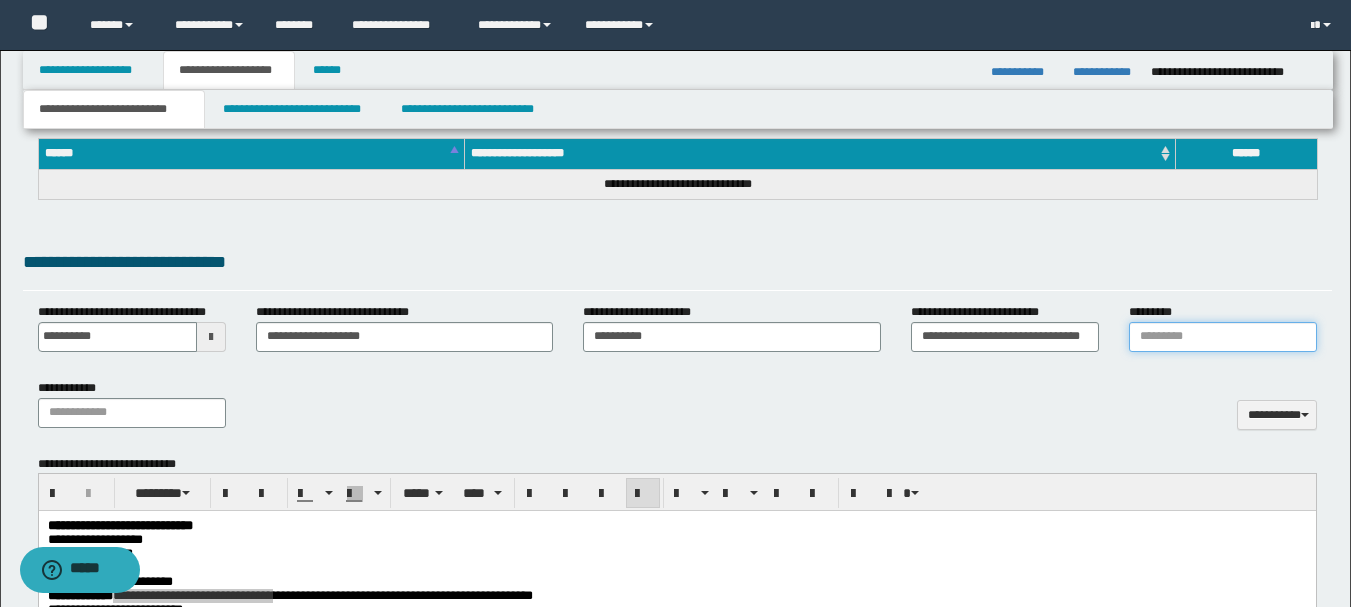 click on "*********" at bounding box center (1223, 337) 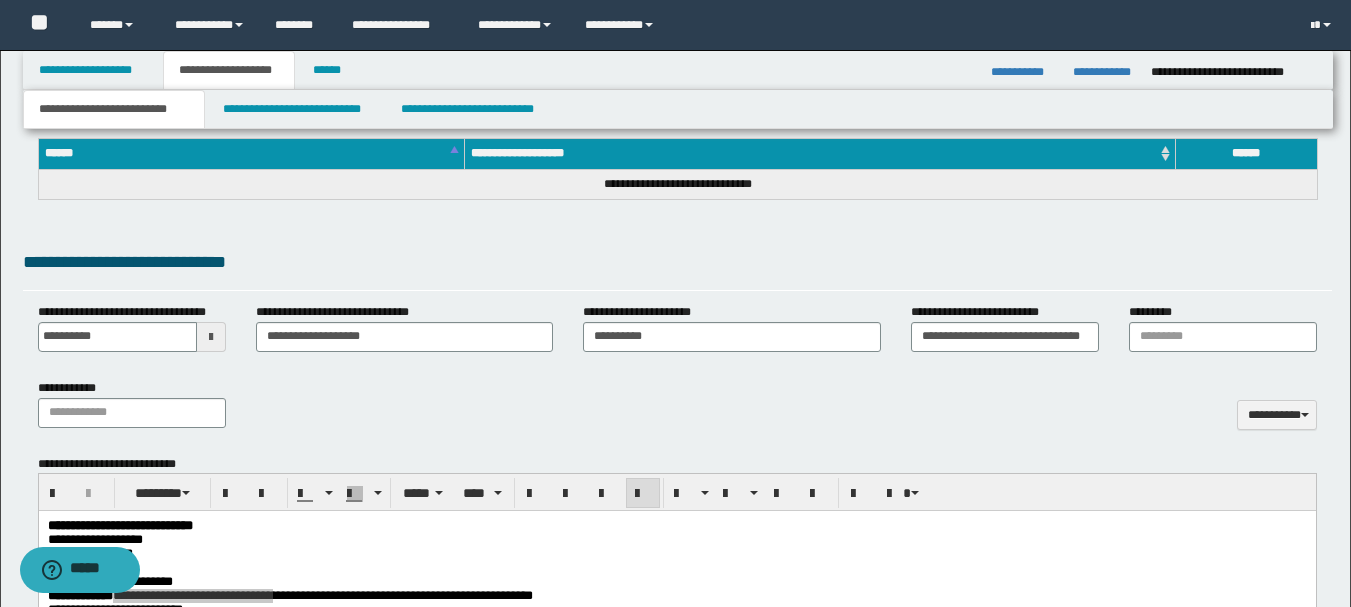 click on "**********" at bounding box center [677, 411] 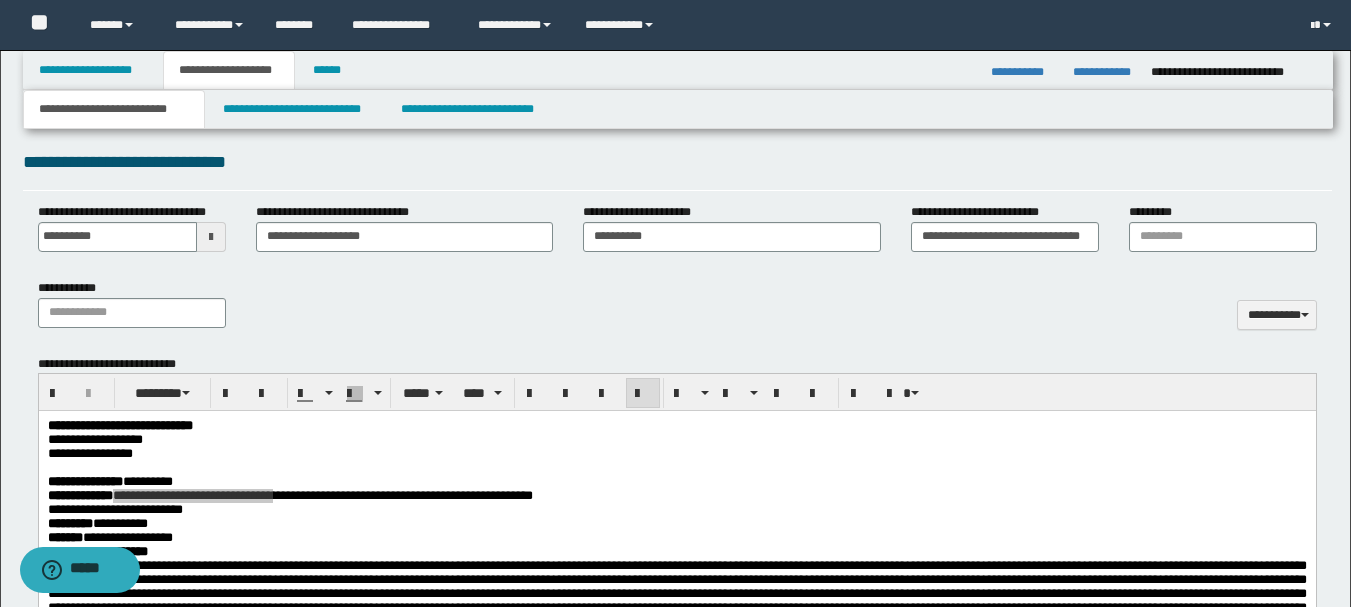 scroll, scrollTop: 934, scrollLeft: 0, axis: vertical 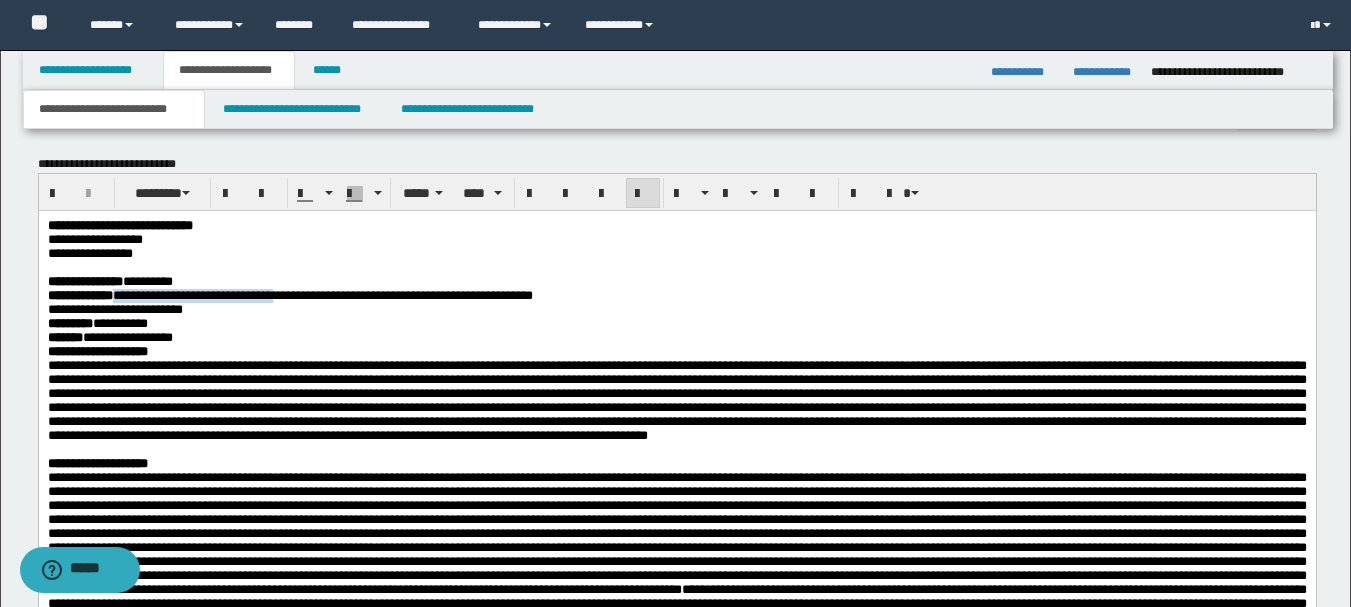 click on "**********" at bounding box center (676, 338) 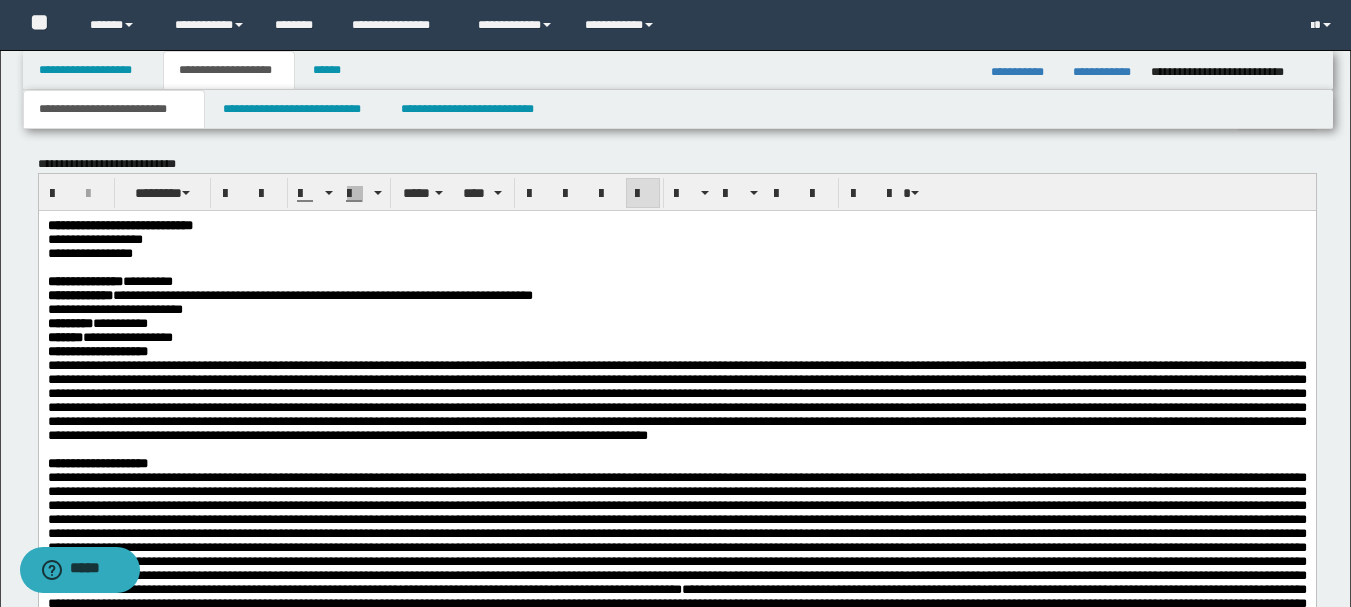 click on "**********" at bounding box center [676, 310] 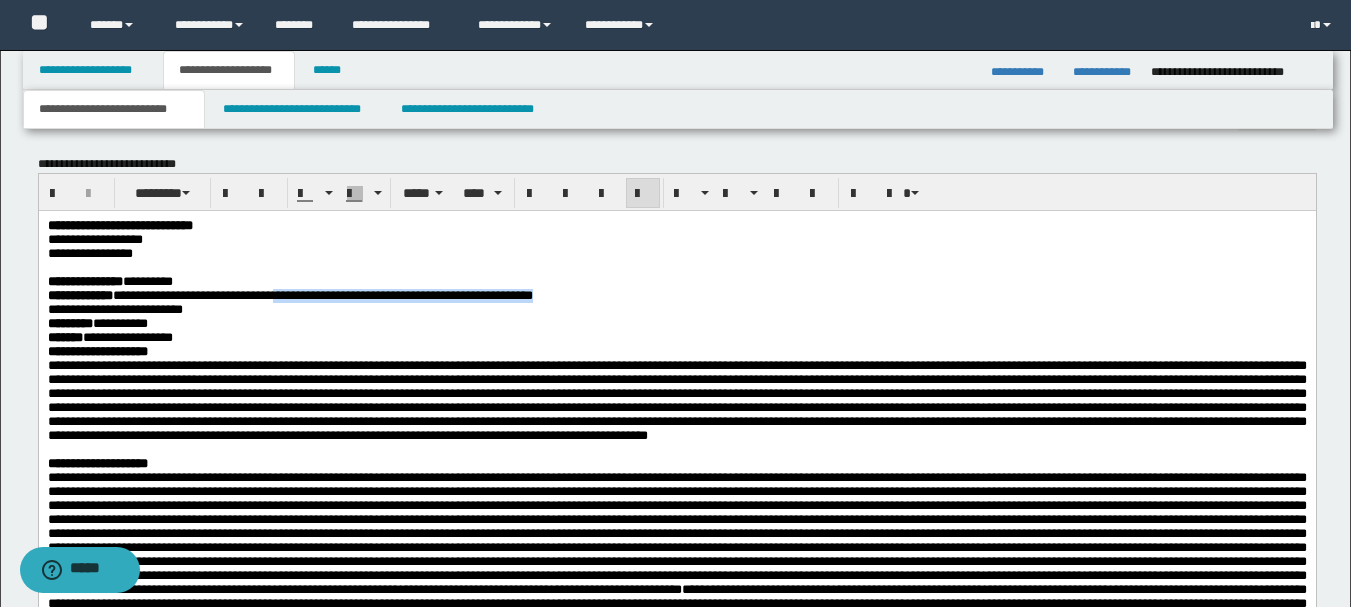 drag, startPoint x: 347, startPoint y: 303, endPoint x: 662, endPoint y: 301, distance: 315.00635 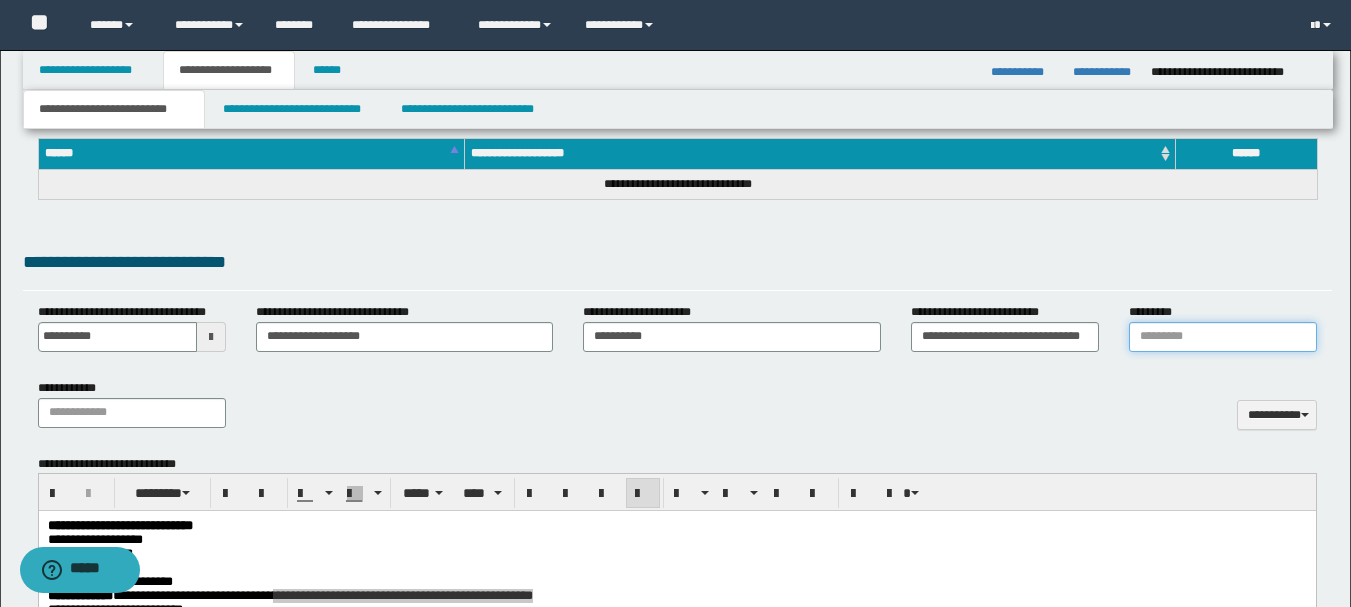 click on "*********" at bounding box center [1223, 337] 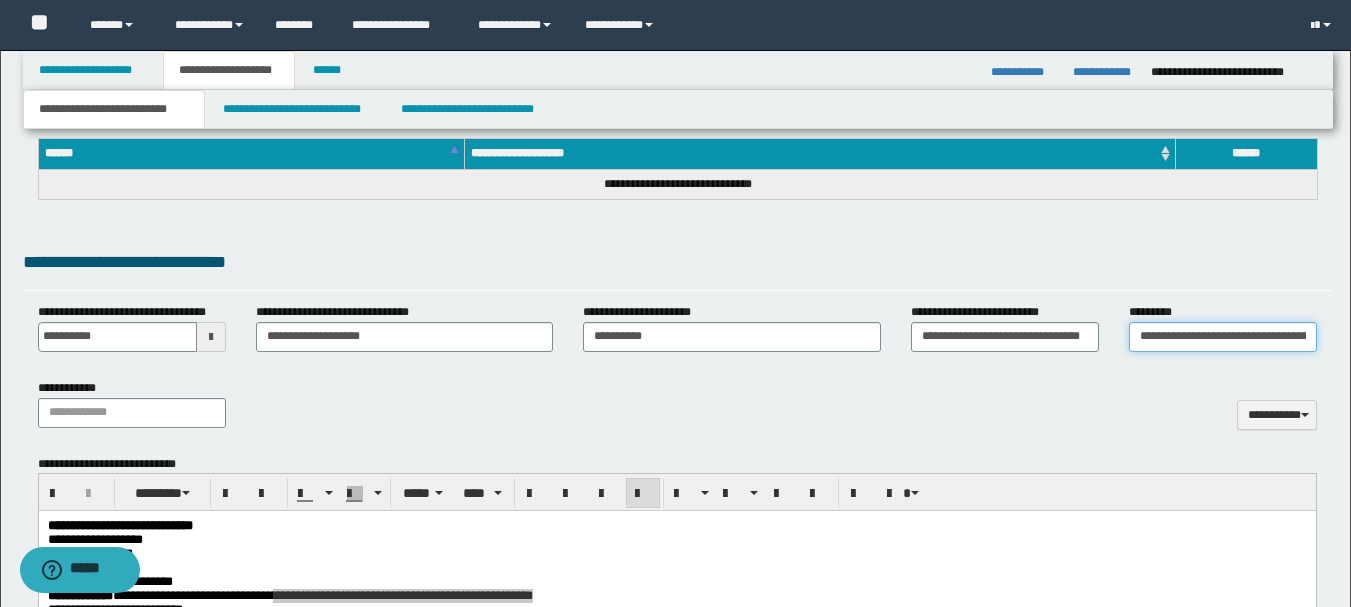 scroll, scrollTop: 0, scrollLeft: 106, axis: horizontal 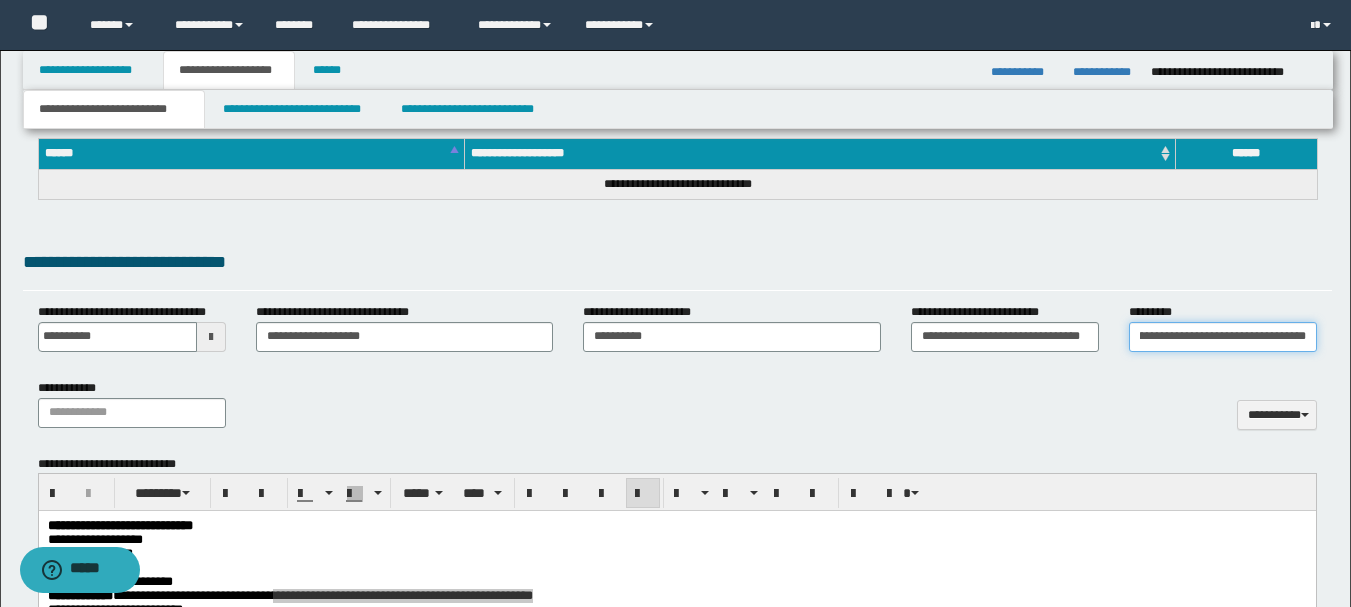 type on "**********" 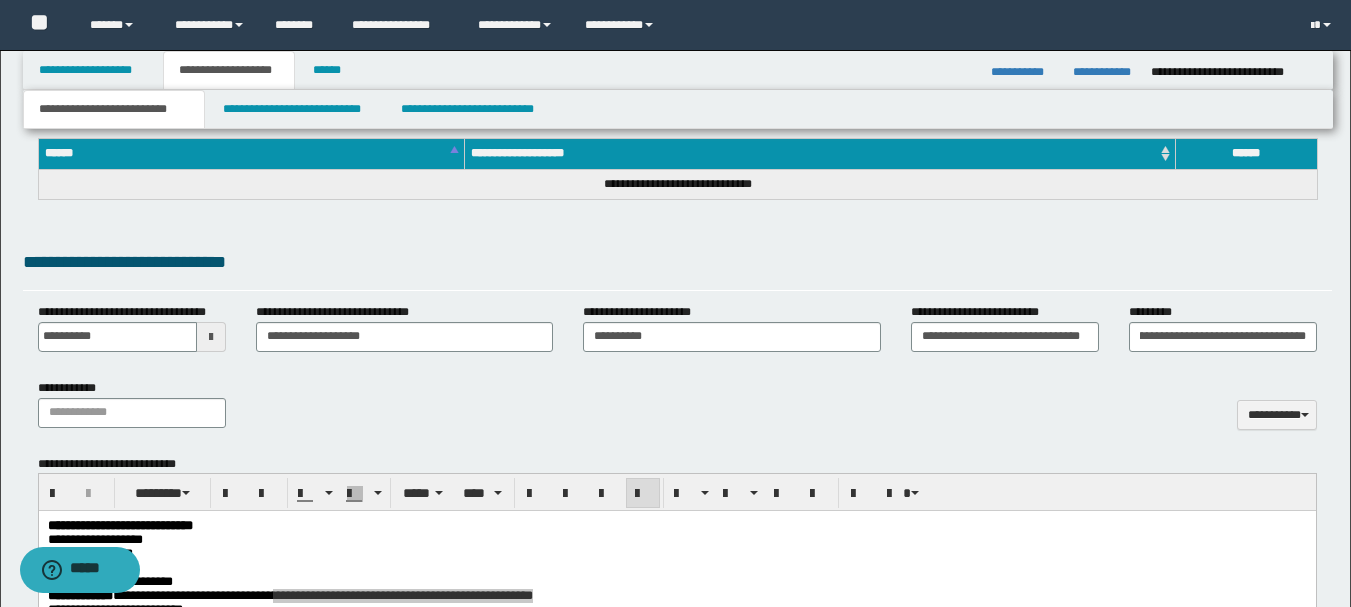 click on "**********" at bounding box center (677, 411) 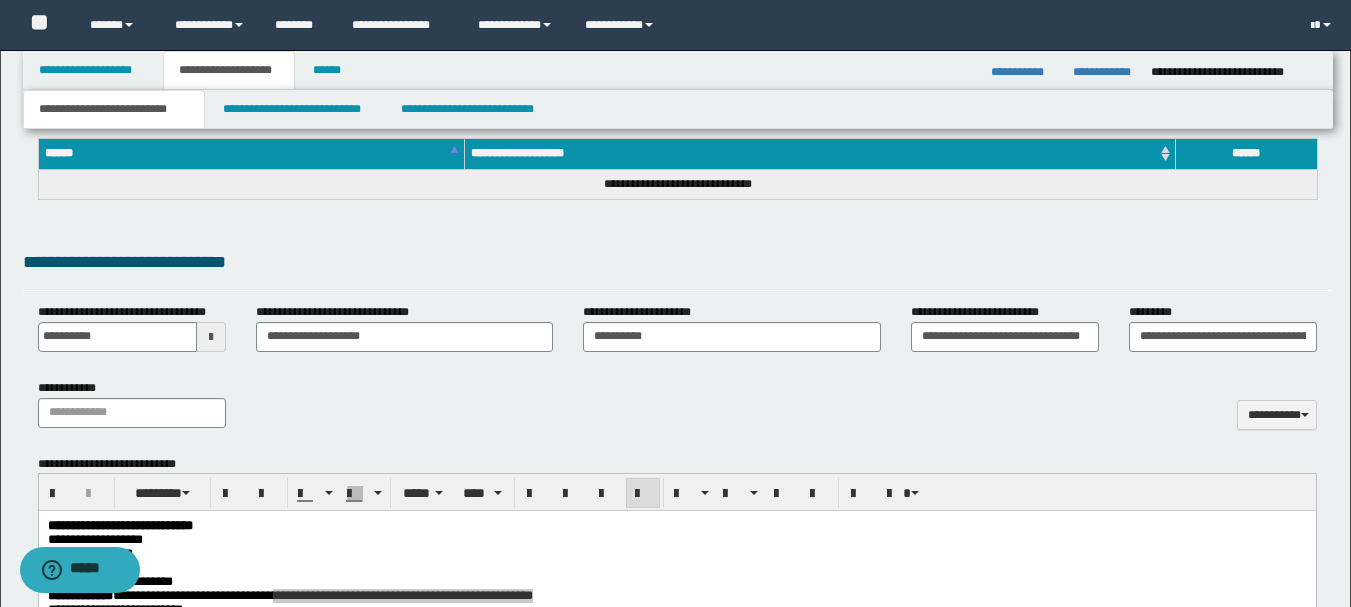 scroll, scrollTop: 734, scrollLeft: 0, axis: vertical 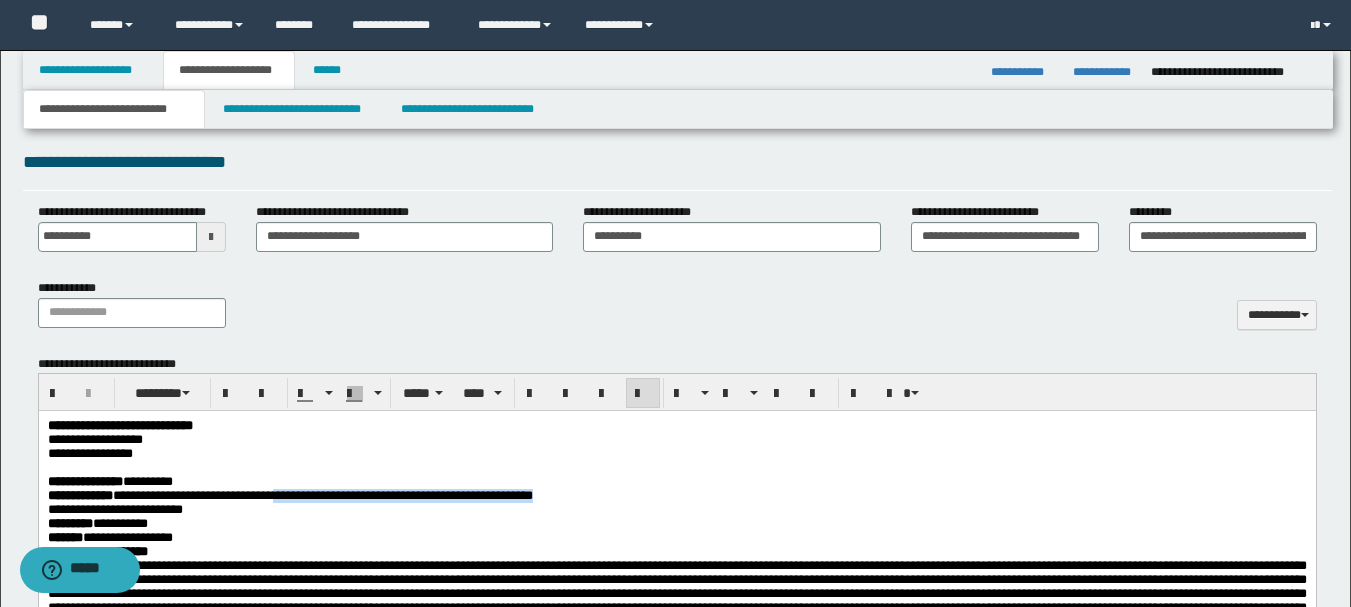 click at bounding box center [676, 468] 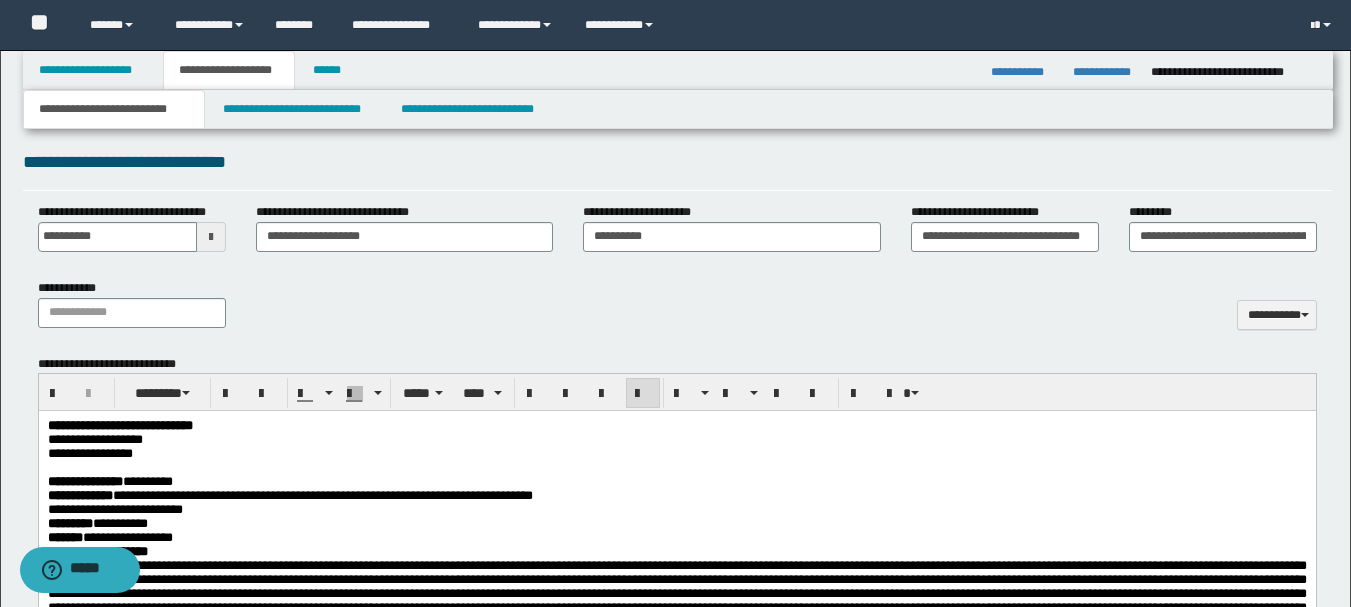 click on "**********" at bounding box center [676, 524] 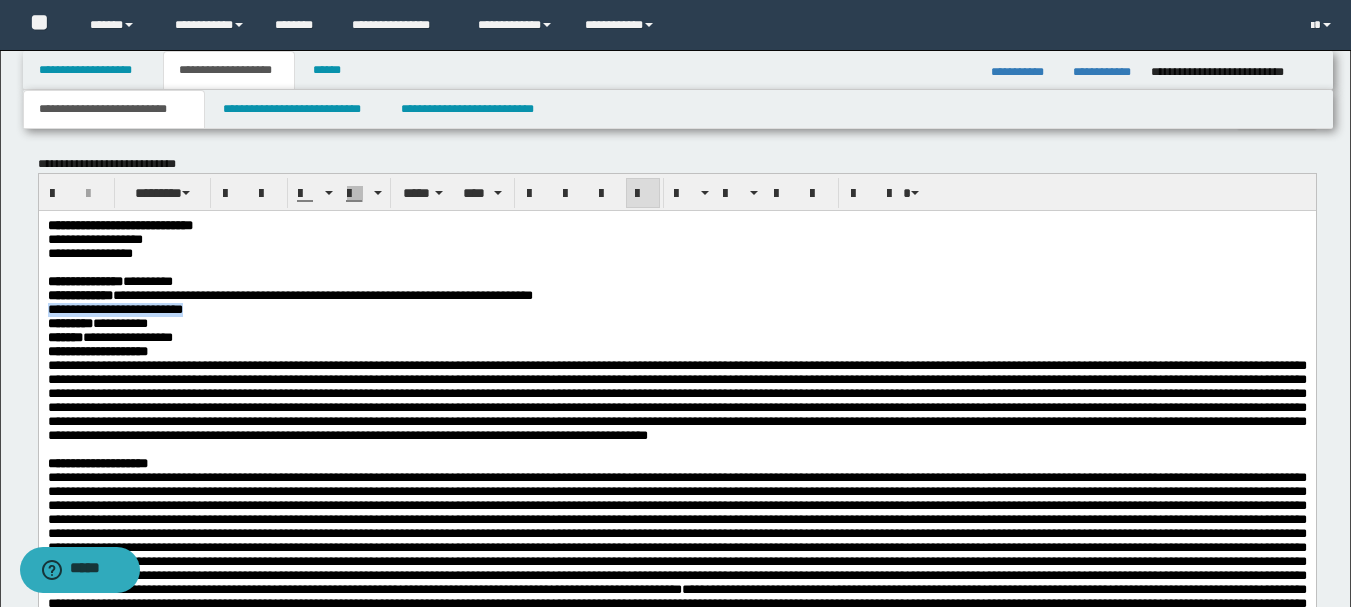 drag, startPoint x: 46, startPoint y: 315, endPoint x: 234, endPoint y: 321, distance: 188.09572 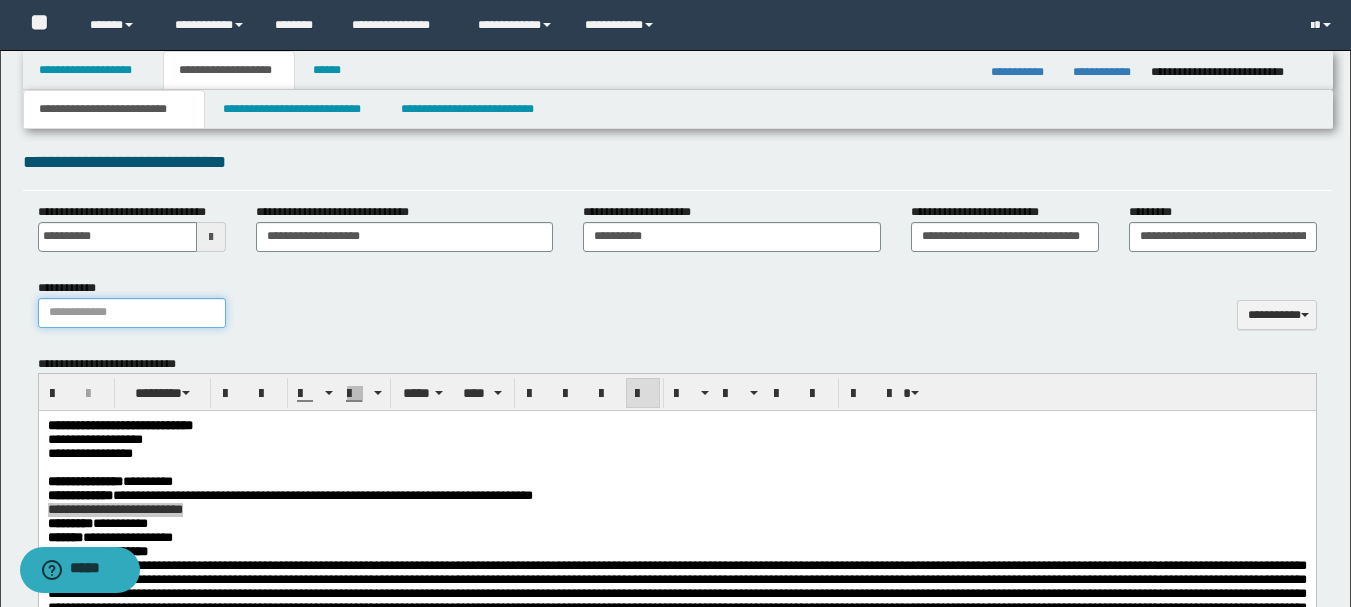 drag, startPoint x: 110, startPoint y: 317, endPoint x: 122, endPoint y: 318, distance: 12.0415945 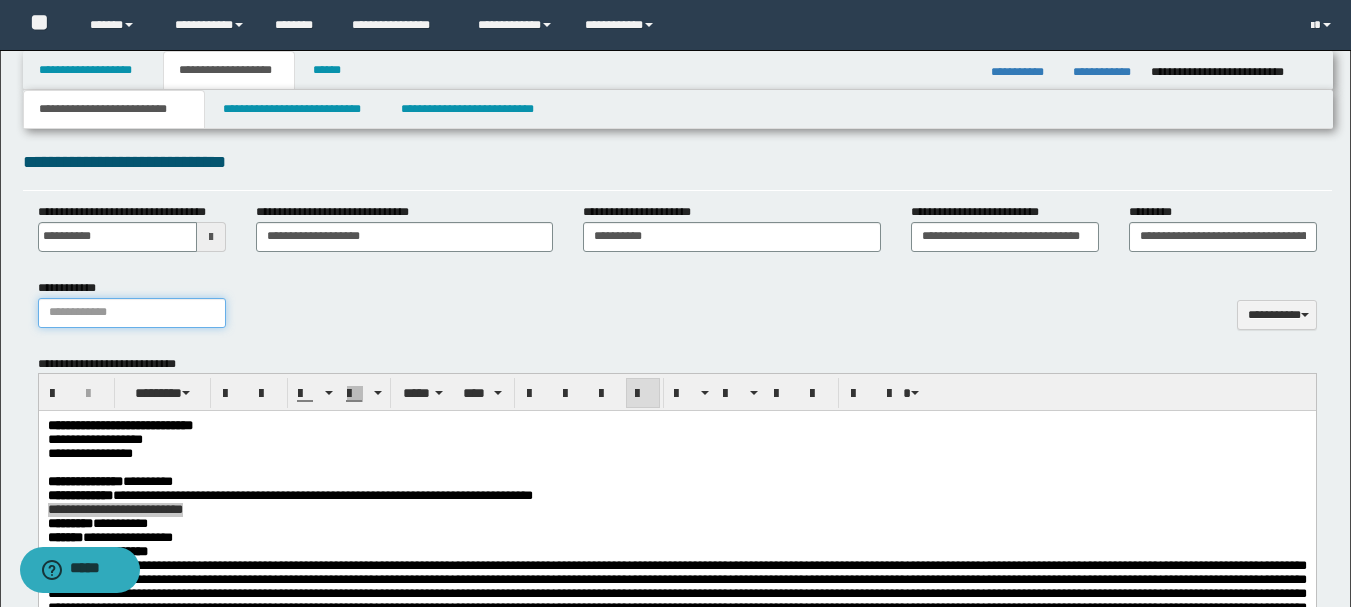 click on "**********" at bounding box center [132, 313] 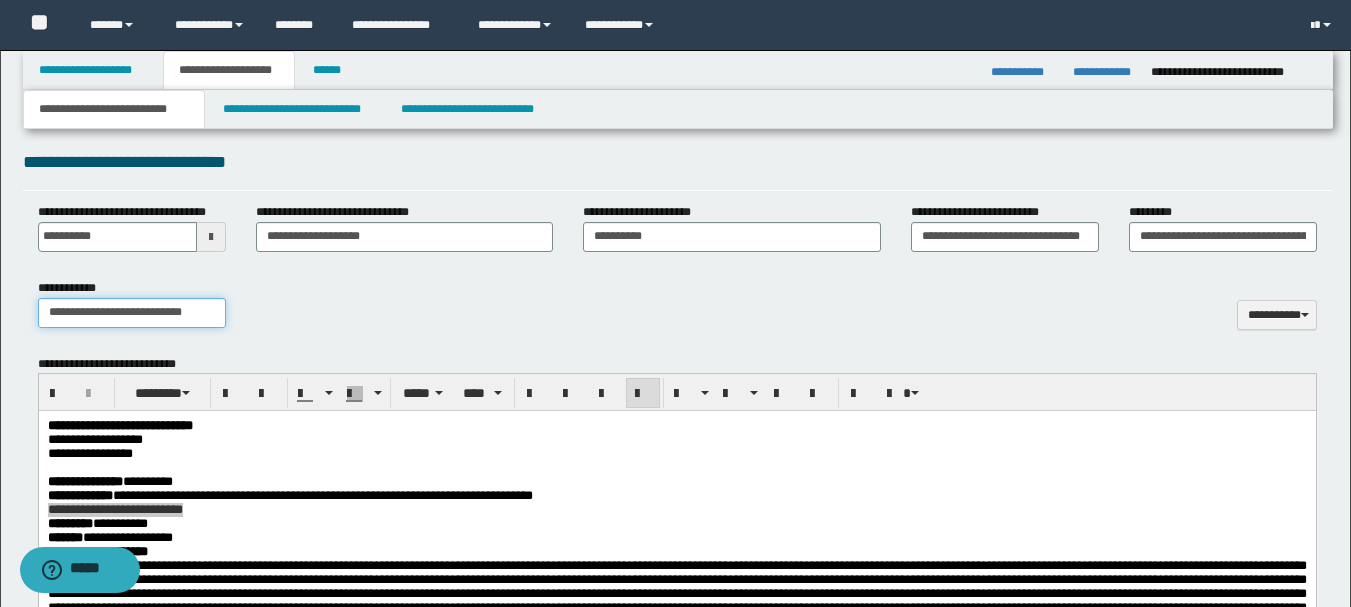type on "**********" 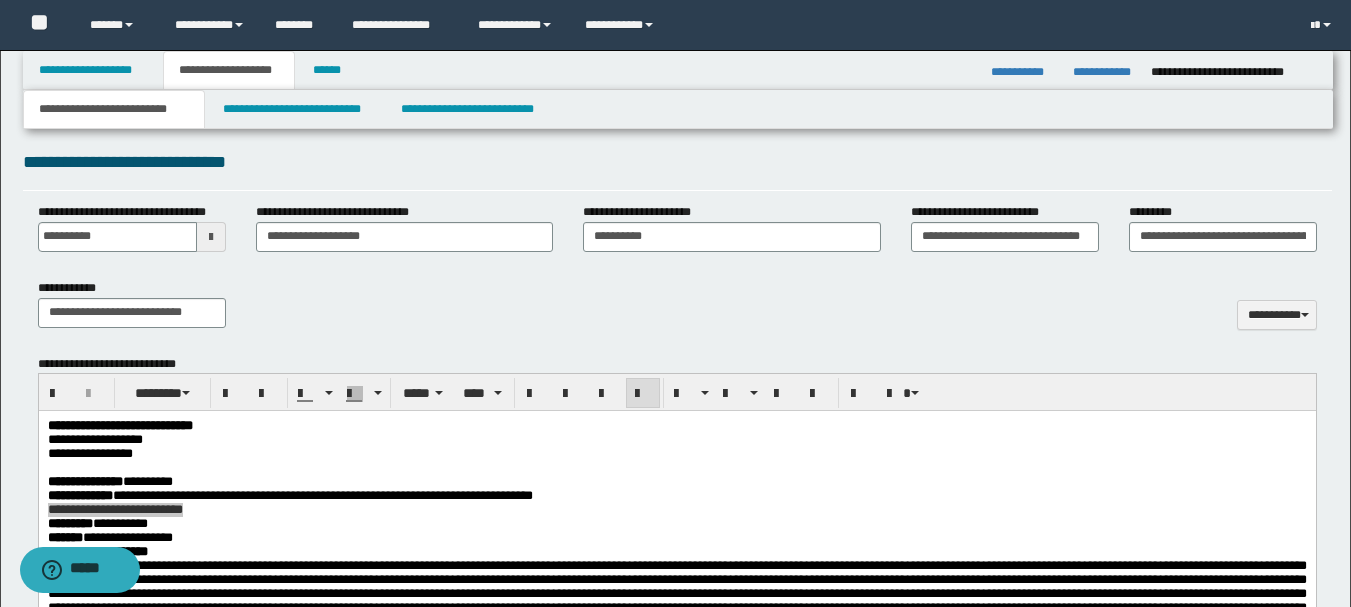 click on "**********" at bounding box center [677, 311] 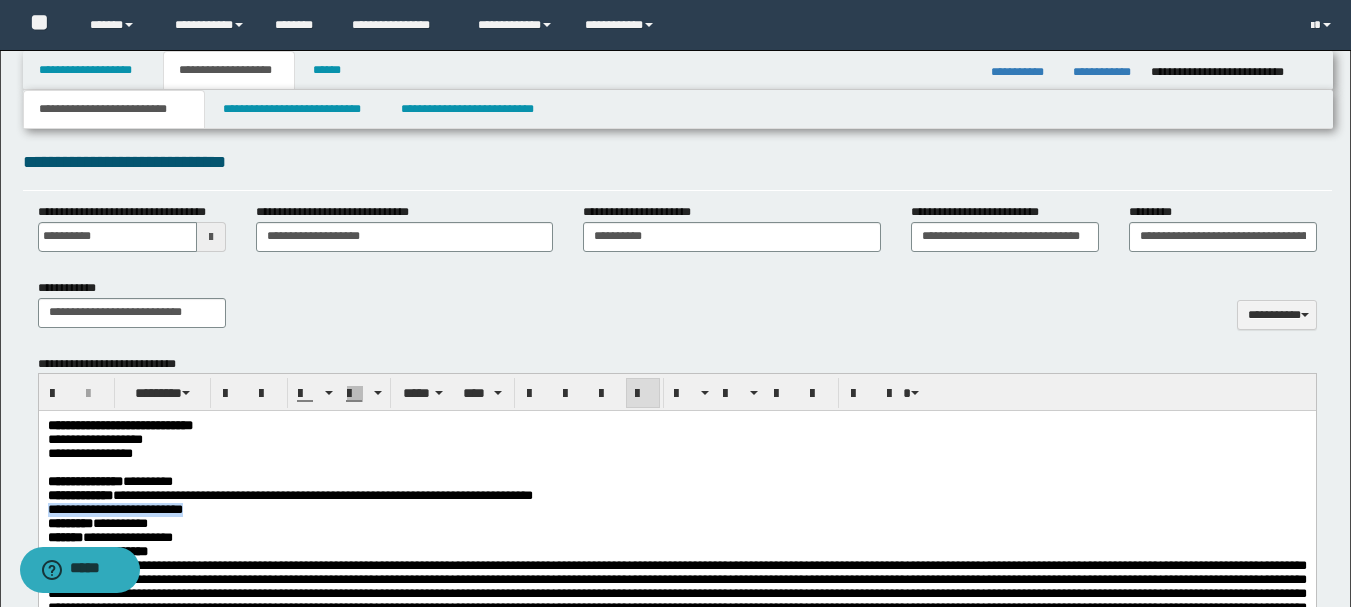 click on "**********" at bounding box center [676, 524] 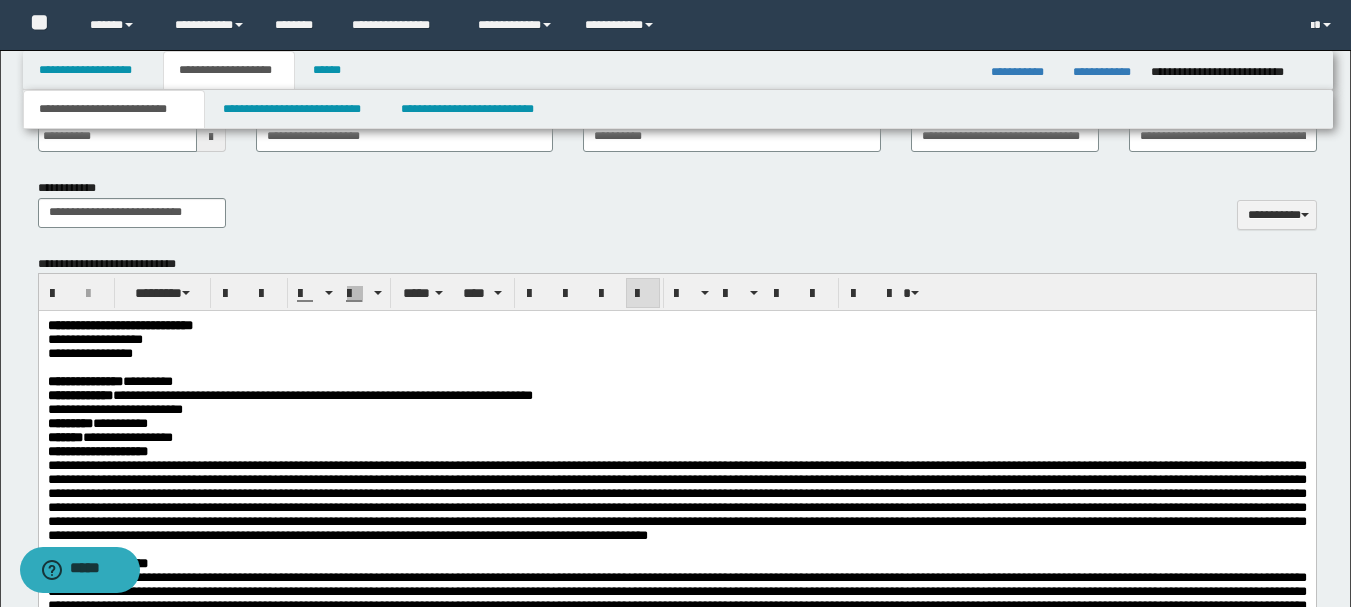 click at bounding box center (676, 500) 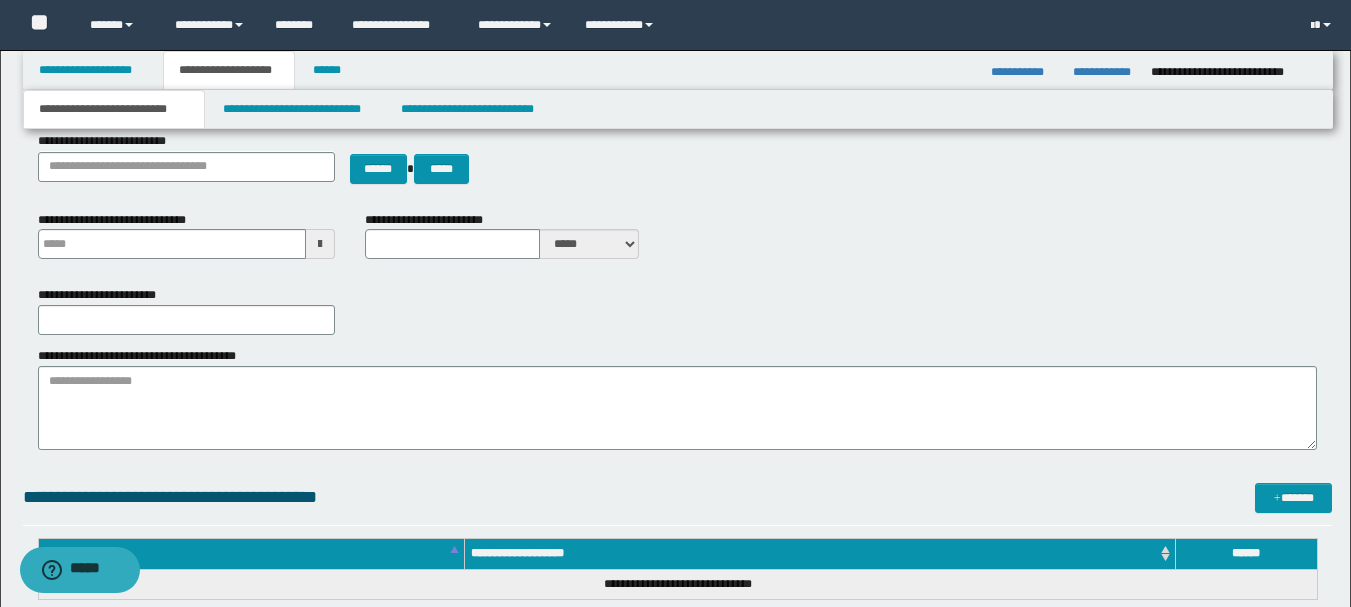 scroll, scrollTop: 0, scrollLeft: 0, axis: both 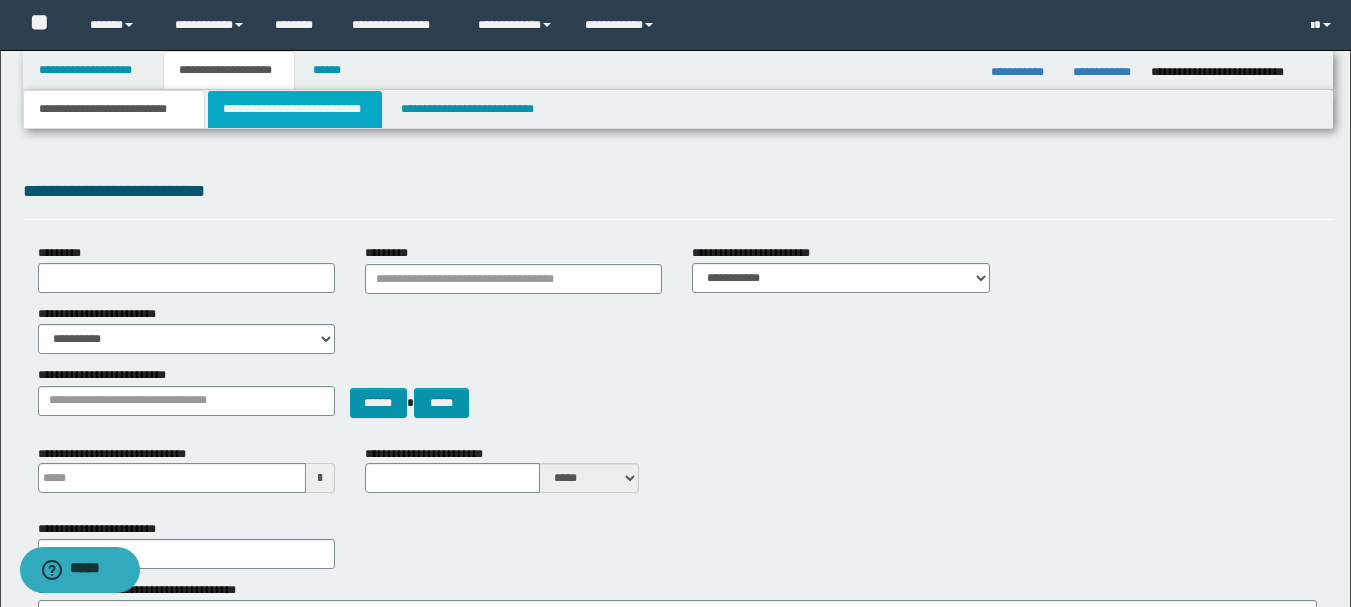 click on "**********" at bounding box center [295, 109] 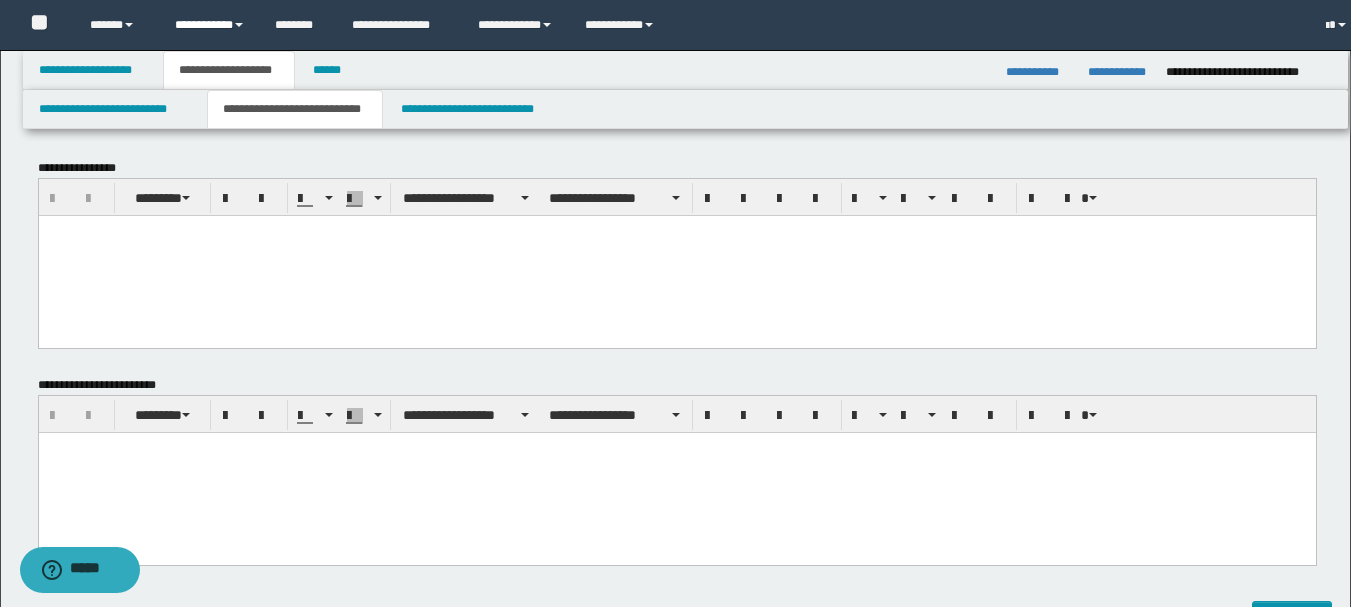 scroll, scrollTop: 0, scrollLeft: 0, axis: both 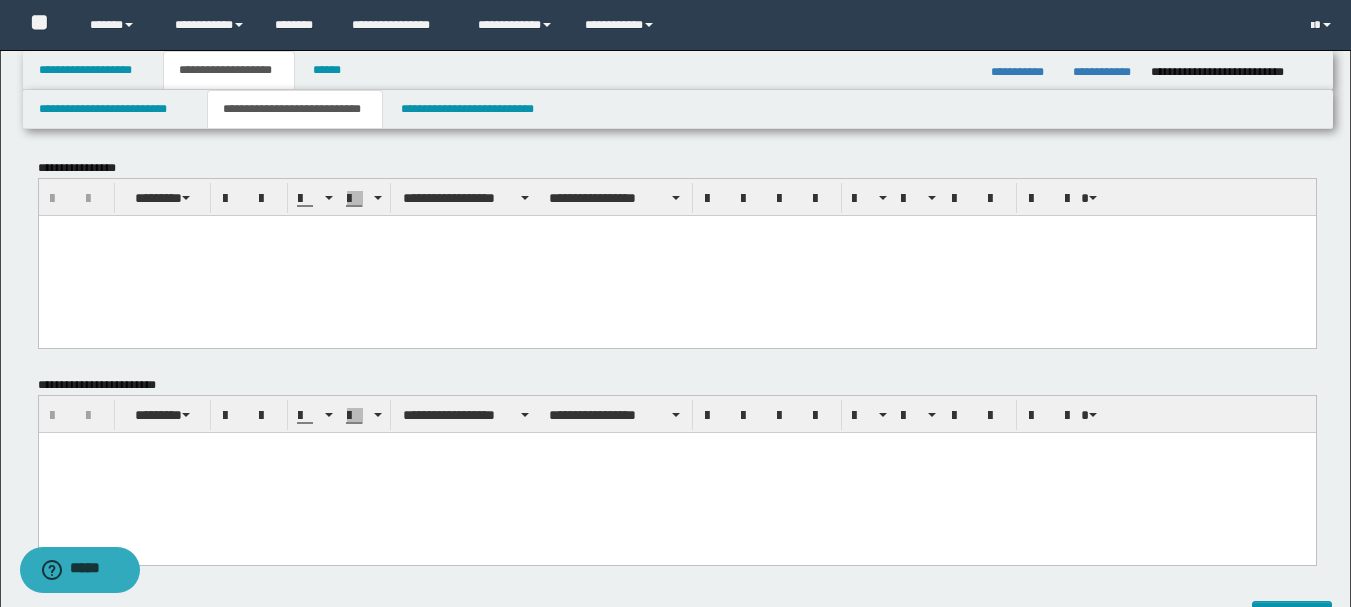 click at bounding box center [676, 255] 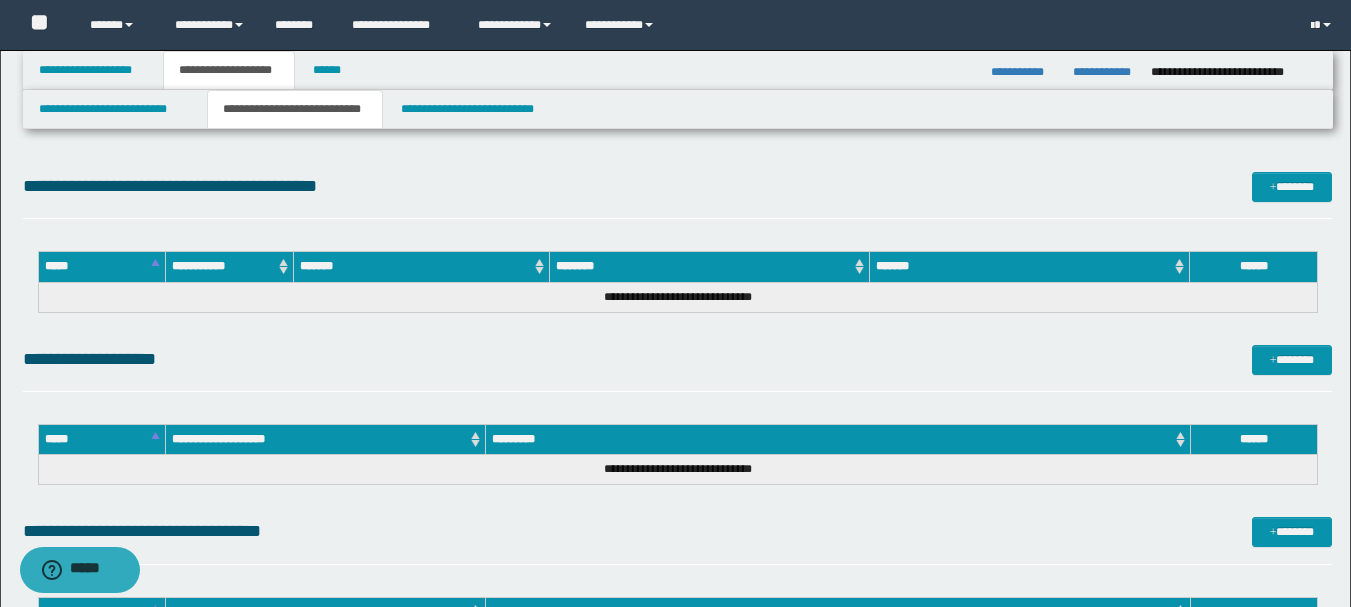 drag, startPoint x: 49, startPoint y: -1512, endPoint x: 833, endPoint y: 935, distance: 2569.5261 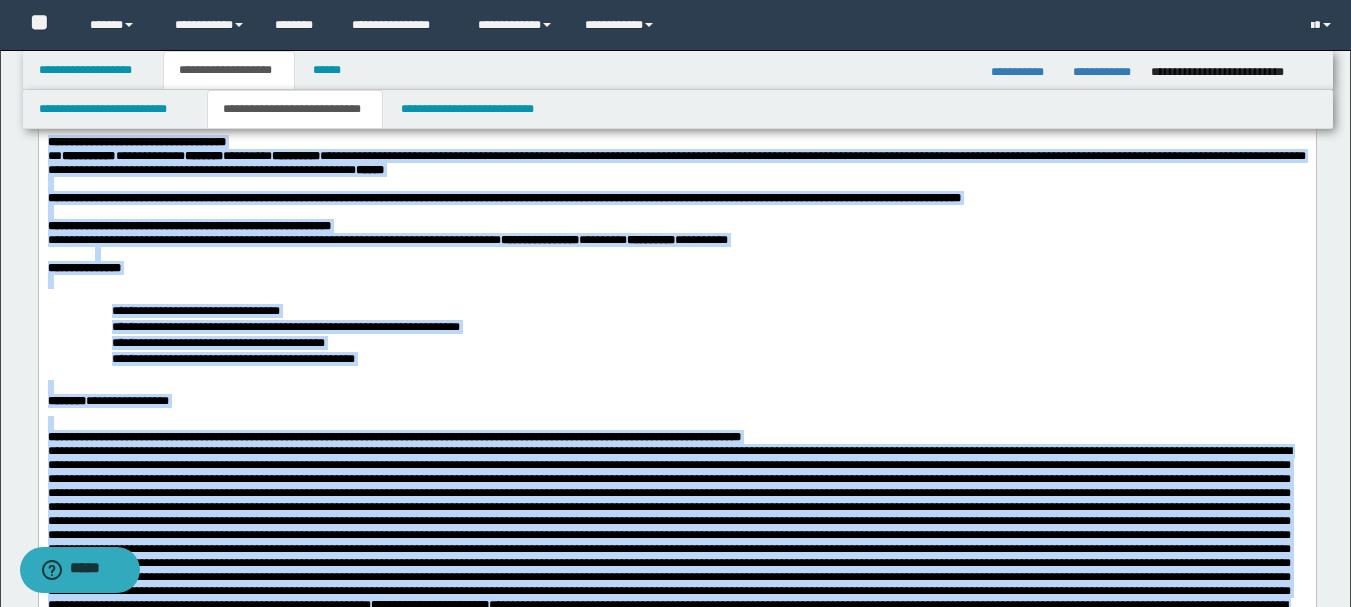 scroll, scrollTop: 0, scrollLeft: 0, axis: both 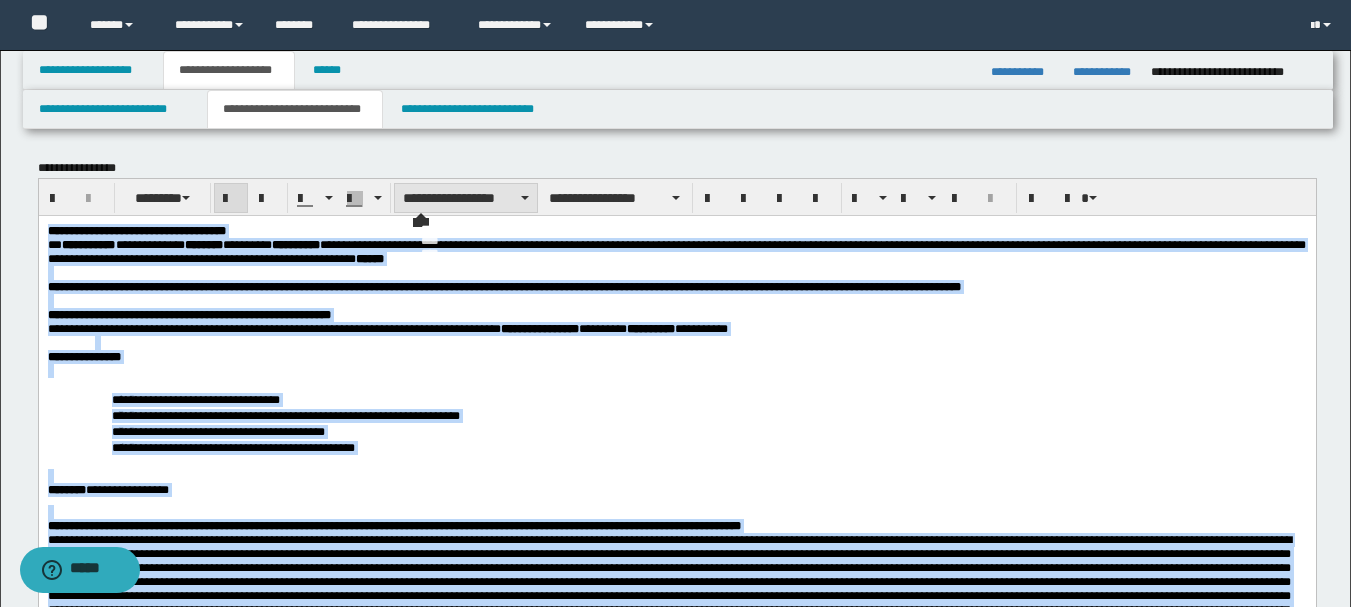 click on "**********" at bounding box center (466, 198) 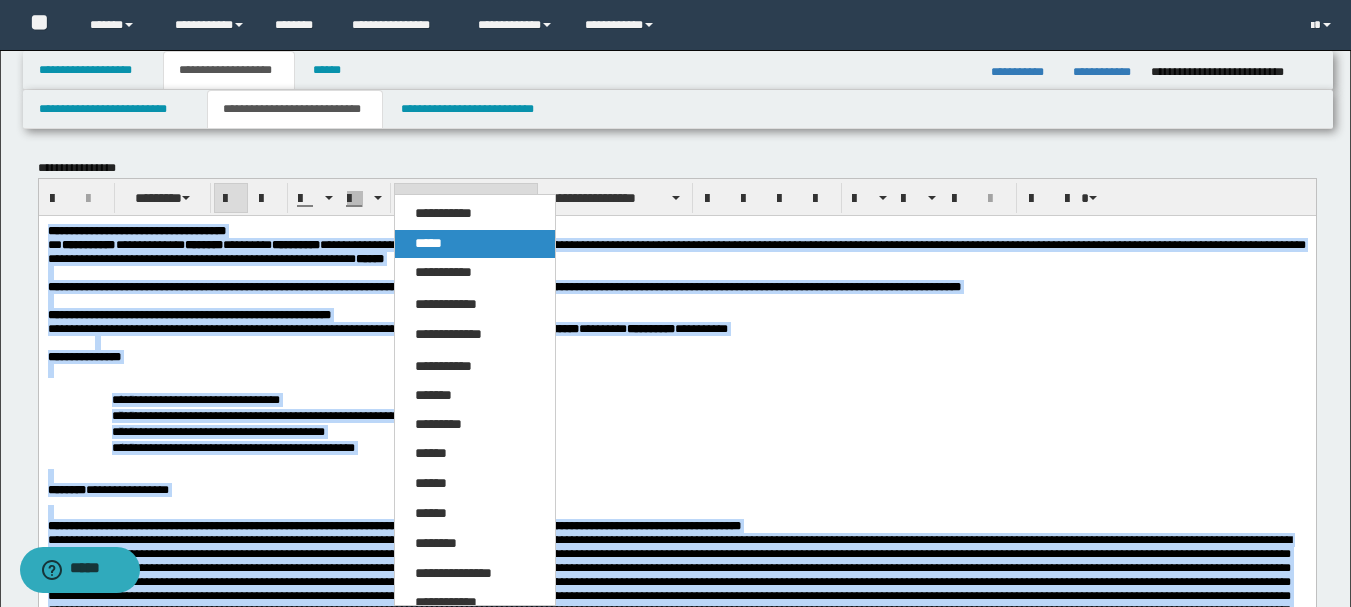 click on "*****" at bounding box center (475, 244) 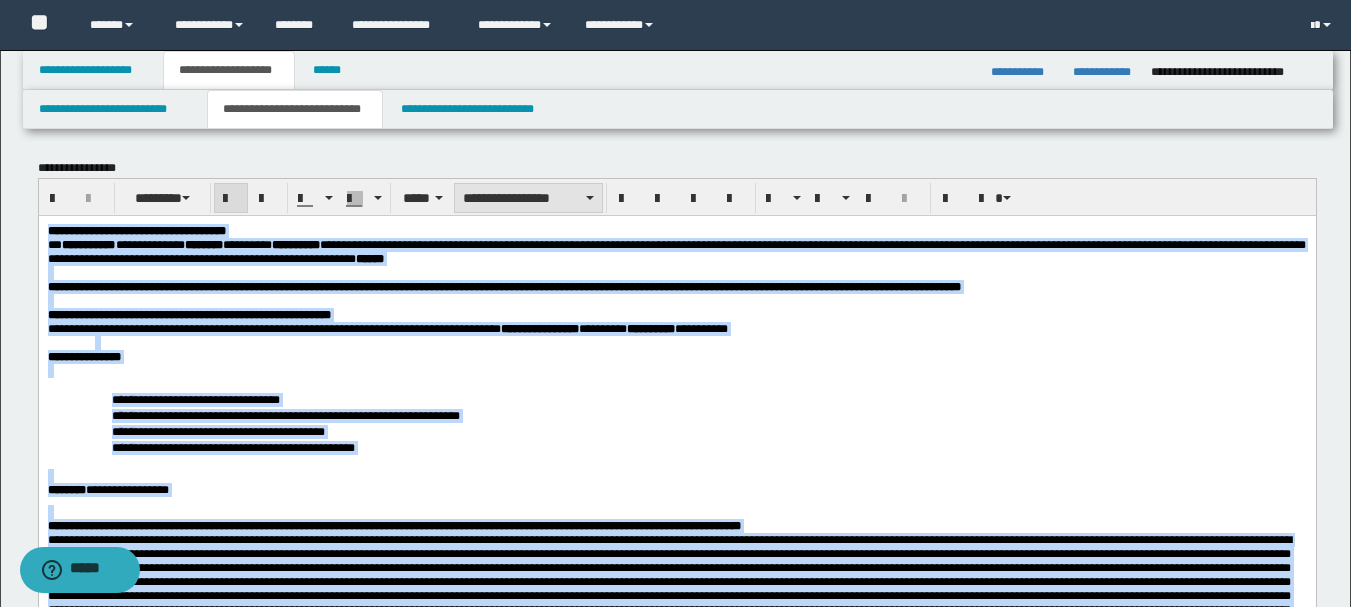 click on "**********" at bounding box center [528, 198] 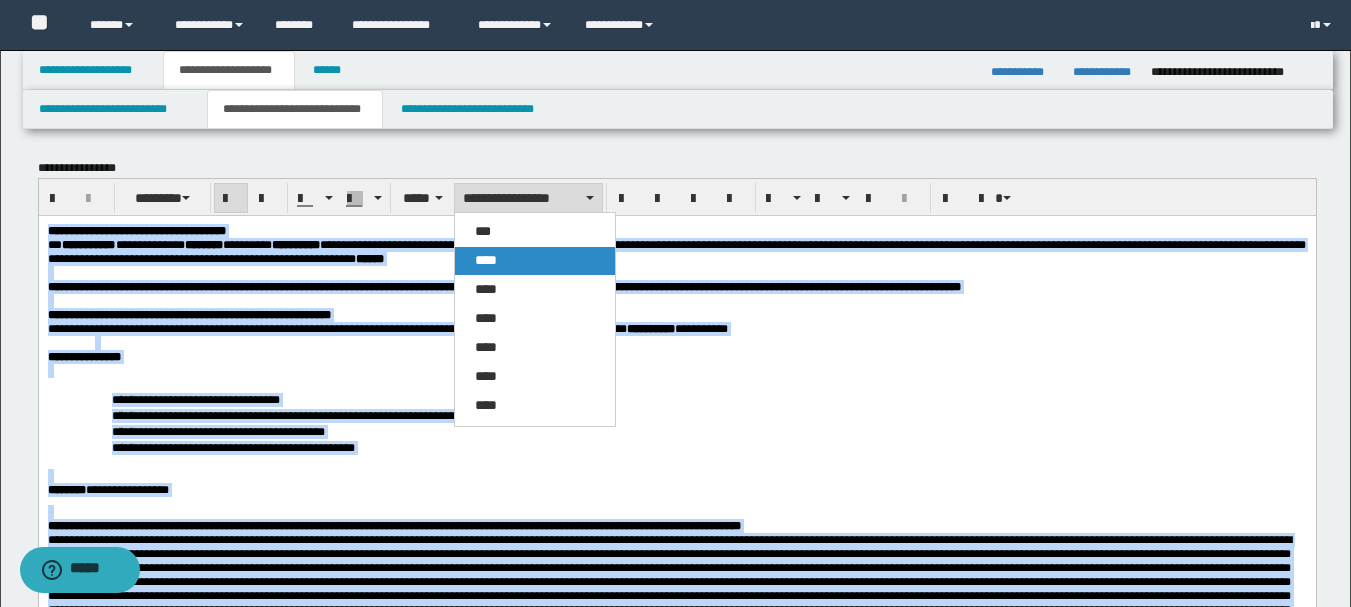 click on "****" at bounding box center (486, 260) 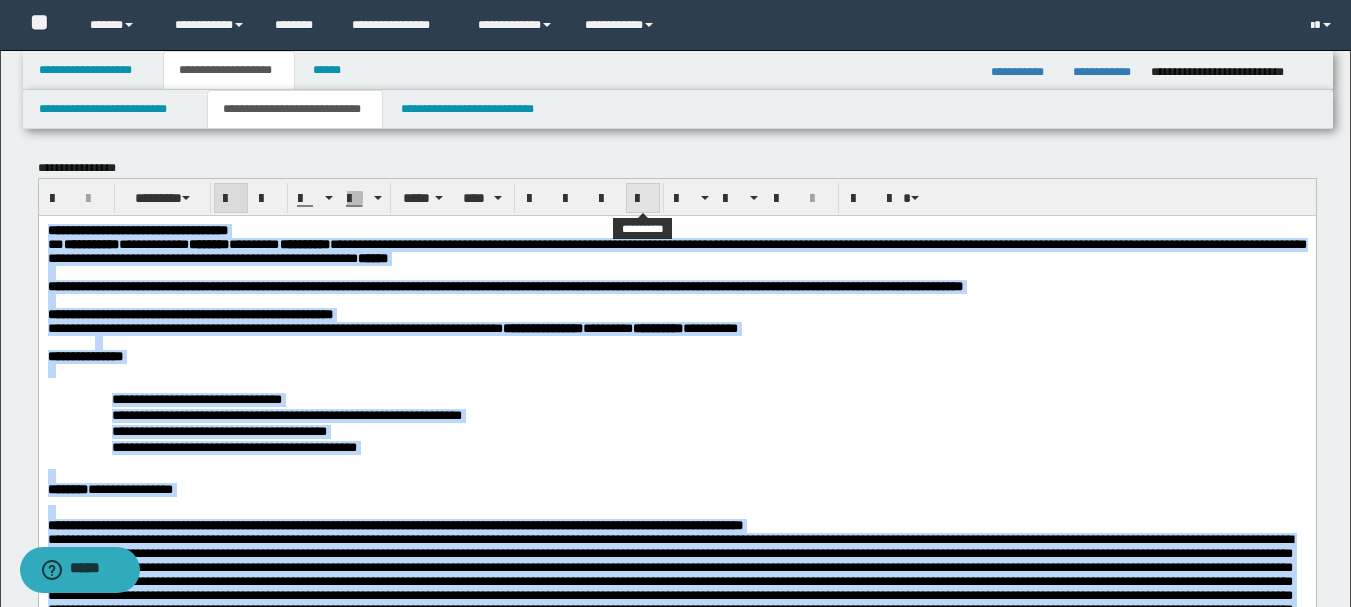 click at bounding box center (643, 199) 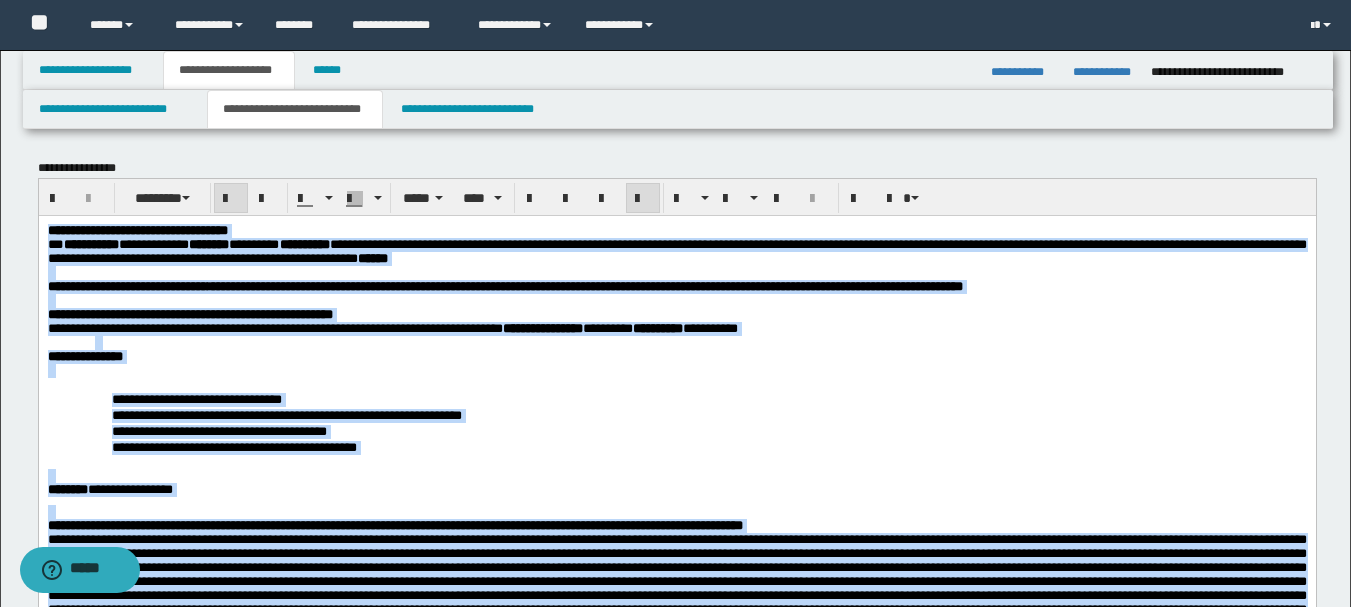 click at bounding box center (676, 370) 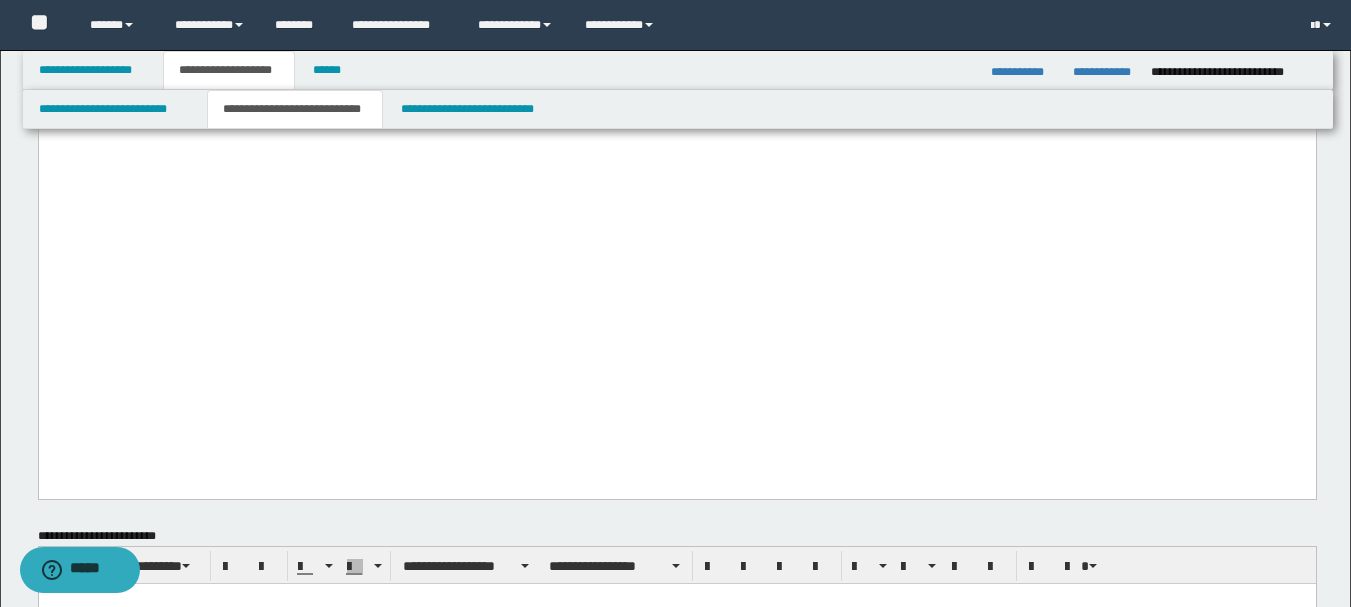 scroll, scrollTop: 1400, scrollLeft: 0, axis: vertical 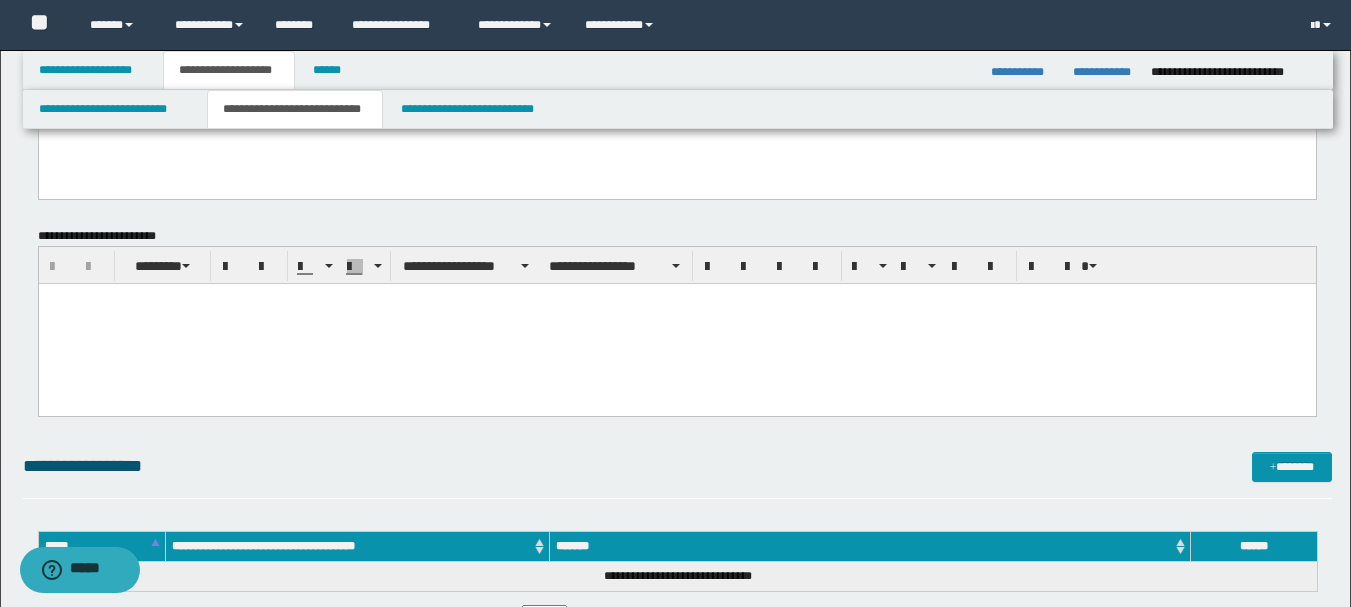 click at bounding box center (676, 323) 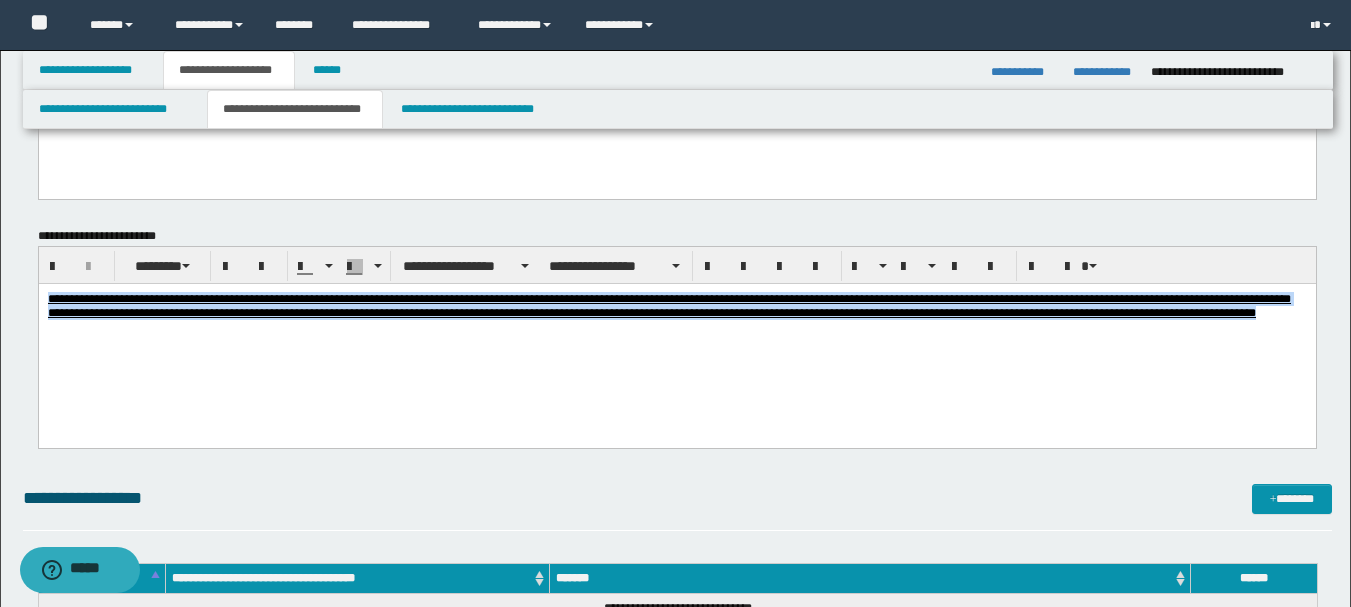 drag, startPoint x: 186, startPoint y: 334, endPoint x: 37, endPoint y: 300, distance: 152.82997 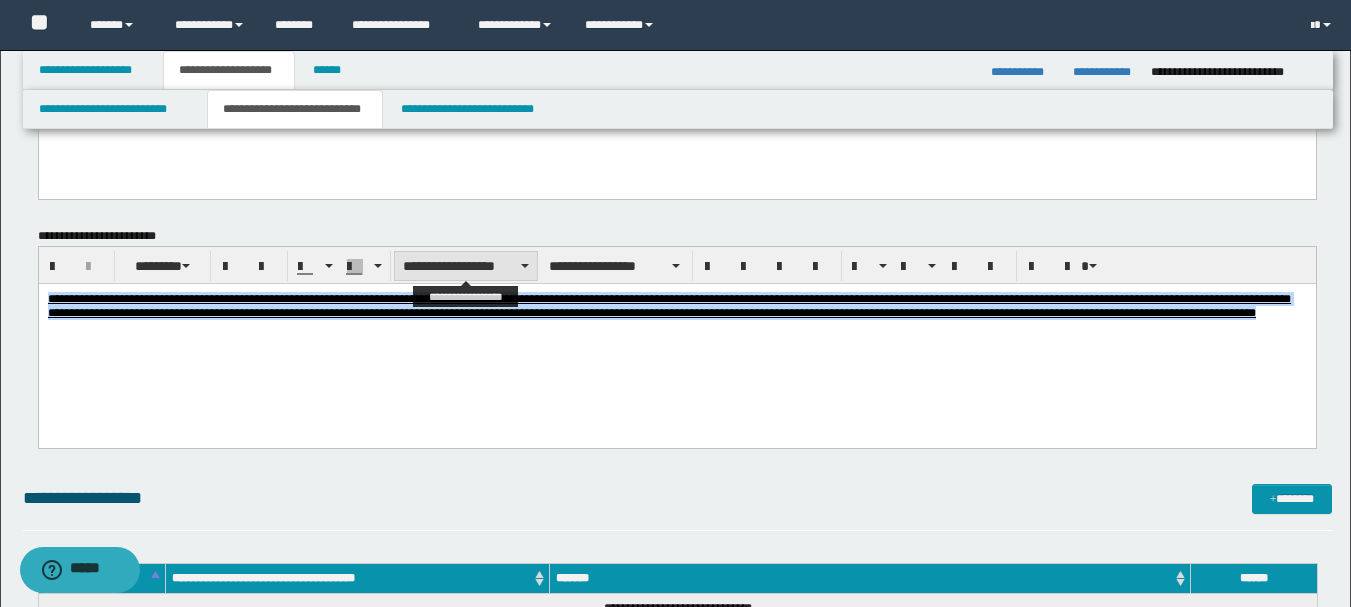 click on "**********" at bounding box center [466, 266] 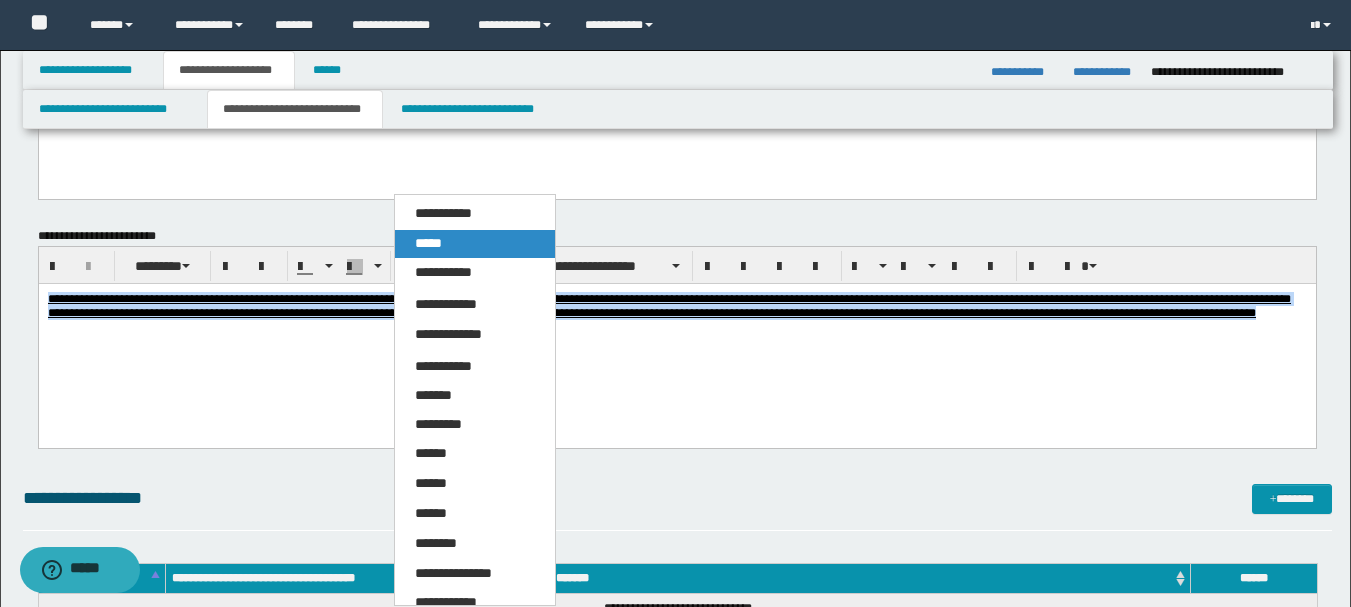 click on "*****" at bounding box center [428, 243] 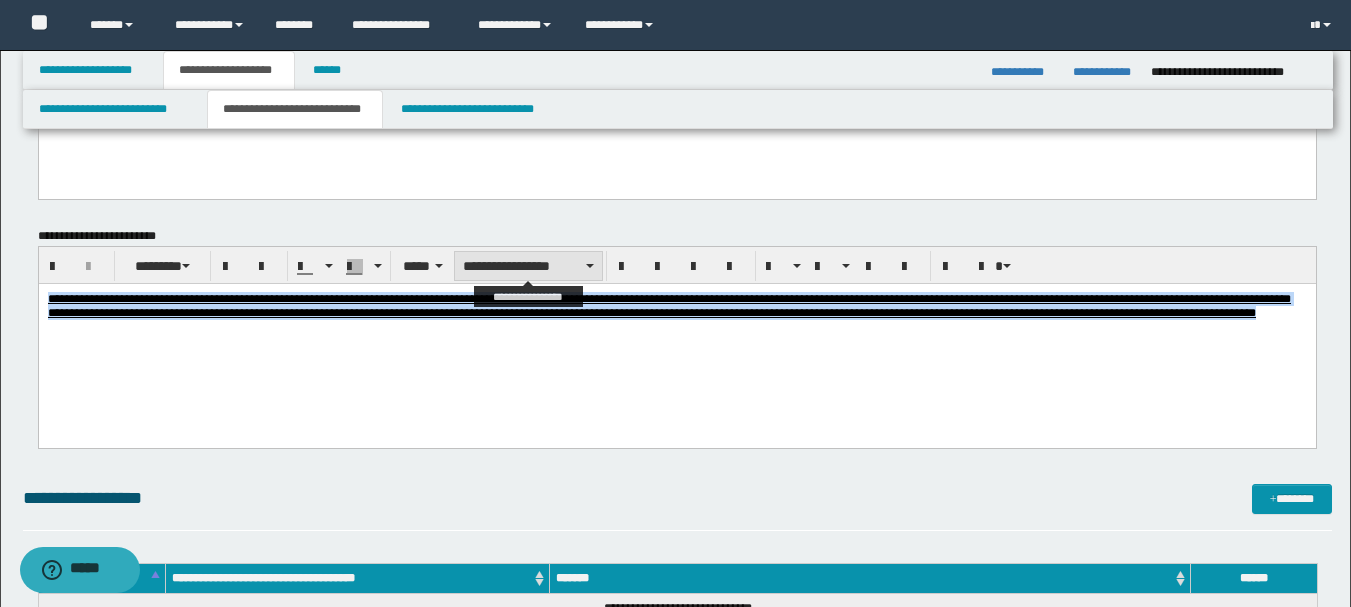 click on "**********" at bounding box center (528, 266) 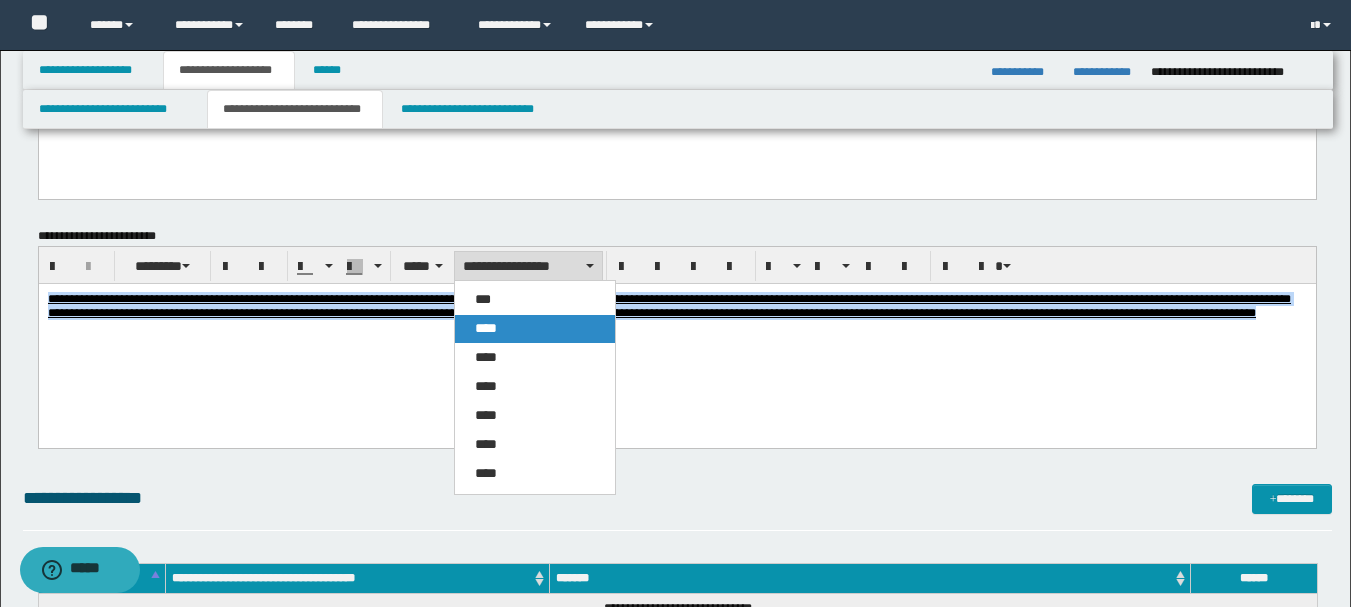 click on "****" at bounding box center (535, 329) 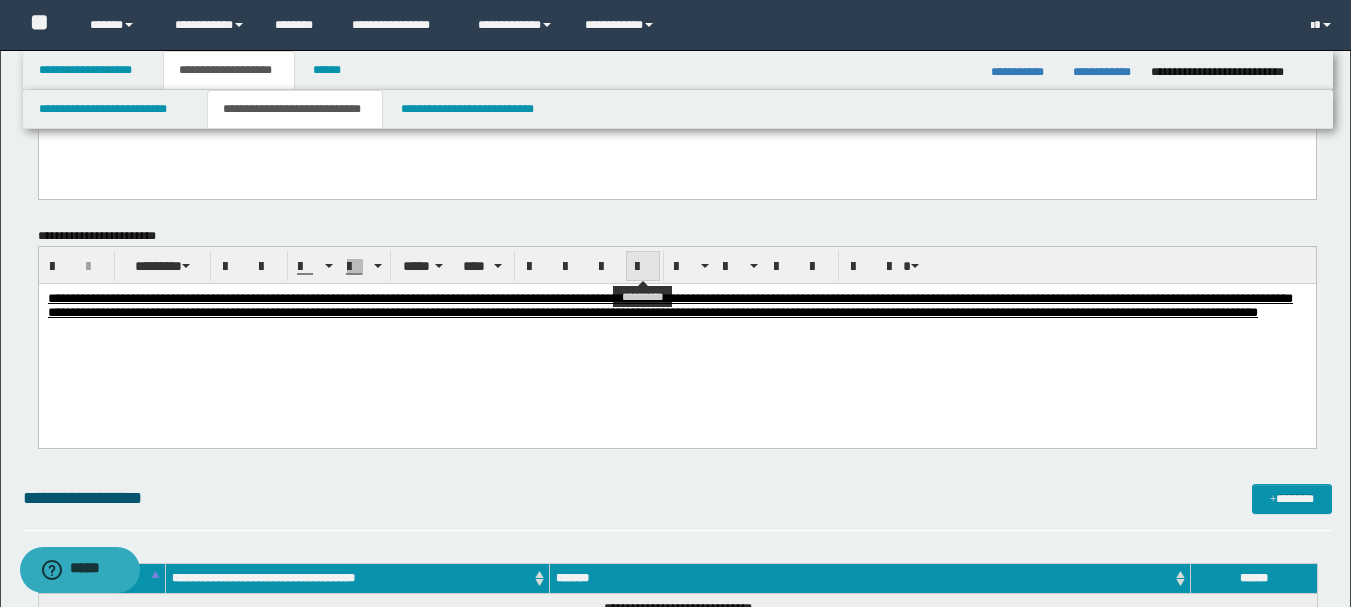 click at bounding box center [643, 267] 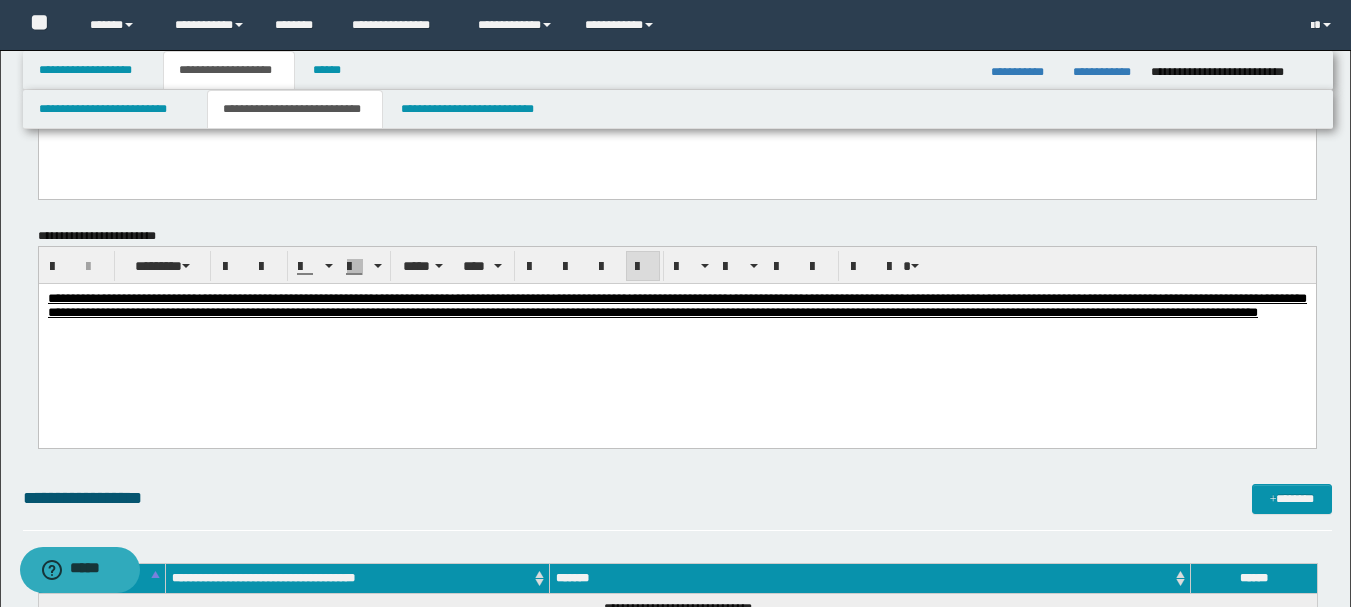 click on "**********" at bounding box center (676, 330) 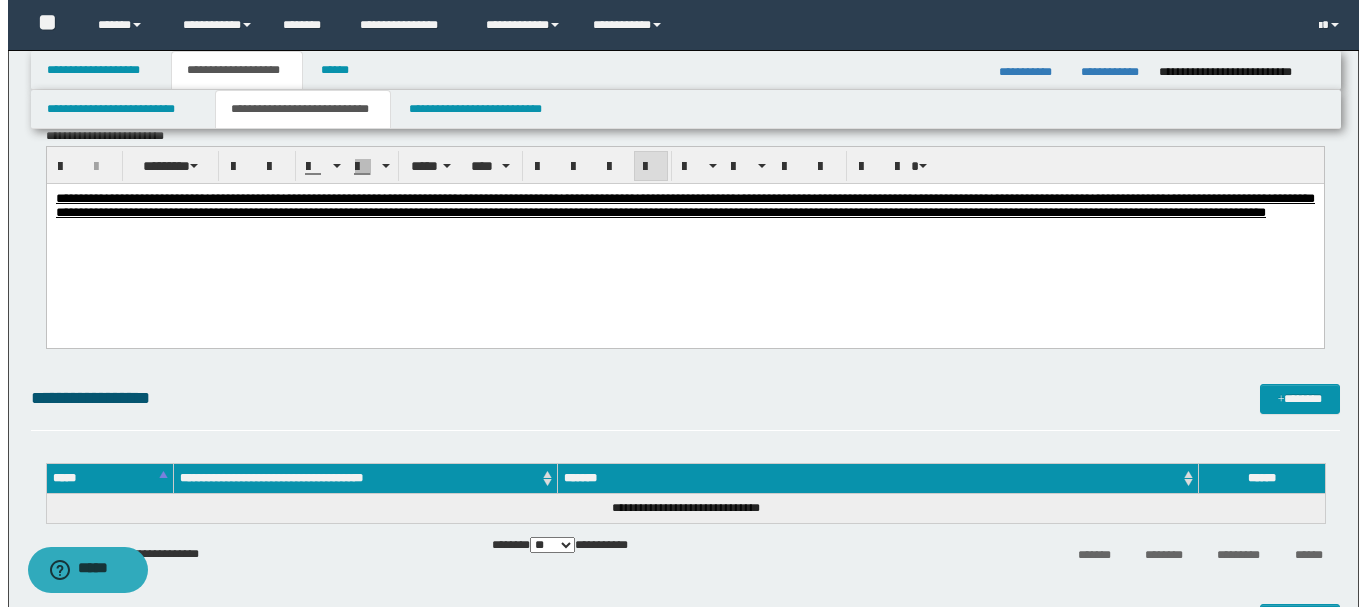 scroll, scrollTop: 1700, scrollLeft: 0, axis: vertical 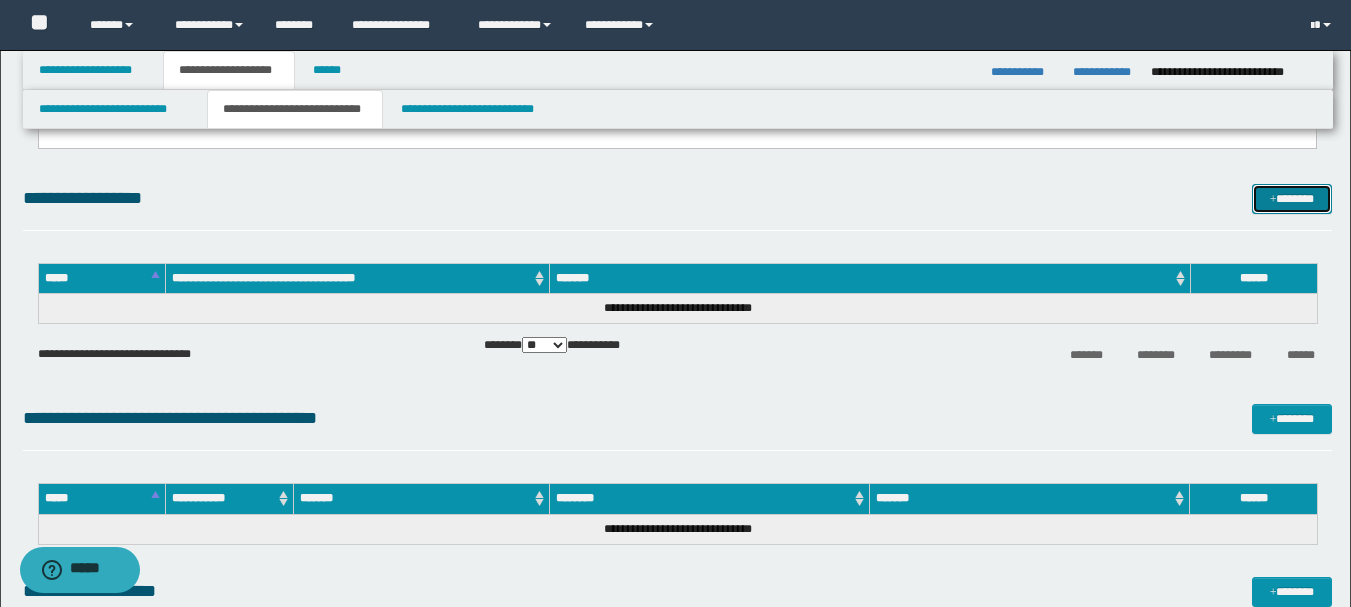 click on "*******" at bounding box center [1292, 199] 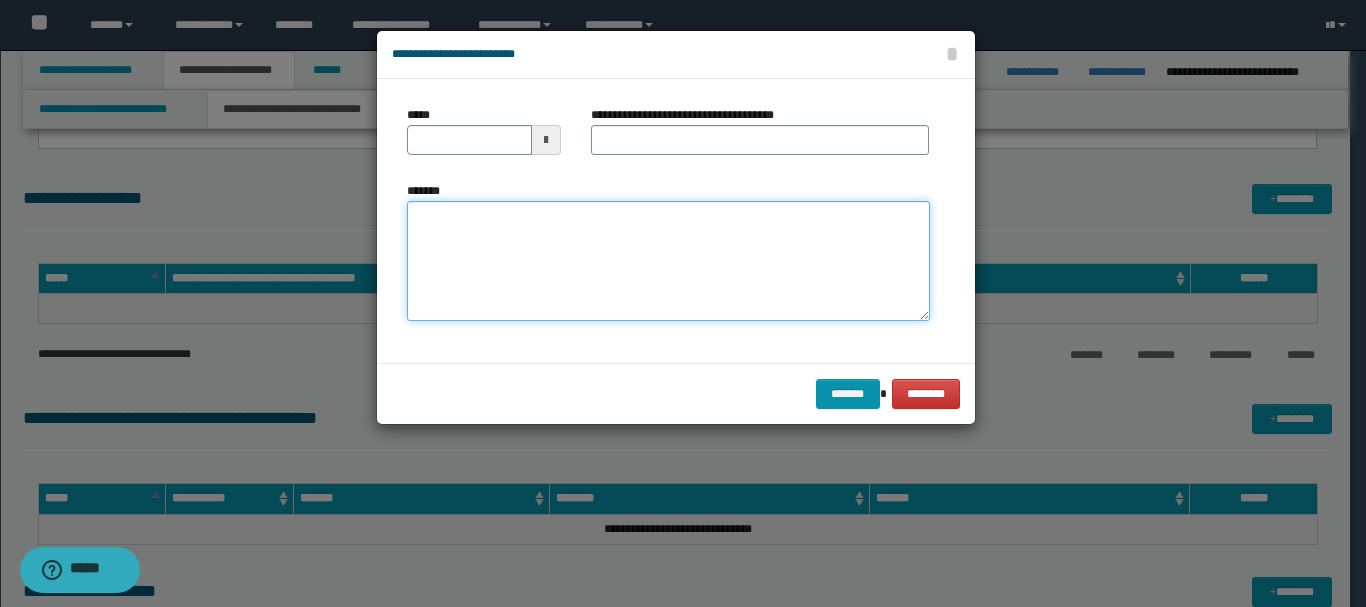 click on "*******" at bounding box center [668, 261] 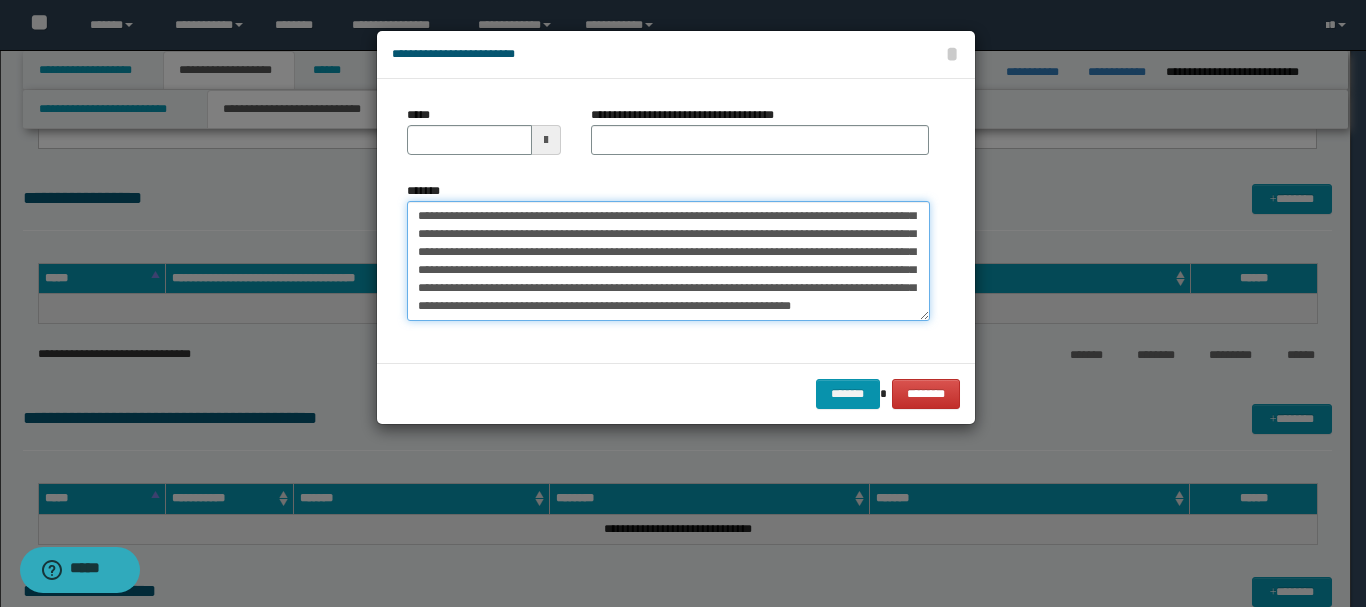 scroll, scrollTop: 0, scrollLeft: 0, axis: both 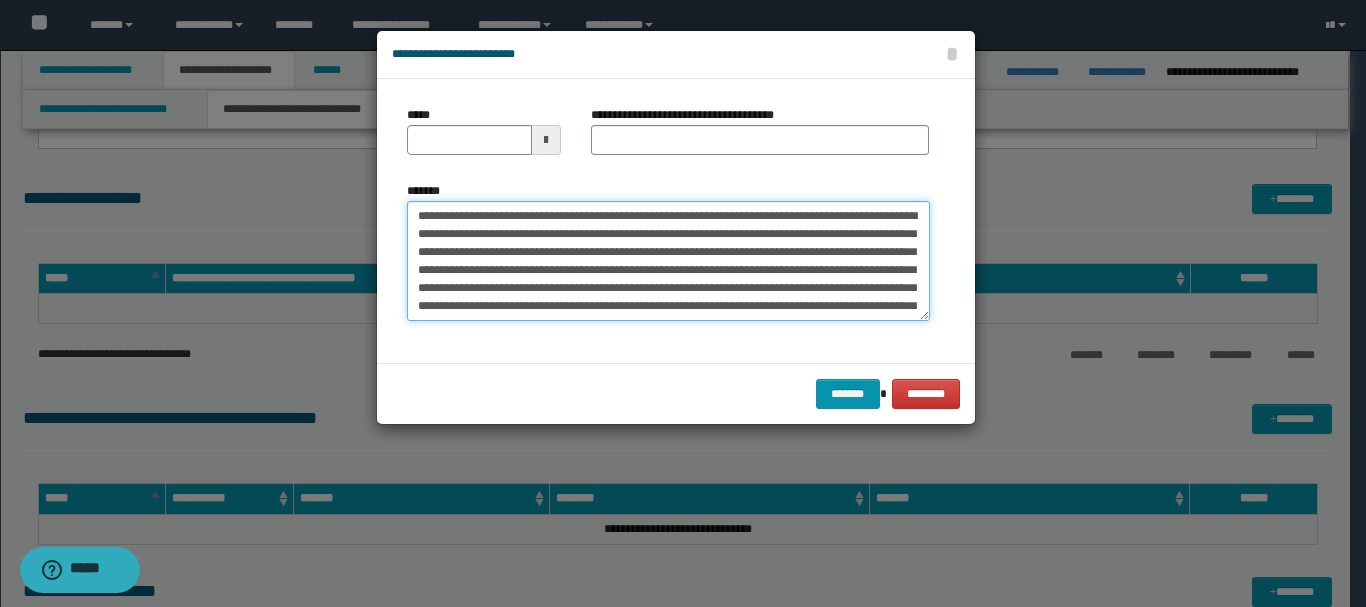 drag, startPoint x: 453, startPoint y: 215, endPoint x: 514, endPoint y: 218, distance: 61.073727 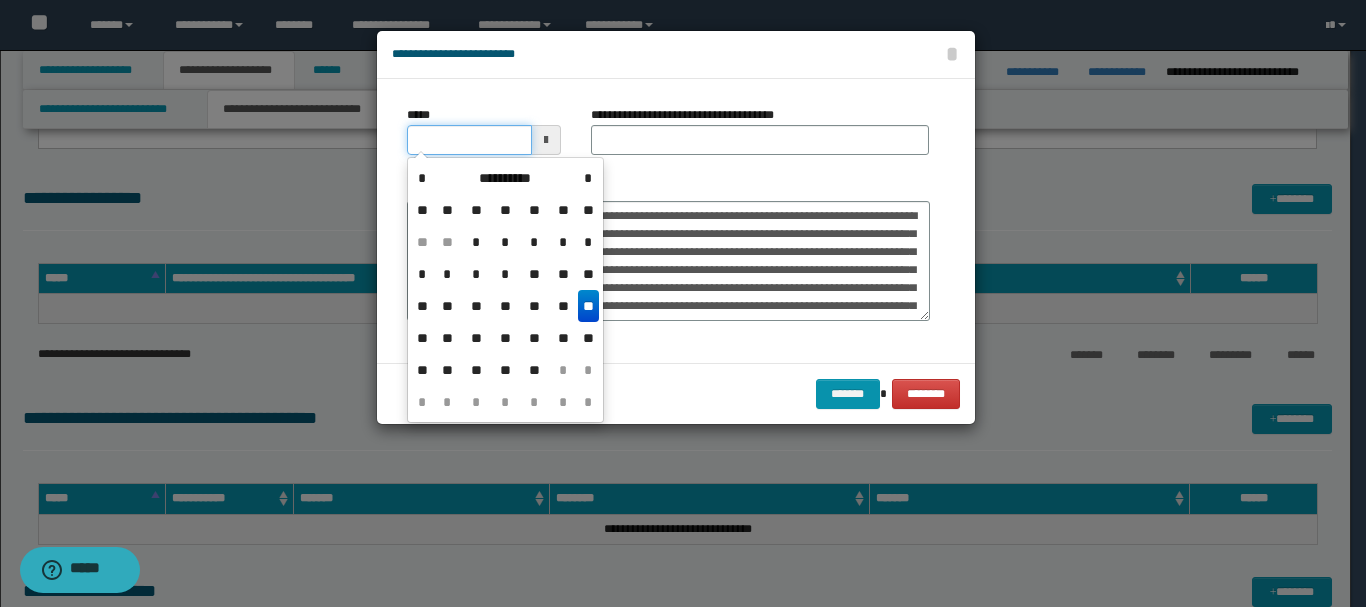 click on "*****" at bounding box center [469, 140] 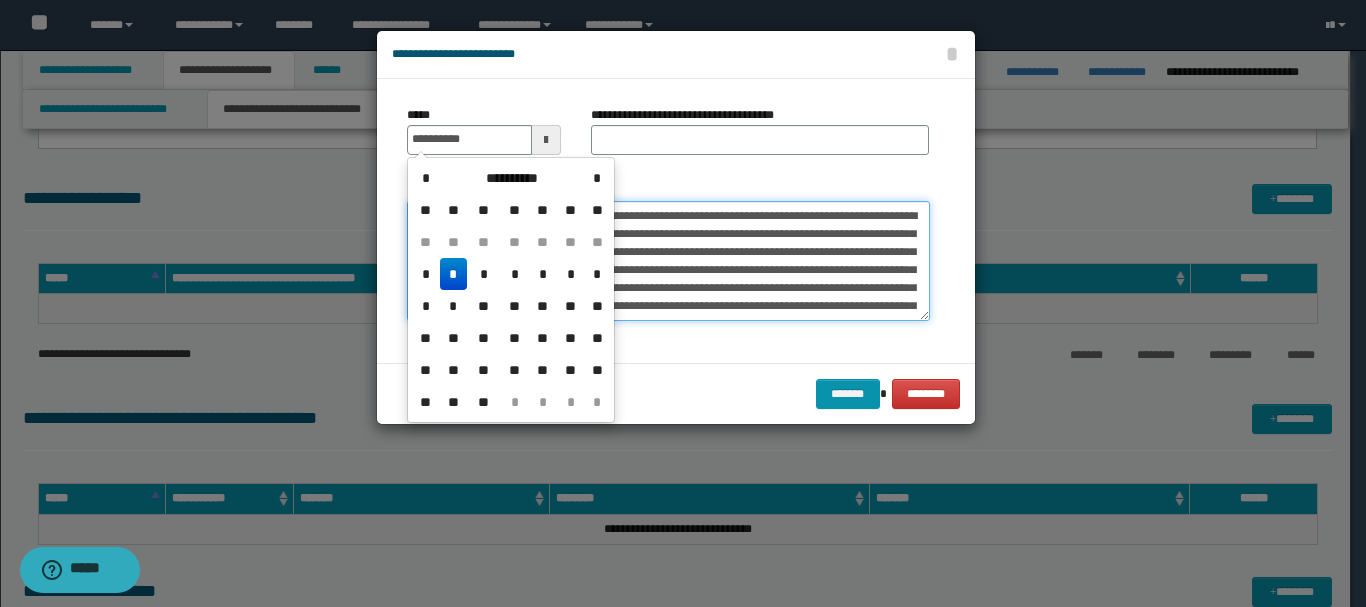 type on "**********" 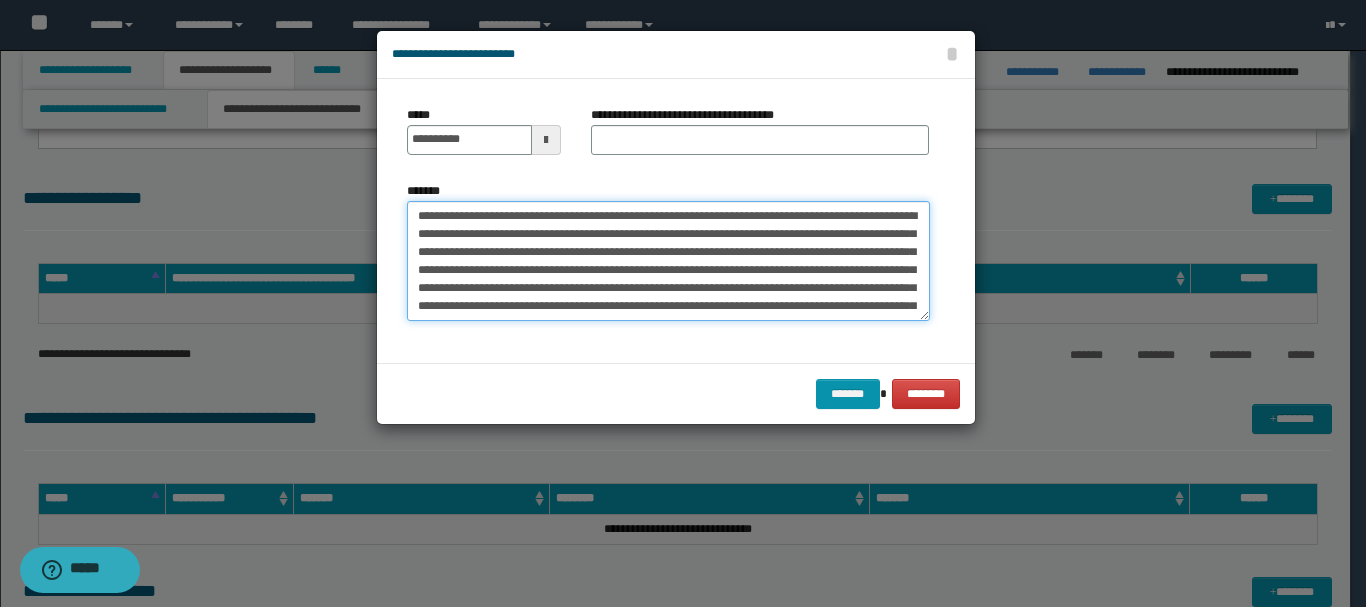 click on "*******" at bounding box center (668, 261) 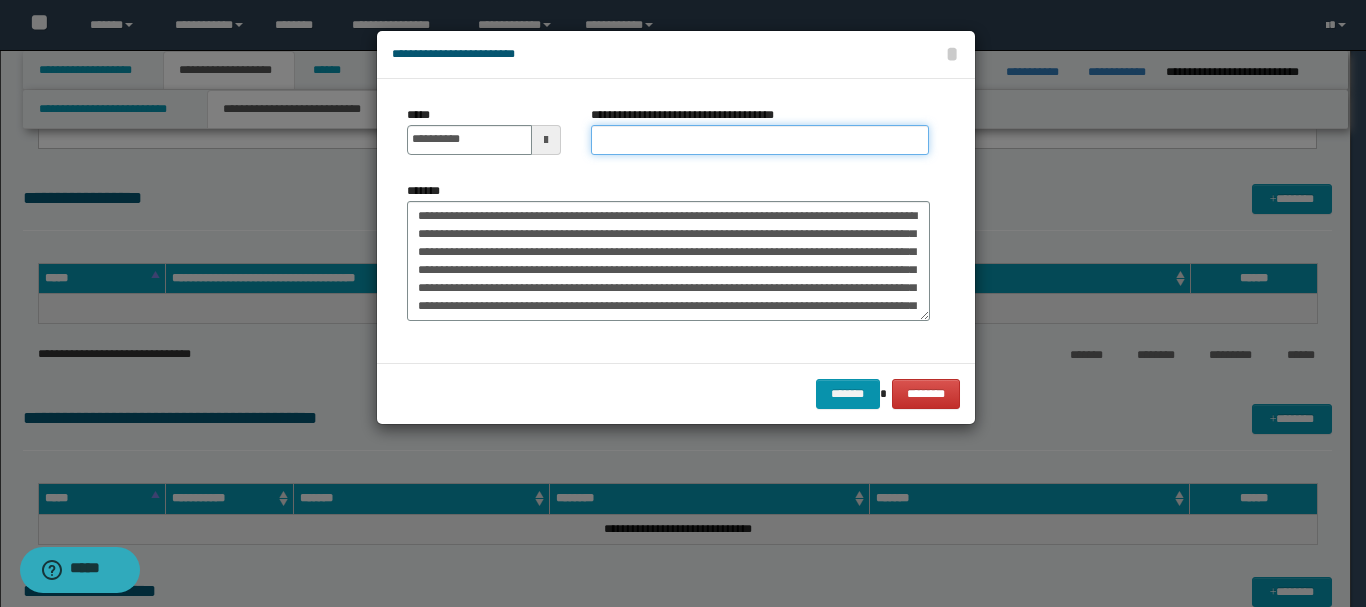 click on "**********" at bounding box center (760, 140) 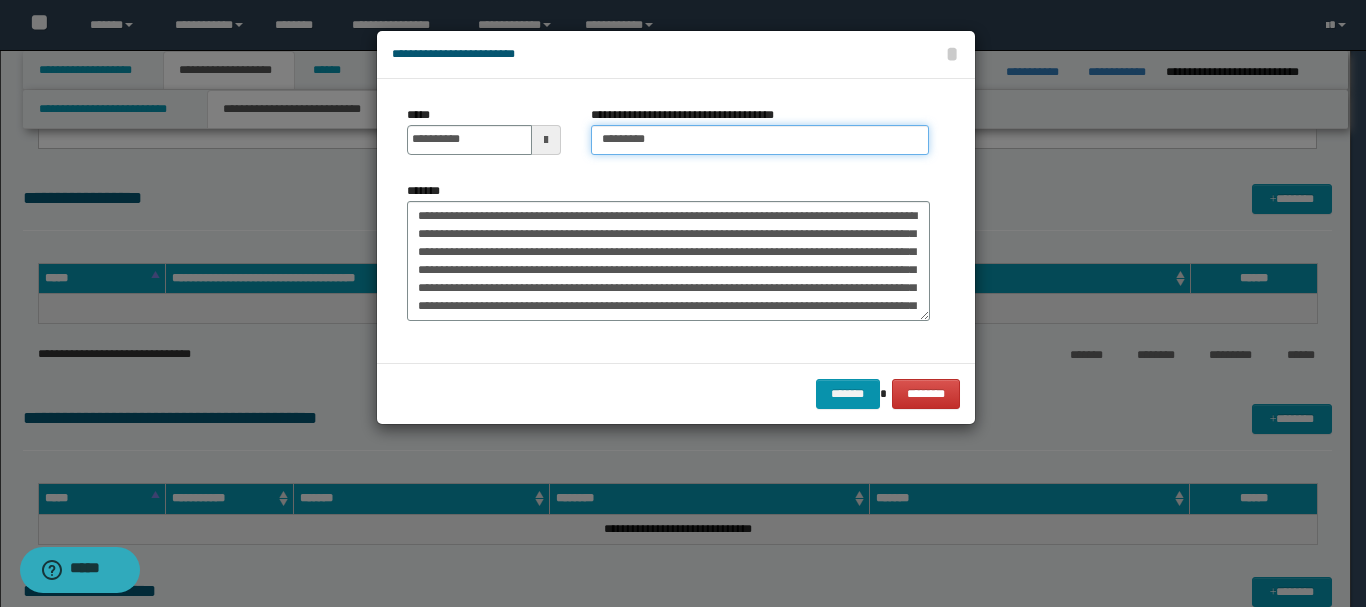 type on "*********" 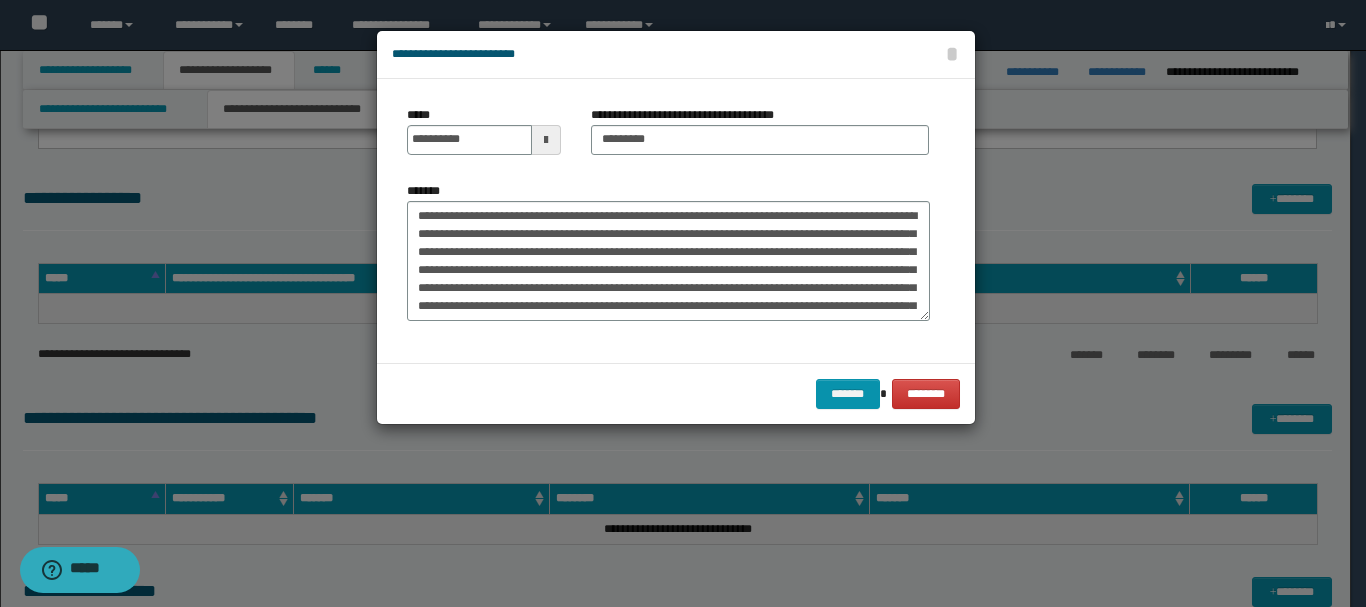 click on "*******
********" at bounding box center [676, 393] 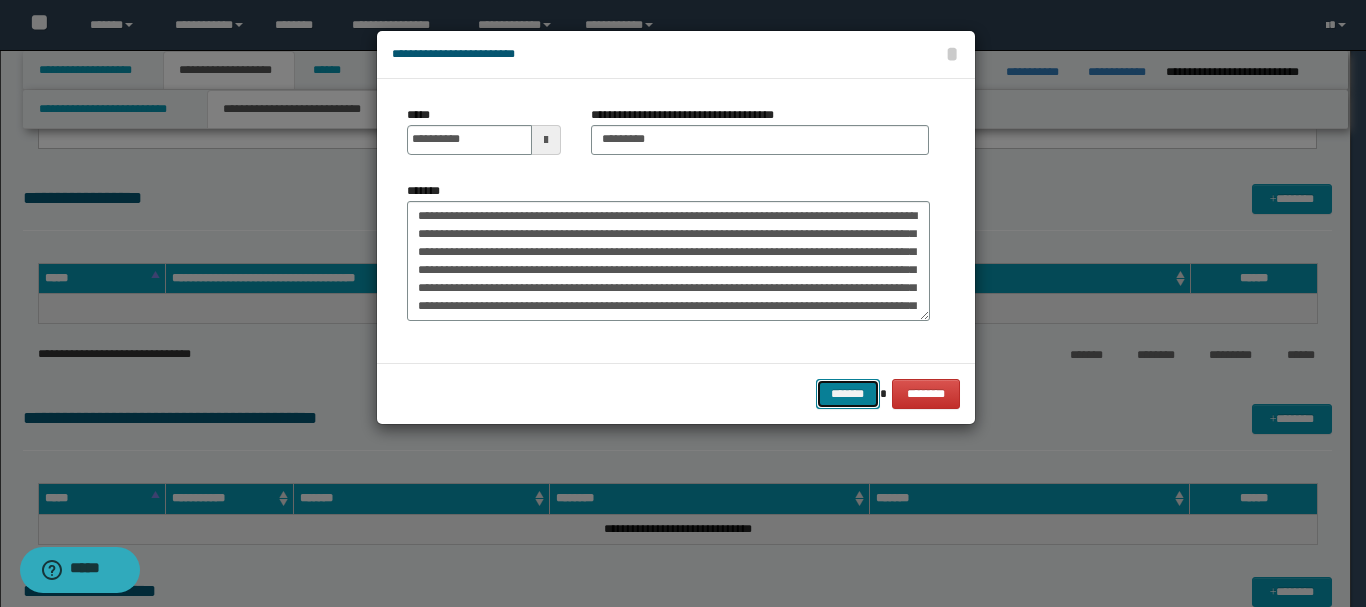 click on "*******" at bounding box center (848, 394) 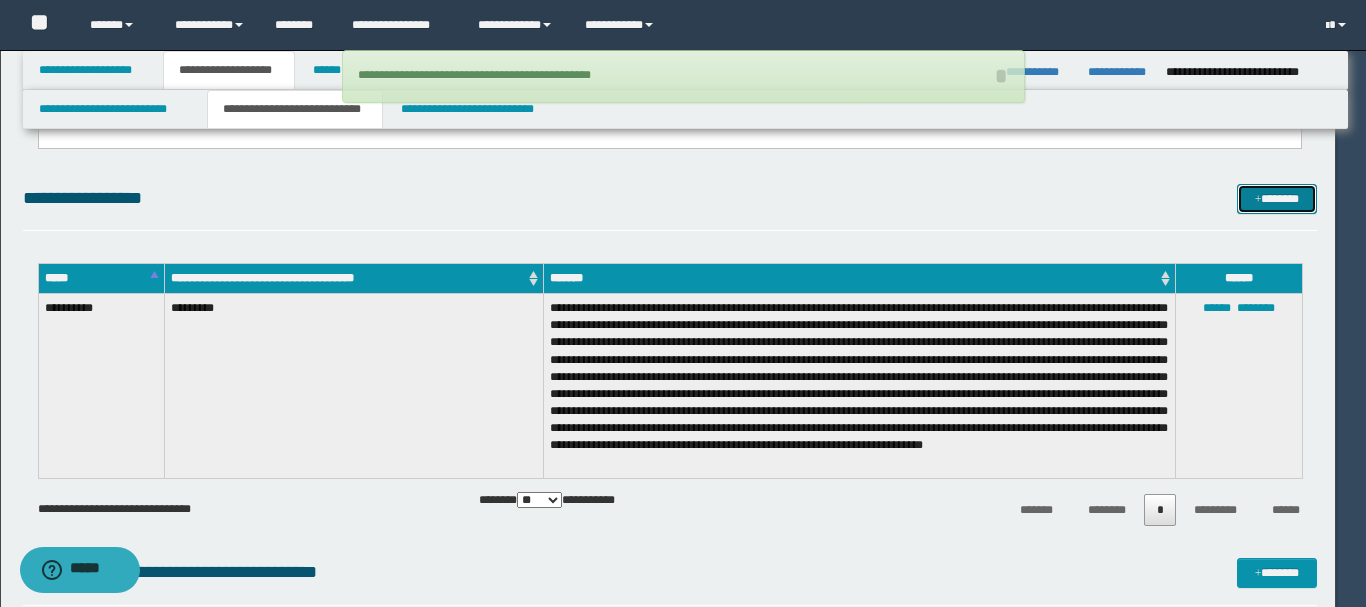 type 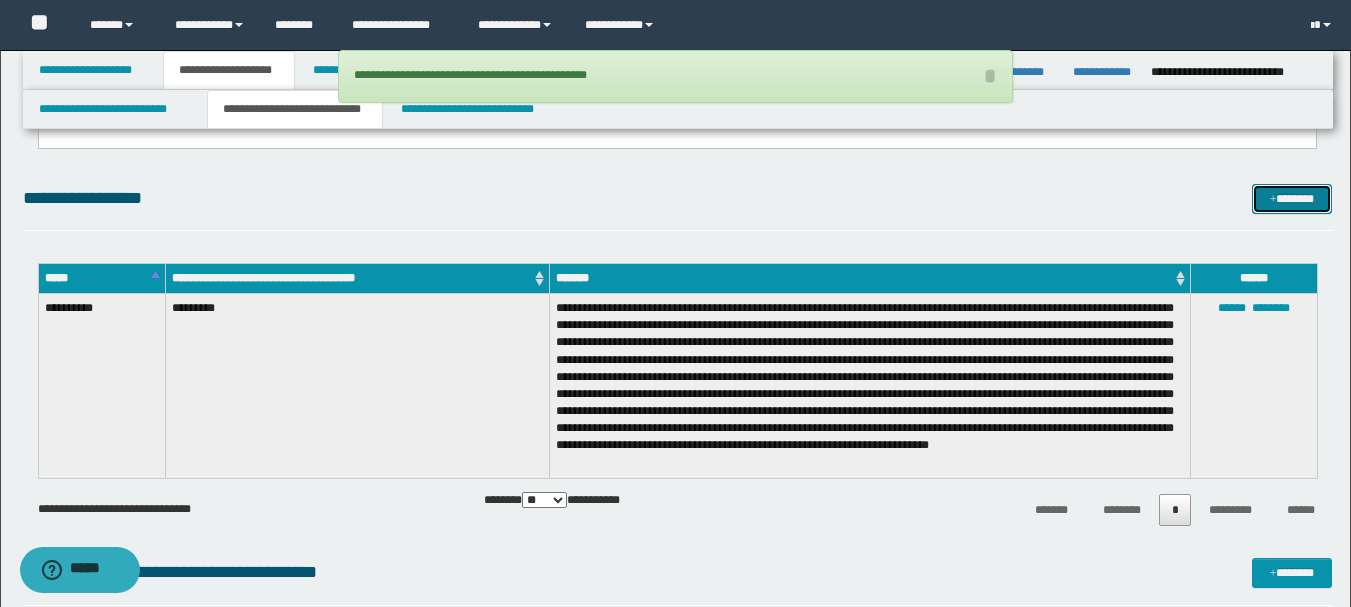 click on "*******" at bounding box center [1292, 199] 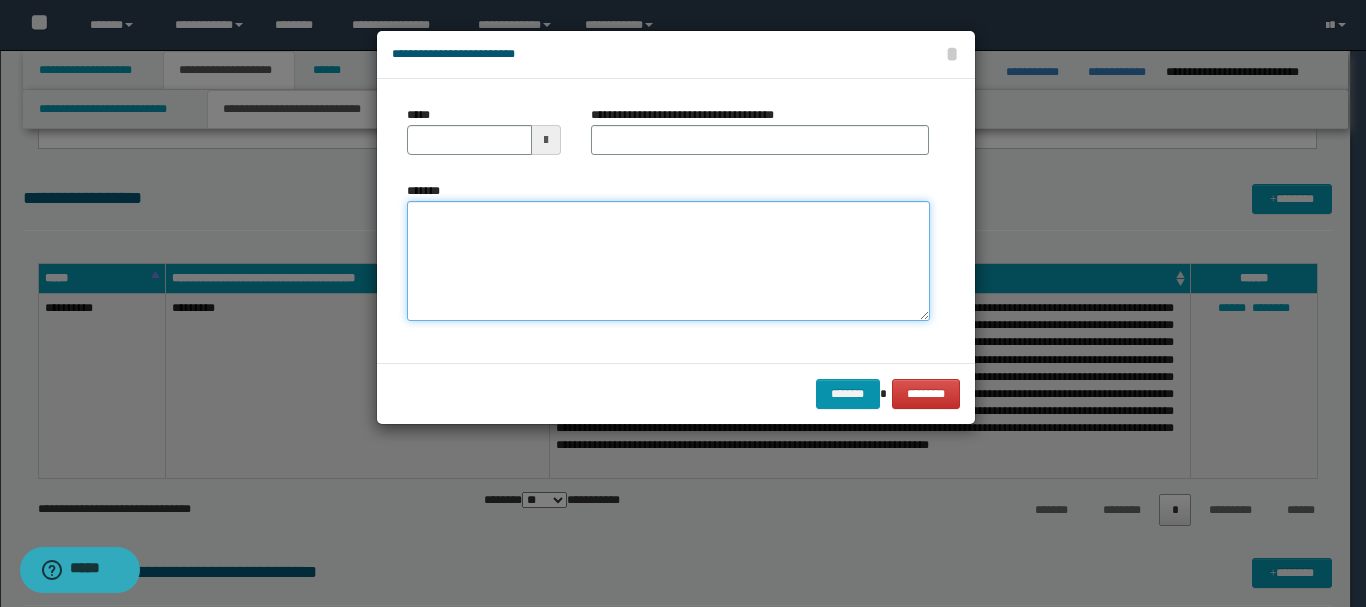 click on "*******" at bounding box center [668, 261] 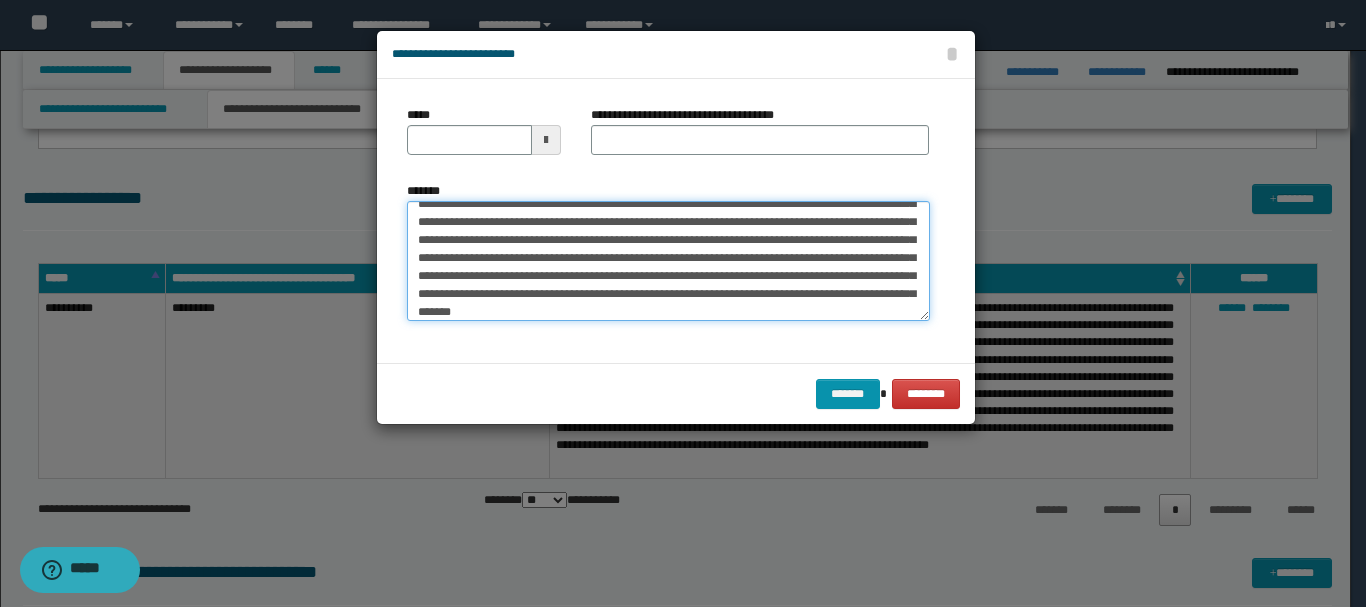 scroll, scrollTop: 0, scrollLeft: 0, axis: both 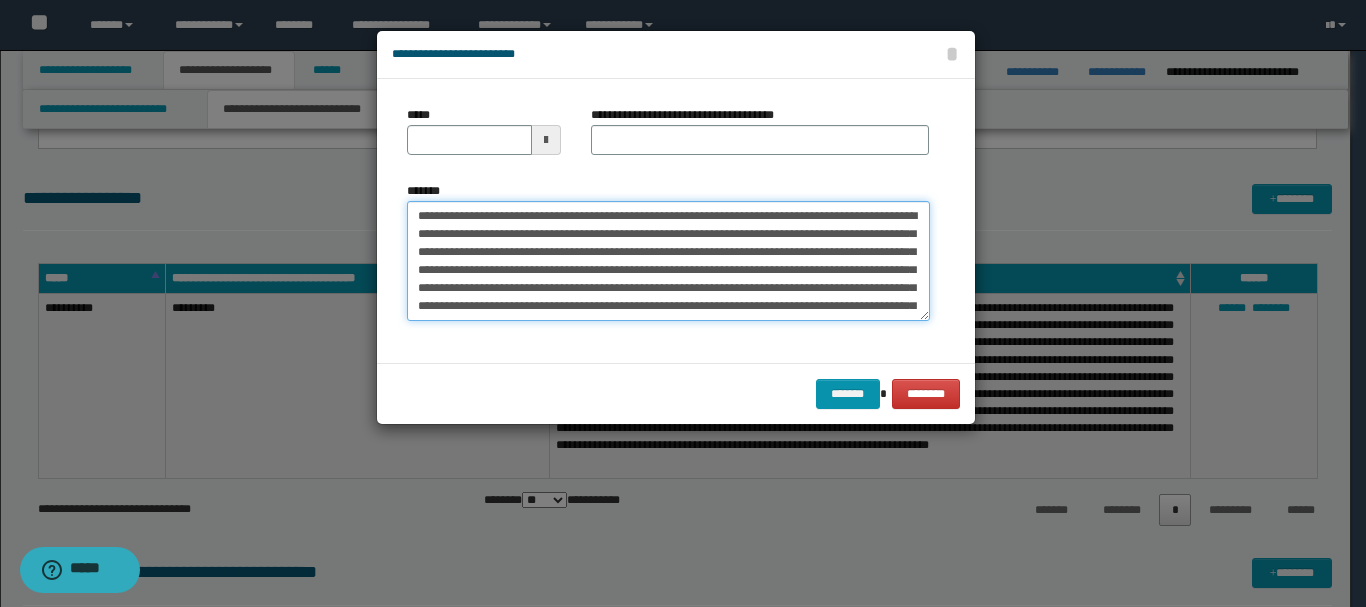 drag, startPoint x: 455, startPoint y: 215, endPoint x: 514, endPoint y: 214, distance: 59.008472 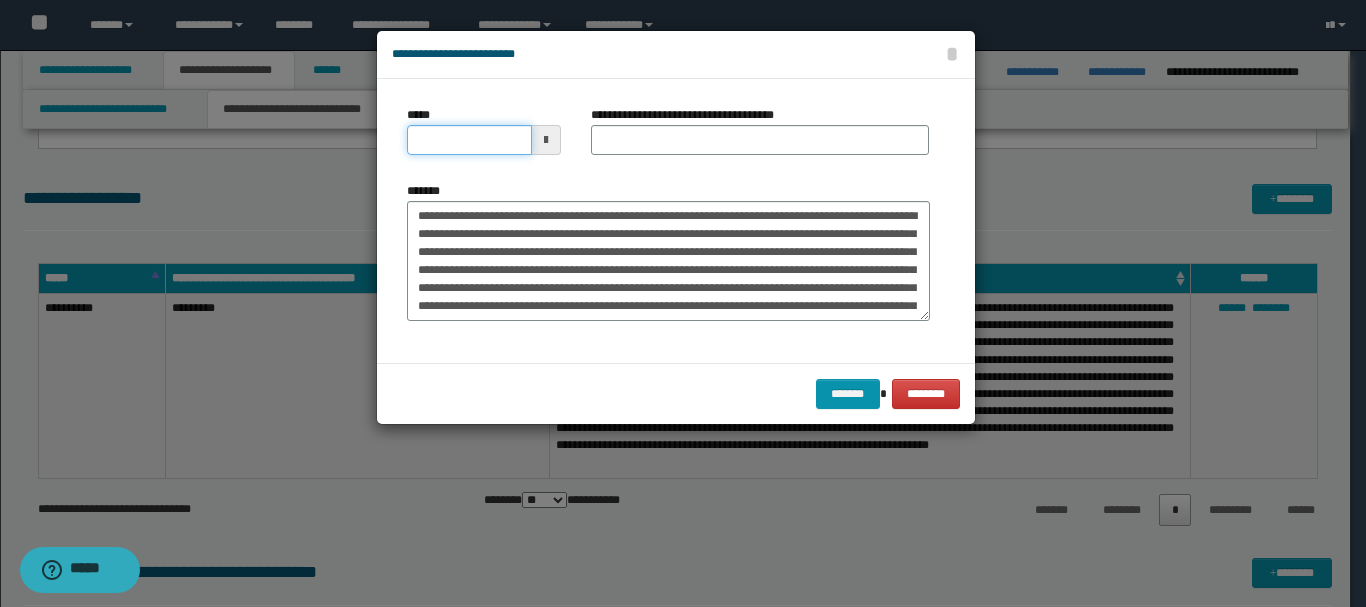 click on "*****" at bounding box center [469, 140] 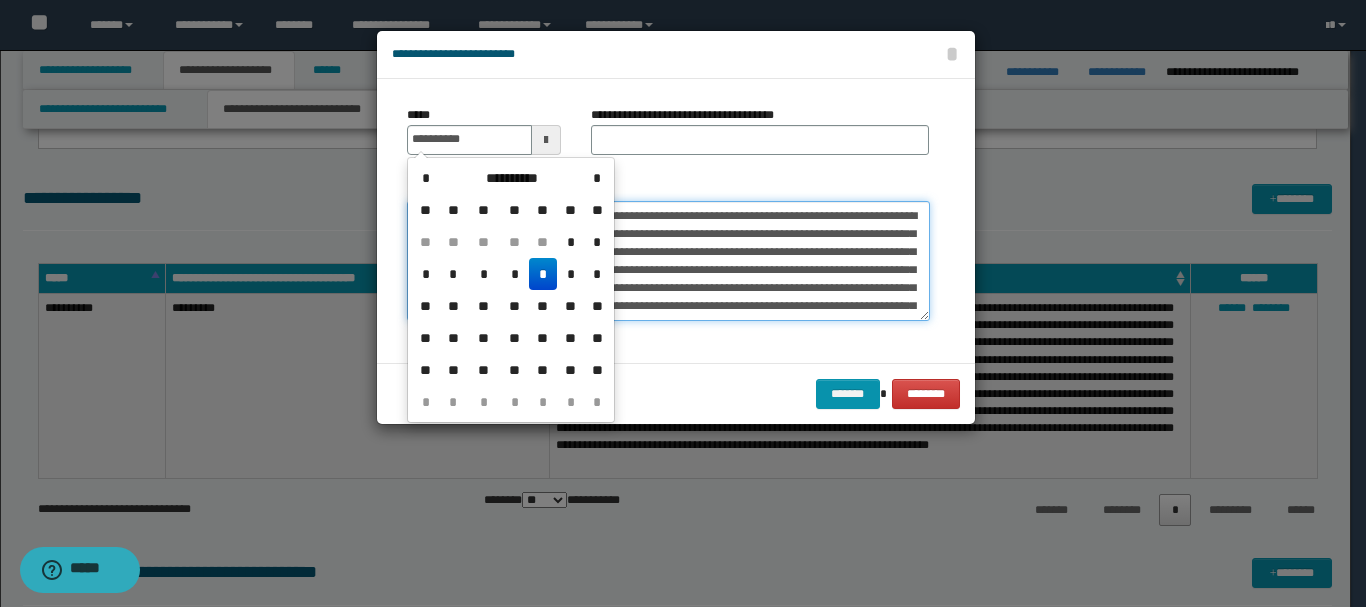 type on "**********" 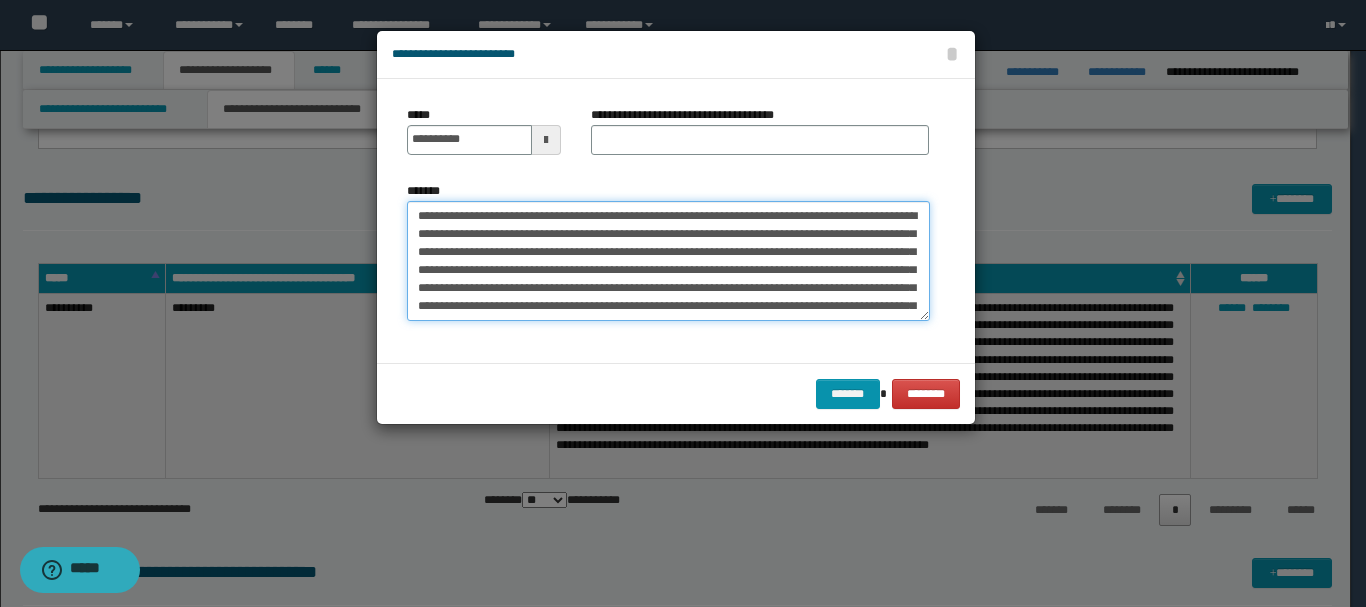 drag, startPoint x: 644, startPoint y: 217, endPoint x: 686, endPoint y: 220, distance: 42.107006 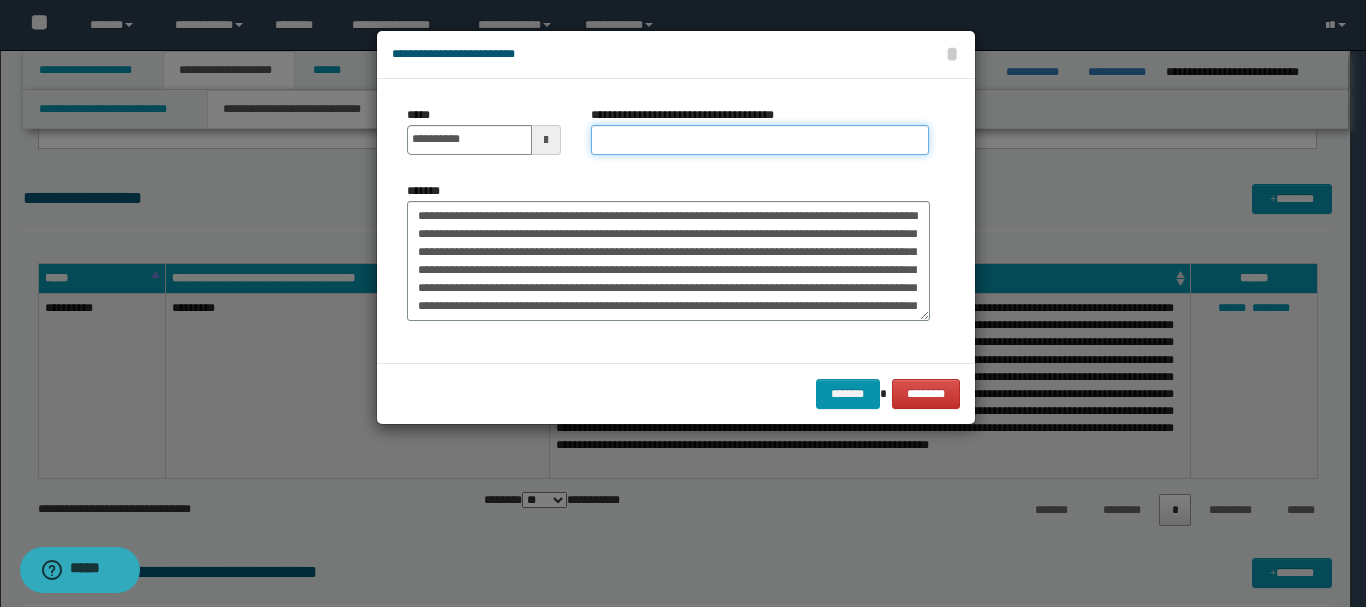 click on "**********" at bounding box center (760, 140) 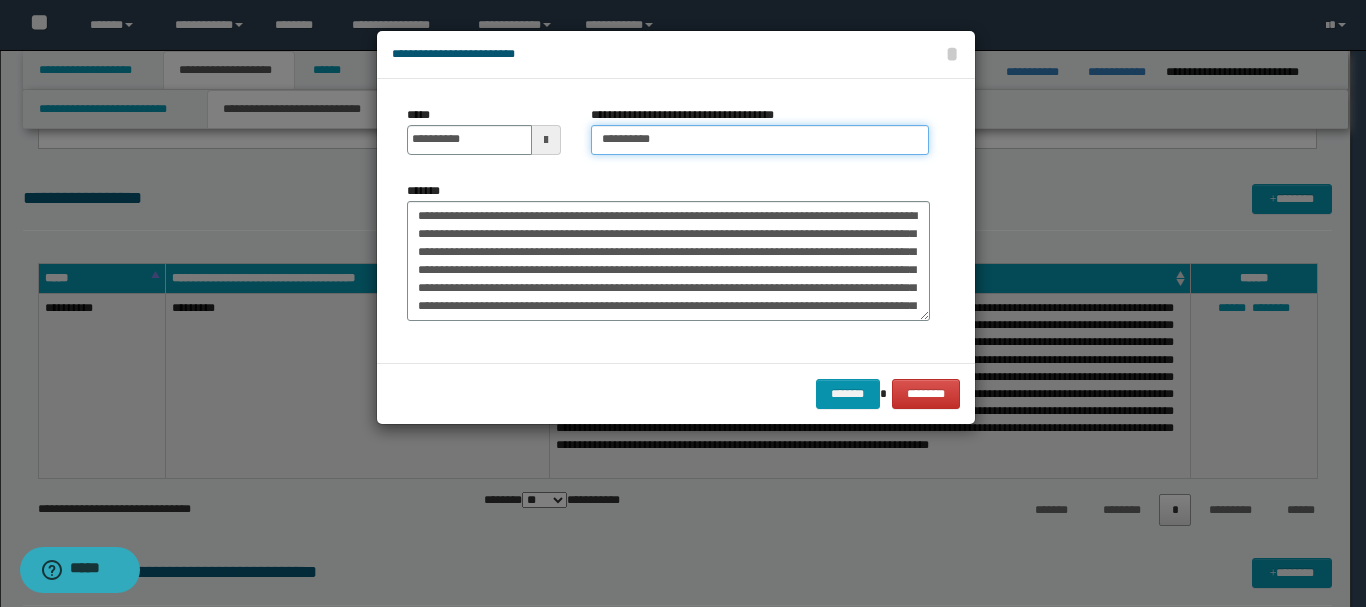 type on "*********" 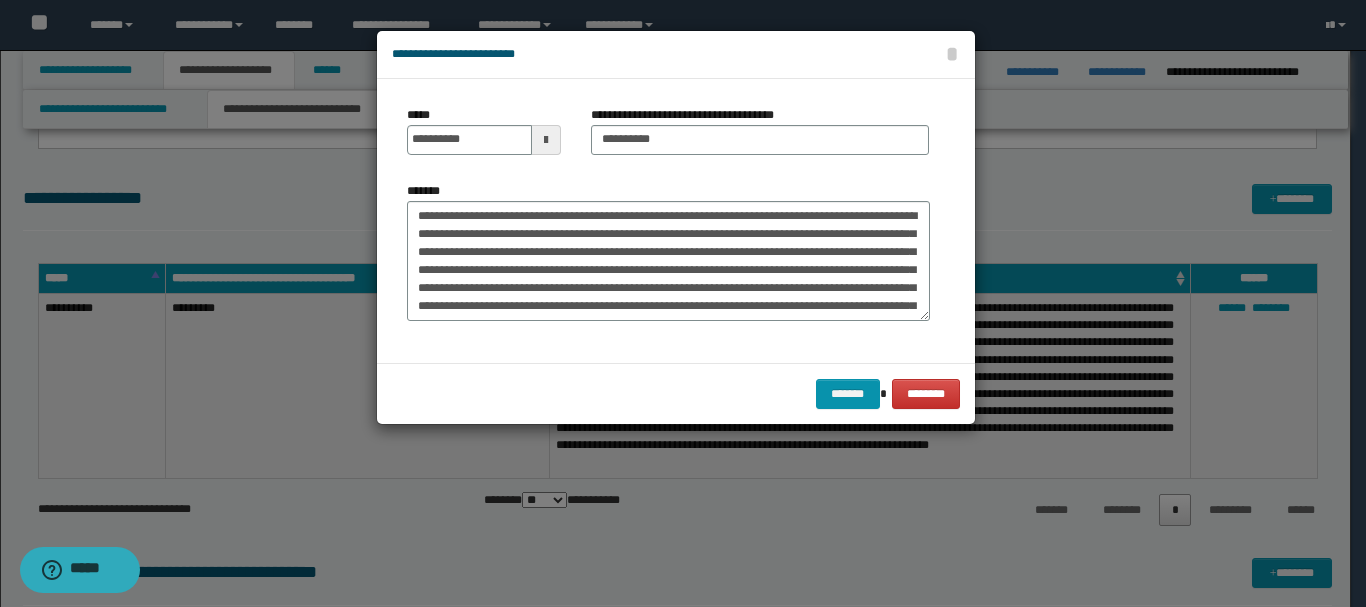 click on "*******
********" at bounding box center (676, 393) 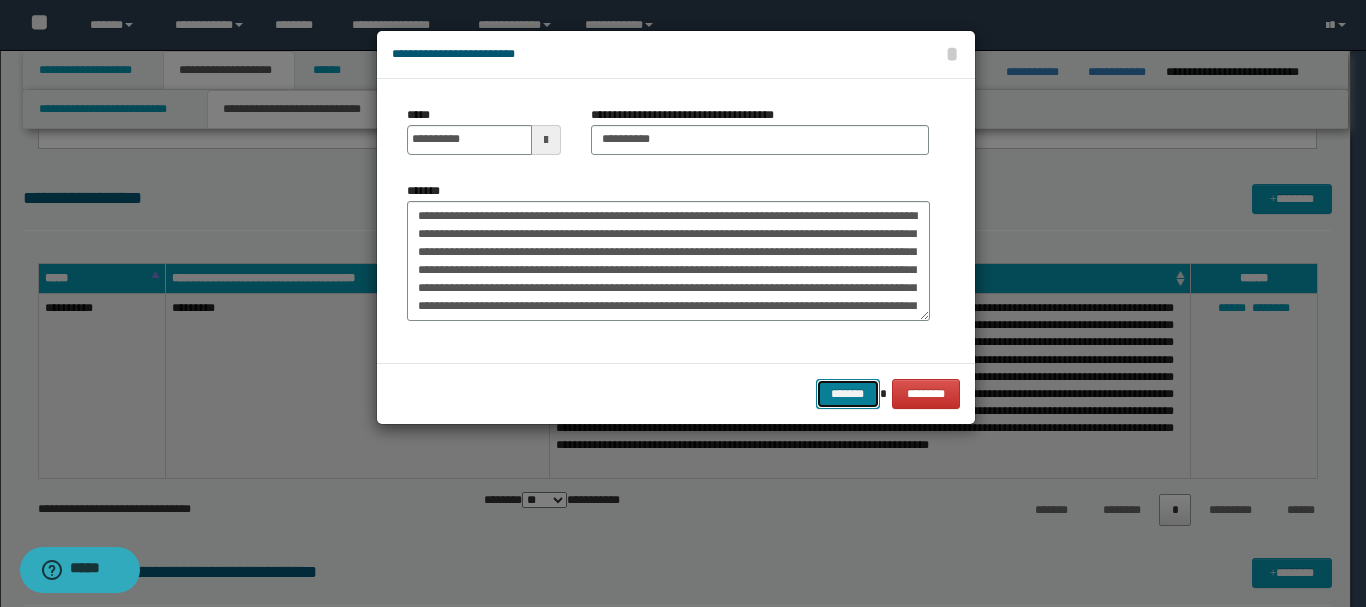 click on "*******" at bounding box center (848, 394) 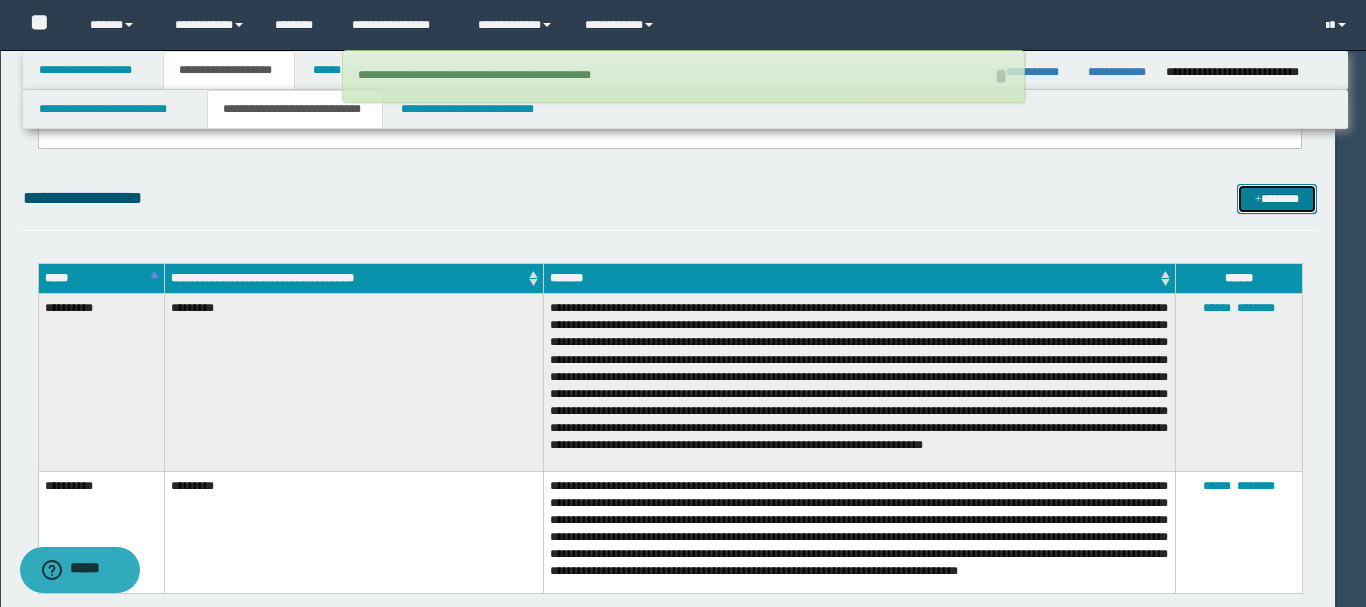 type 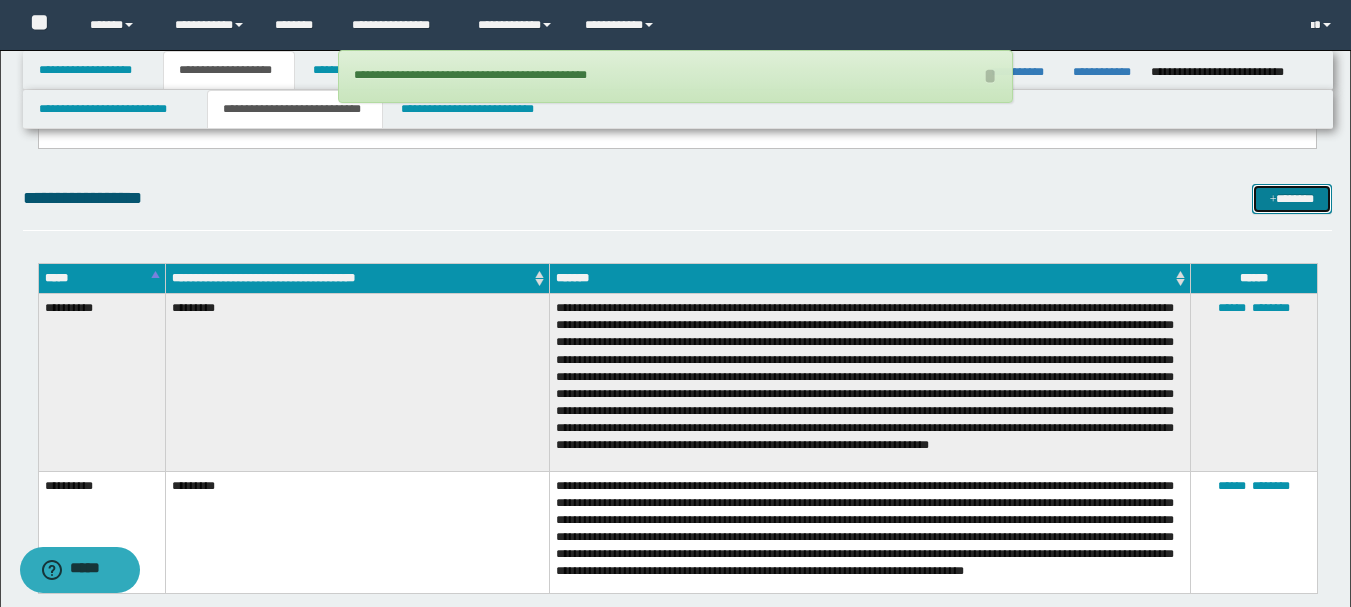 click on "*******" at bounding box center [1292, 199] 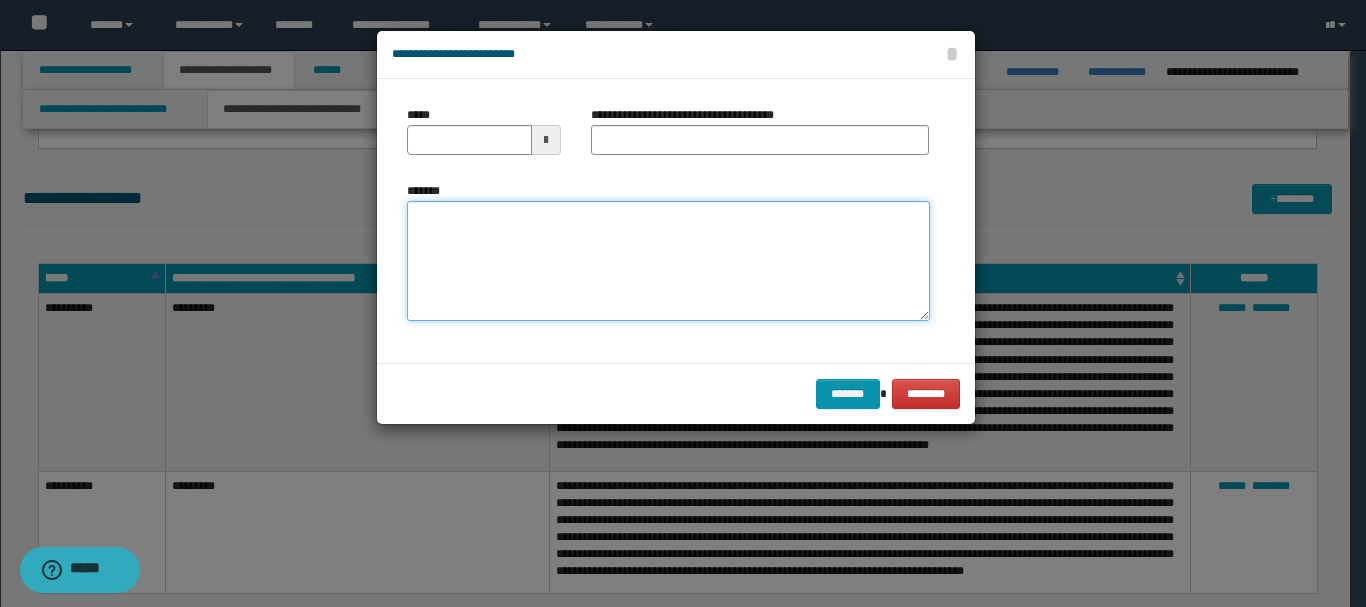 click on "*******" at bounding box center (668, 261) 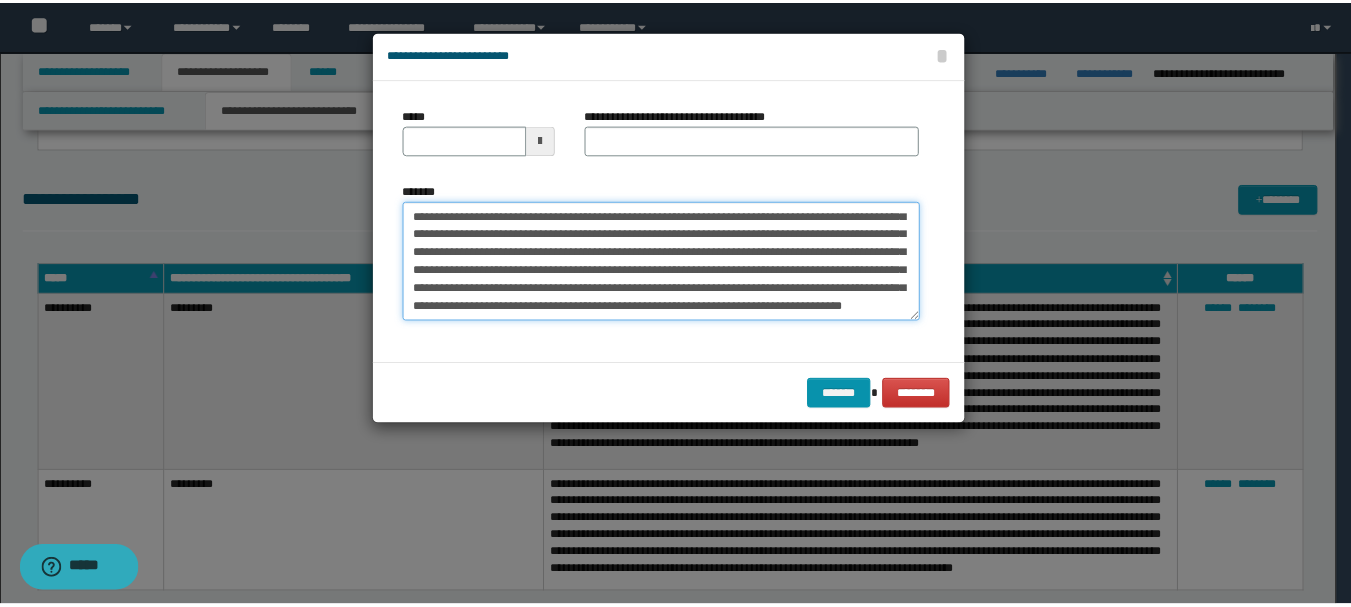 scroll, scrollTop: 0, scrollLeft: 0, axis: both 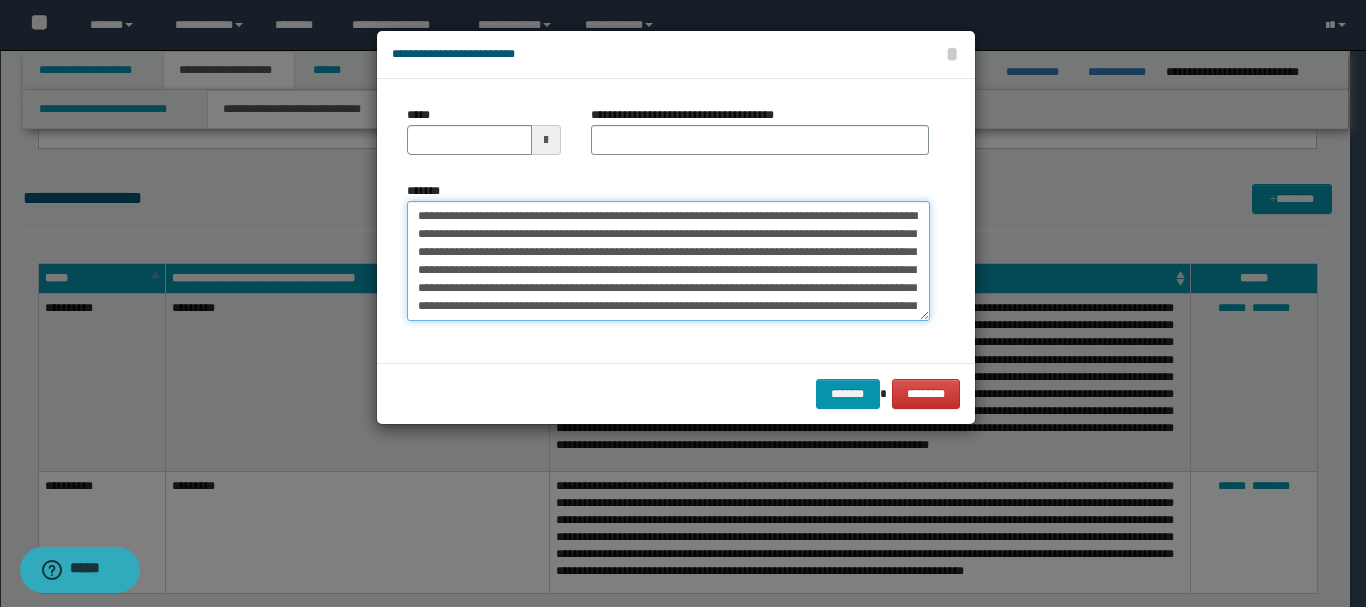 drag, startPoint x: 454, startPoint y: 211, endPoint x: 514, endPoint y: 213, distance: 60.033325 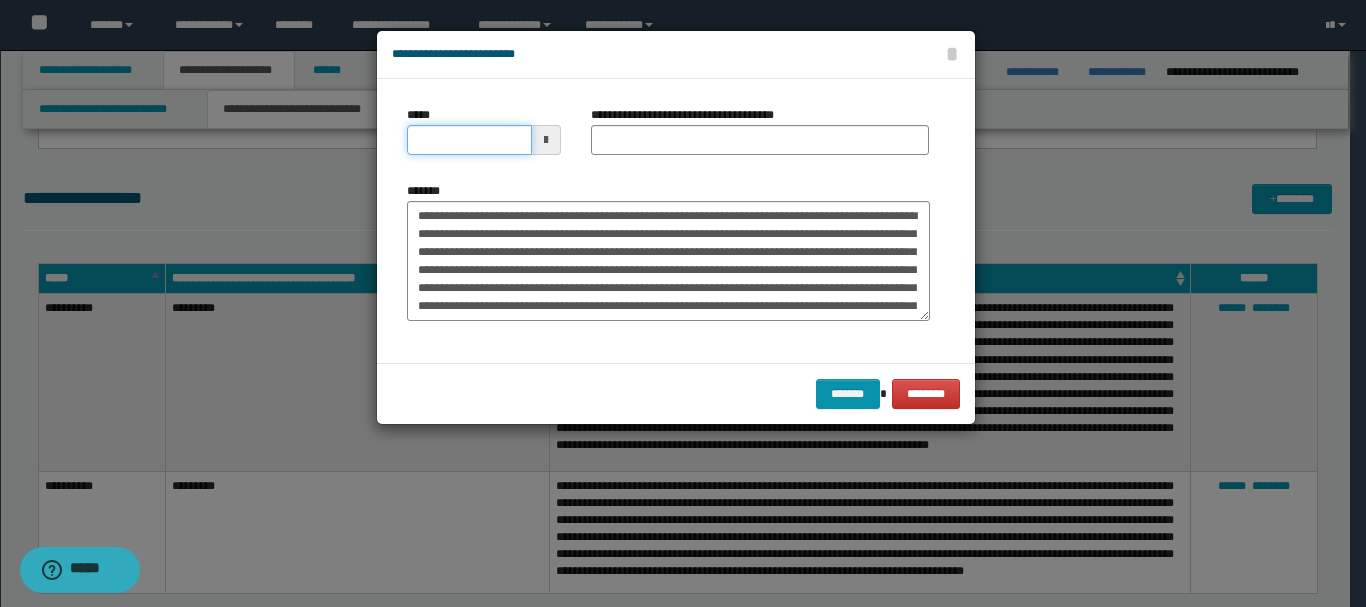 click on "*****" at bounding box center (469, 140) 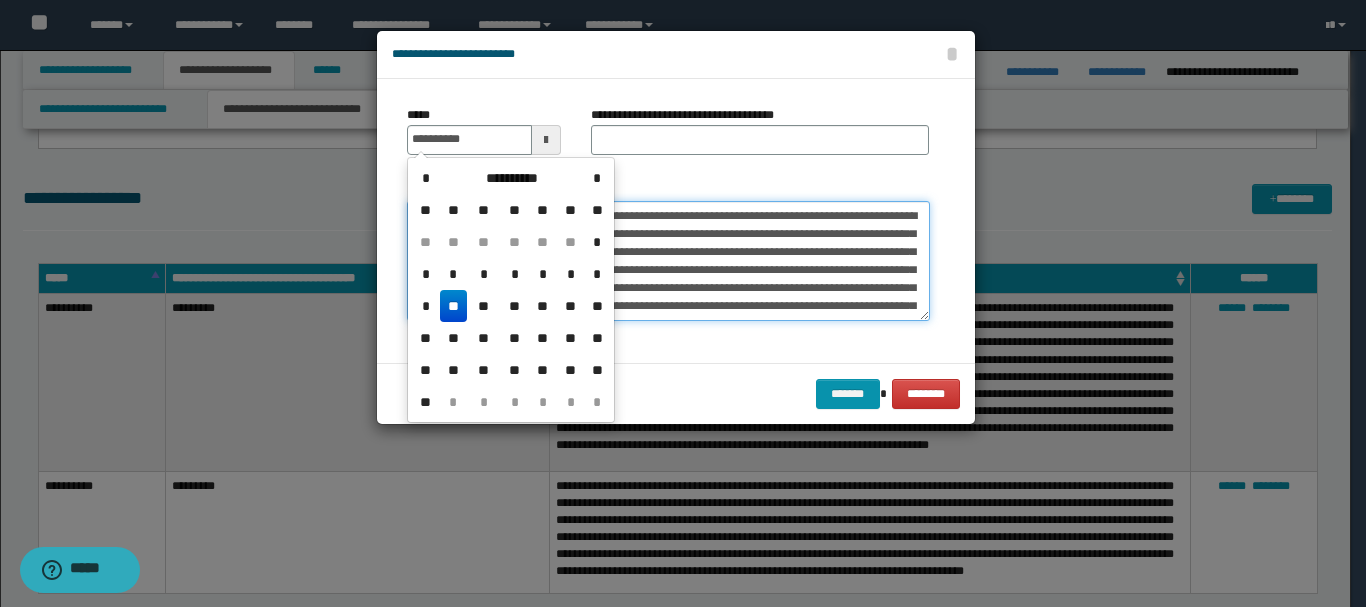 type on "**********" 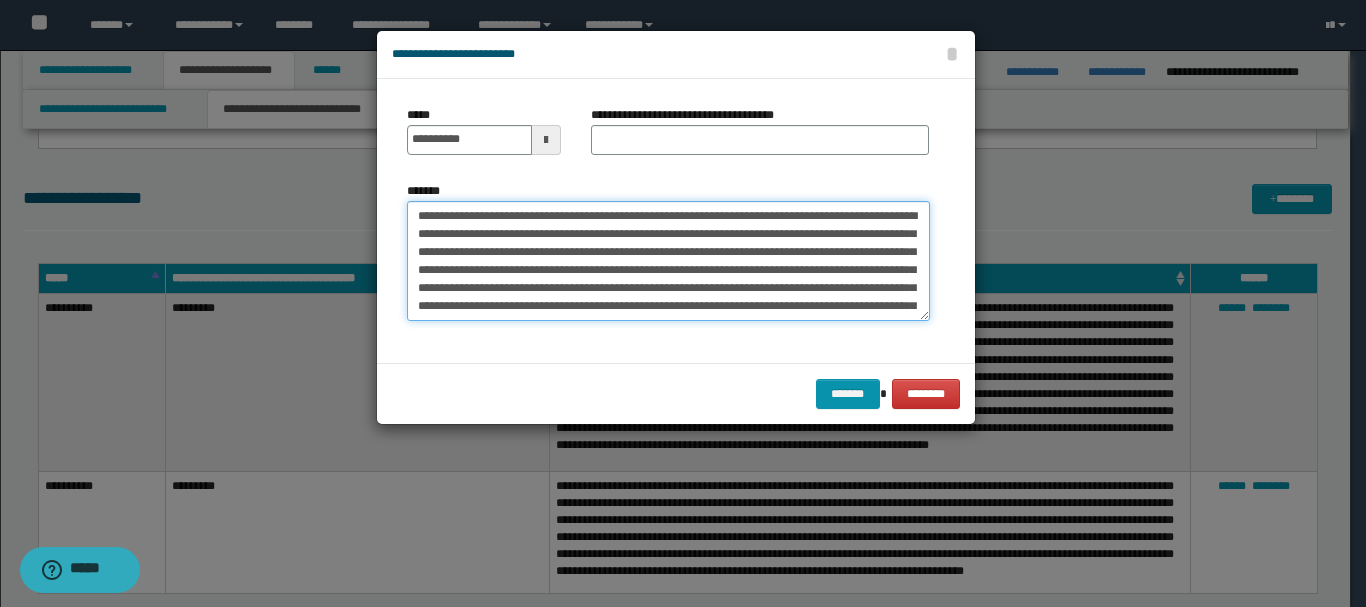 drag, startPoint x: 645, startPoint y: 217, endPoint x: 683, endPoint y: 220, distance: 38.118237 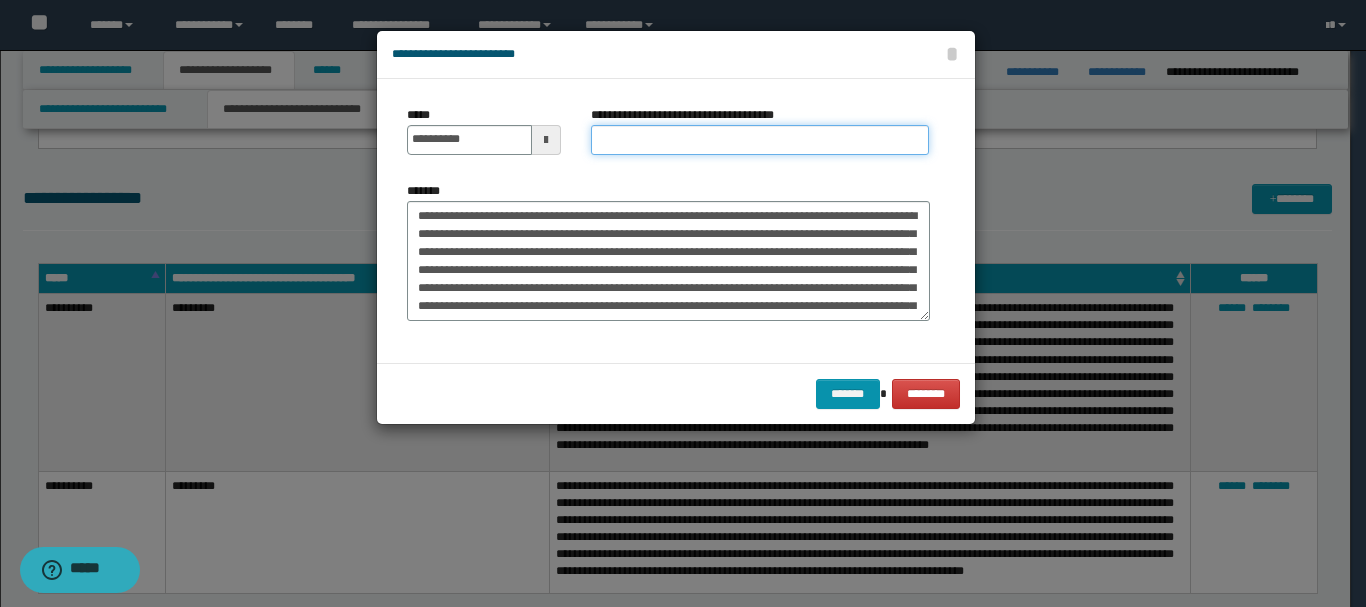 click on "**********" at bounding box center [760, 140] 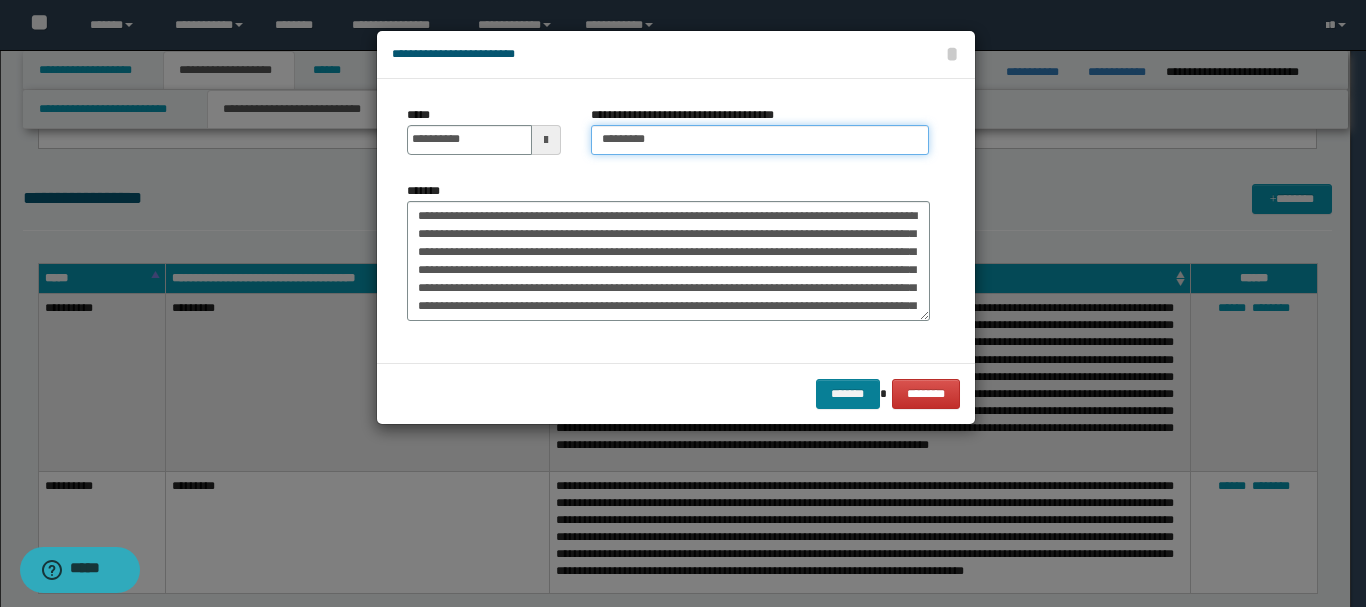 type on "*********" 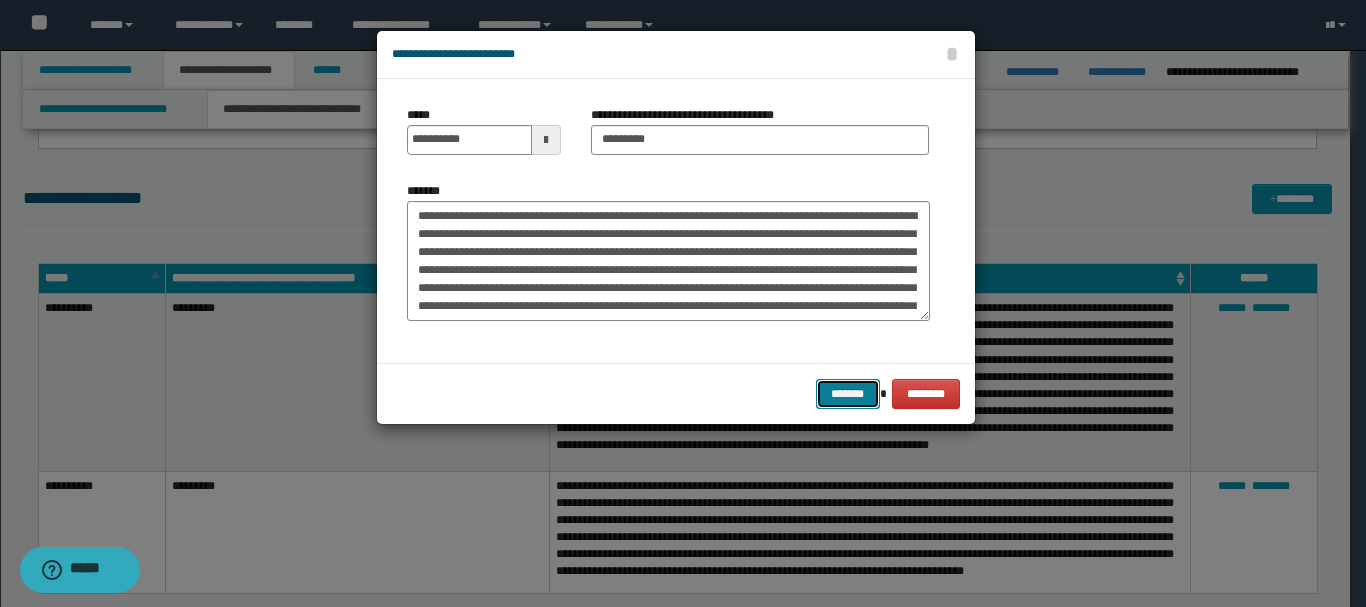 click on "*******" at bounding box center (848, 394) 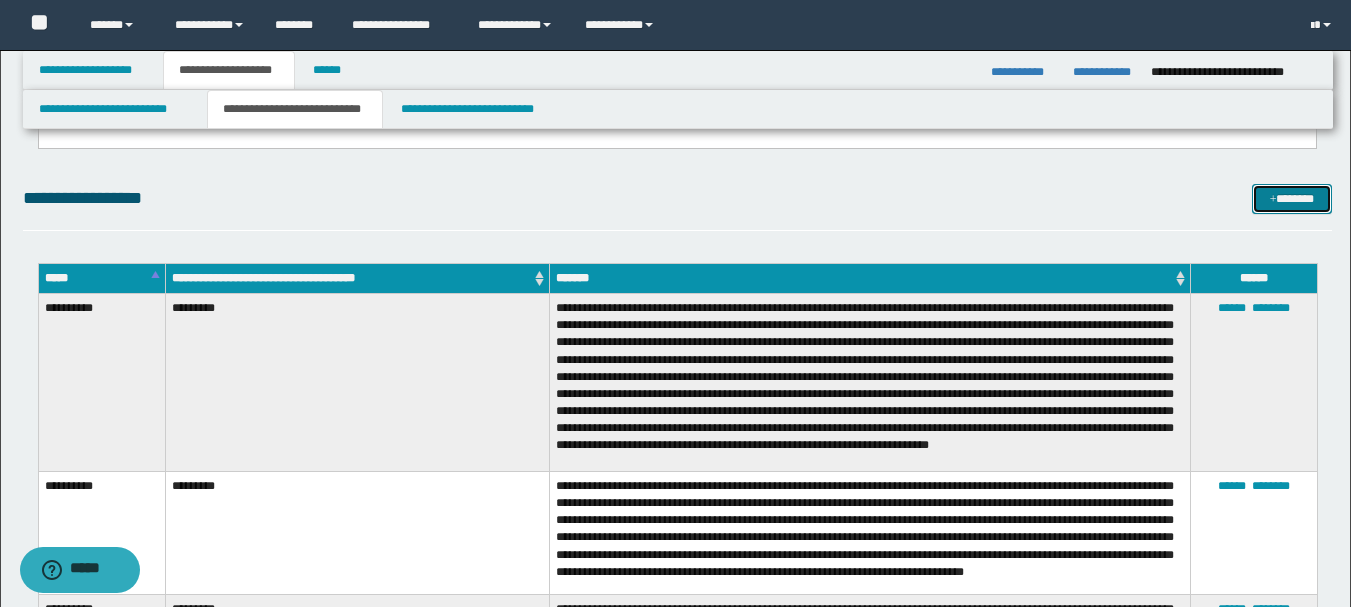 click on "*******" at bounding box center [1292, 199] 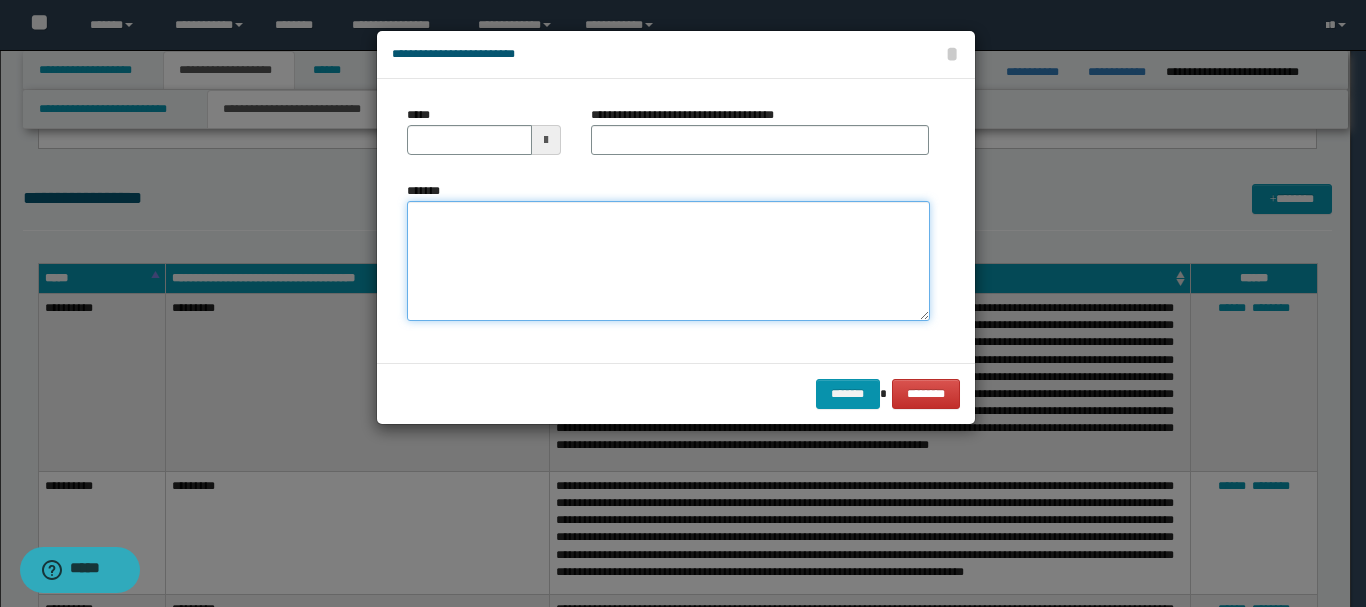 click on "*******" at bounding box center (668, 261) 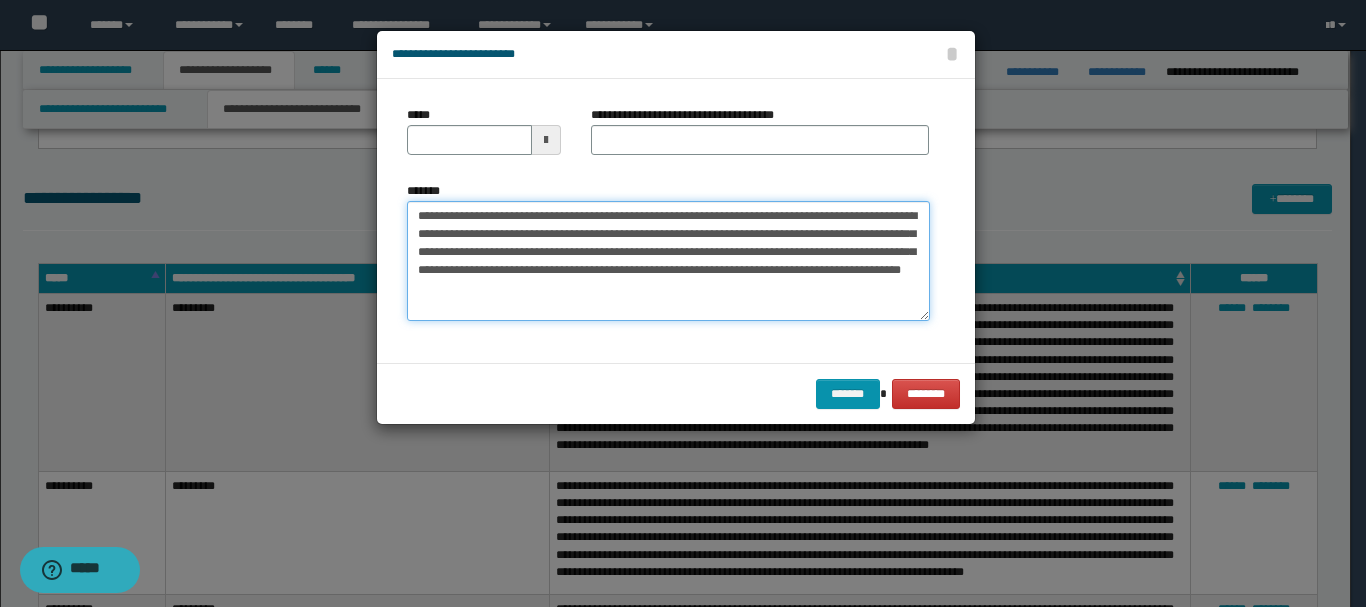 drag, startPoint x: 418, startPoint y: 214, endPoint x: 476, endPoint y: 218, distance: 58.137768 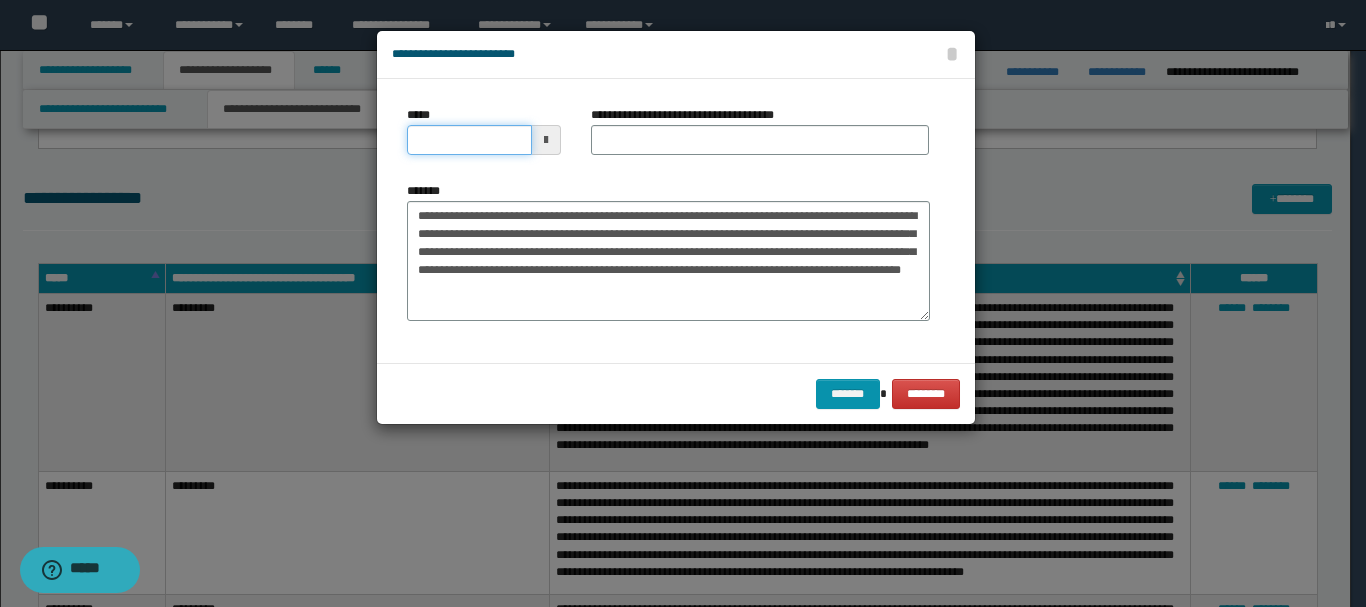 click on "*****" at bounding box center (469, 140) 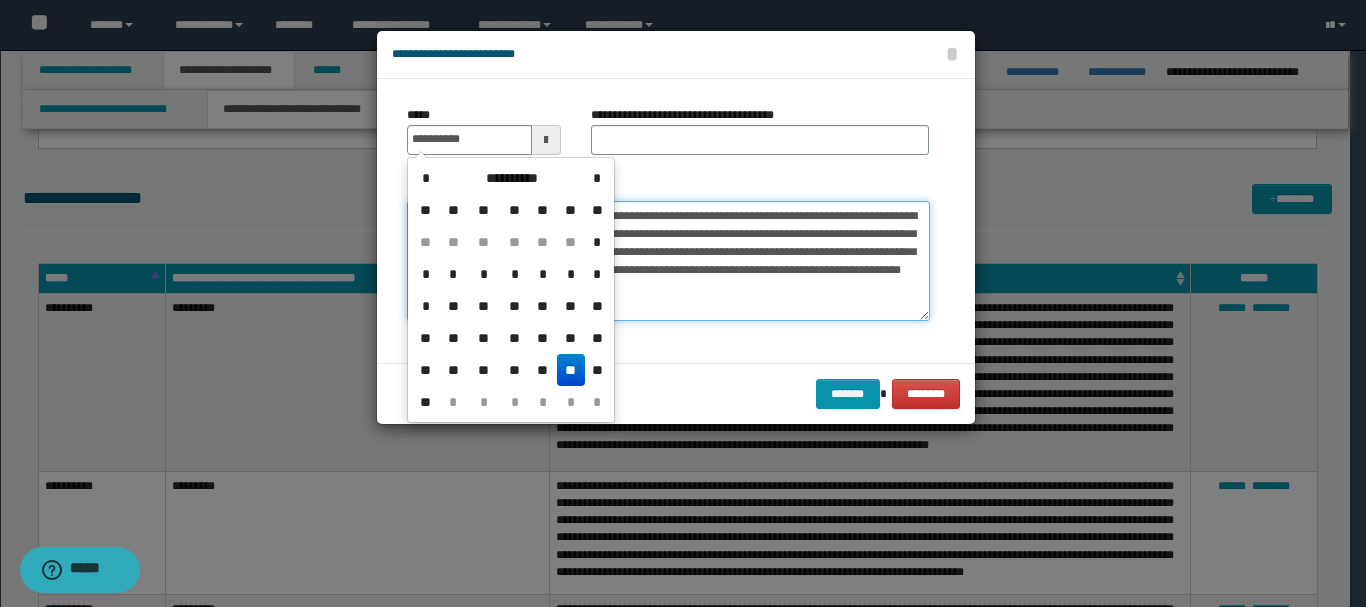 type on "**********" 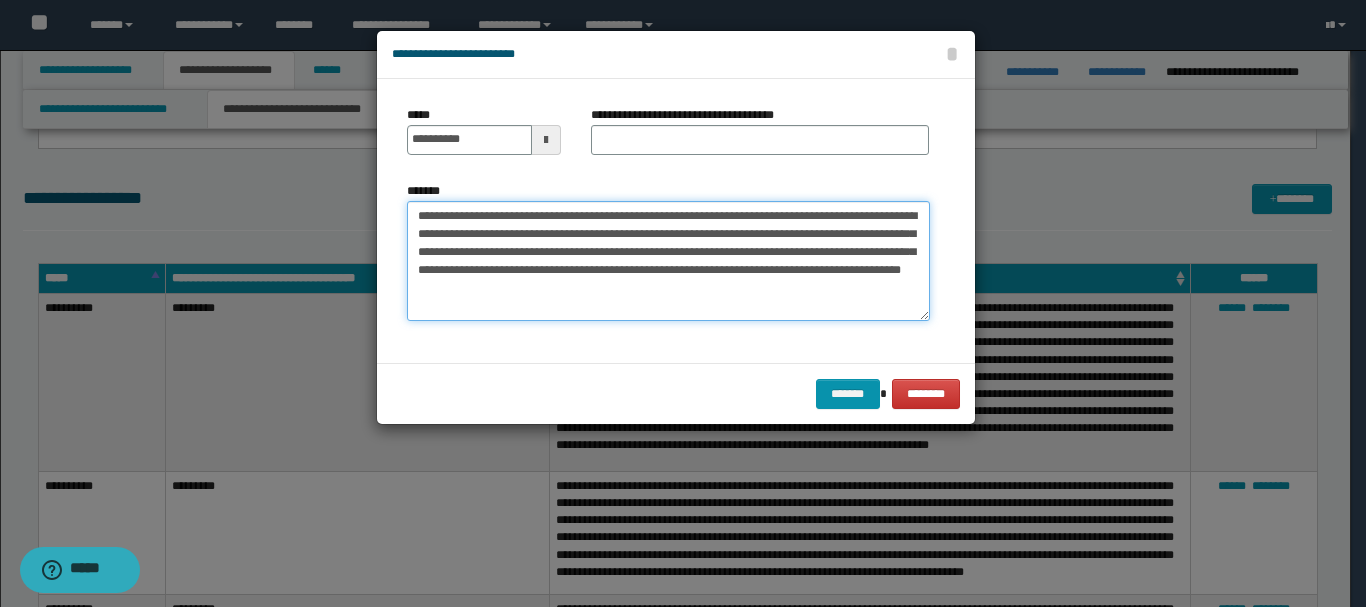 drag, startPoint x: 483, startPoint y: 215, endPoint x: 651, endPoint y: 218, distance: 168.02678 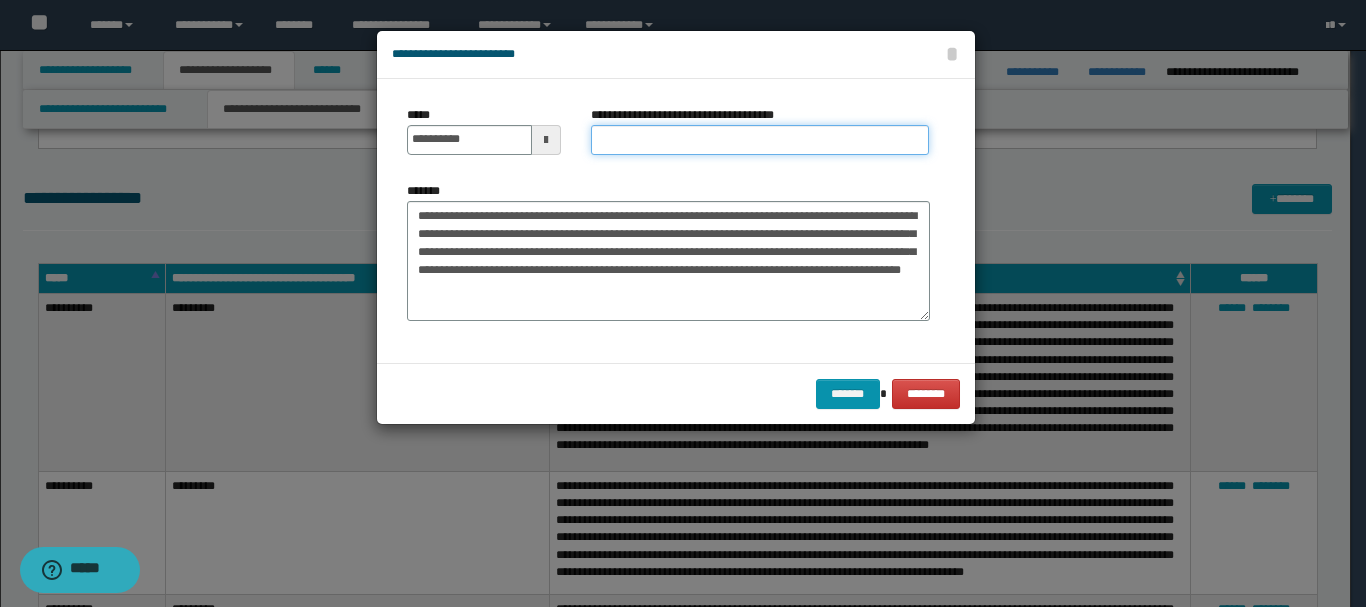 click on "**********" at bounding box center (760, 140) 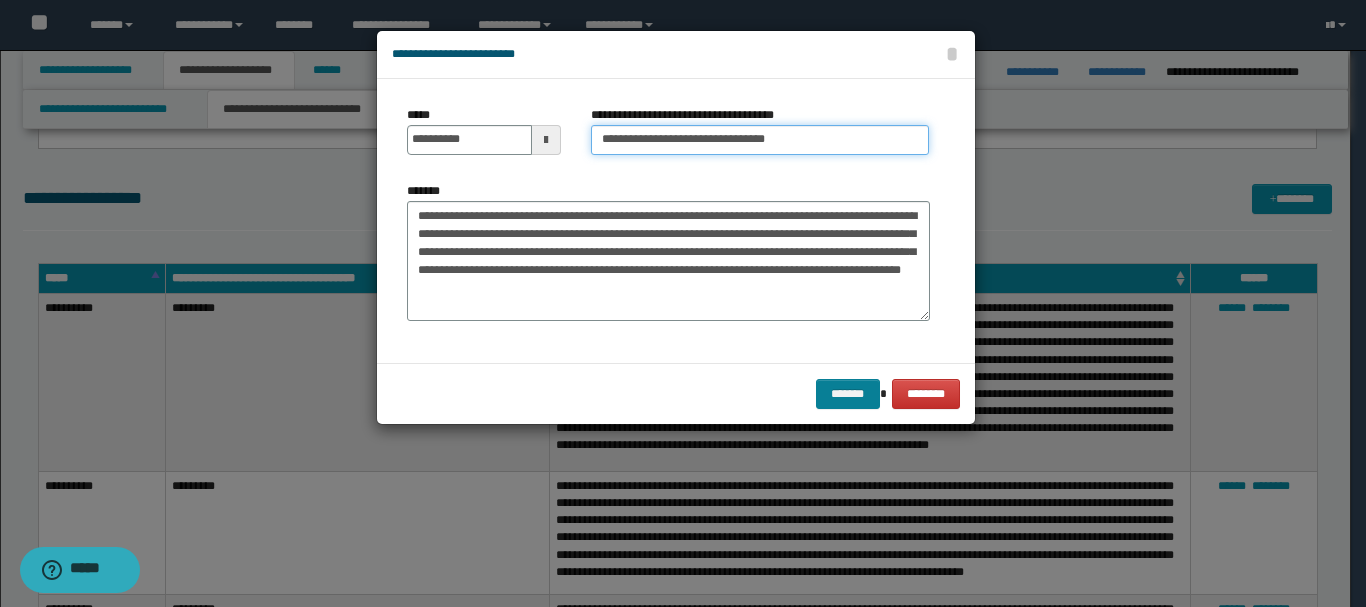 type on "**********" 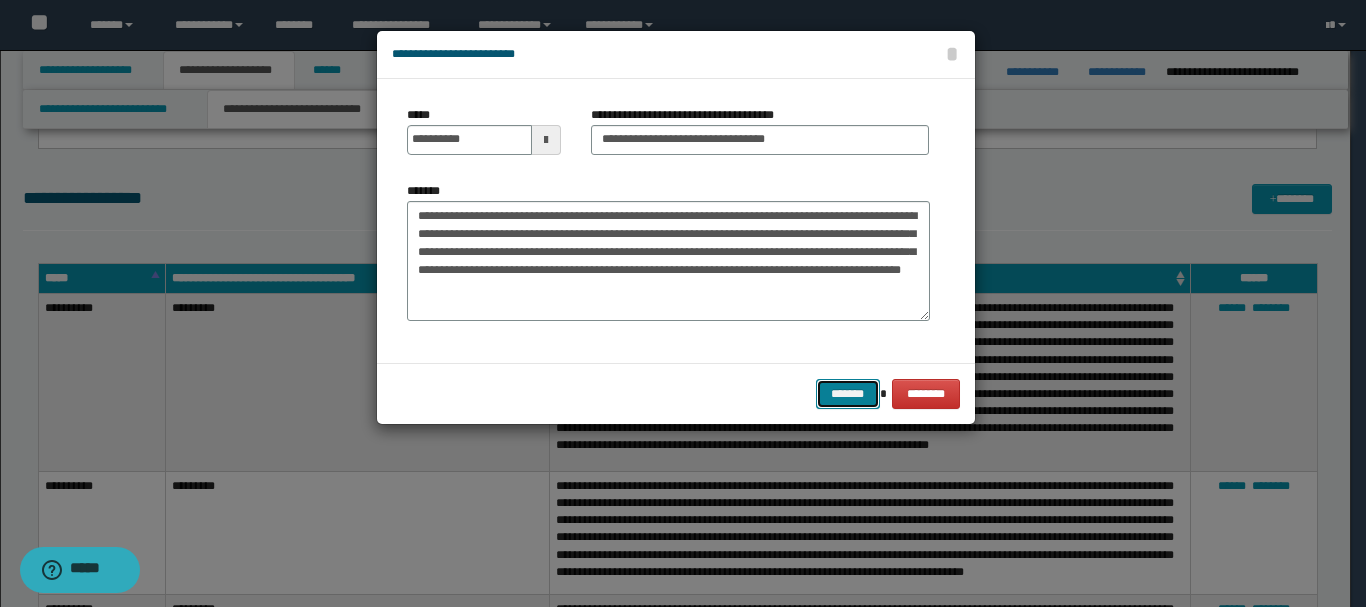 click on "*******" at bounding box center (848, 394) 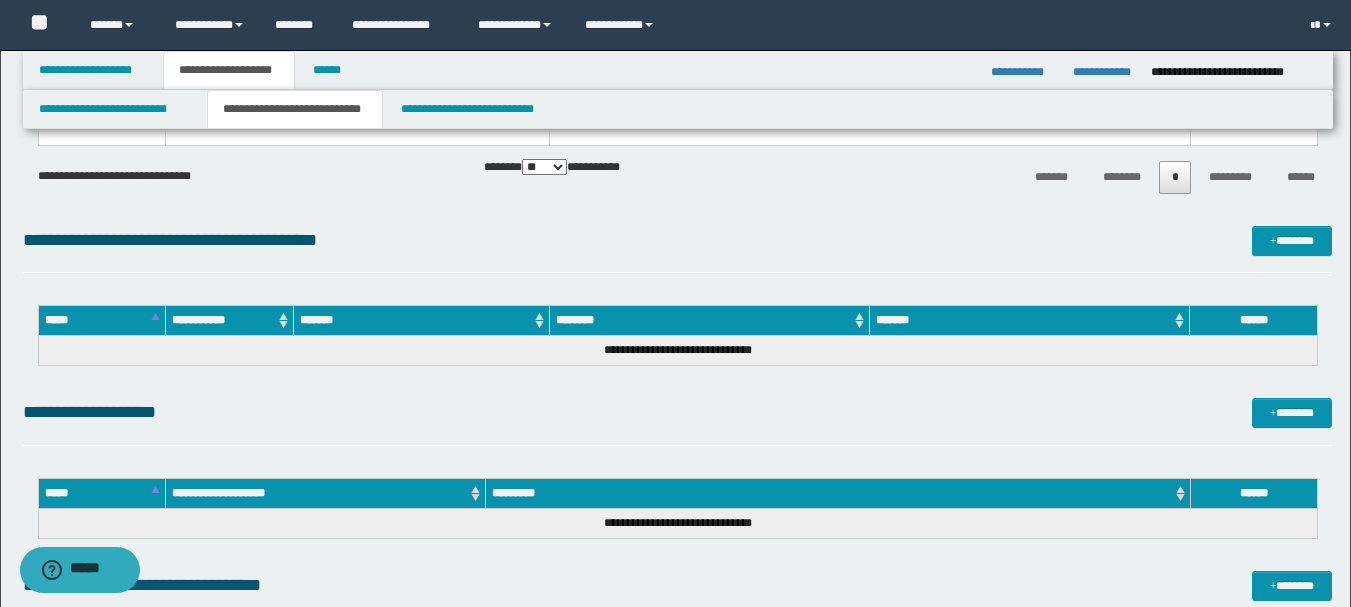 scroll, scrollTop: 2700, scrollLeft: 0, axis: vertical 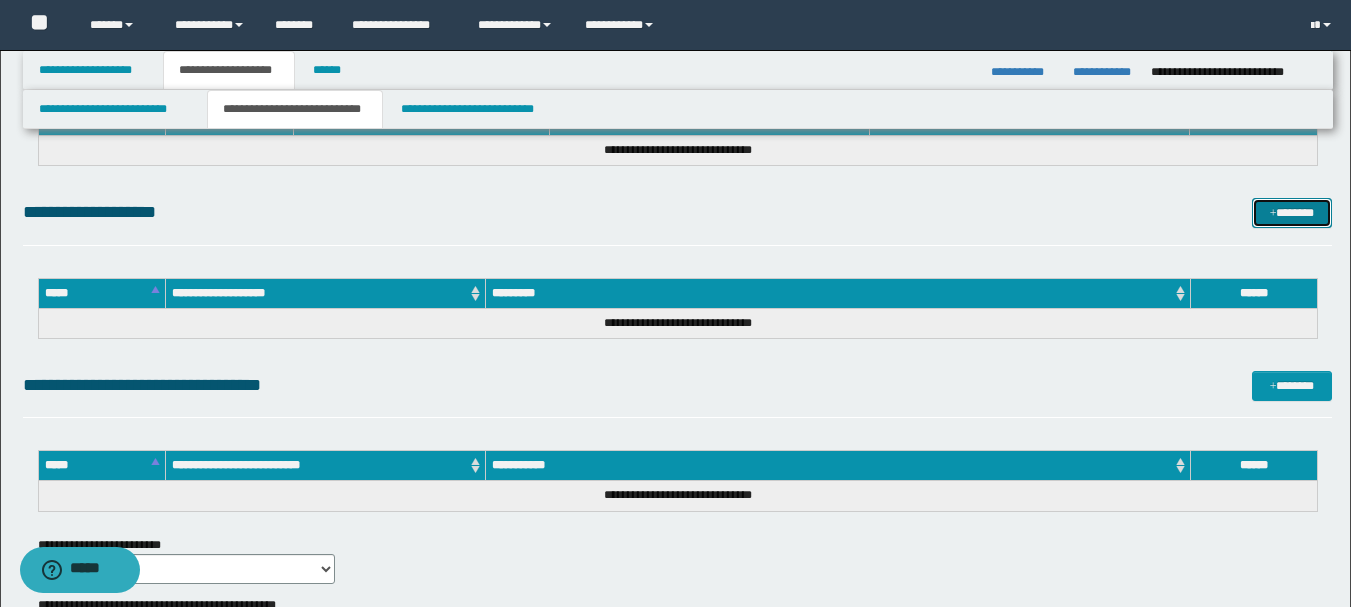 click on "*******" at bounding box center (1292, 213) 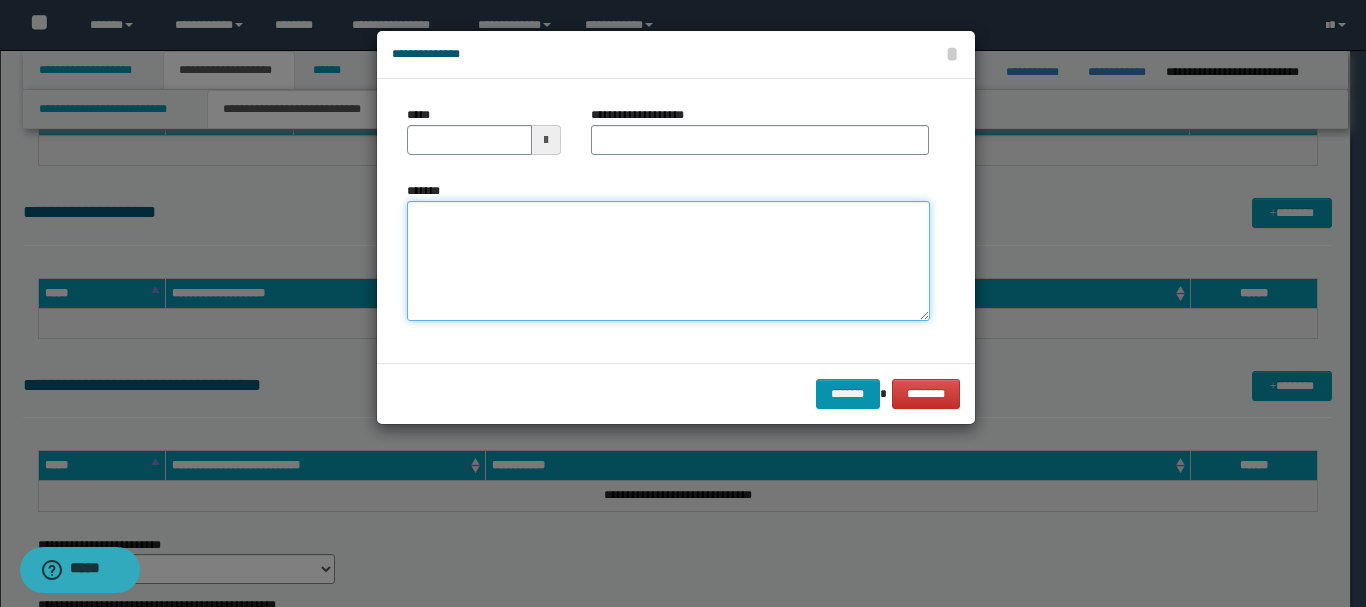 click on "*******" at bounding box center [668, 261] 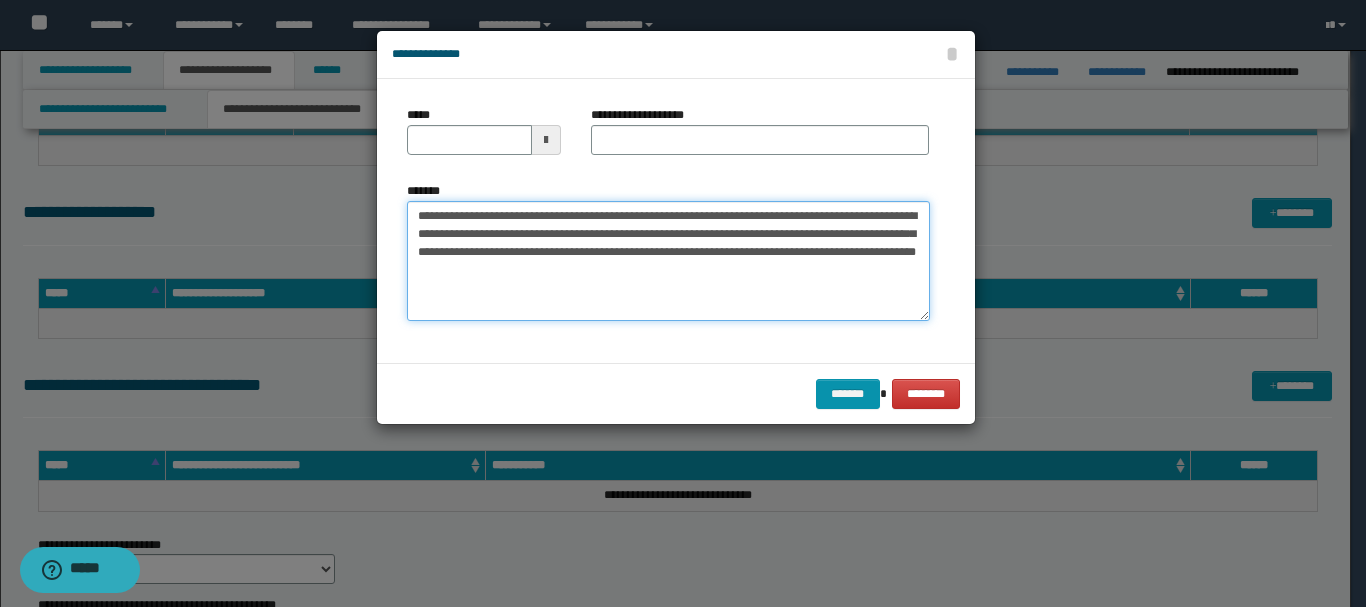 drag, startPoint x: 457, startPoint y: 212, endPoint x: 515, endPoint y: 212, distance: 58 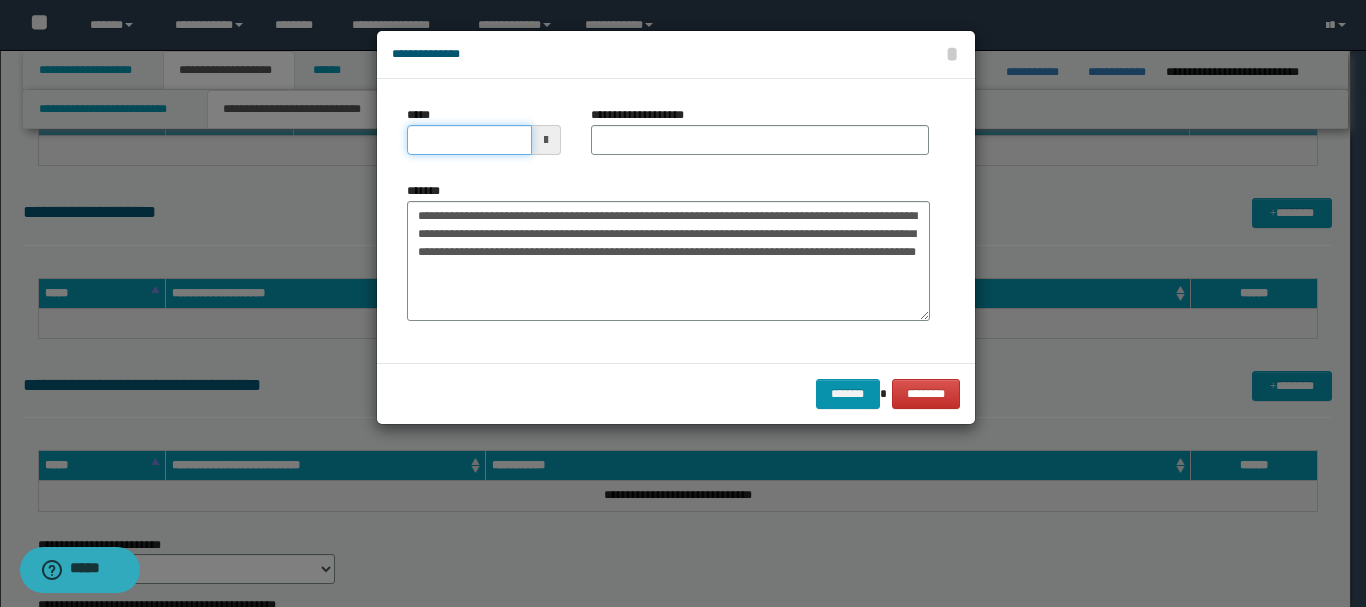 click on "*****" at bounding box center (469, 140) 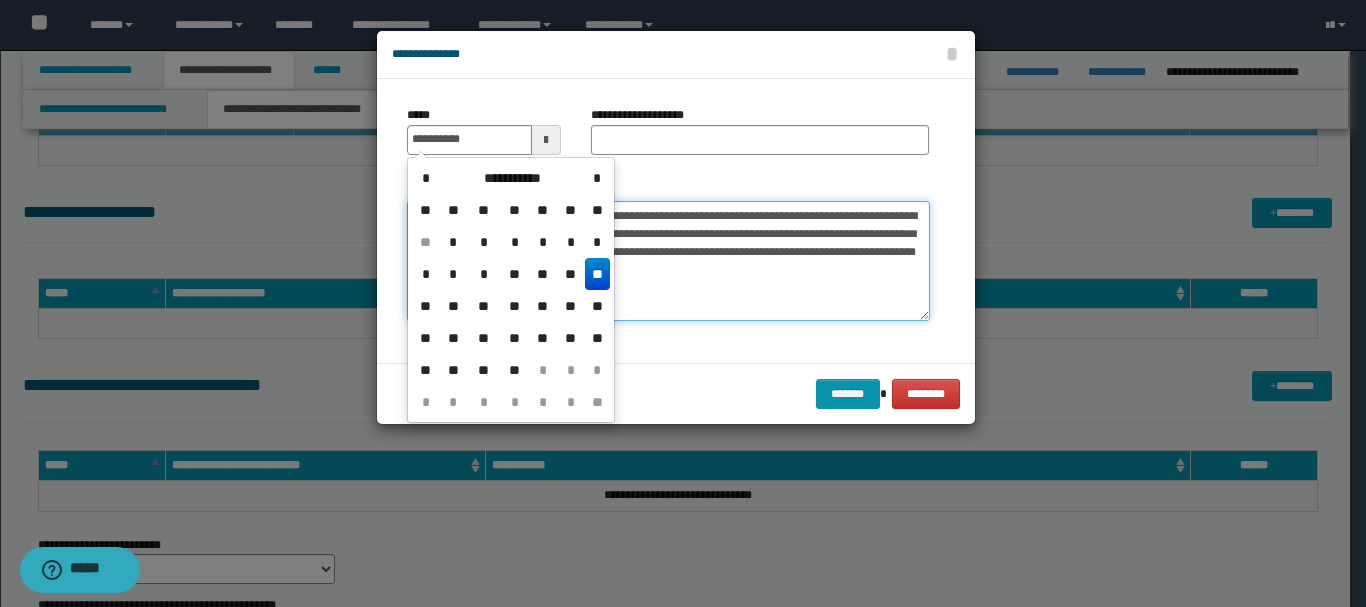 type on "**********" 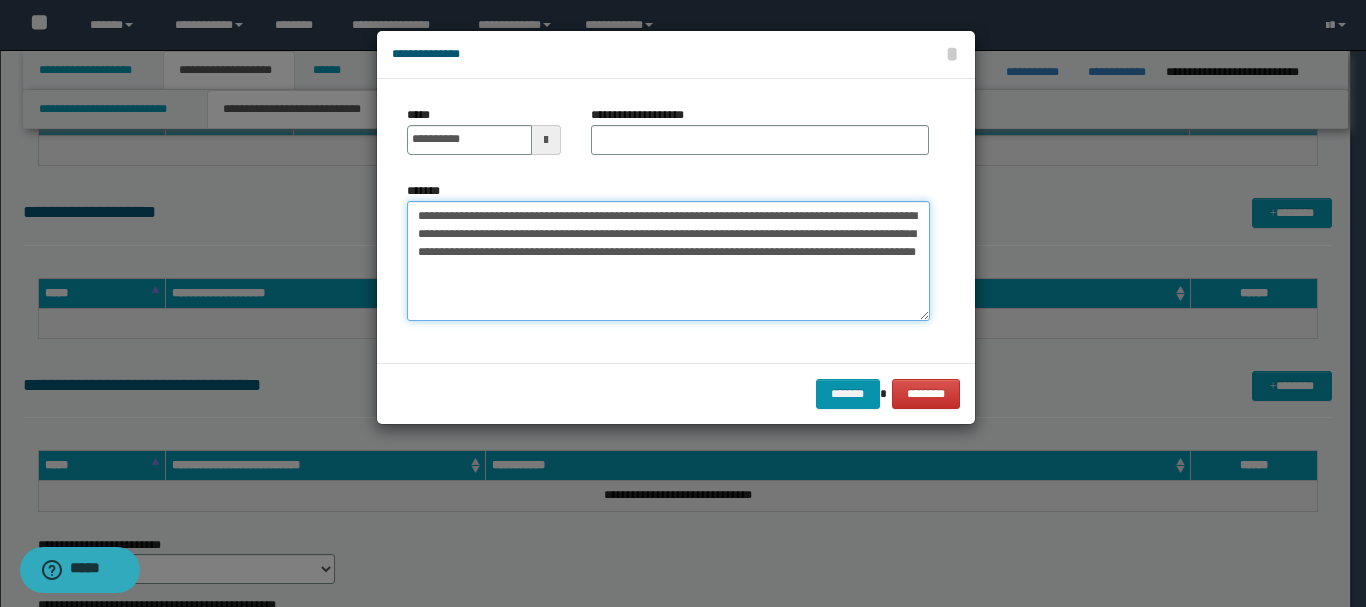 drag, startPoint x: 697, startPoint y: 216, endPoint x: 462, endPoint y: 240, distance: 236.22235 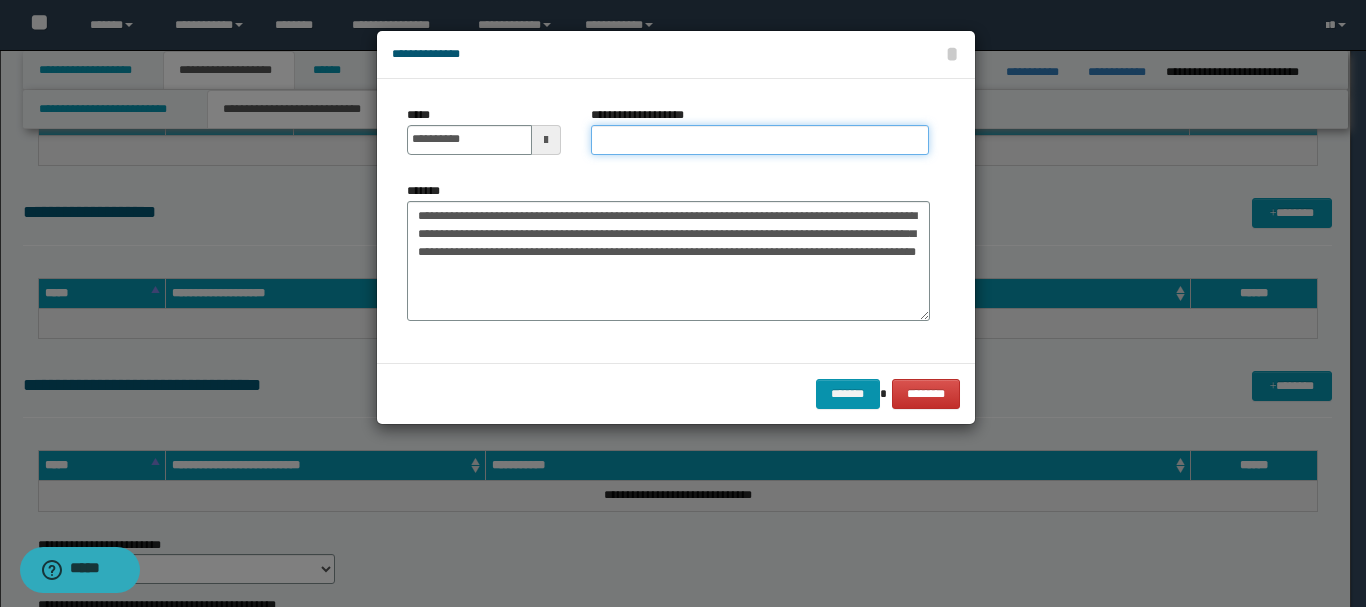 click on "**********" at bounding box center [760, 140] 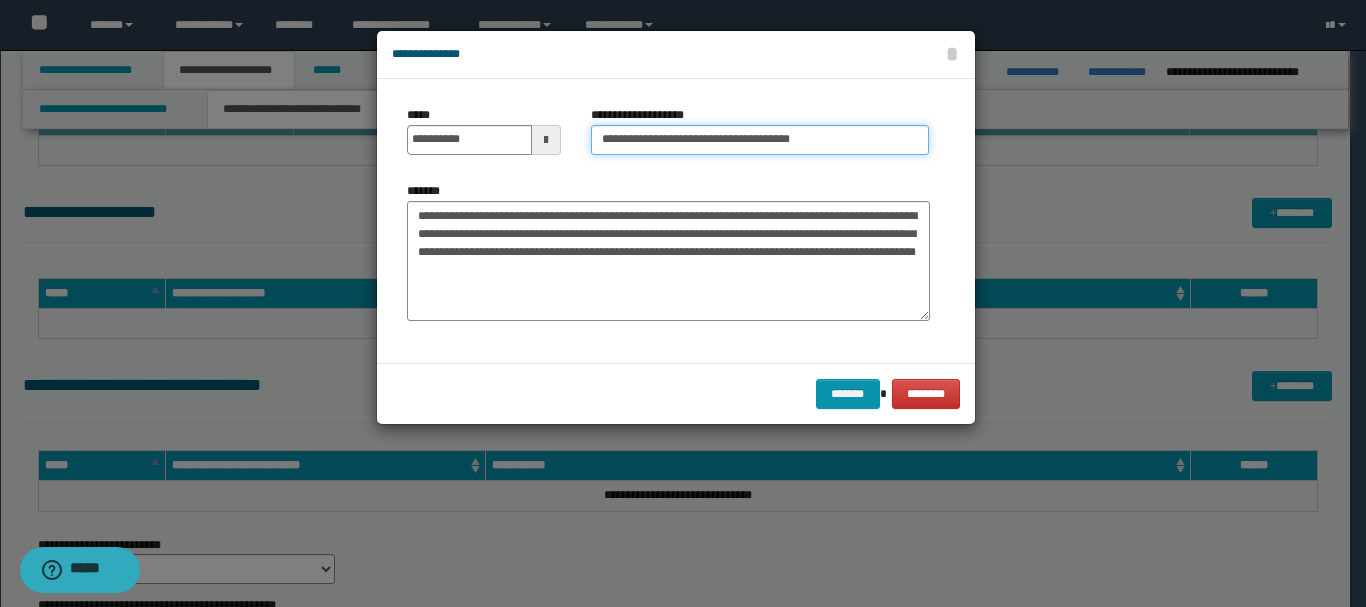 type on "**********" 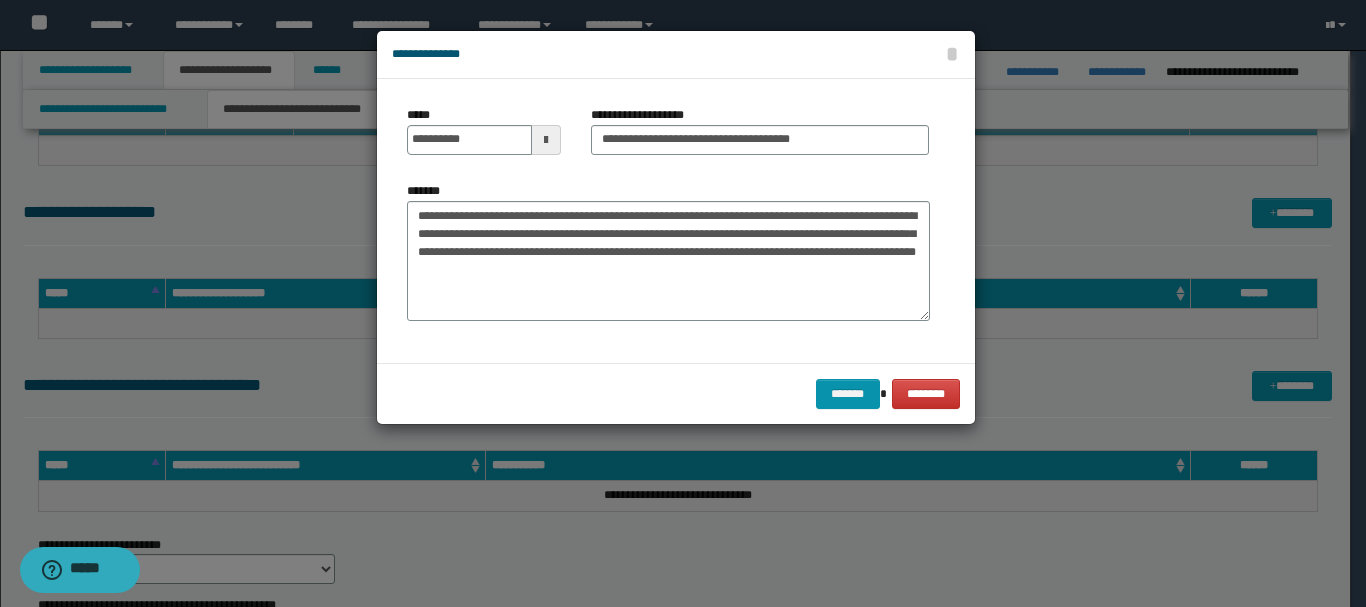 click on "**********" at bounding box center (676, 221) 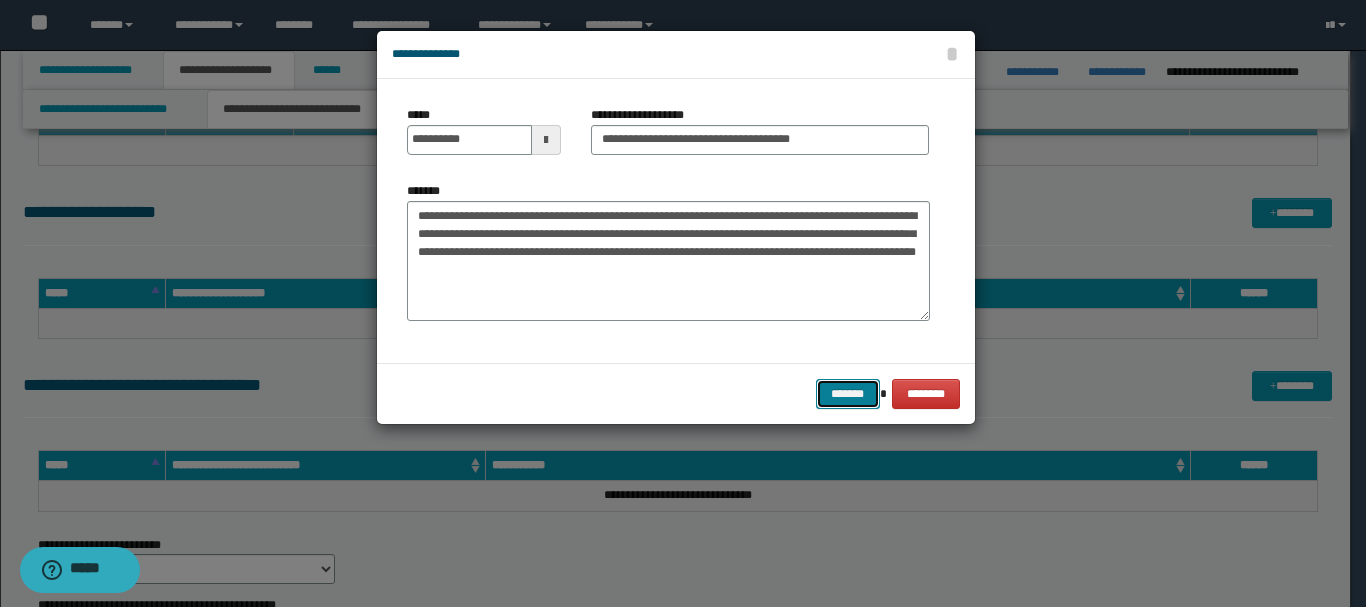 click on "*******" at bounding box center [848, 394] 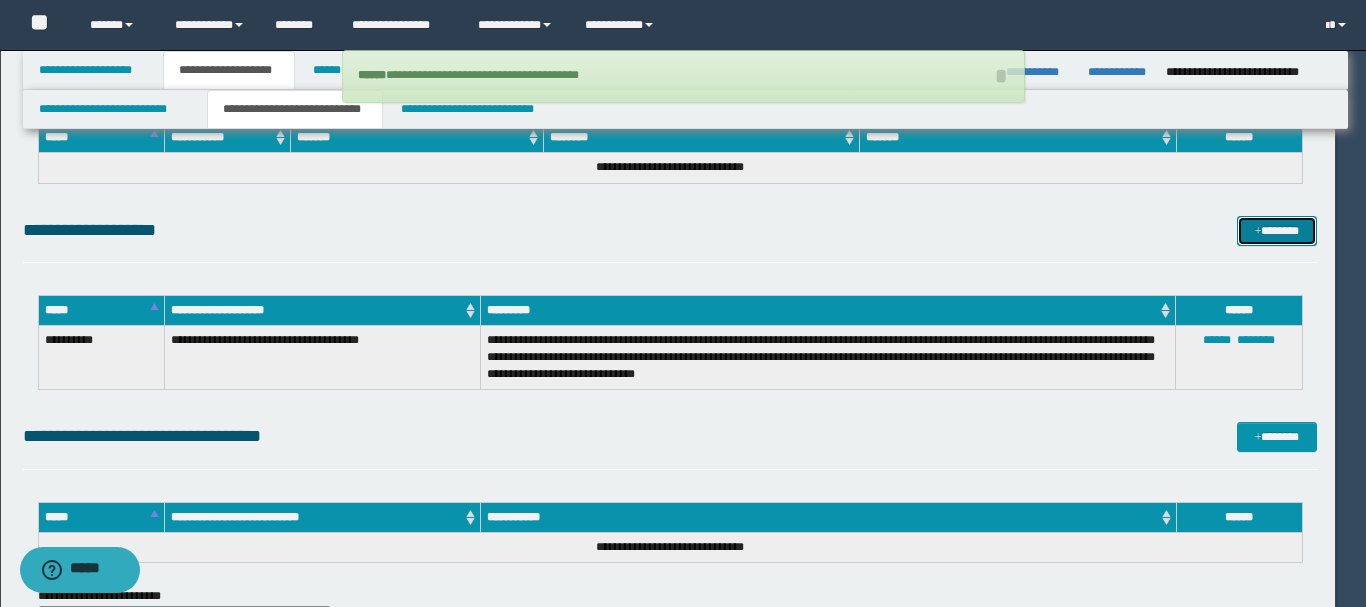 type 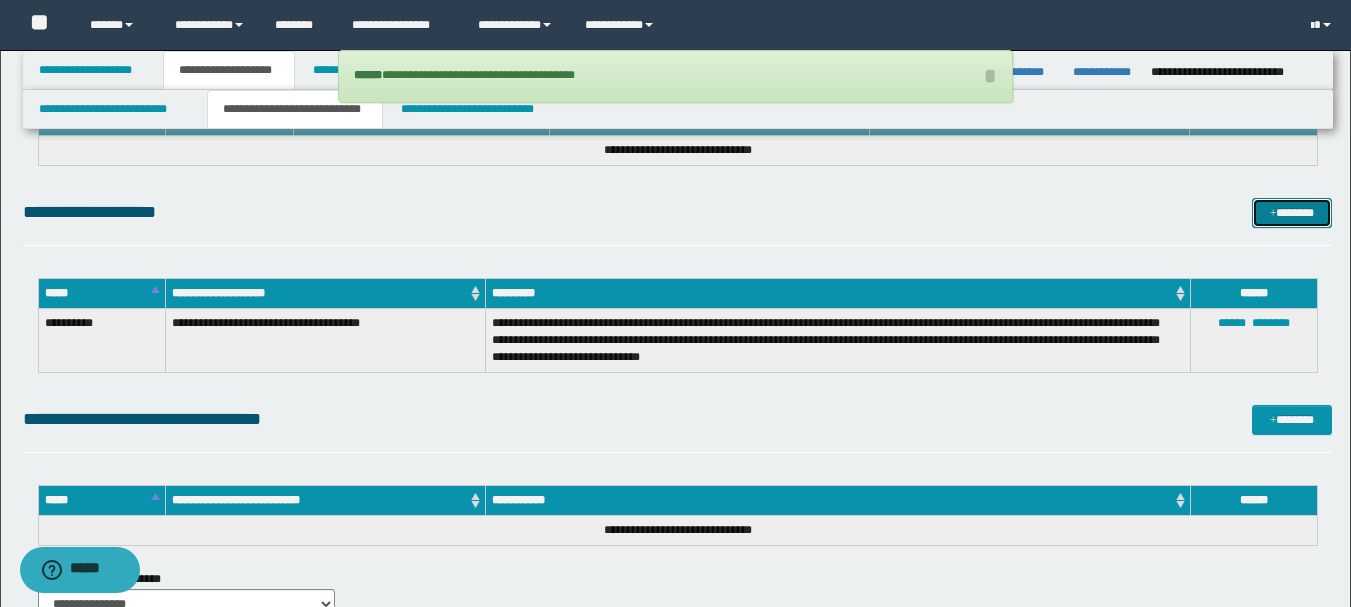 click on "*******" at bounding box center (1292, 213) 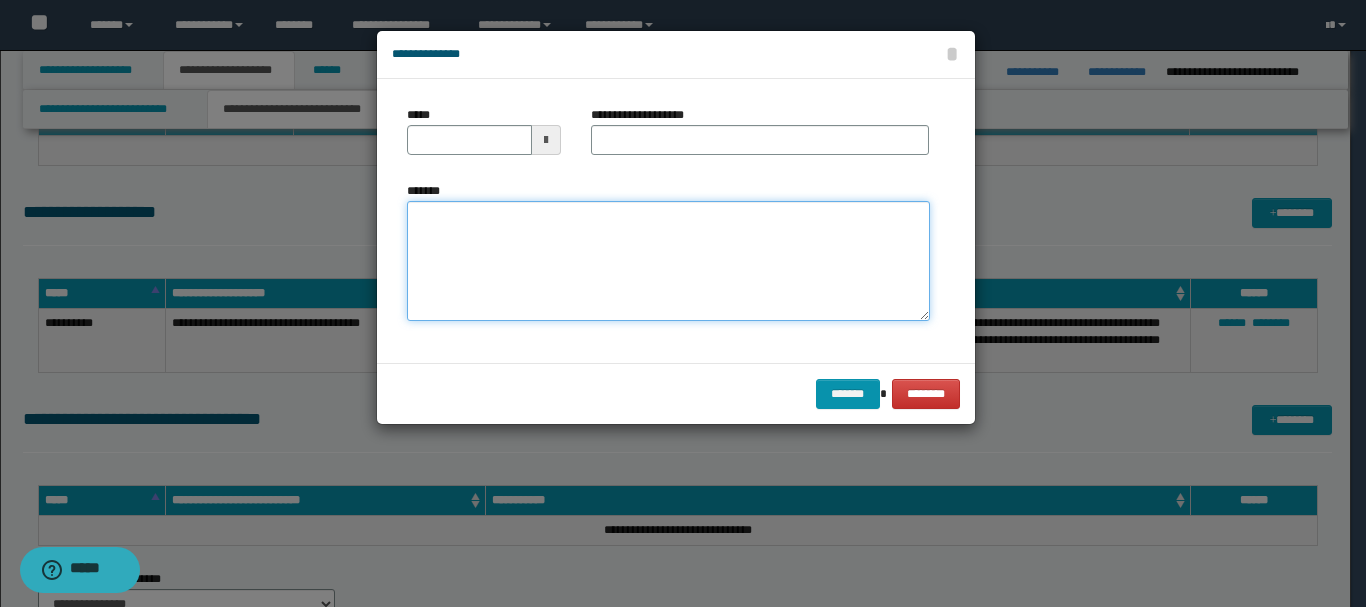 click on "*******" at bounding box center (668, 261) 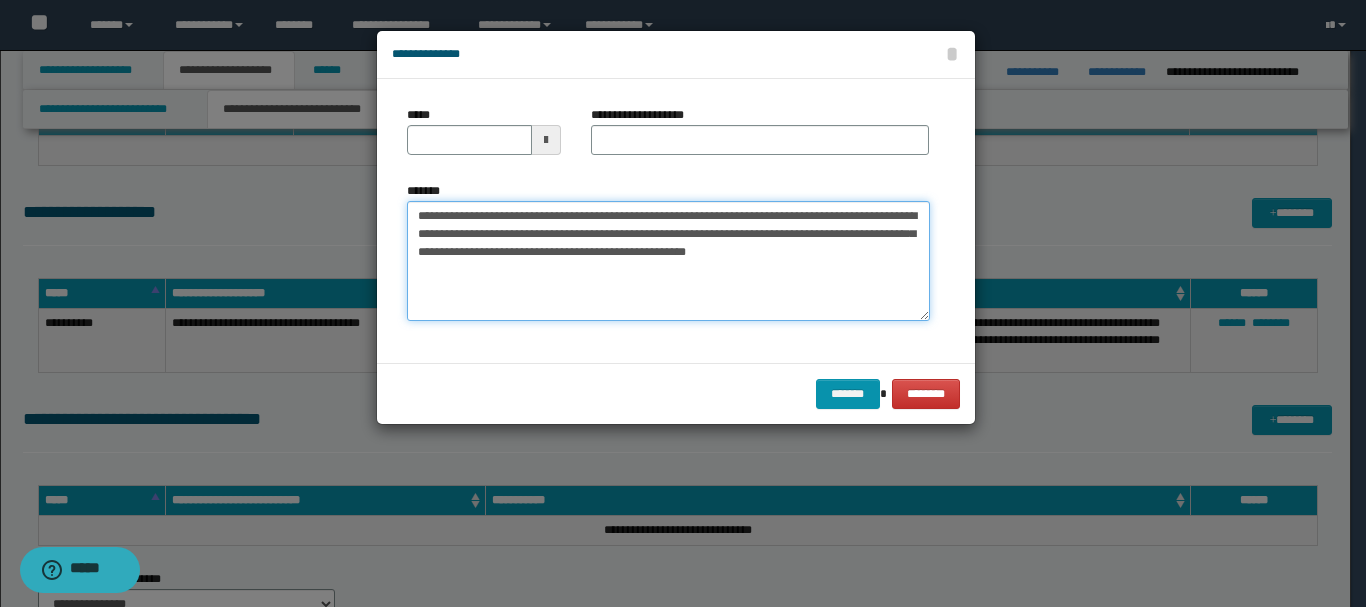 drag, startPoint x: 452, startPoint y: 215, endPoint x: 516, endPoint y: 215, distance: 64 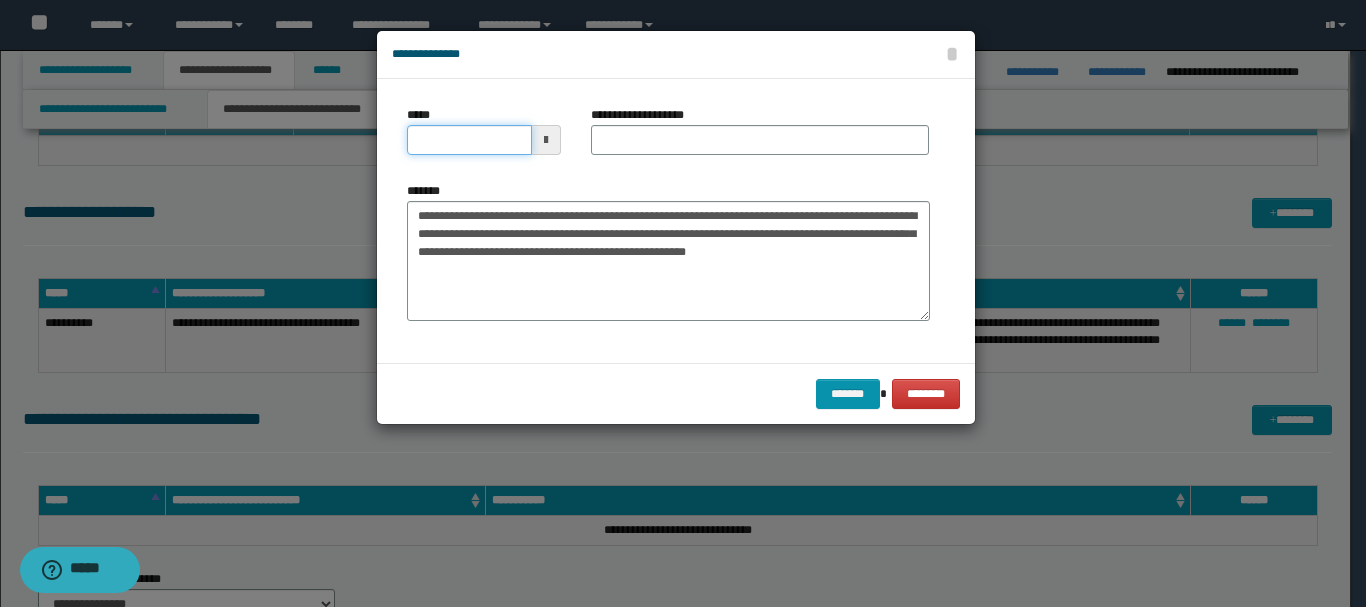 click on "*****" at bounding box center [469, 140] 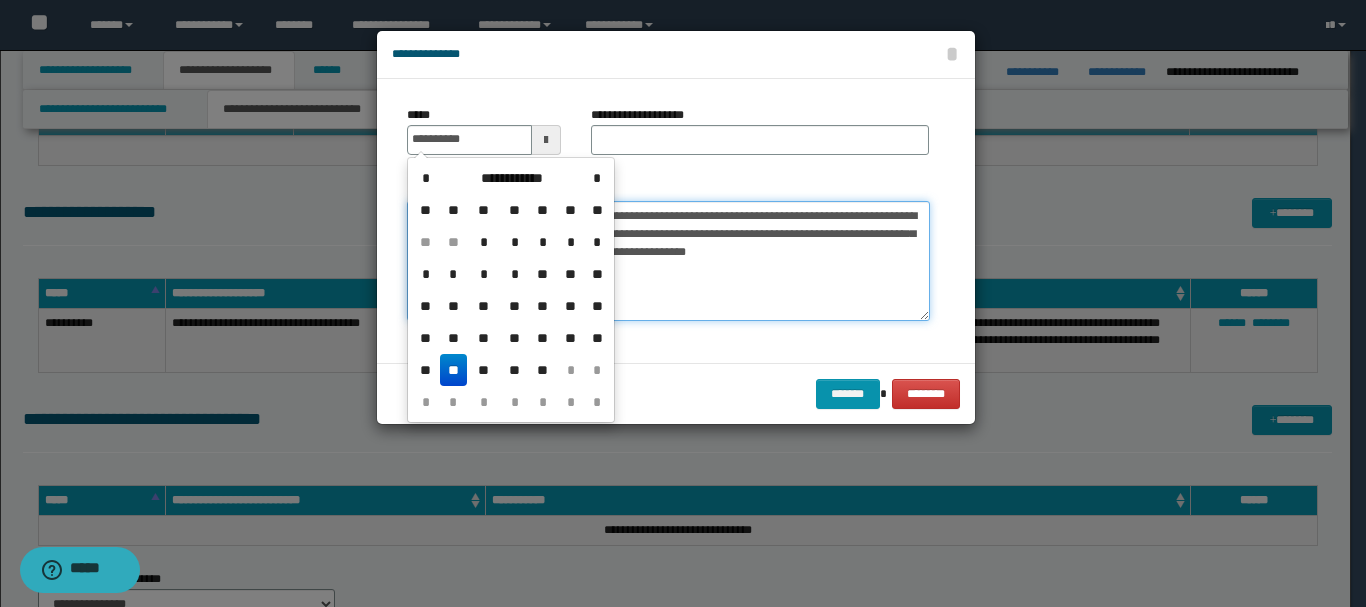 type on "**********" 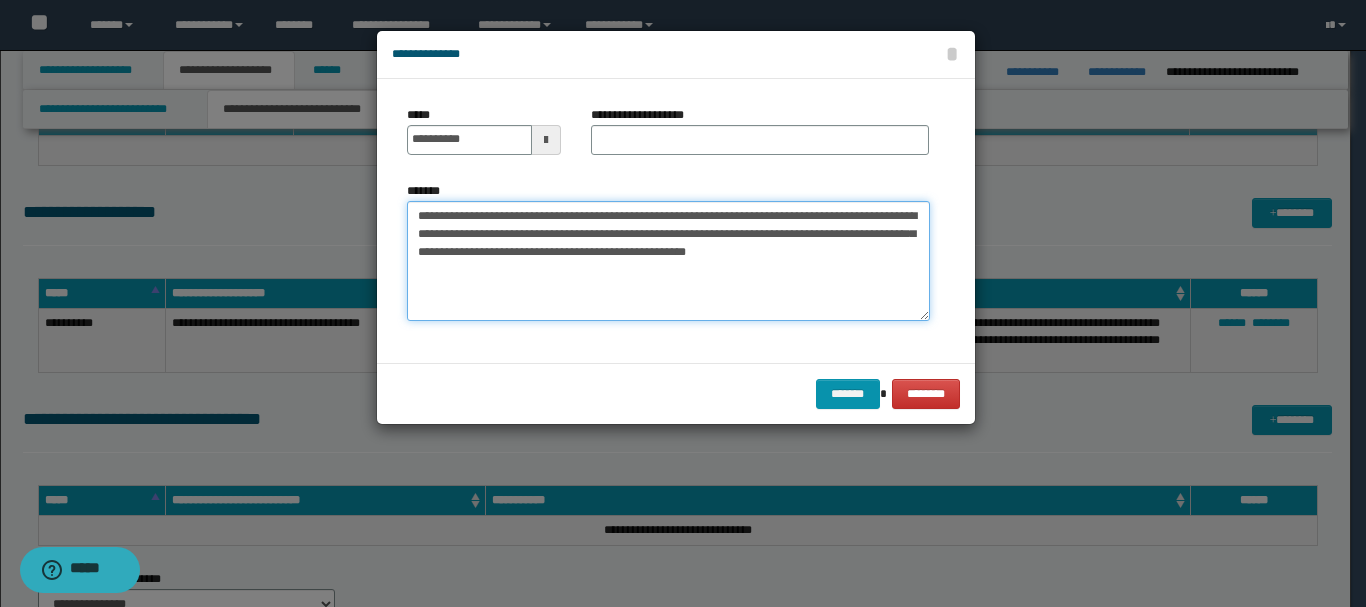 click on "**********" at bounding box center [668, 261] 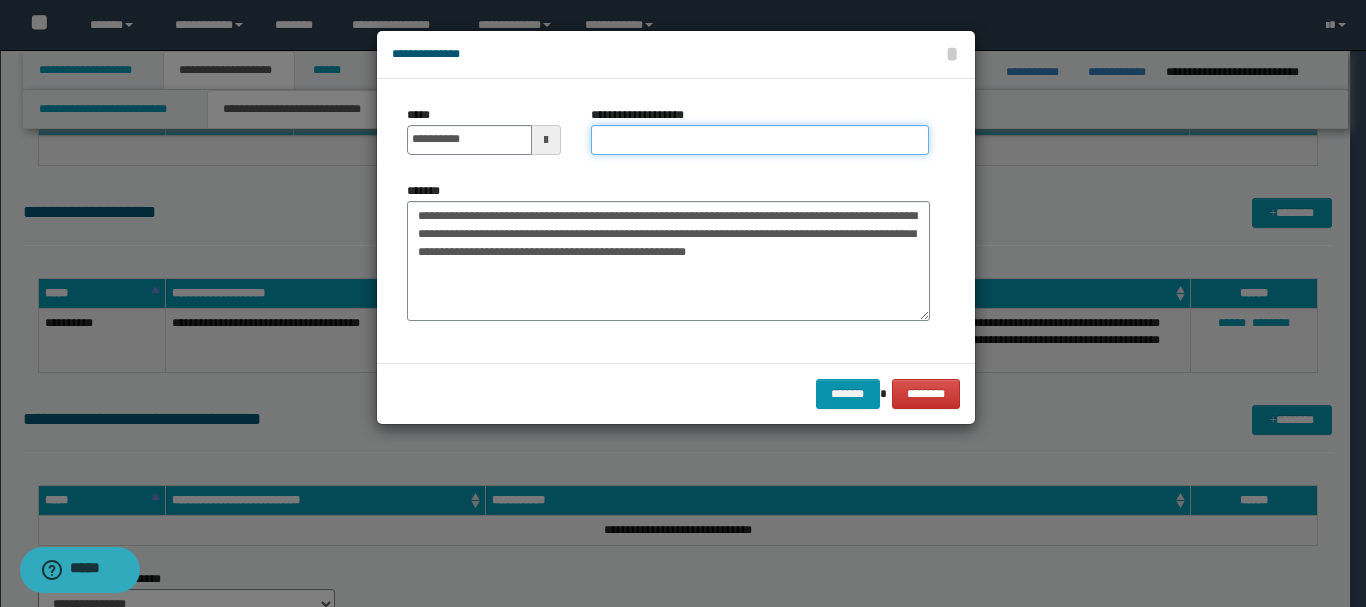click on "**********" at bounding box center (760, 140) 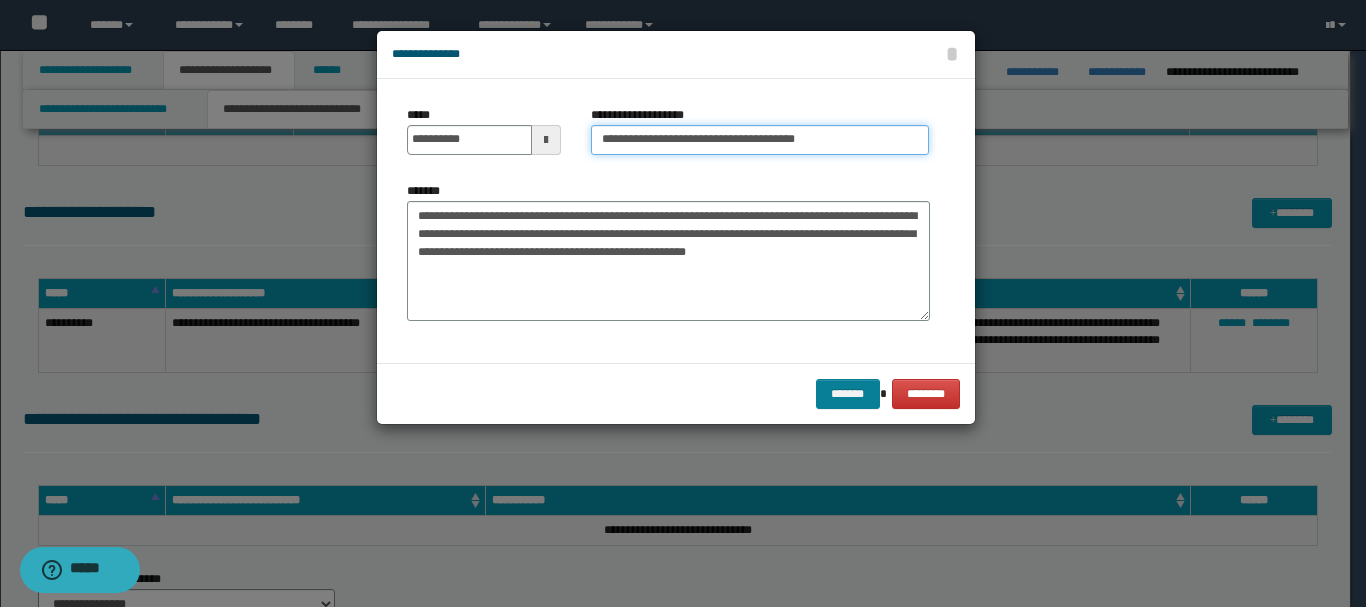 type on "**********" 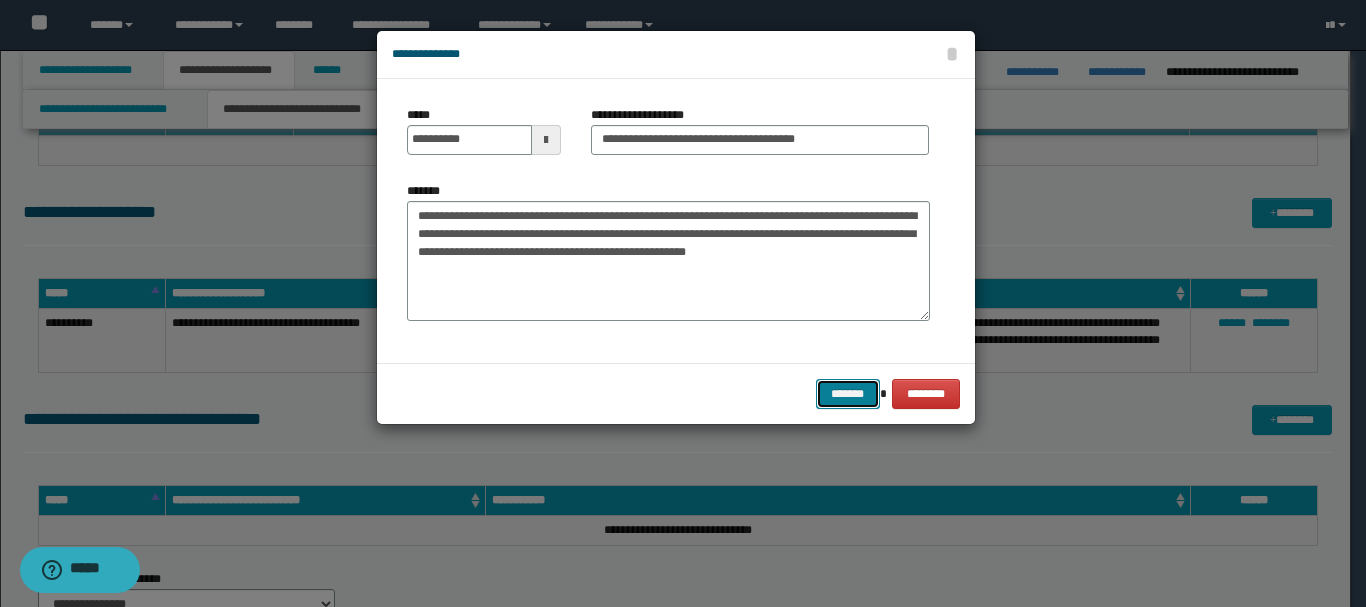 click on "*******" at bounding box center [848, 394] 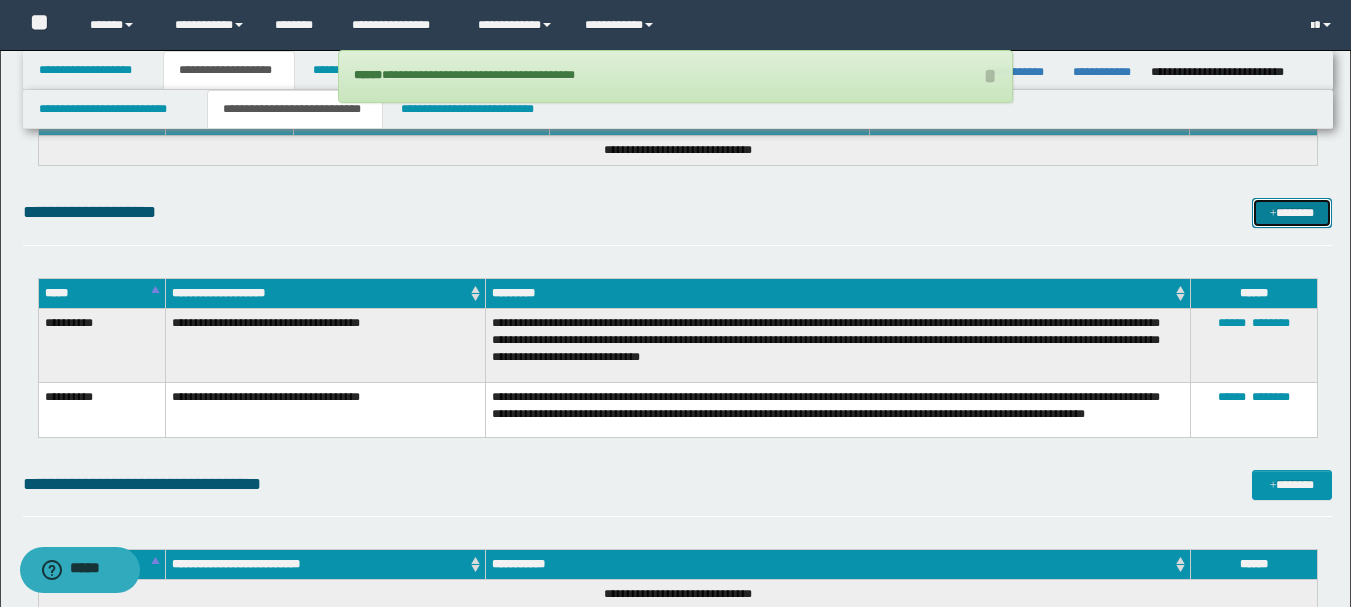 click on "*******" at bounding box center [1292, 213] 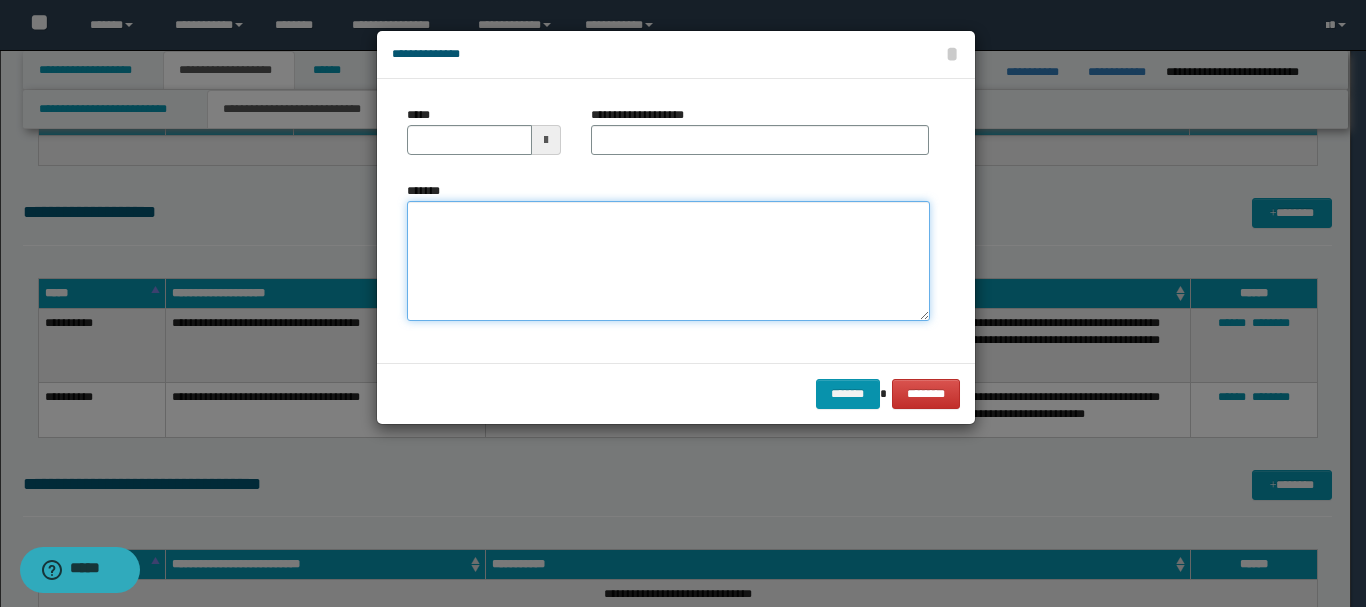 click on "*******" at bounding box center [668, 261] 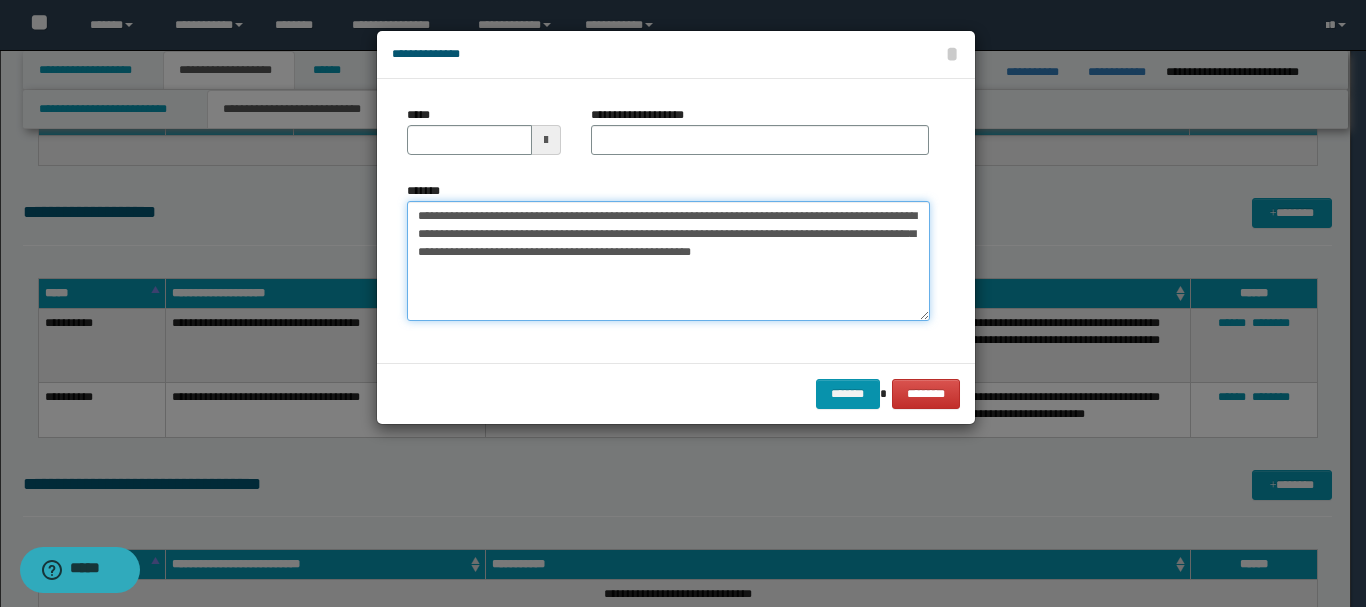 drag, startPoint x: 456, startPoint y: 215, endPoint x: 516, endPoint y: 217, distance: 60.033325 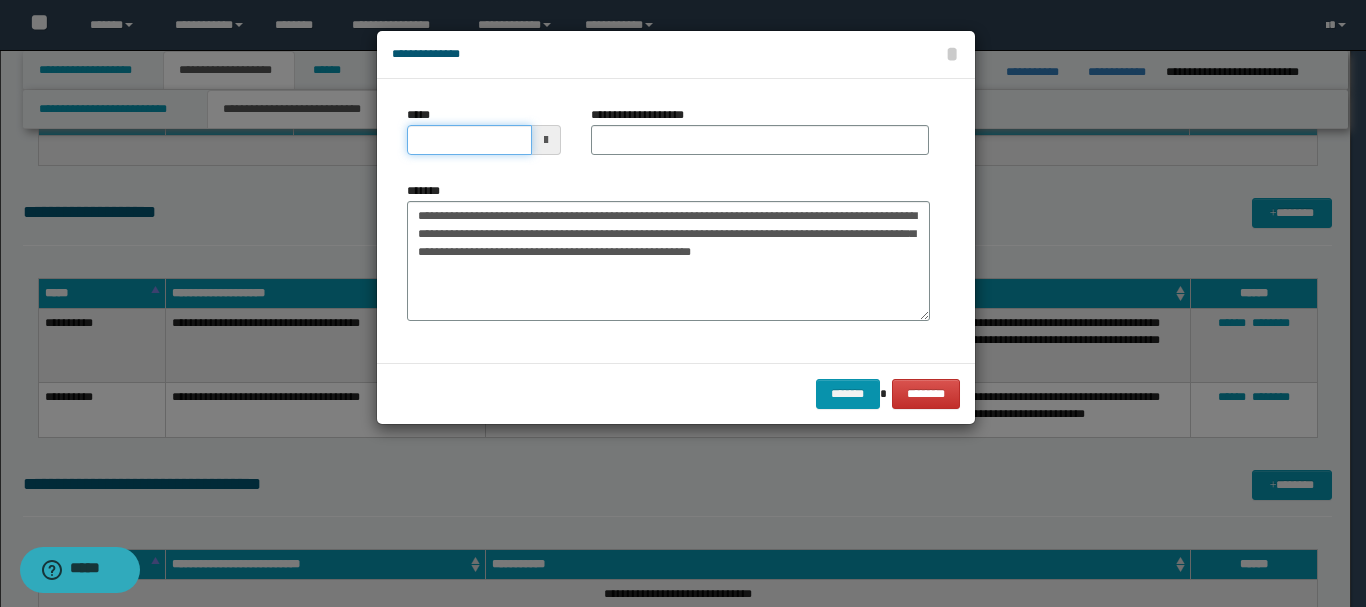 click on "*****" at bounding box center [469, 140] 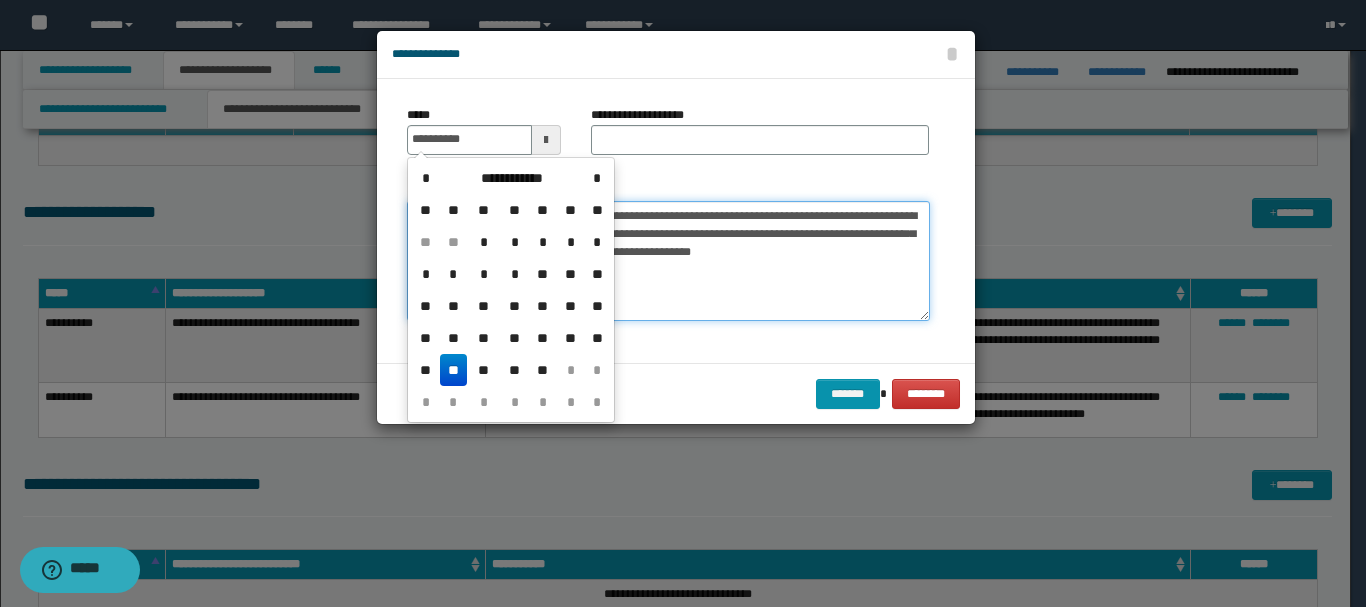 type on "**********" 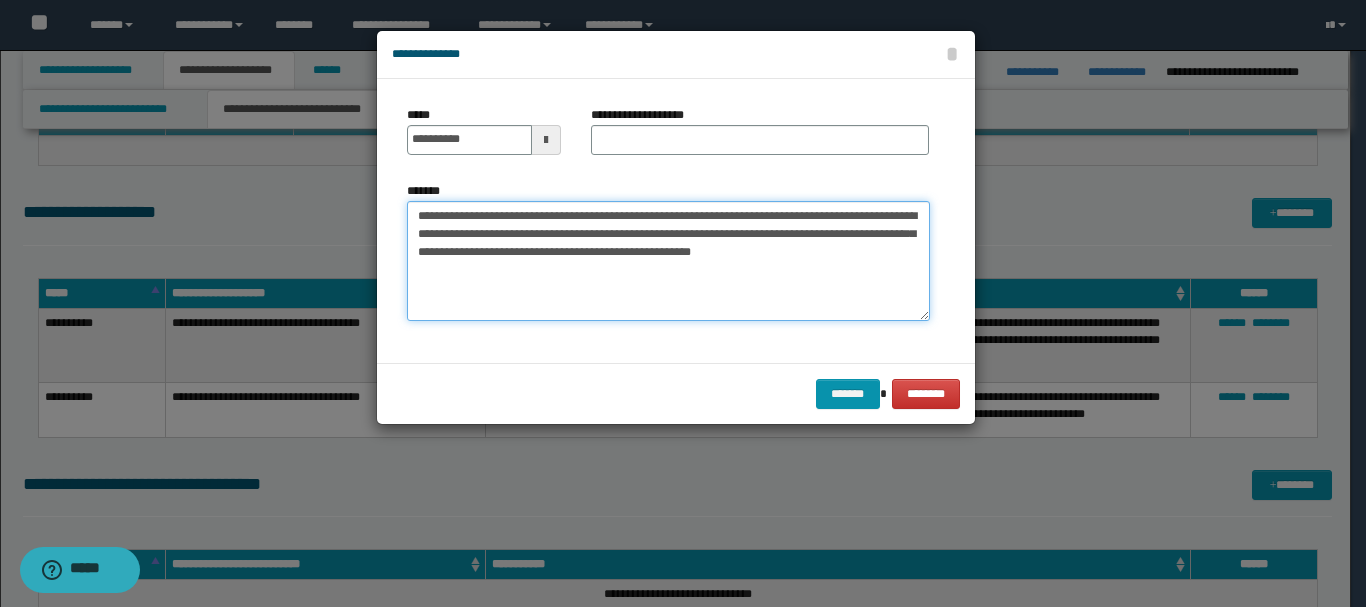 click on "**********" at bounding box center [668, 261] 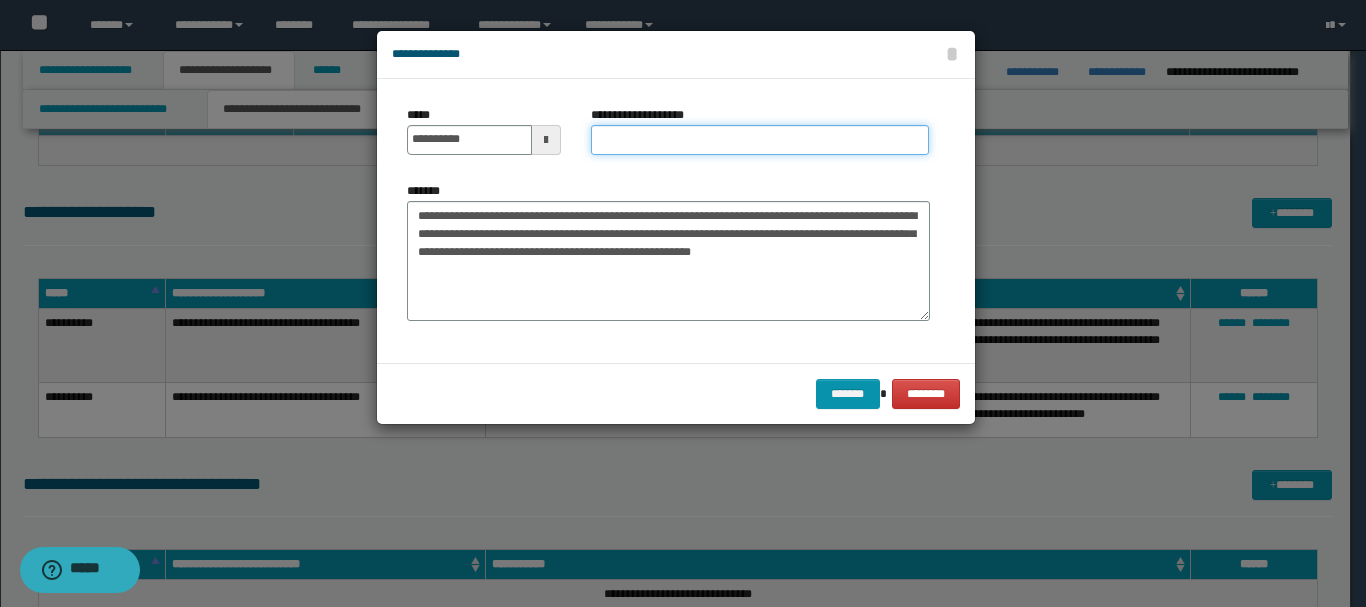 click on "**********" at bounding box center (760, 140) 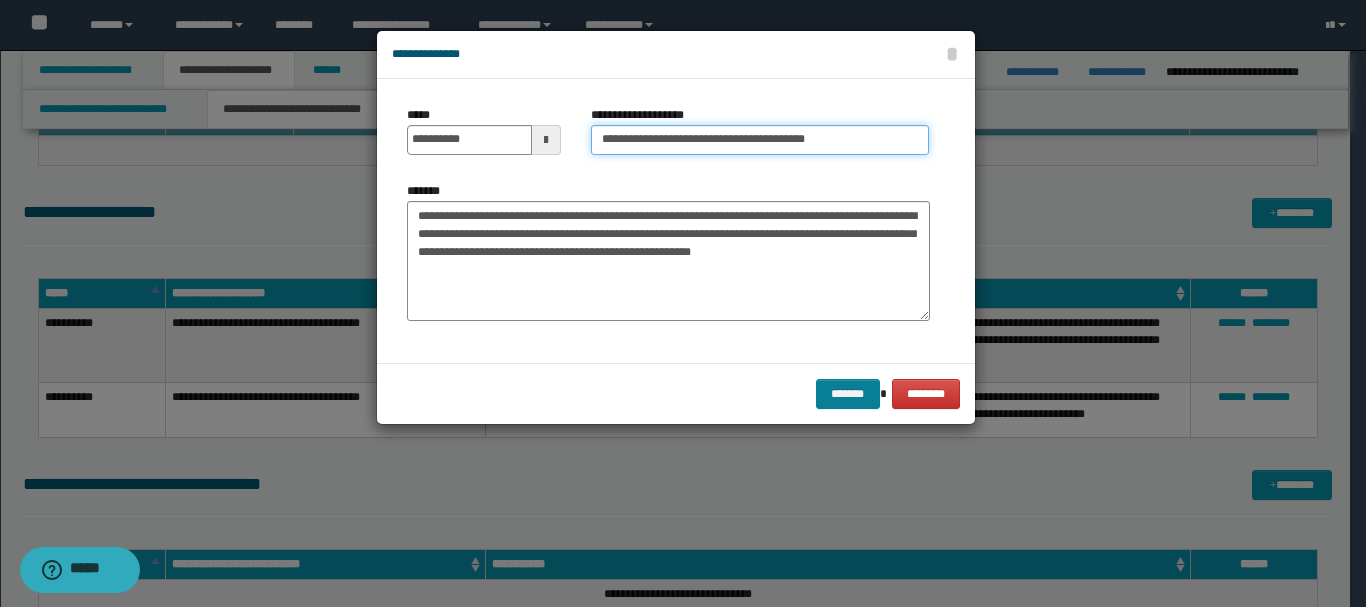 type on "**********" 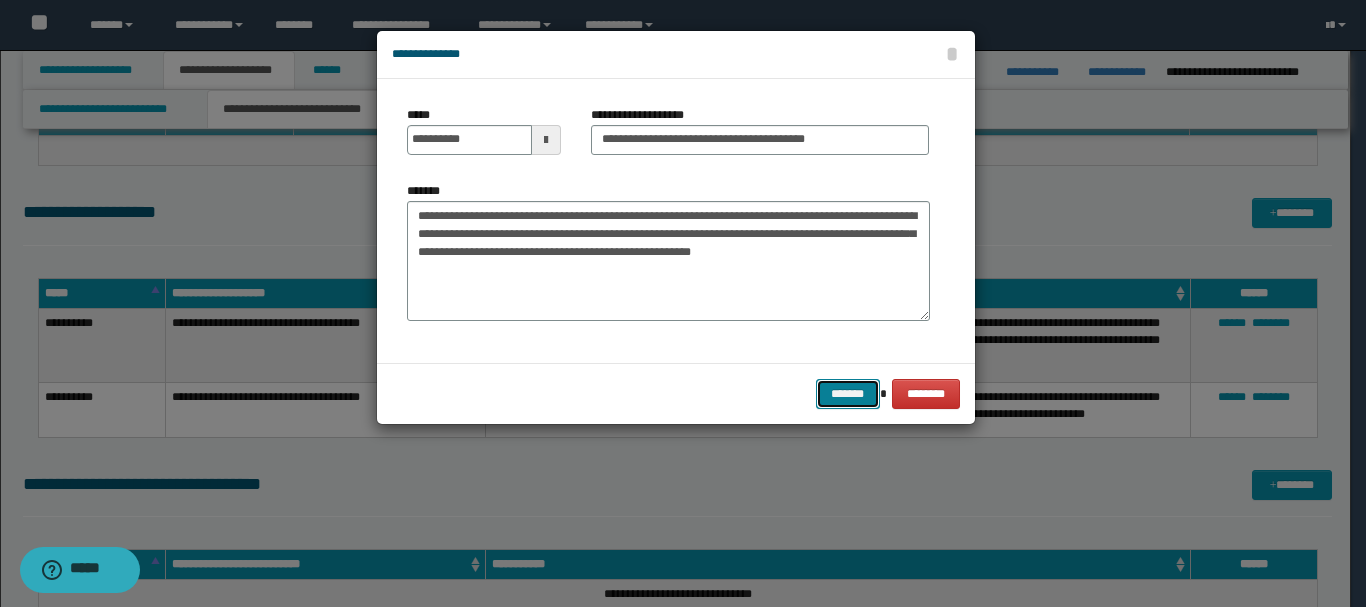 click on "*******" at bounding box center [848, 394] 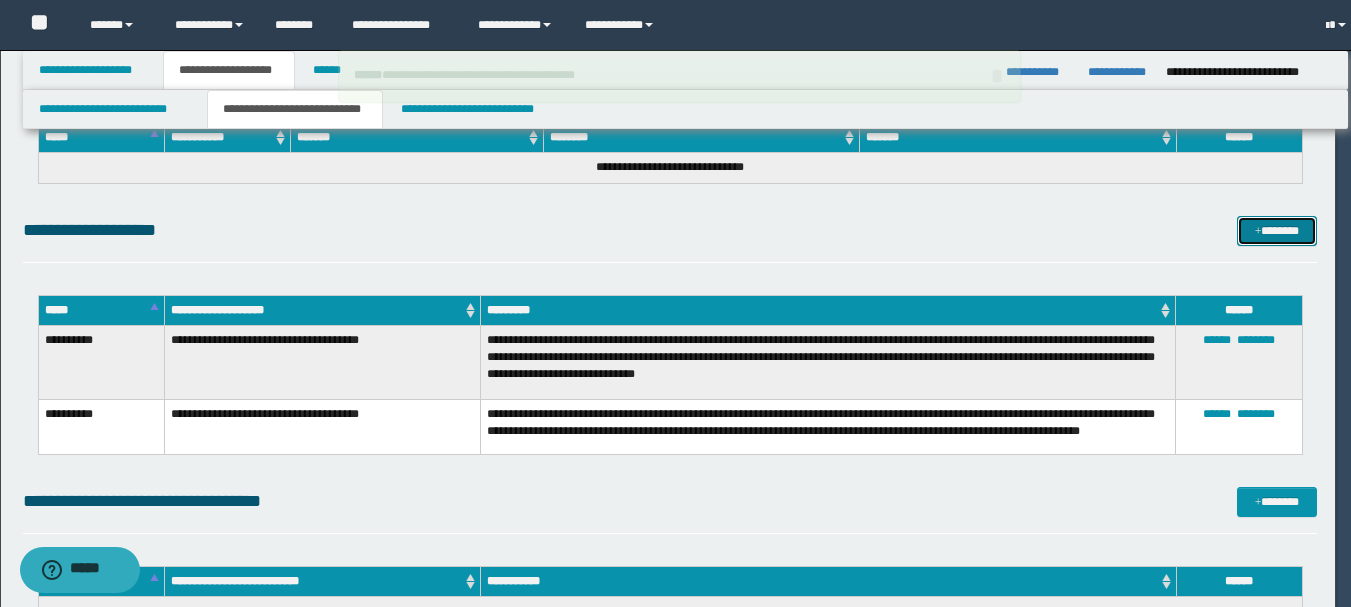 type 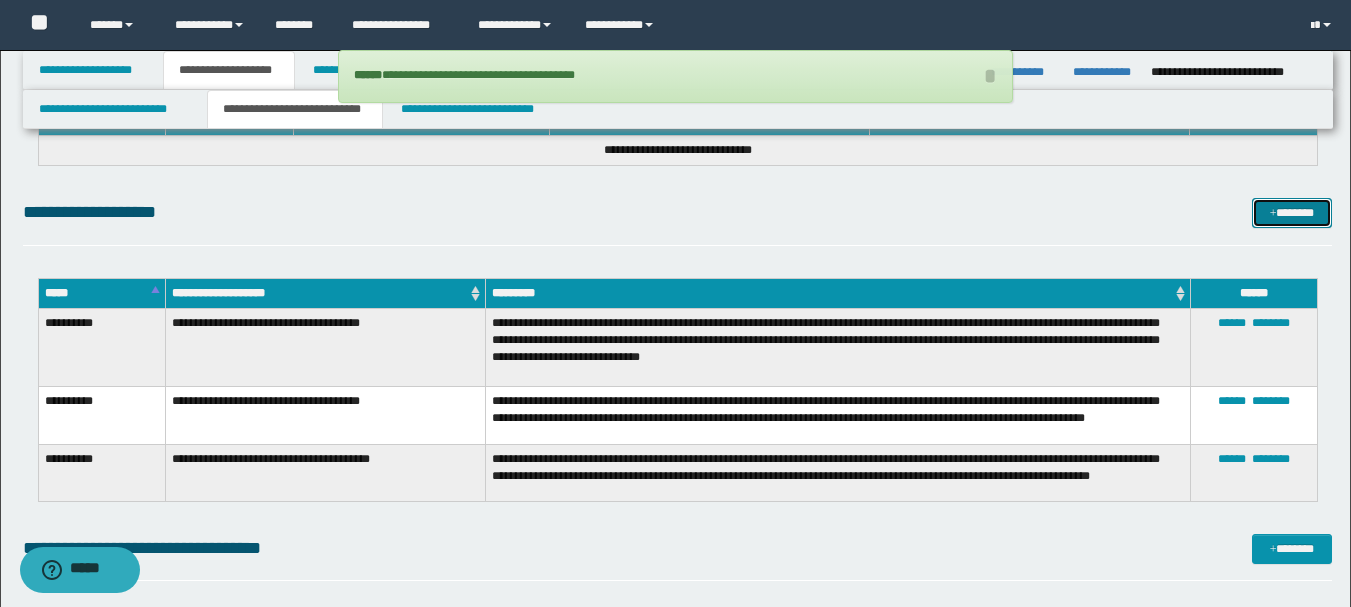 click at bounding box center (1273, 214) 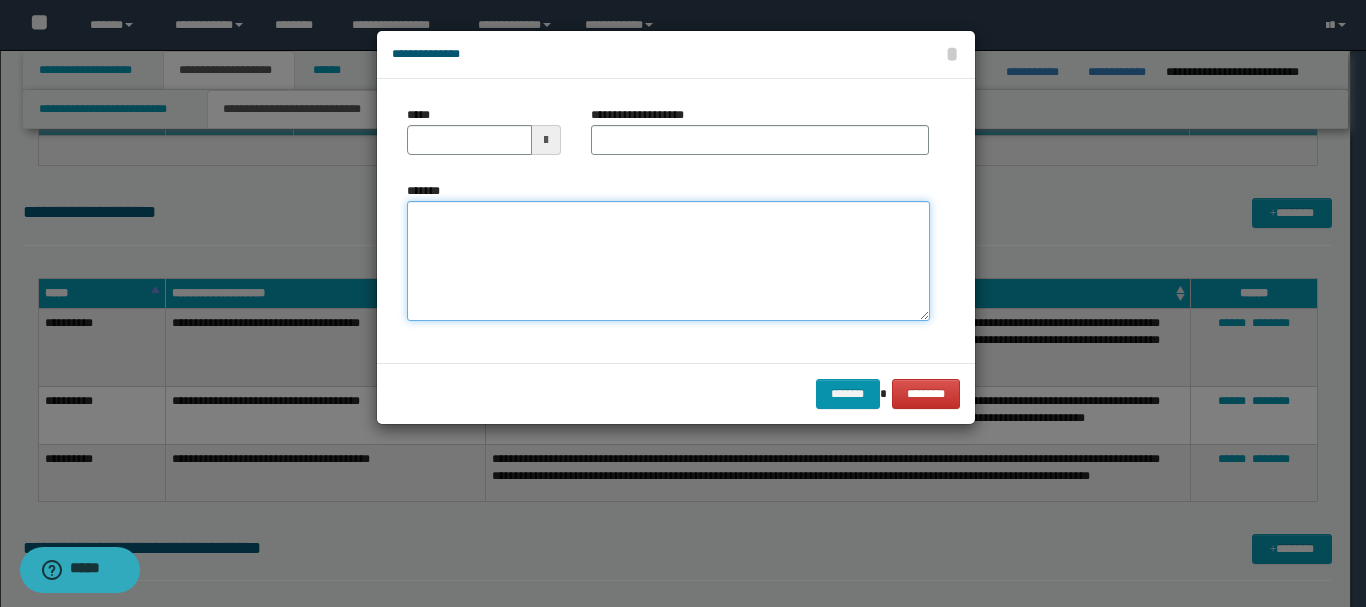 click on "*******" at bounding box center [668, 261] 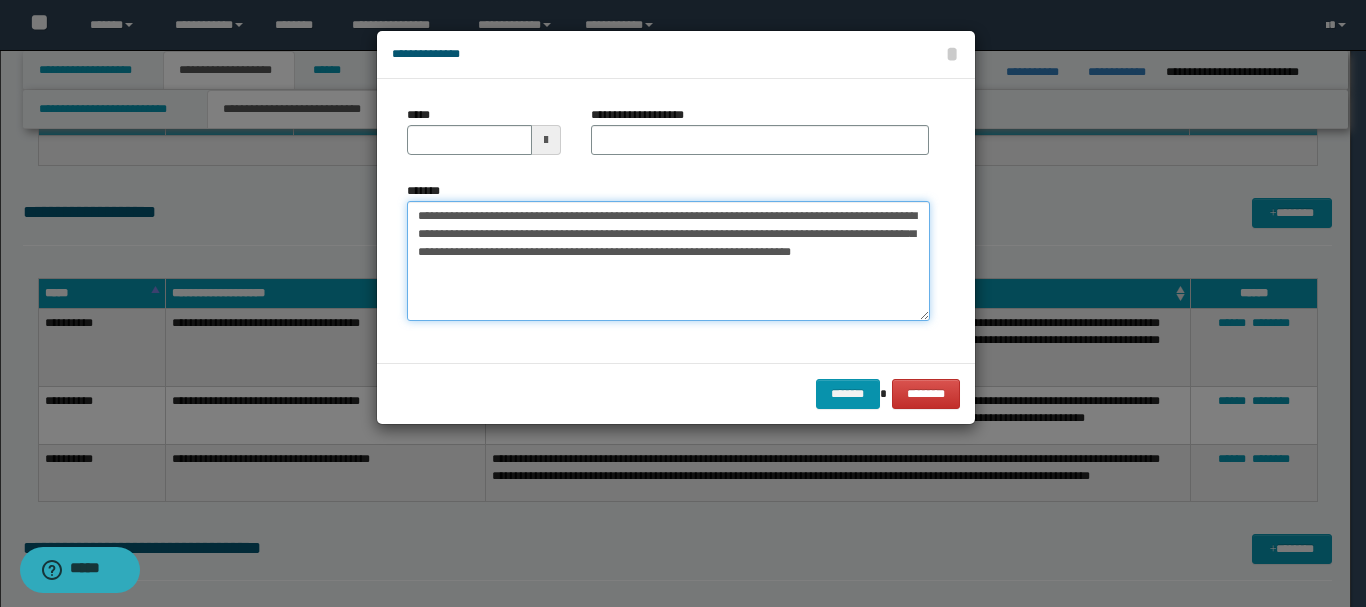 drag, startPoint x: 455, startPoint y: 215, endPoint x: 515, endPoint y: 213, distance: 60.033325 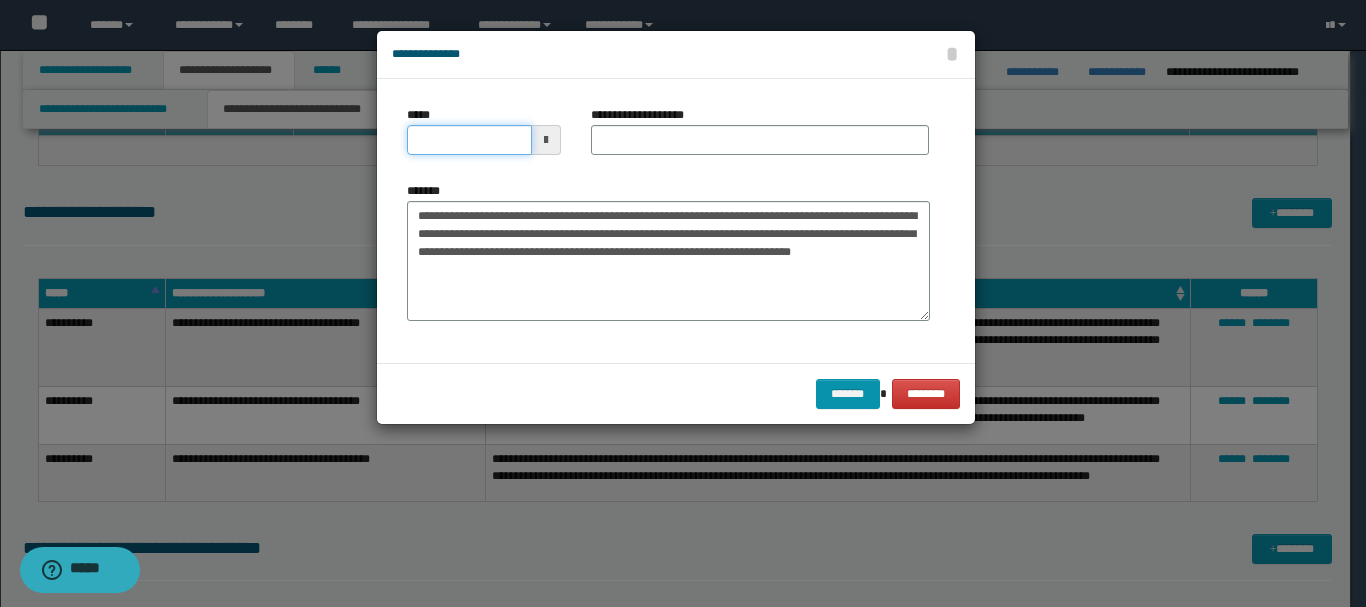 click on "*****" at bounding box center [469, 140] 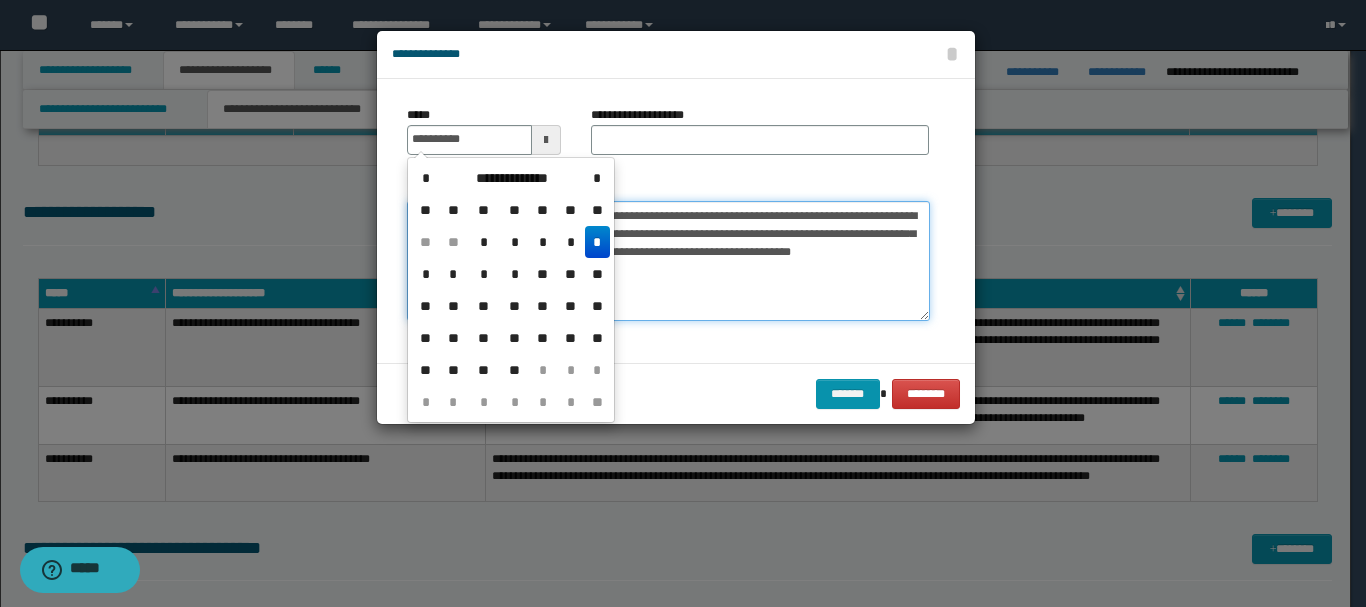 type on "**********" 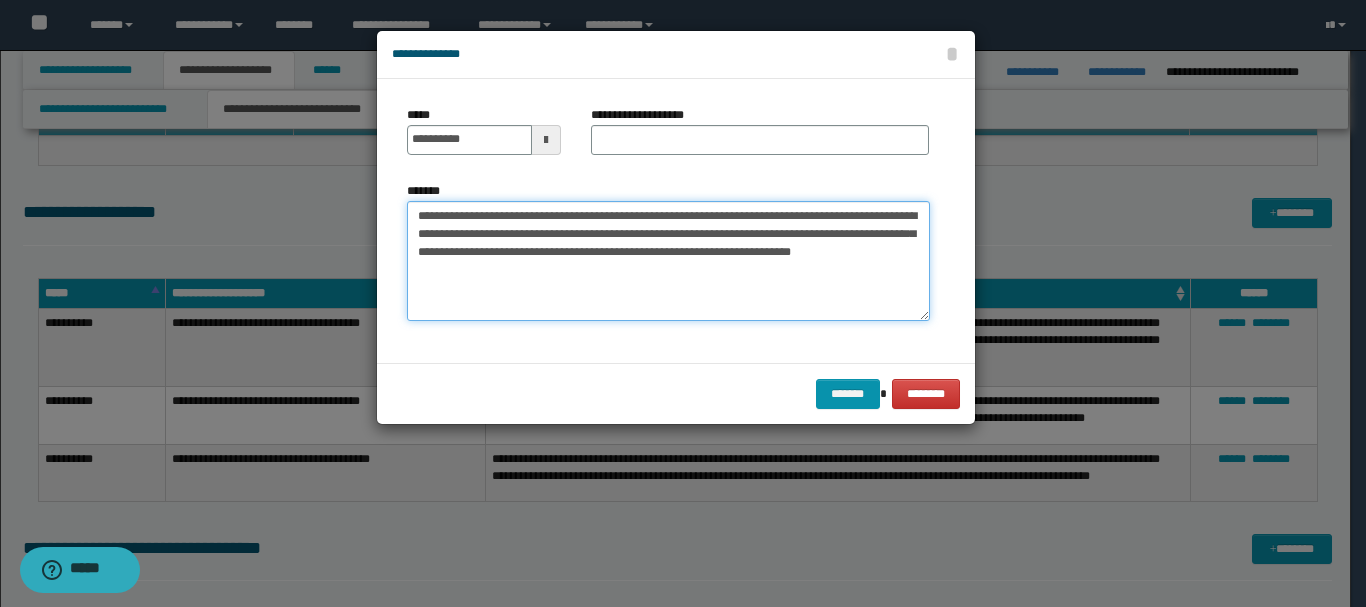 drag, startPoint x: 690, startPoint y: 216, endPoint x: 733, endPoint y: 219, distance: 43.104523 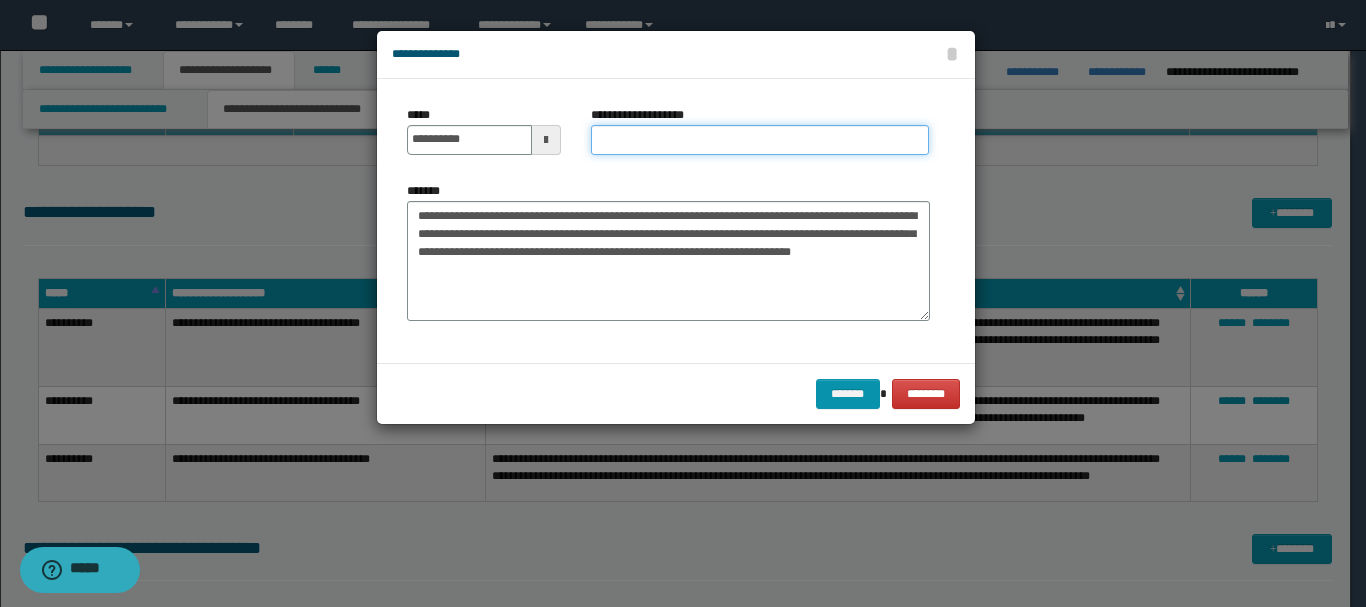click on "**********" at bounding box center [760, 140] 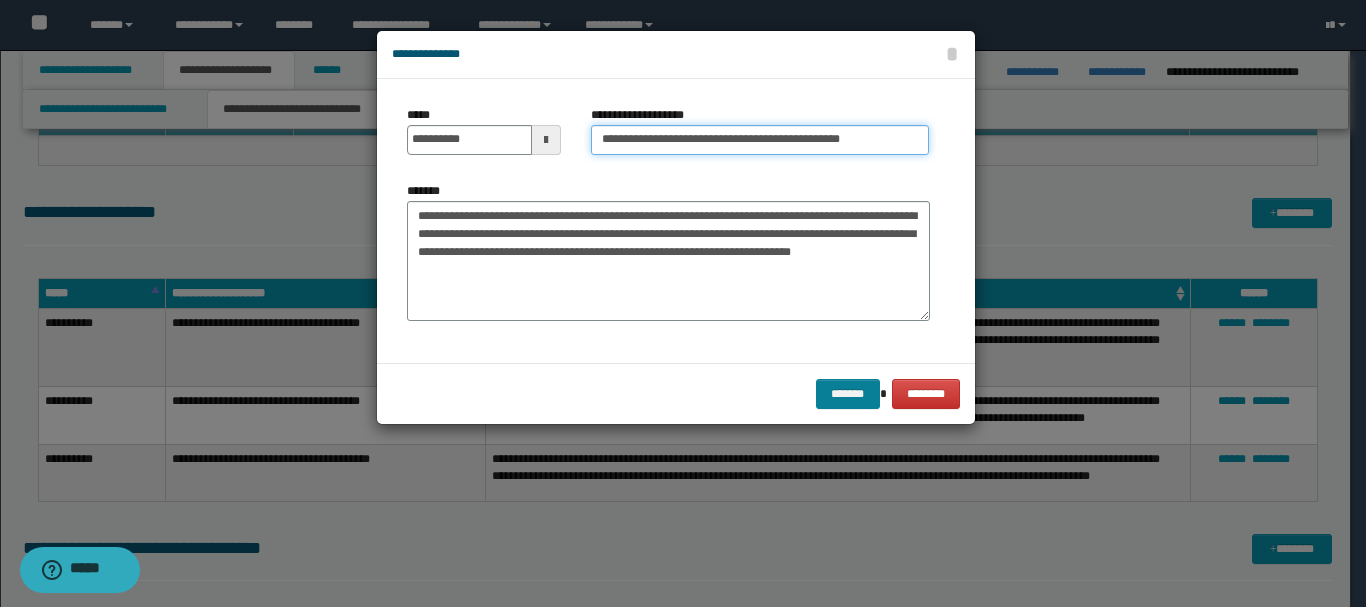 type on "**********" 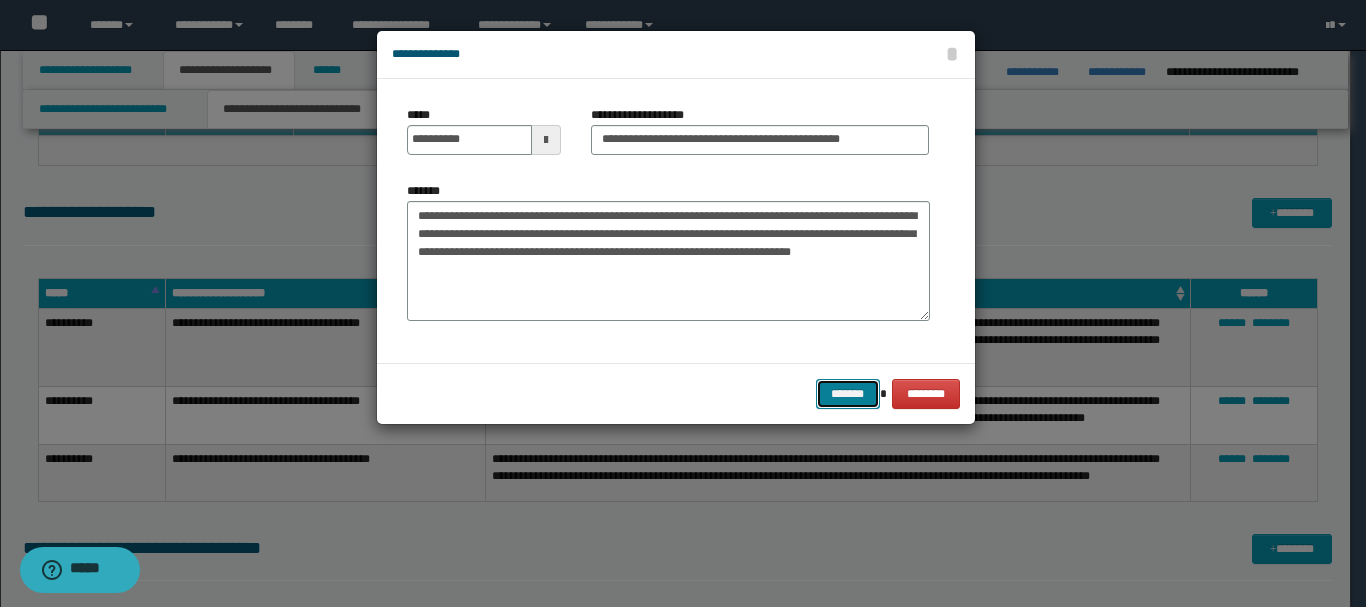 click on "*******" at bounding box center (848, 394) 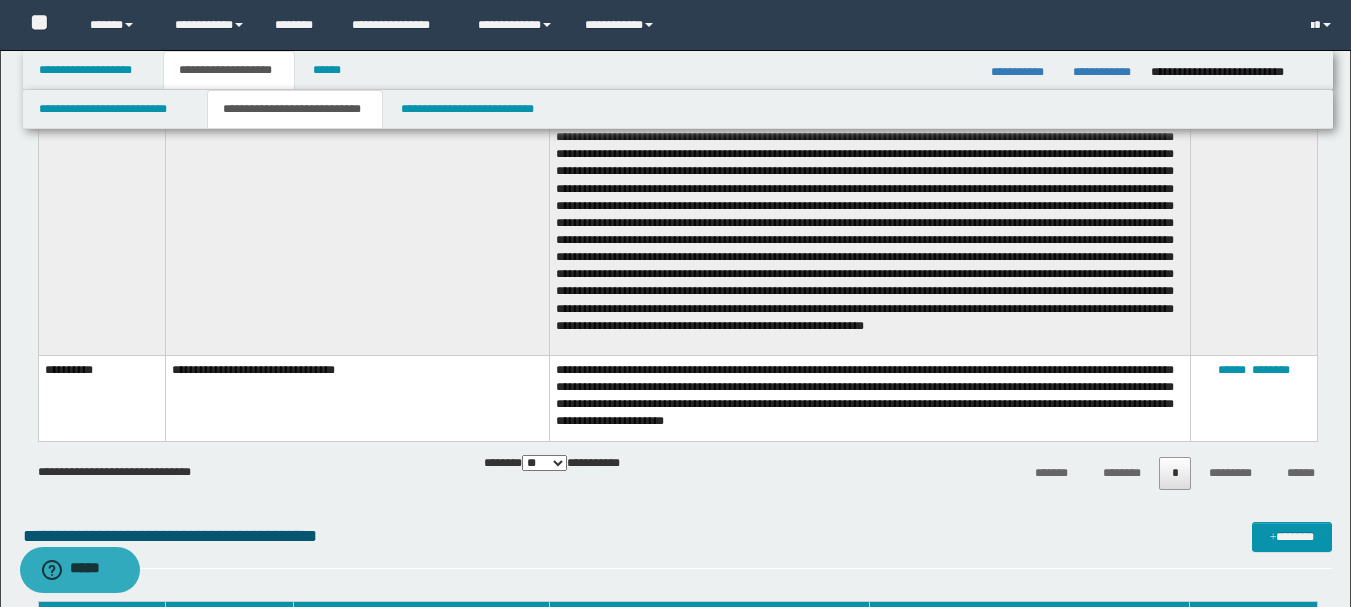 scroll, scrollTop: 2104, scrollLeft: 0, axis: vertical 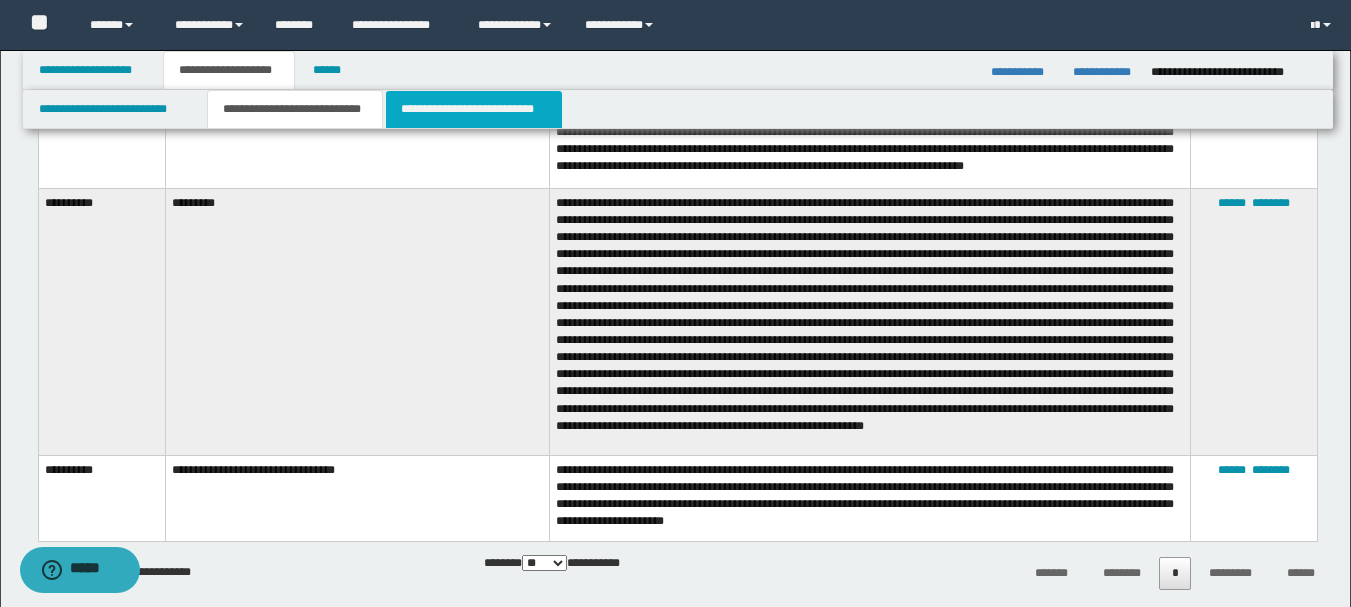 click on "**********" at bounding box center (474, 109) 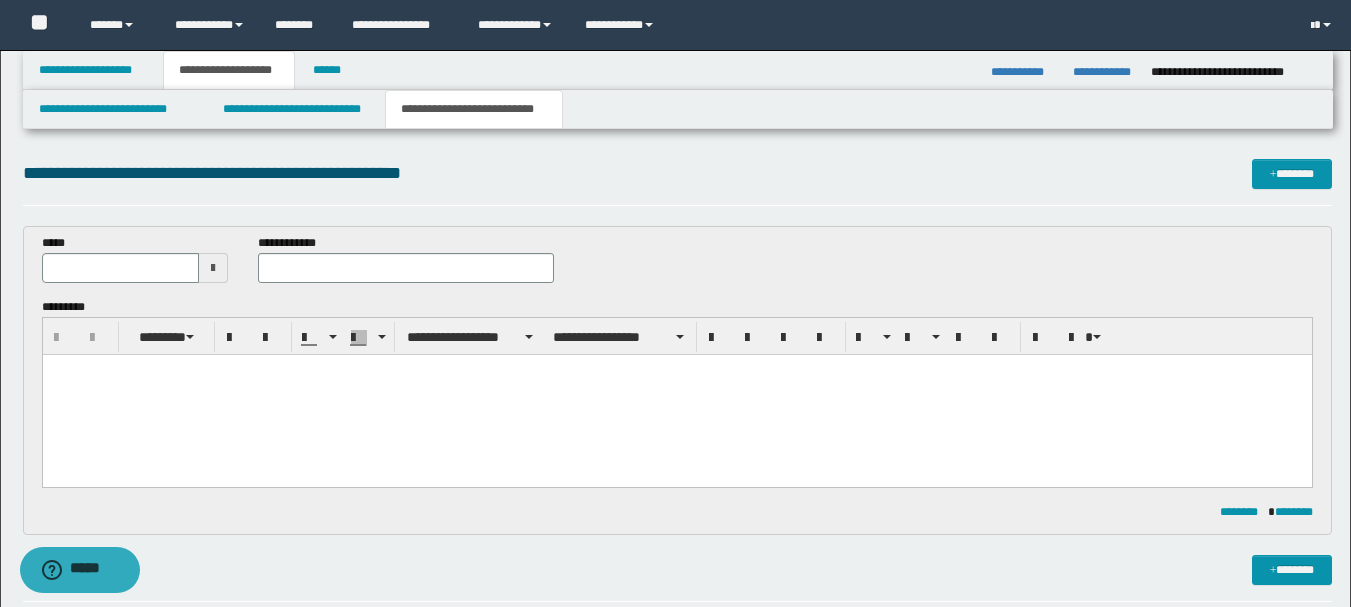 scroll, scrollTop: 0, scrollLeft: 0, axis: both 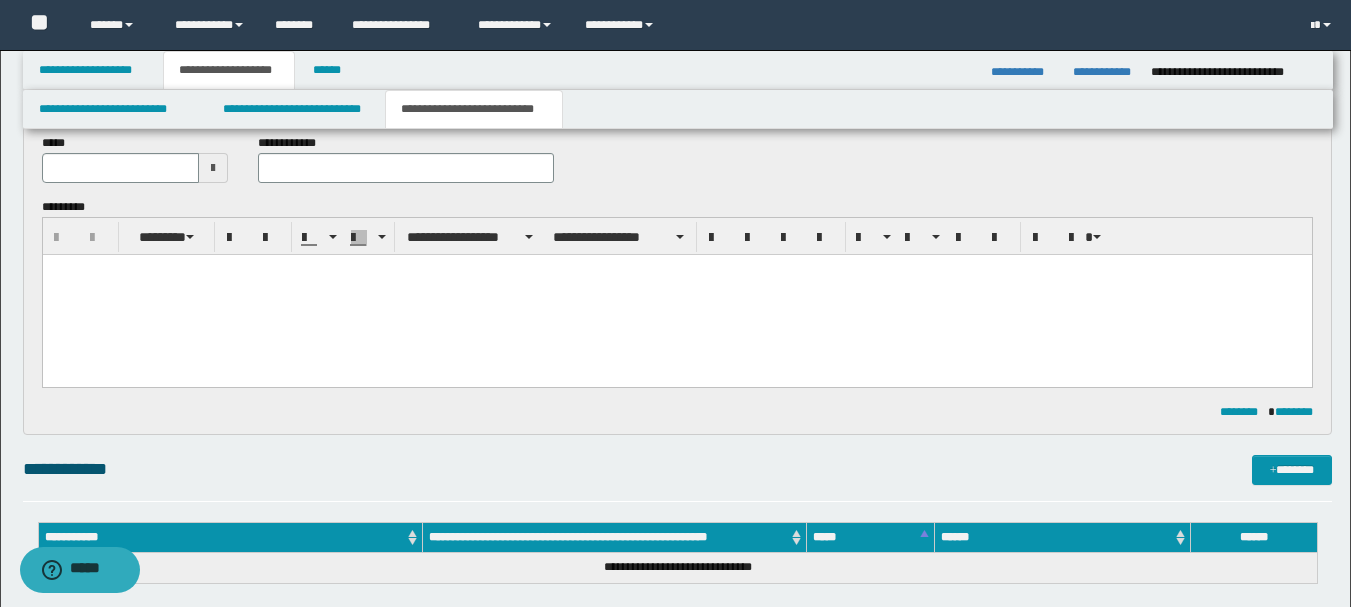 click at bounding box center [676, 295] 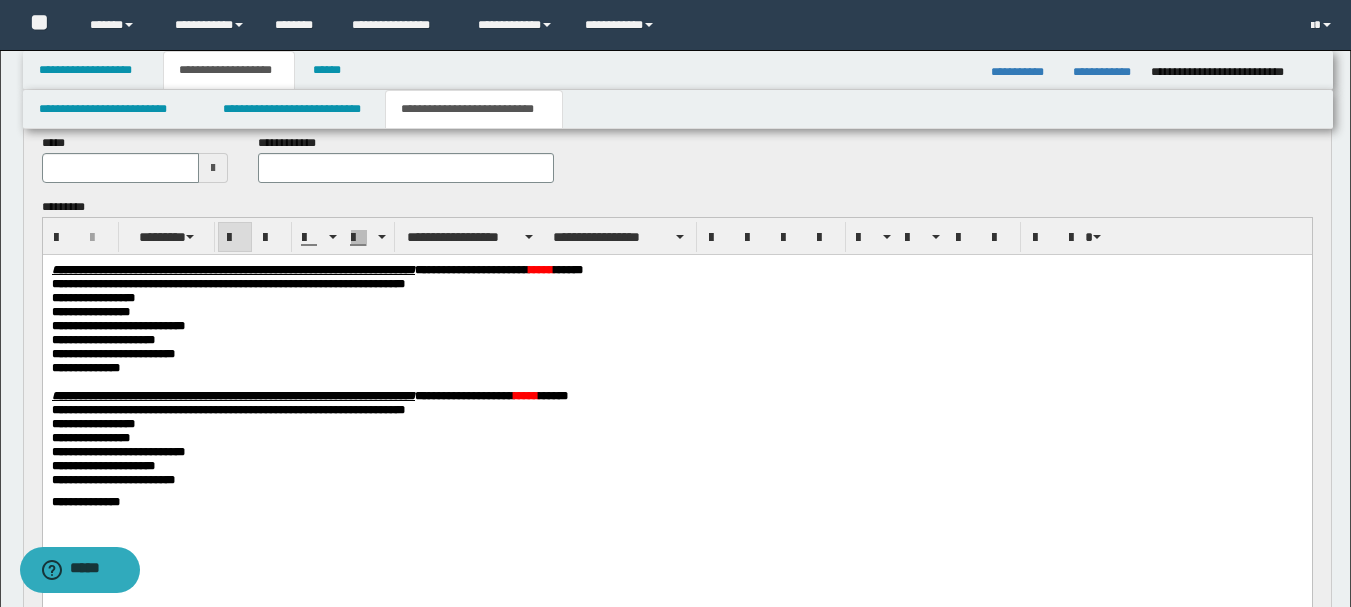scroll, scrollTop: 300, scrollLeft: 0, axis: vertical 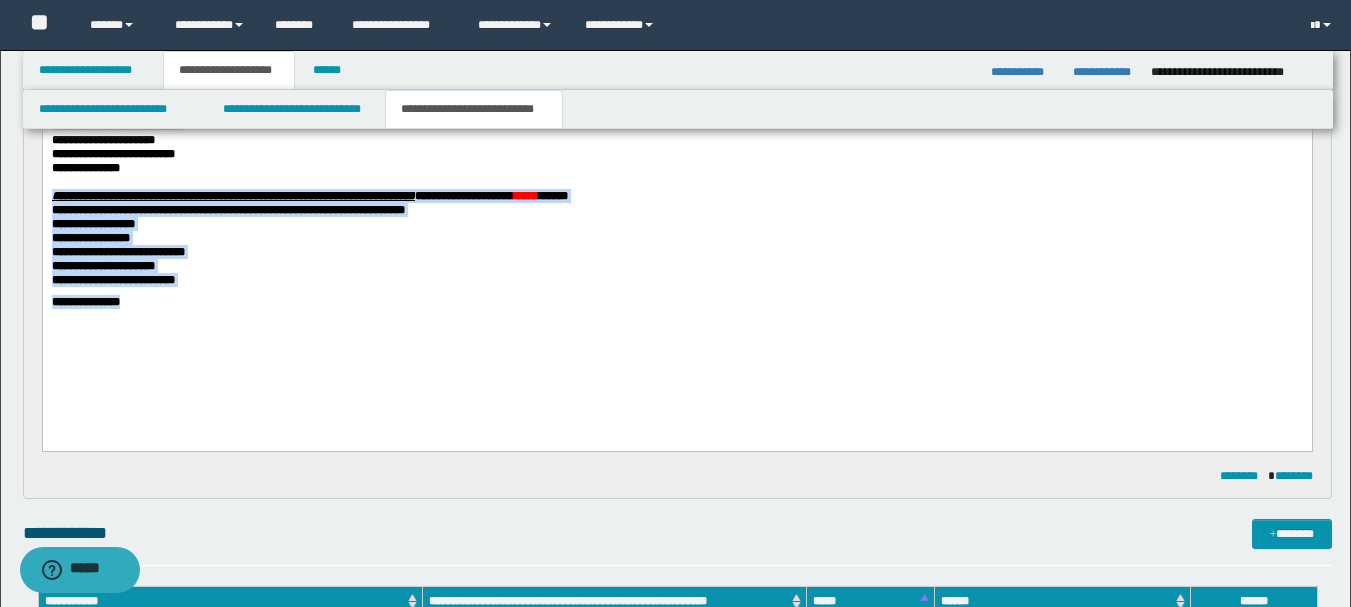 drag, startPoint x: 138, startPoint y: 333, endPoint x: 78, endPoint y: 268, distance: 88.45903 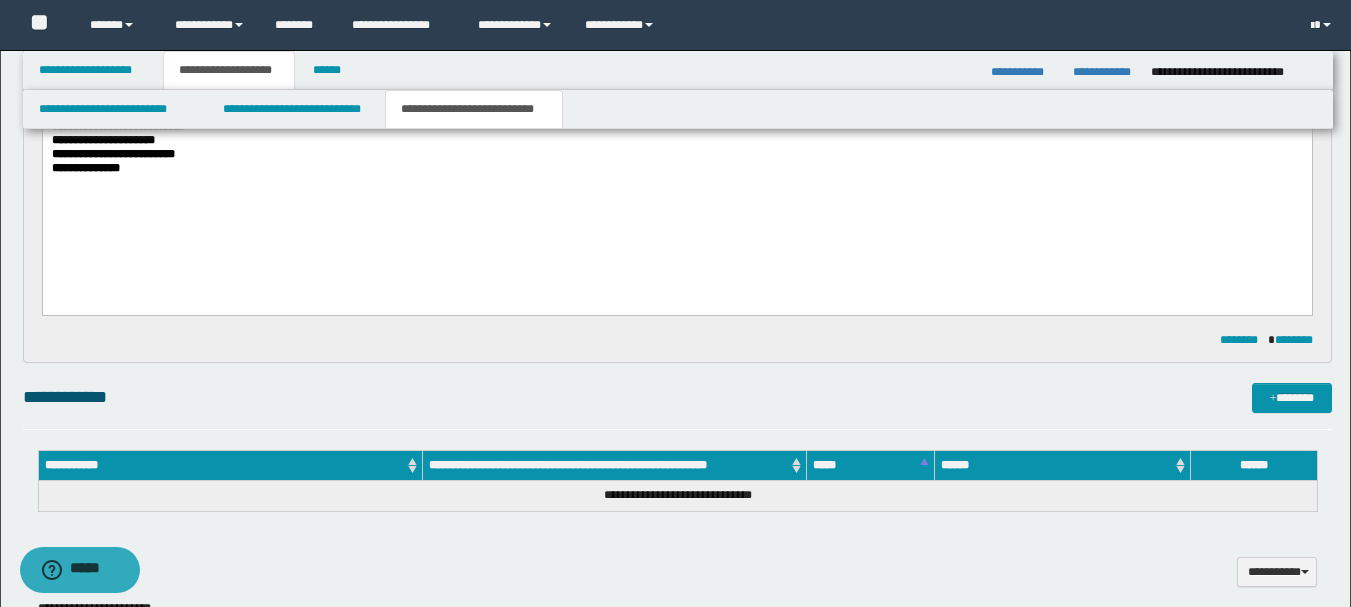 scroll, scrollTop: 100, scrollLeft: 0, axis: vertical 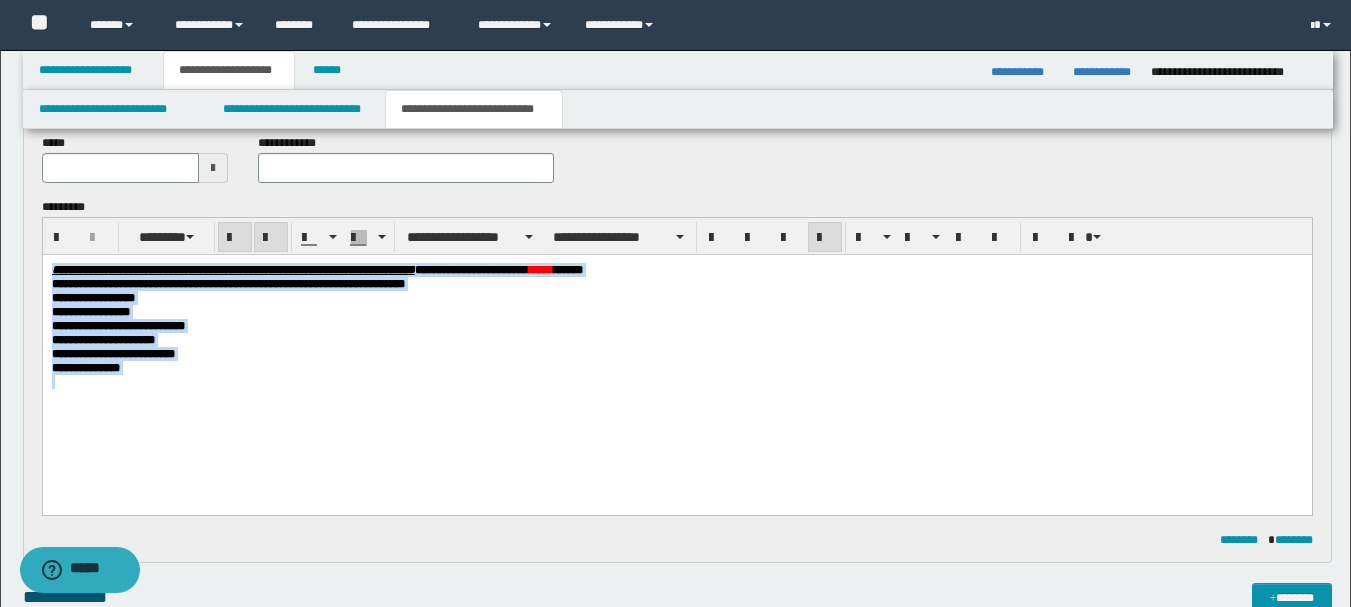 drag, startPoint x: 140, startPoint y: 391, endPoint x: 30, endPoint y: 262, distance: 169.53171 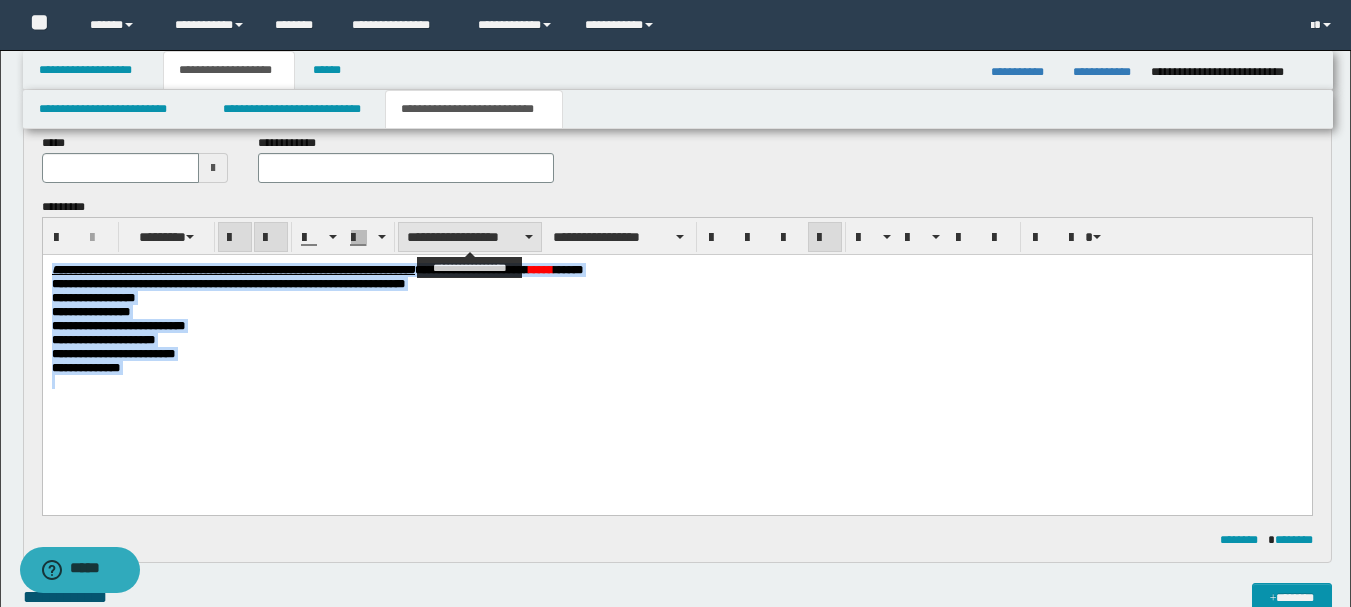 click on "**********" at bounding box center (470, 237) 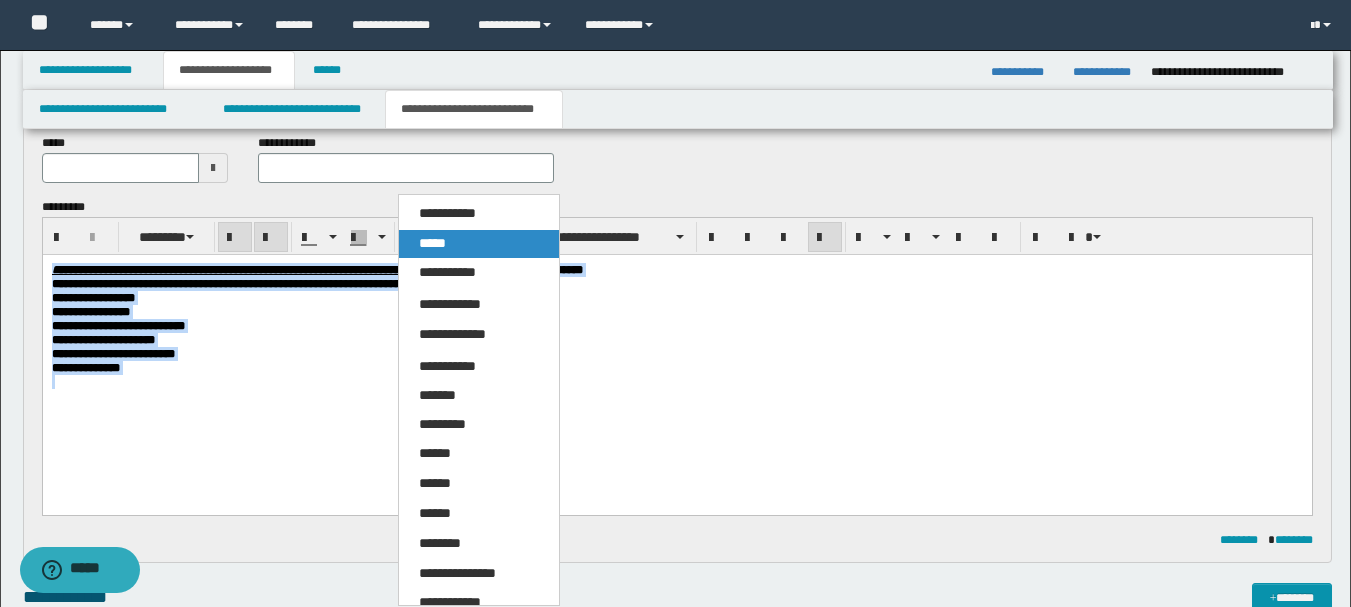 click on "*****" at bounding box center (432, 243) 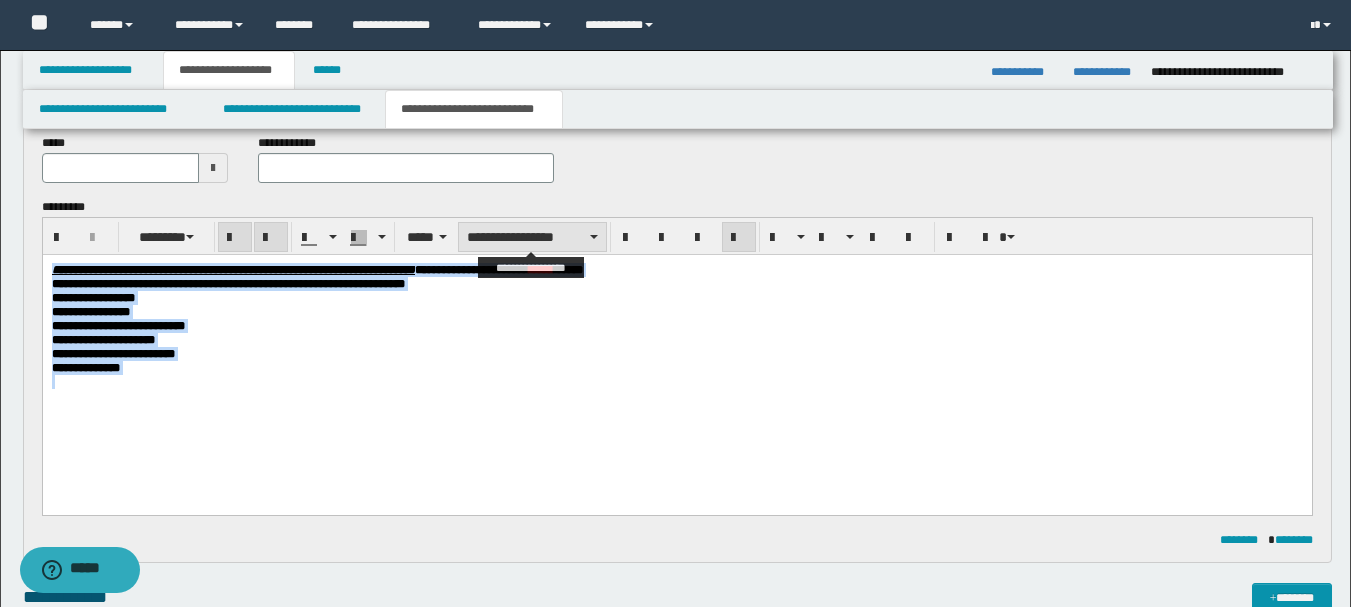click on "**********" at bounding box center (532, 237) 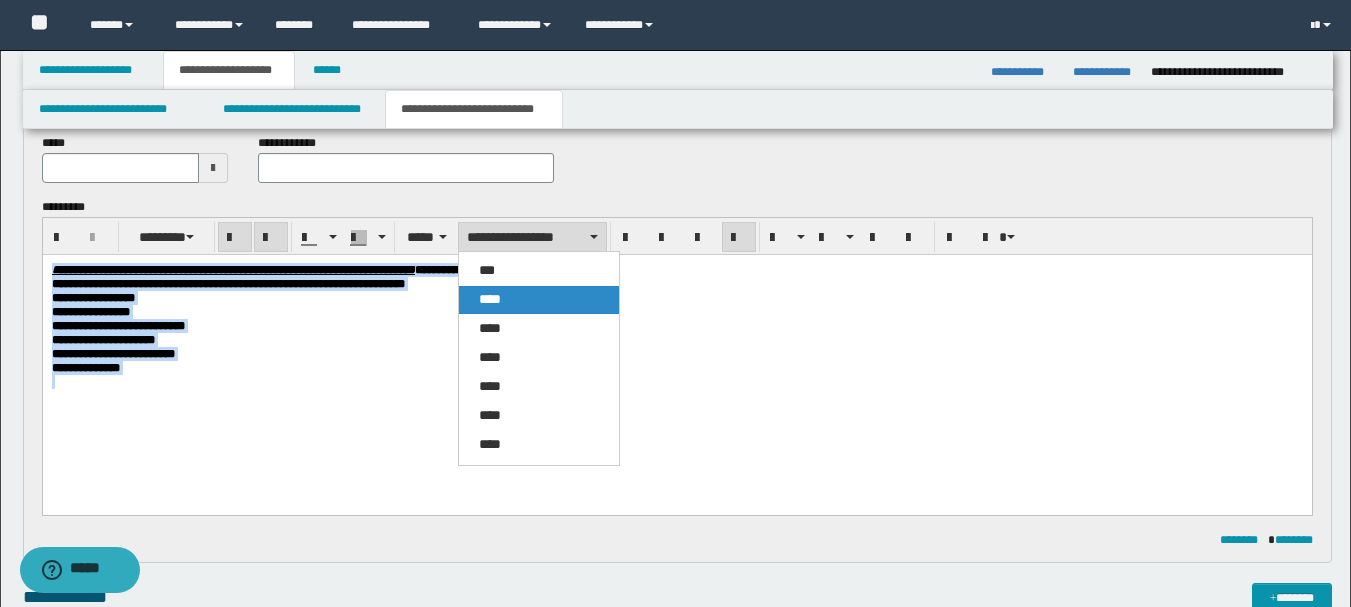 click on "****" at bounding box center (490, 299) 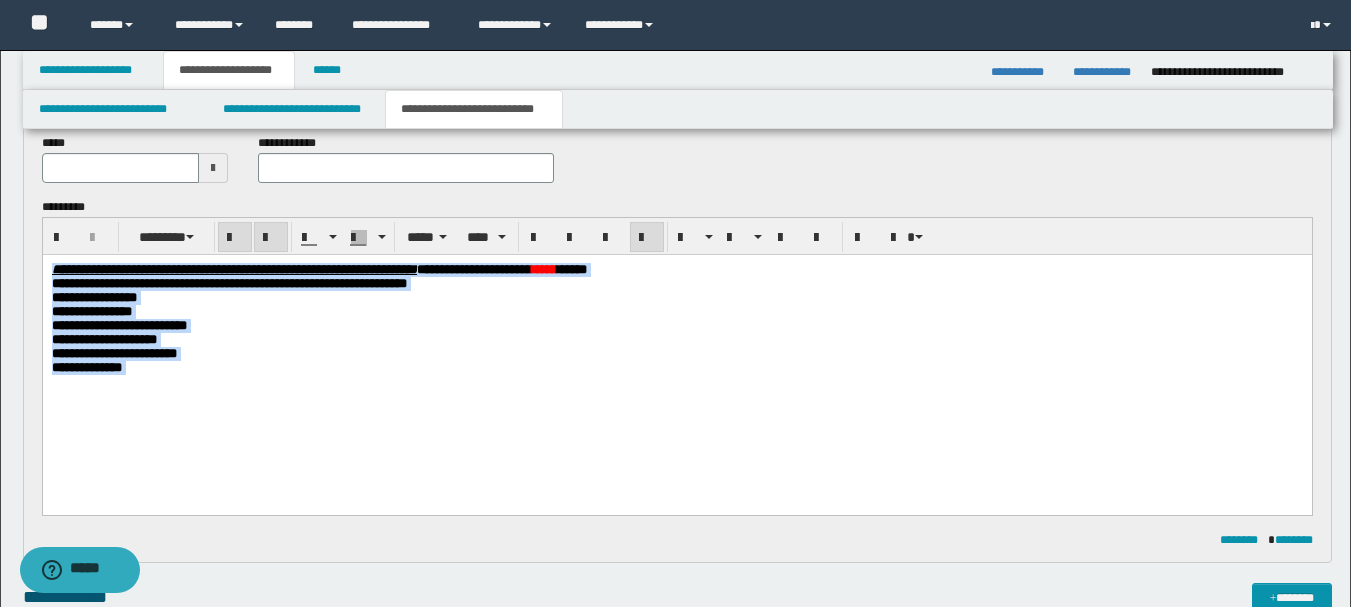click at bounding box center [647, 238] 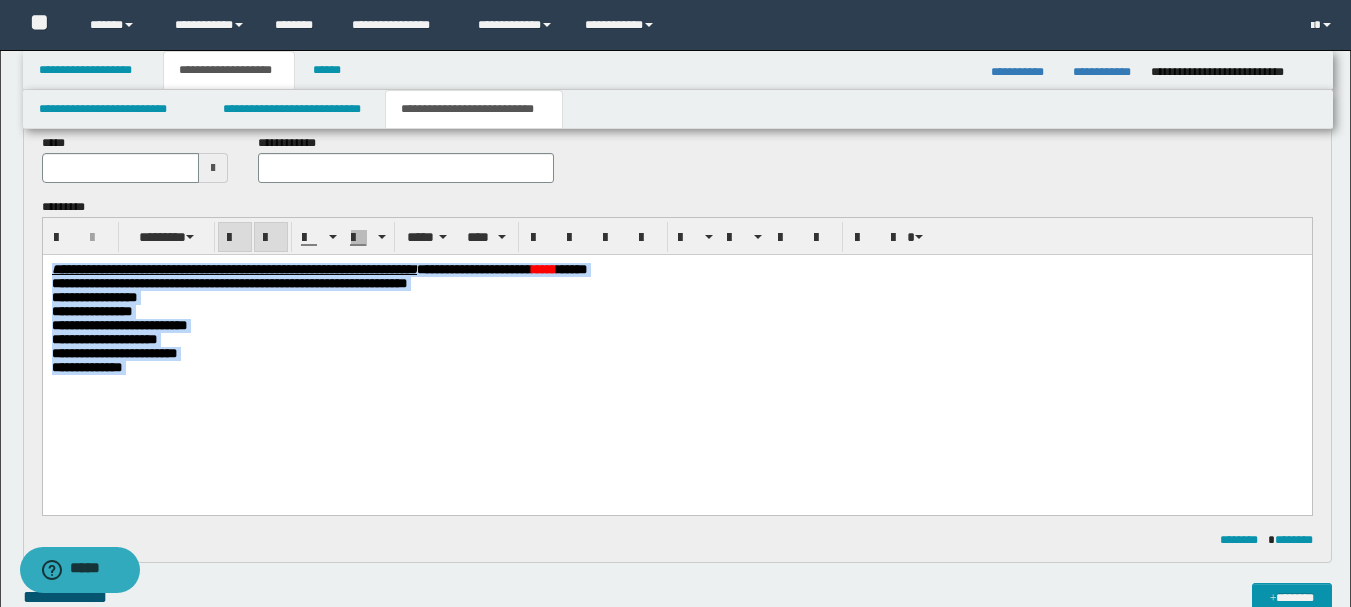 click on "**********" at bounding box center (676, 340) 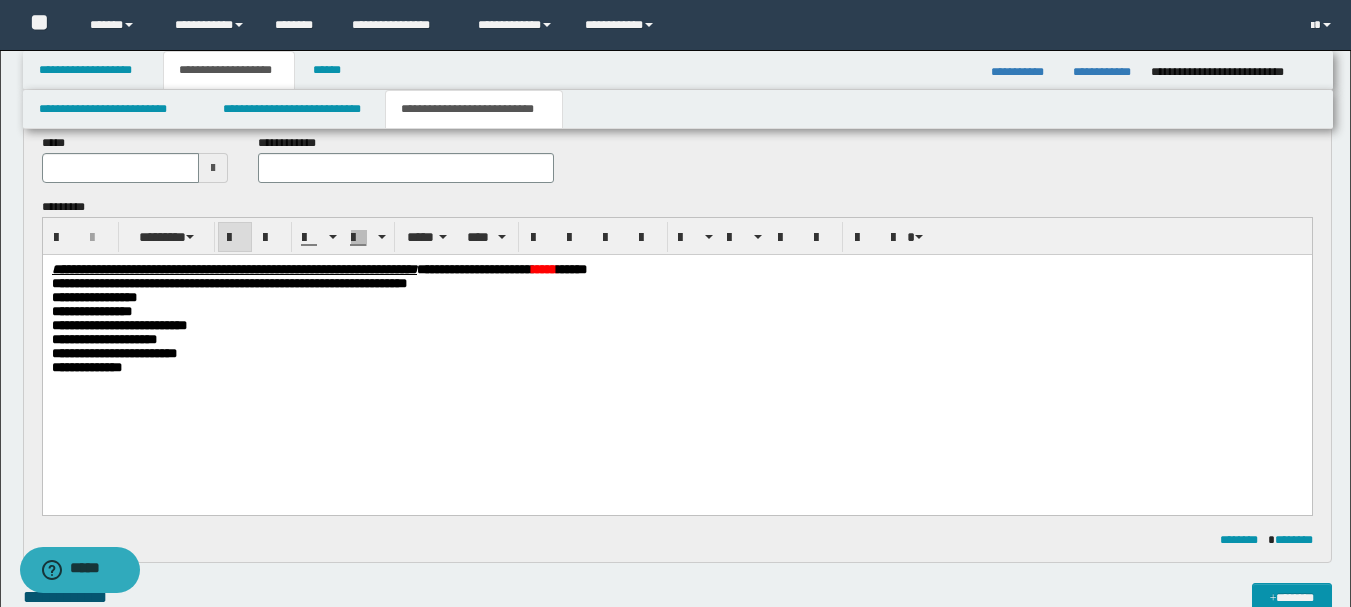 scroll, scrollTop: 0, scrollLeft: 0, axis: both 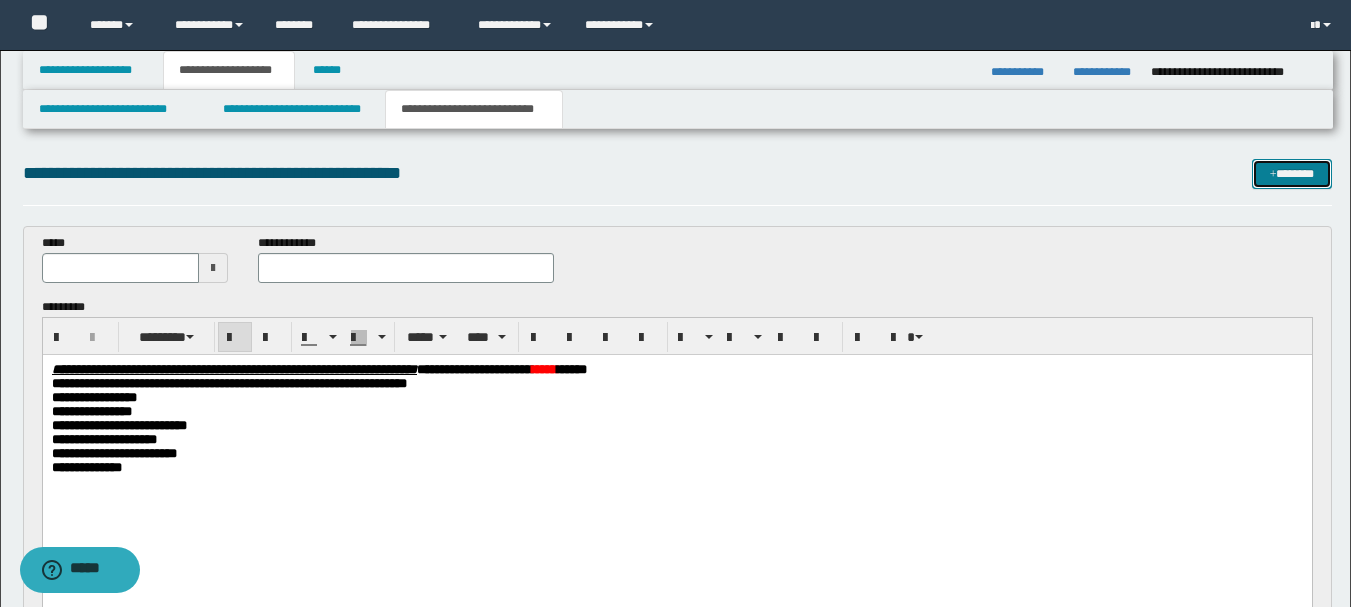 click on "*******" at bounding box center [1292, 174] 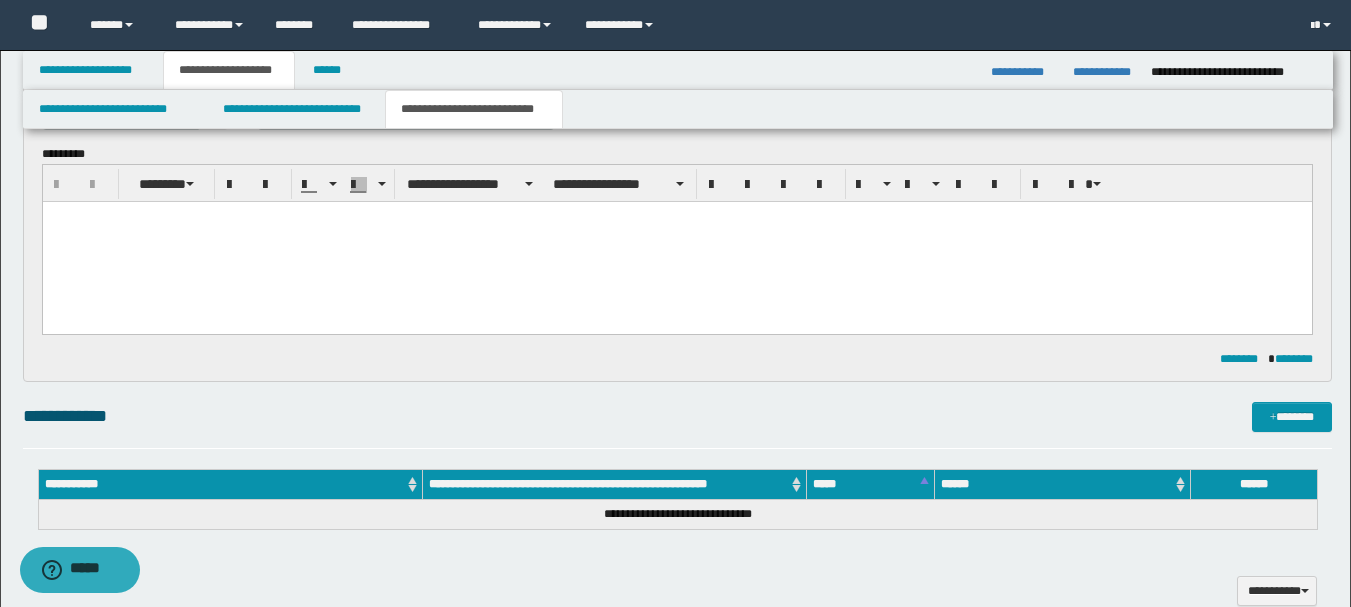 scroll, scrollTop: 0, scrollLeft: 0, axis: both 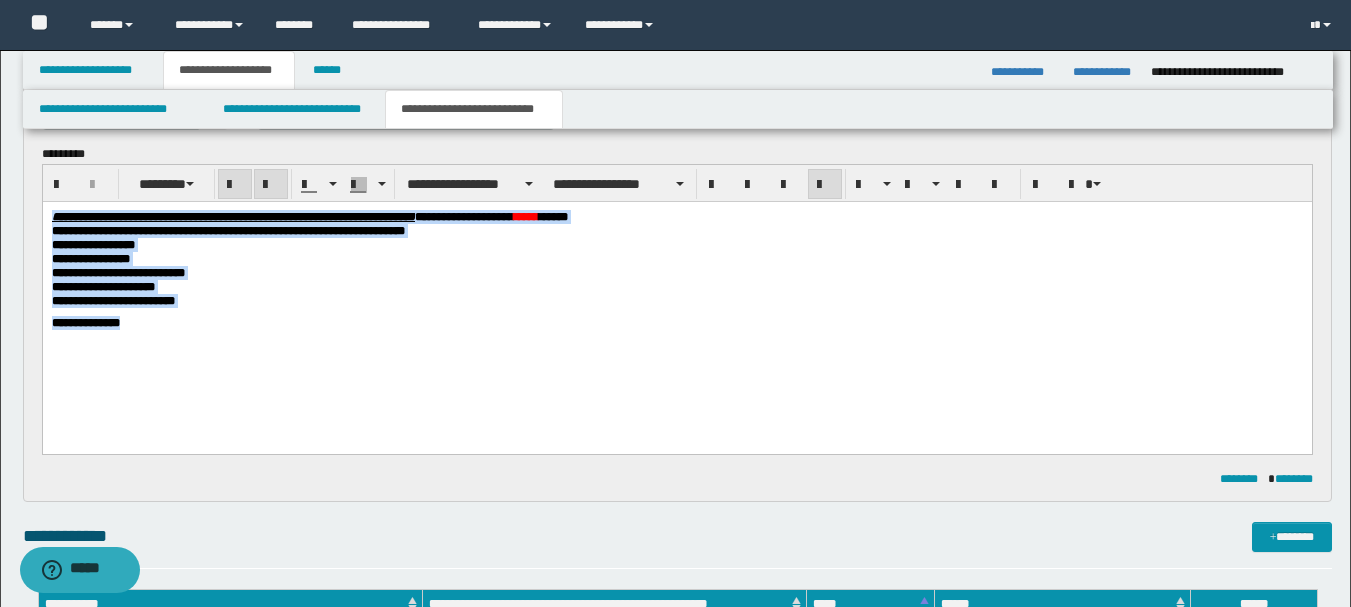 drag, startPoint x: 110, startPoint y: 297, endPoint x: 6, endPoint y: 205, distance: 138.85243 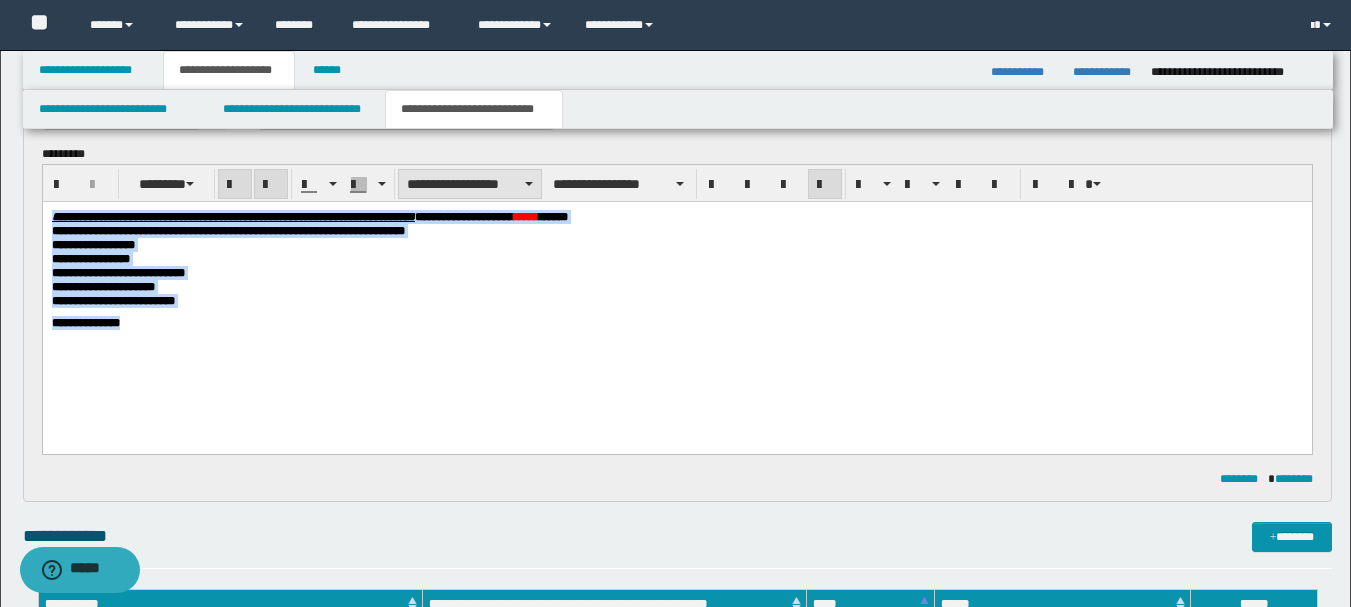 click on "**********" at bounding box center [470, 184] 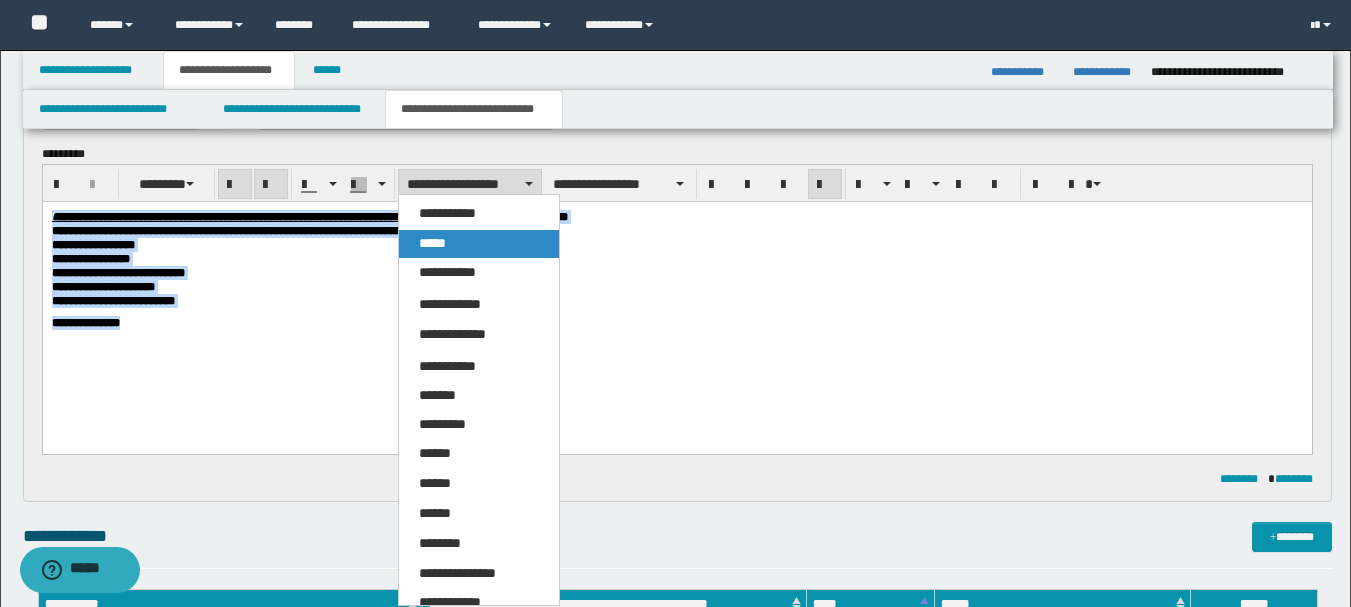 click on "*****" at bounding box center (432, 243) 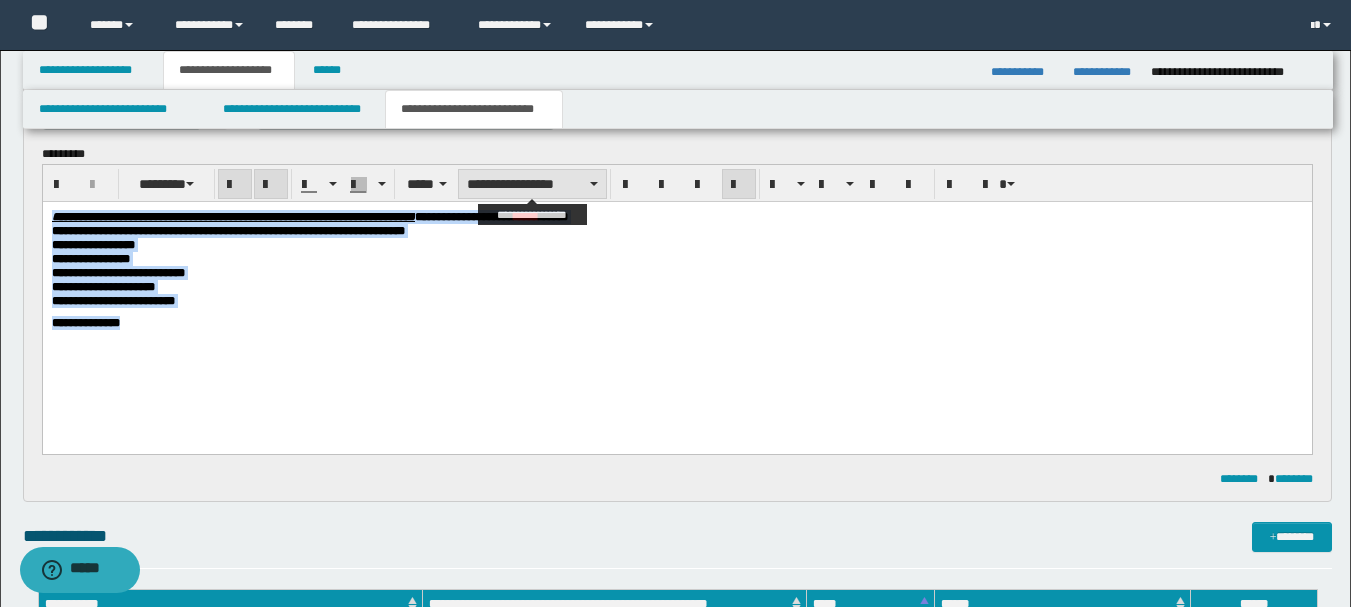 click on "**********" at bounding box center [532, 184] 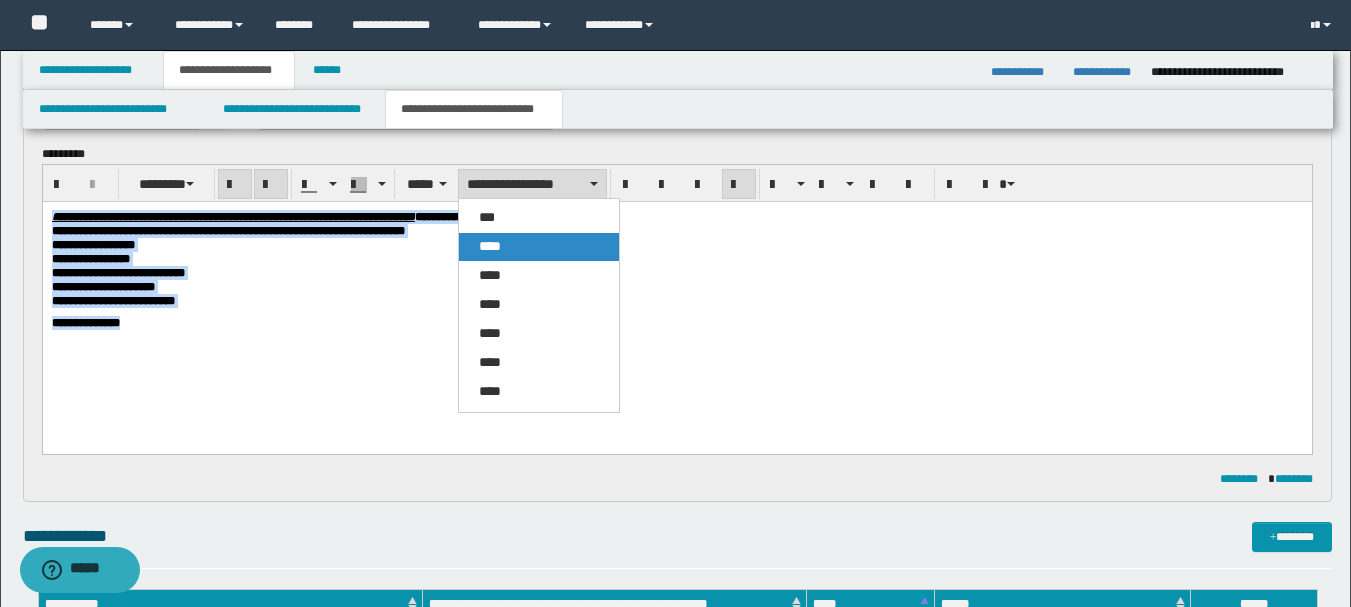 click on "****" at bounding box center (539, 247) 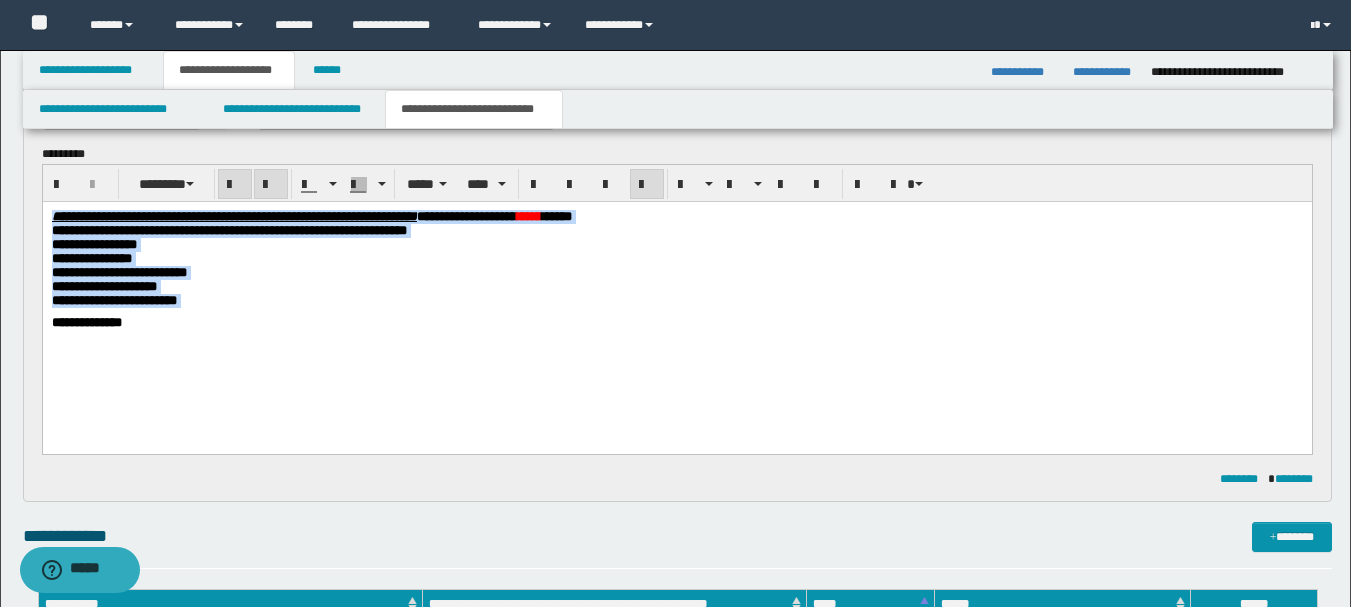 click on "**********" at bounding box center (676, 322) 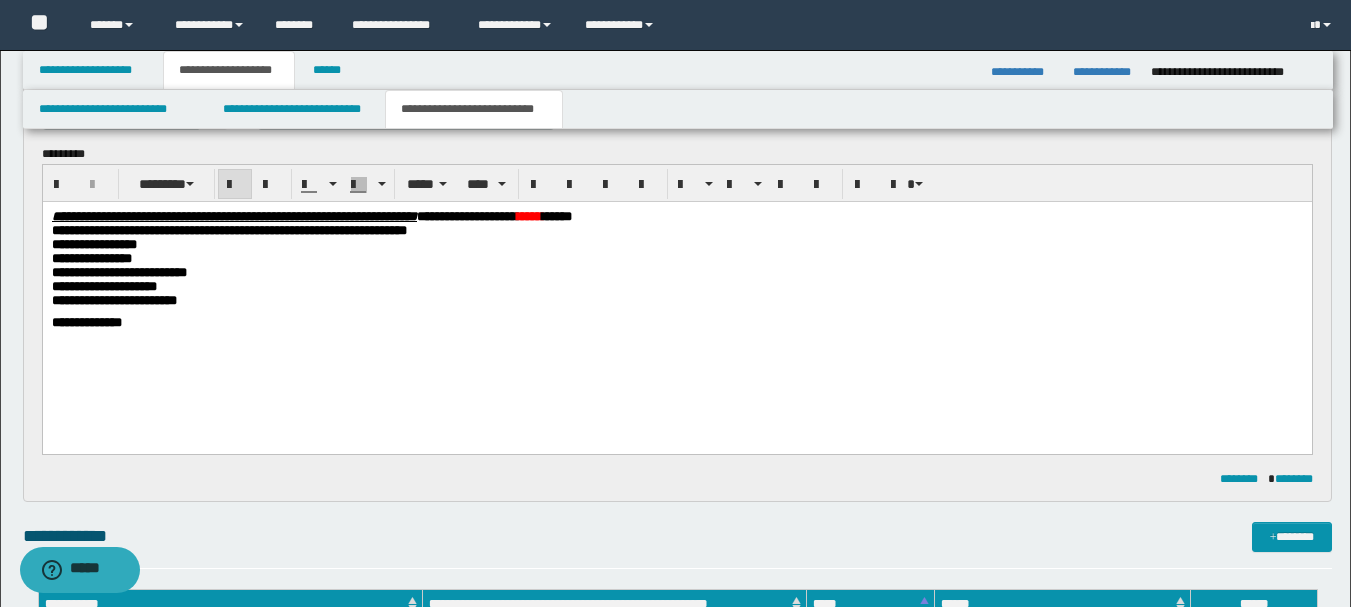 scroll, scrollTop: 710, scrollLeft: 0, axis: vertical 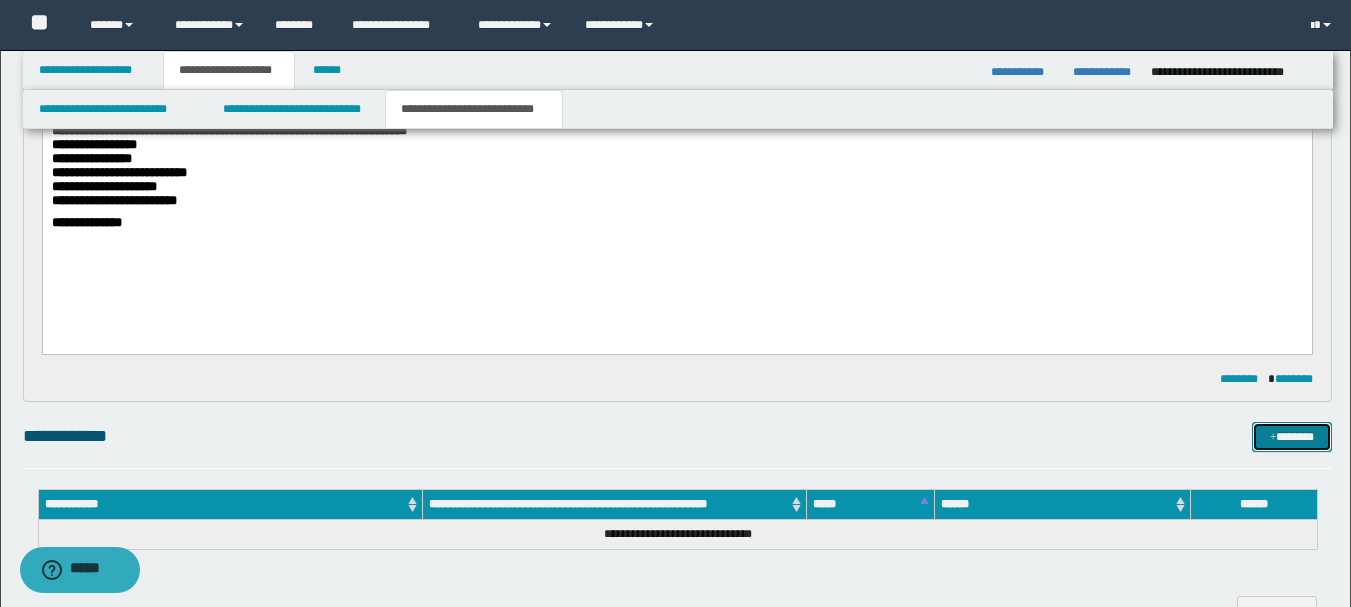 click on "*******" at bounding box center [1292, 437] 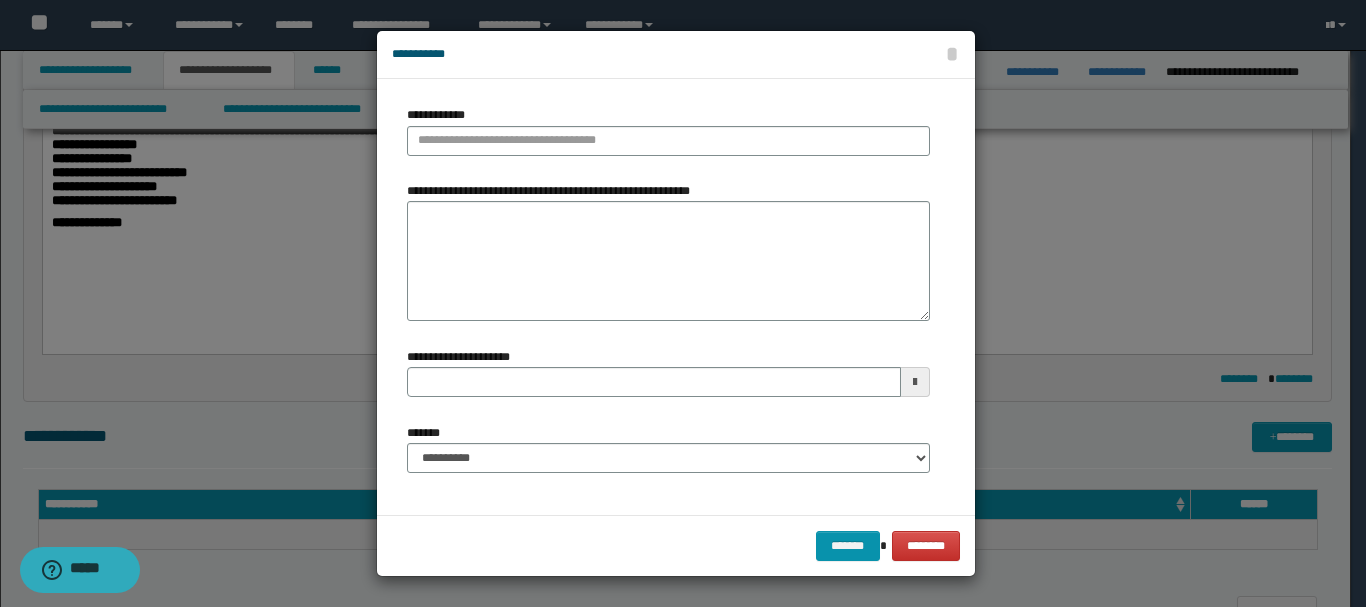 type 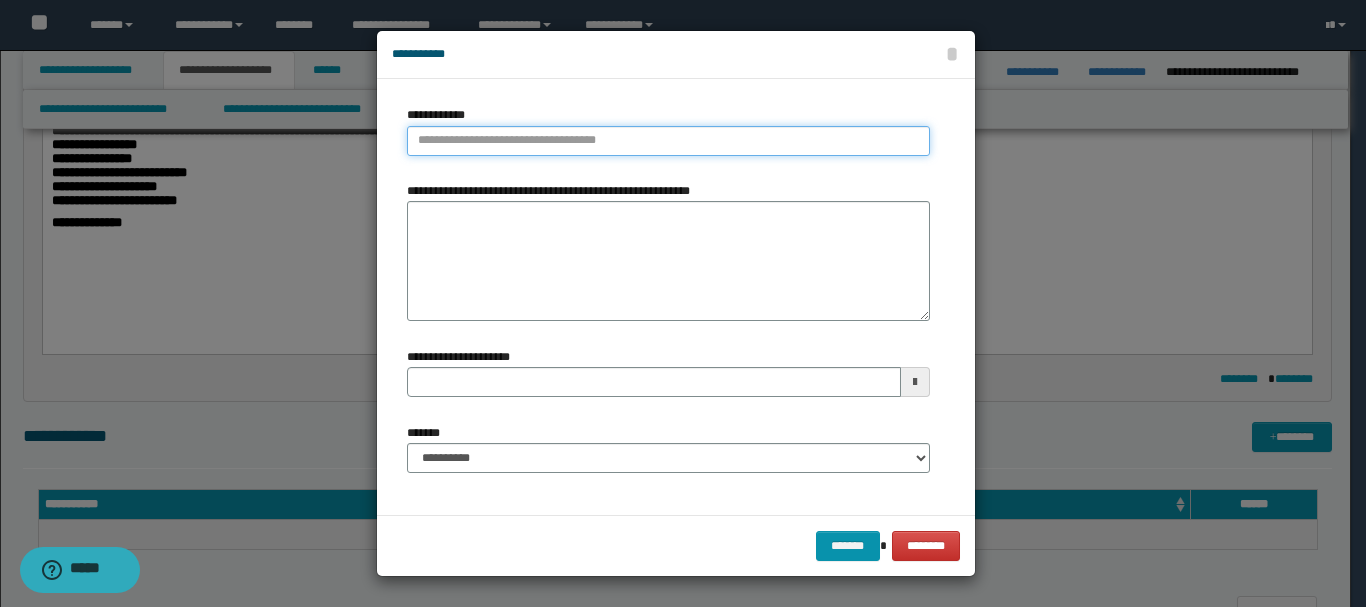 click on "**********" at bounding box center (668, 141) 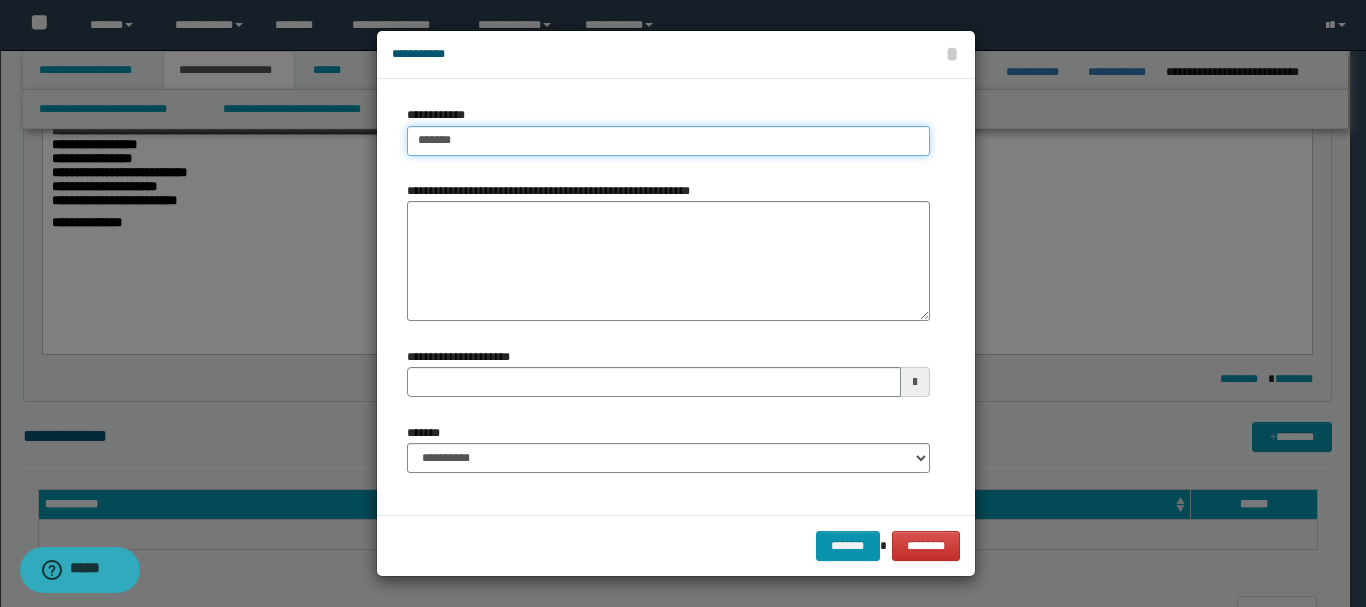 click on "*******" at bounding box center (668, 141) 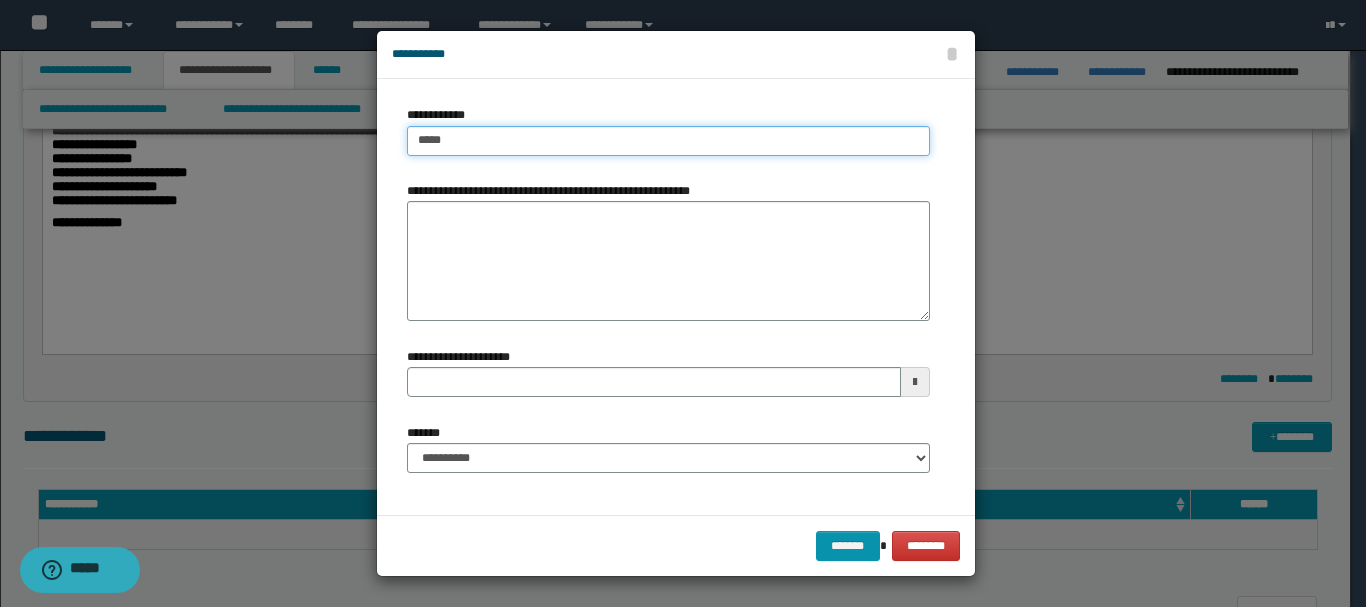 type on "****" 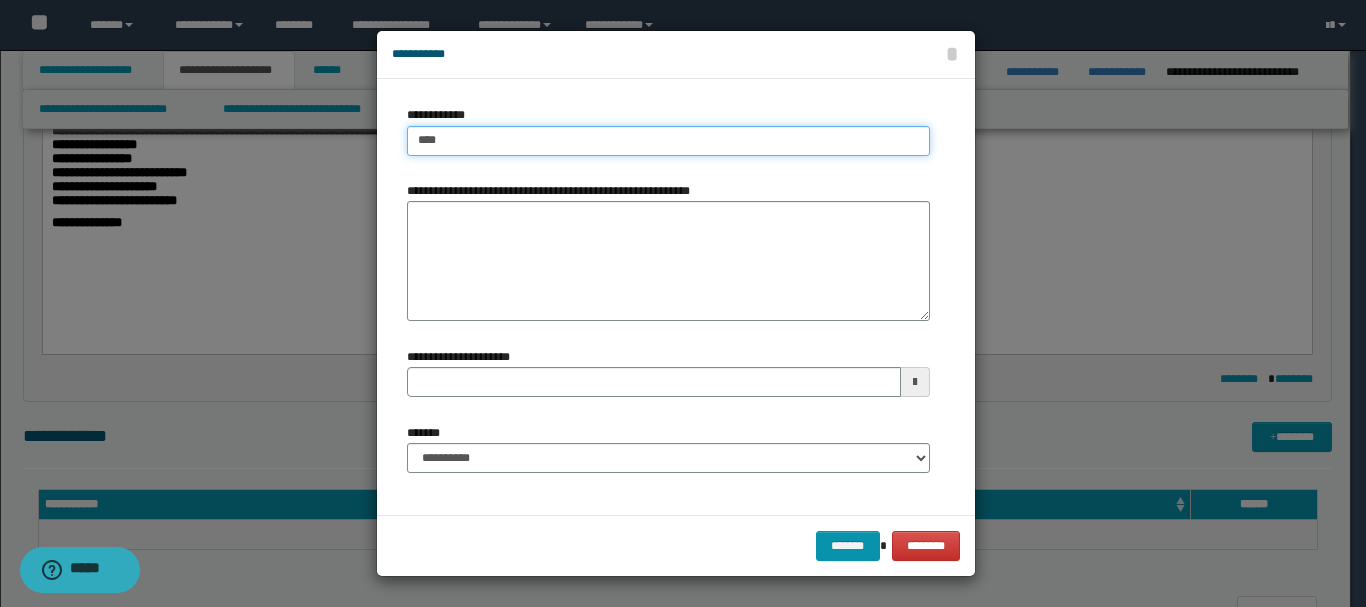 type on "****" 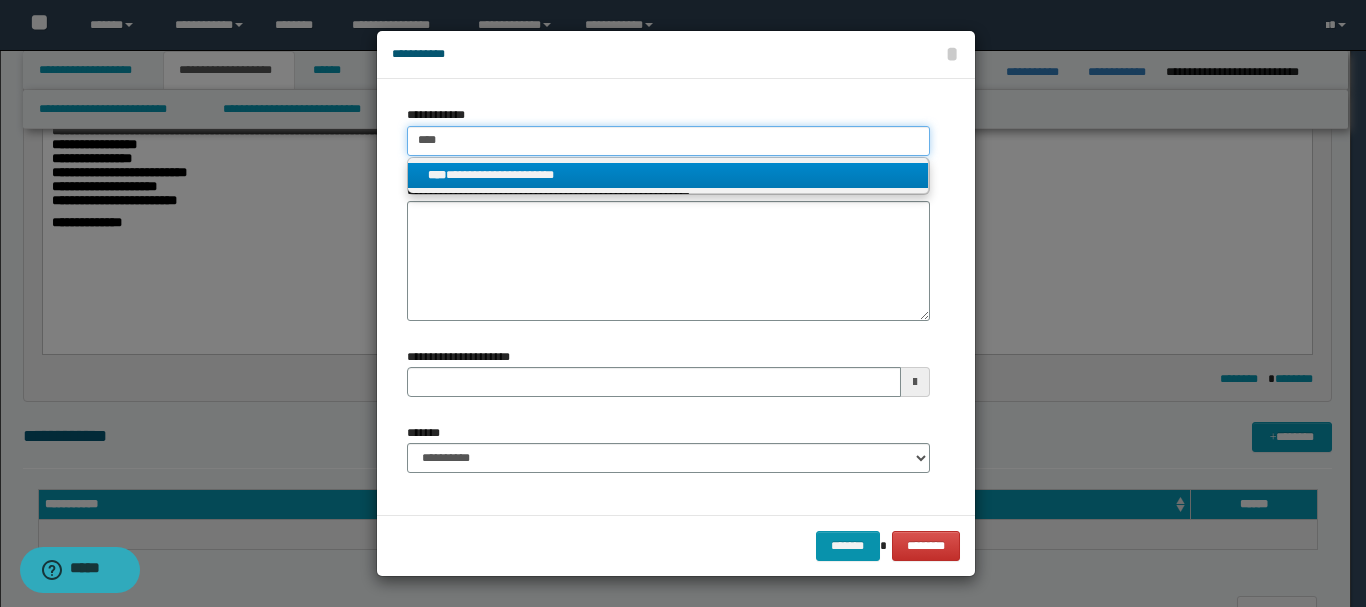 type on "****" 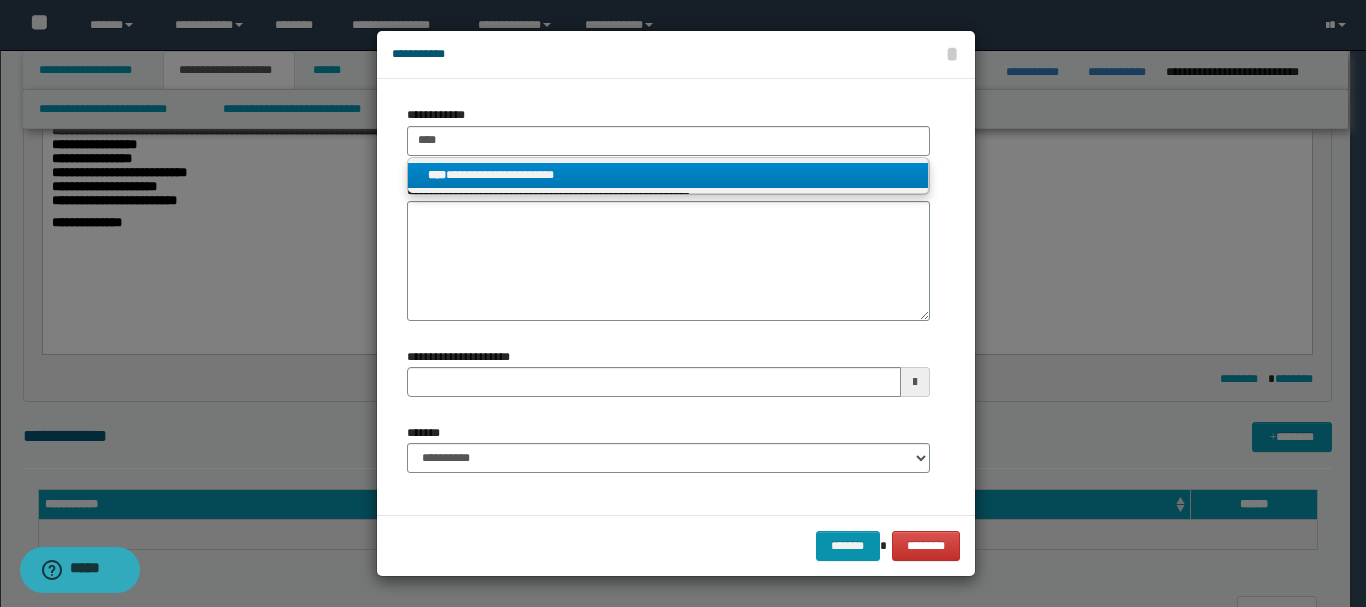 click on "**********" at bounding box center [668, 175] 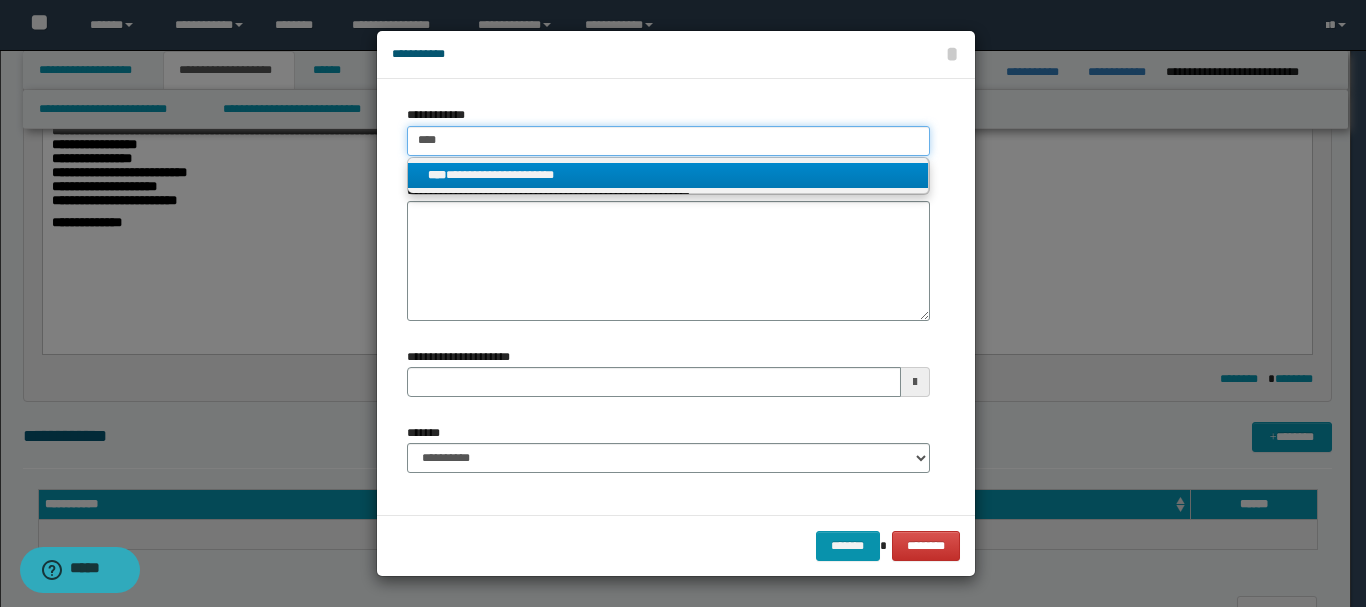 type 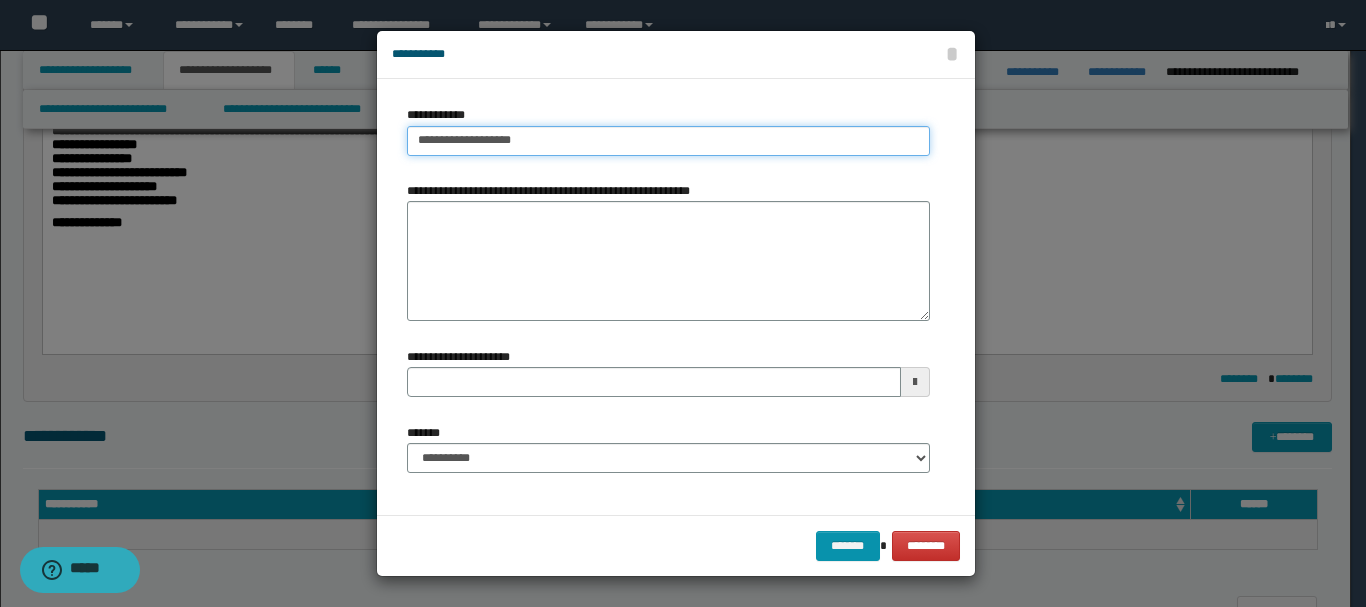 type on "**********" 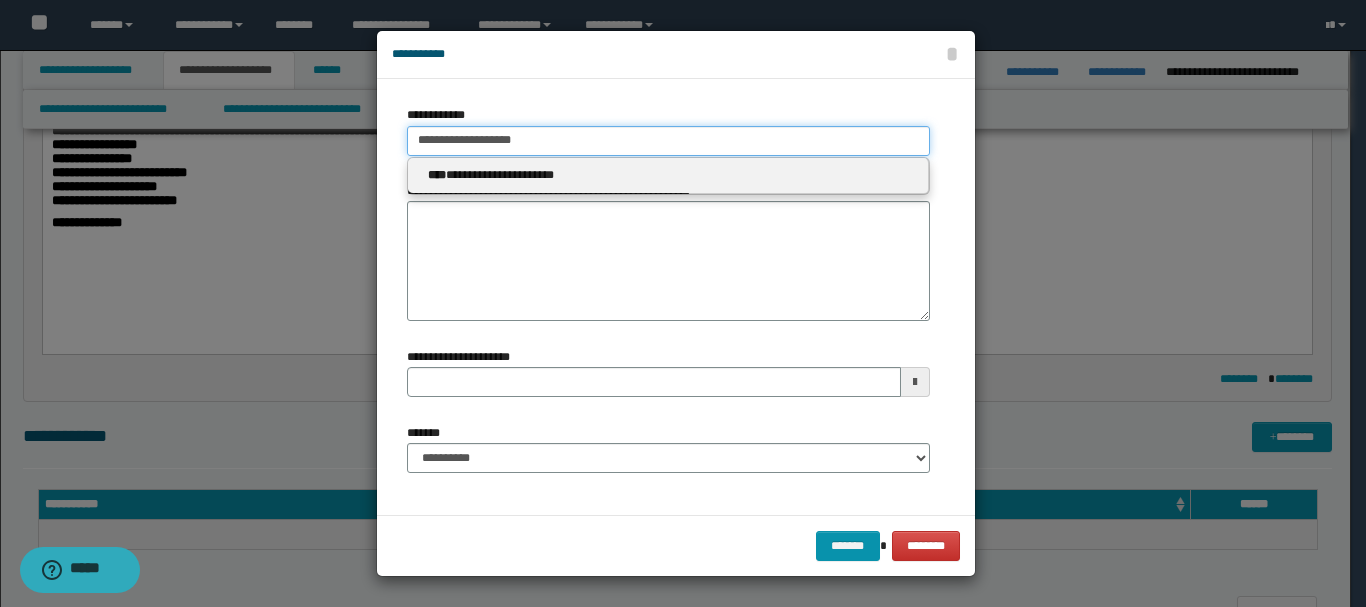 type 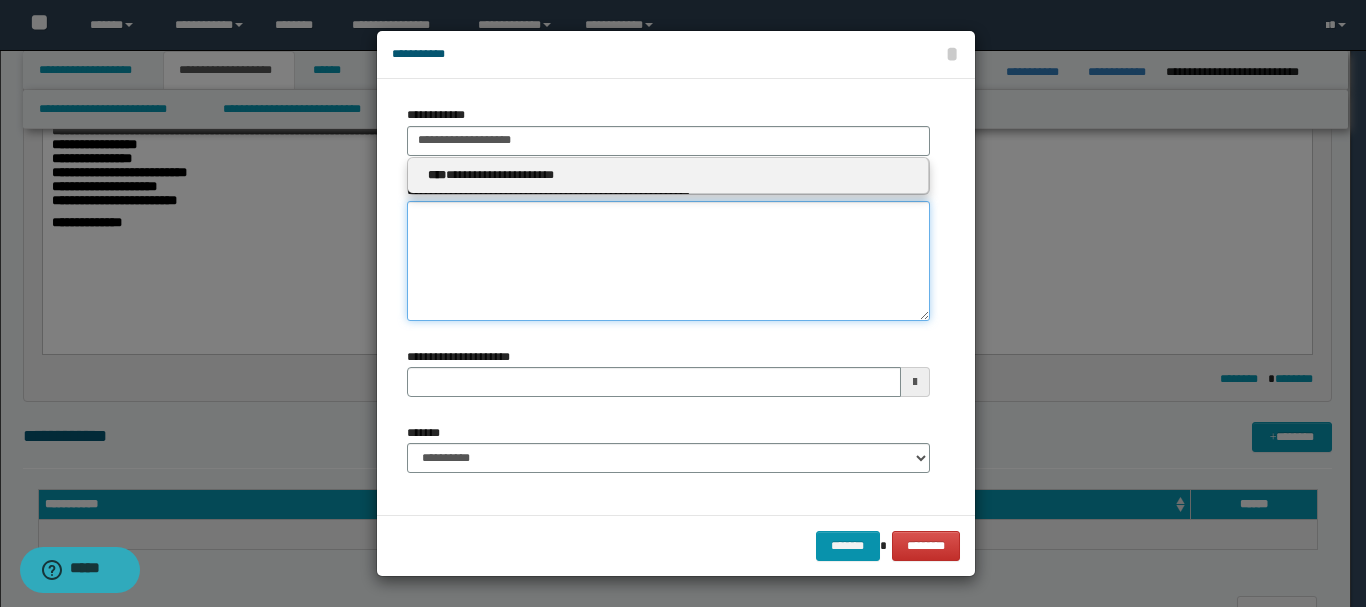 type 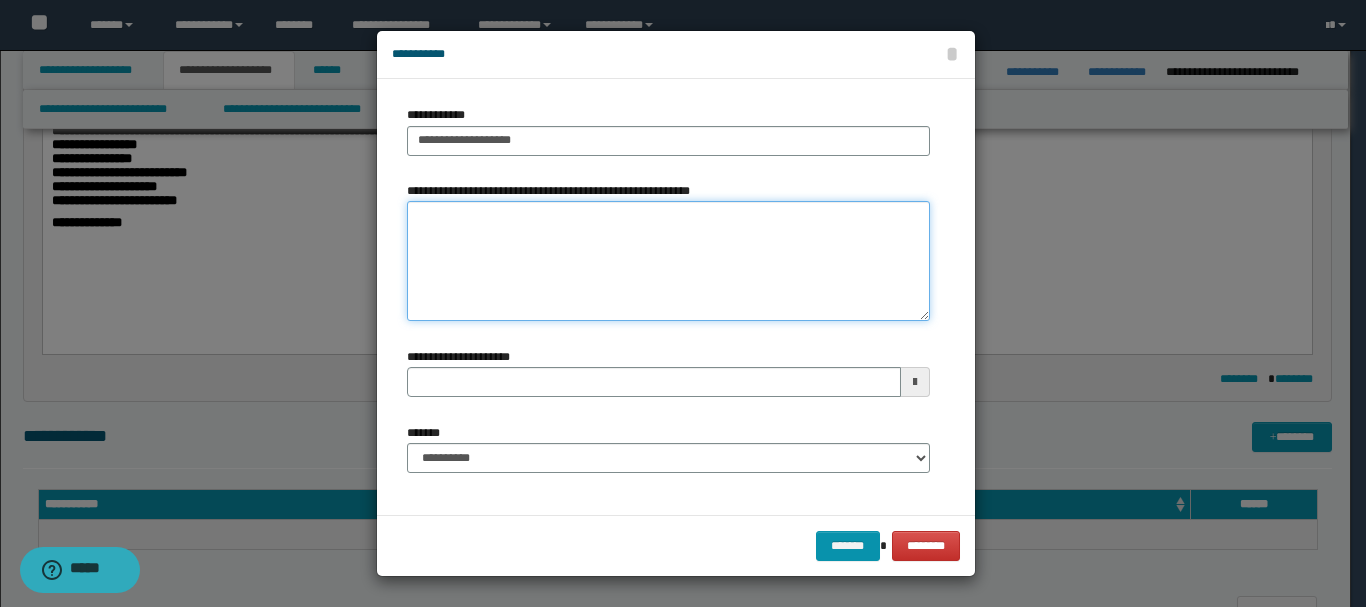 click on "**********" at bounding box center [668, 261] 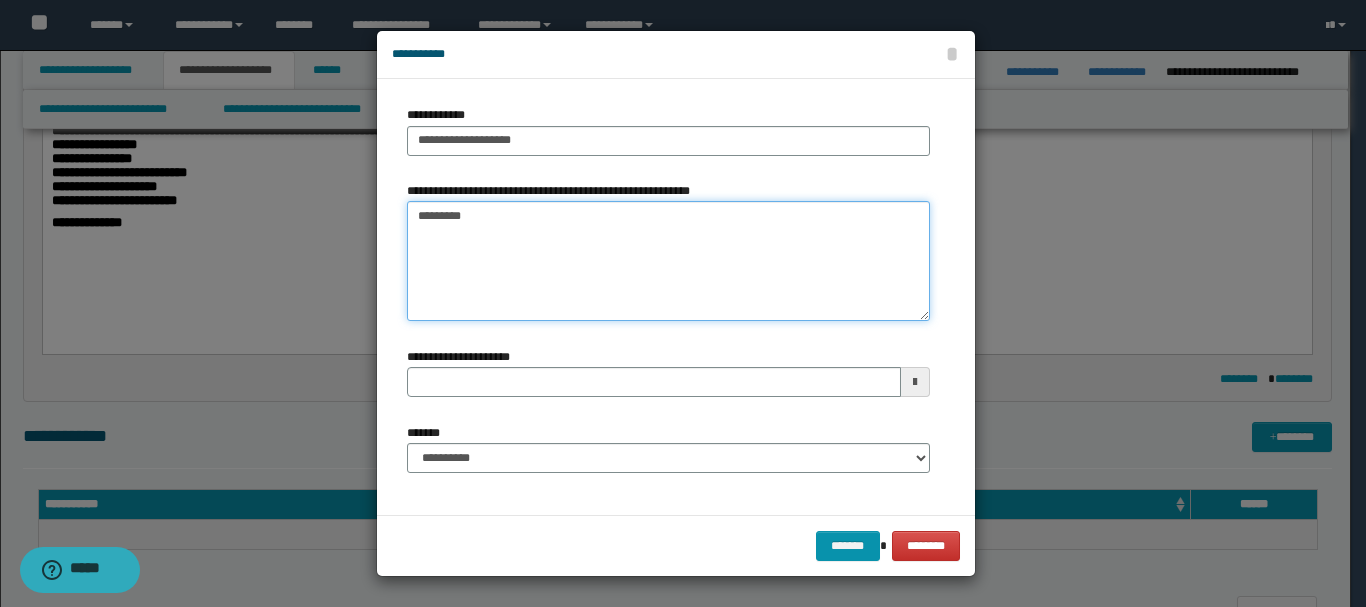 type on "*********" 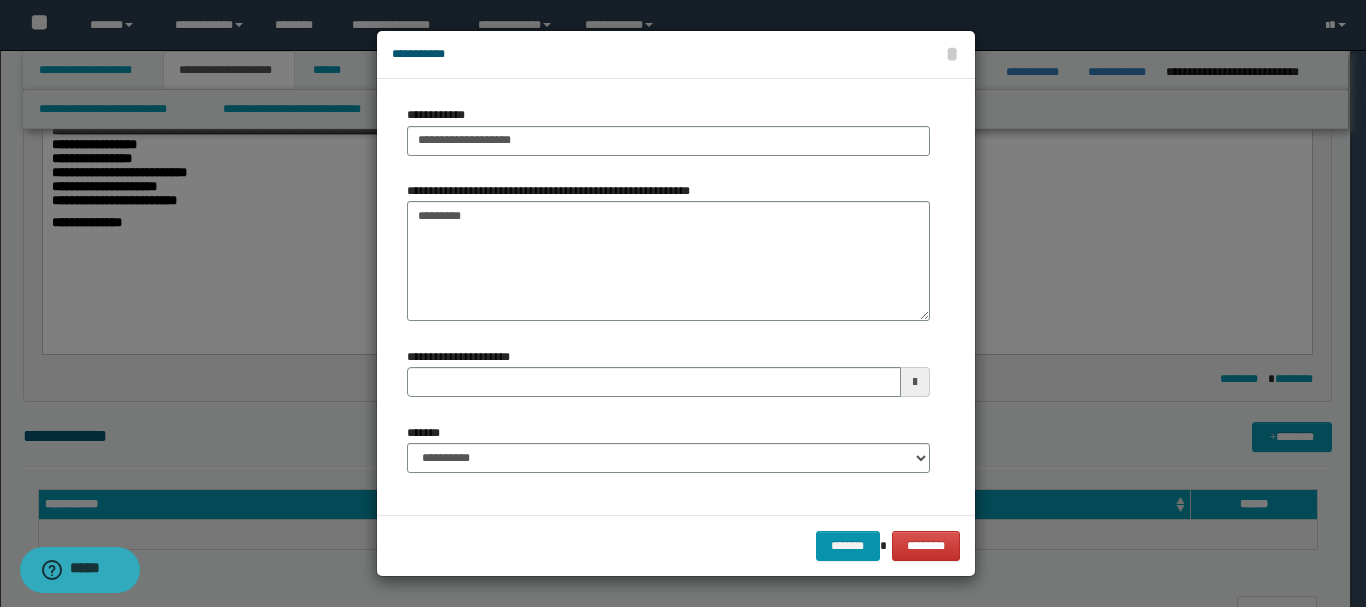 type 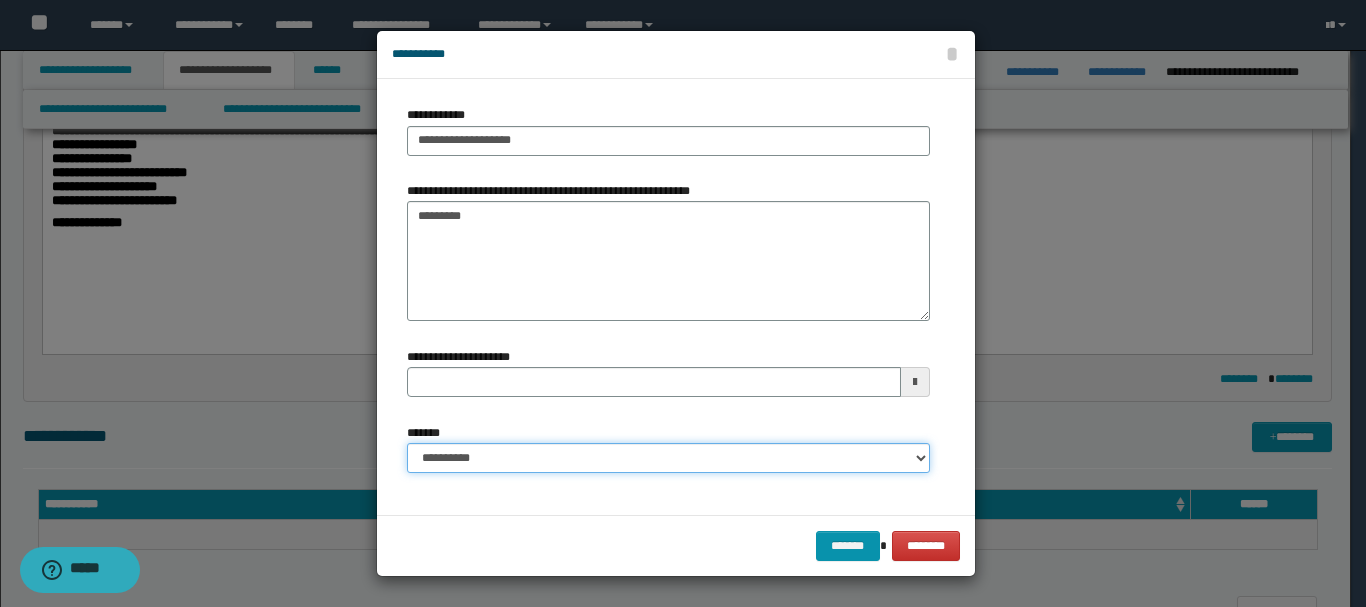 click on "**********" at bounding box center (668, 458) 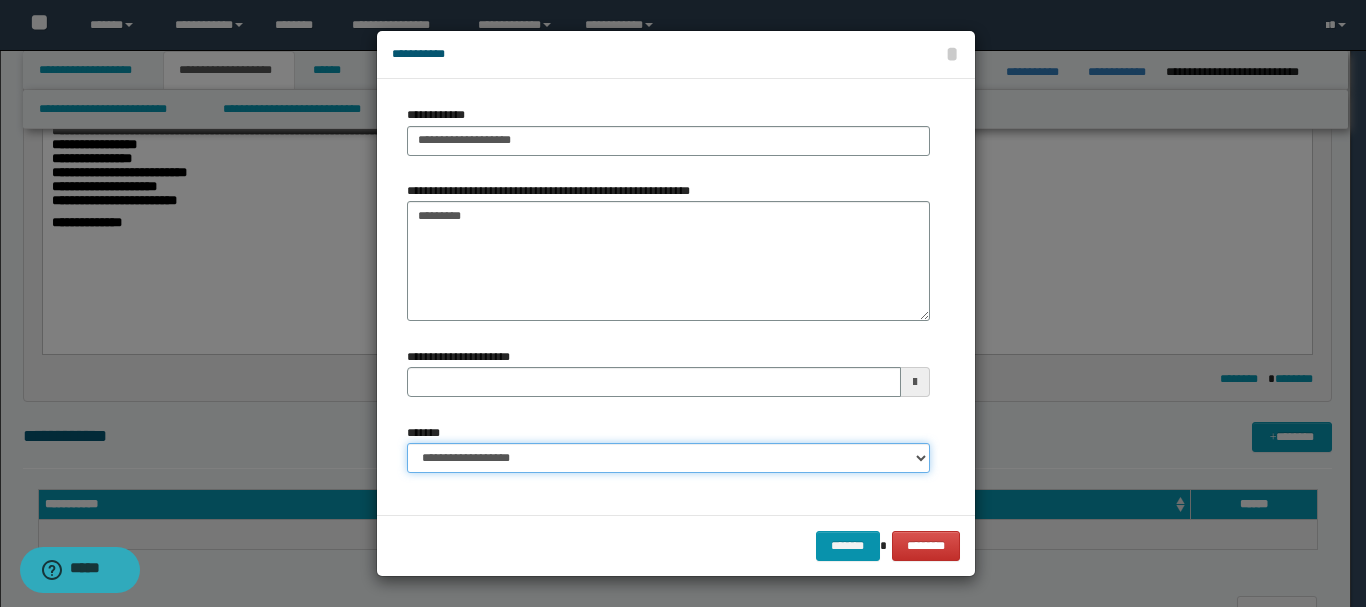 click on "**********" at bounding box center [668, 458] 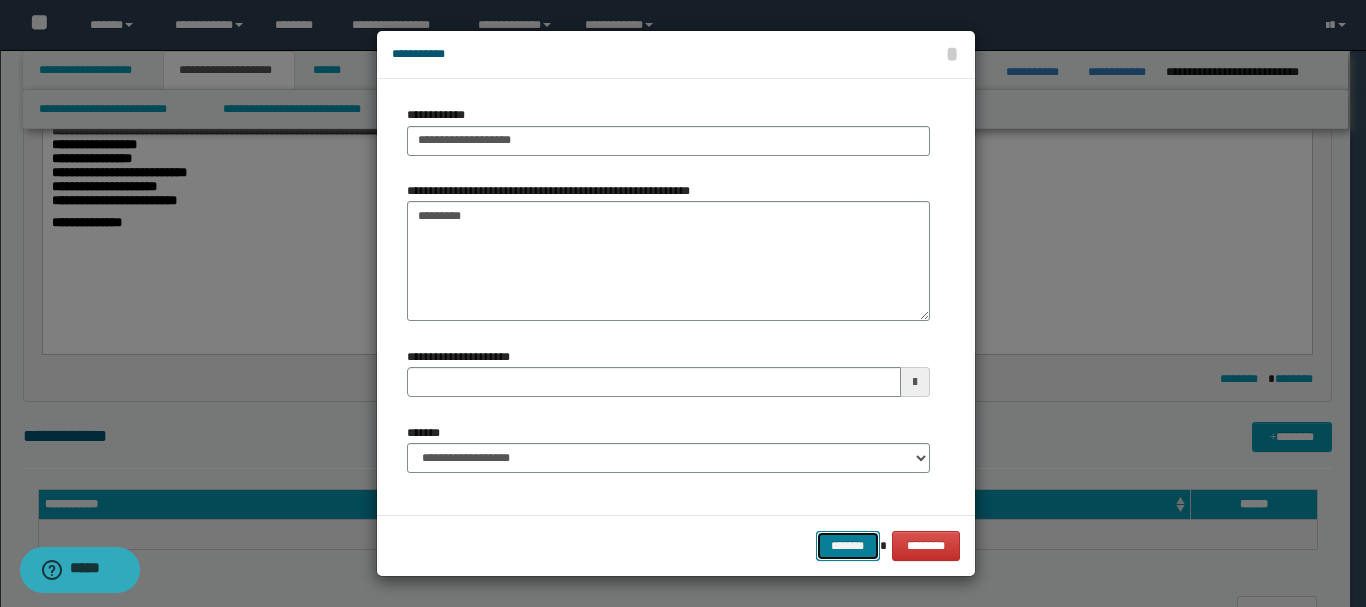 click on "*******" at bounding box center [848, 546] 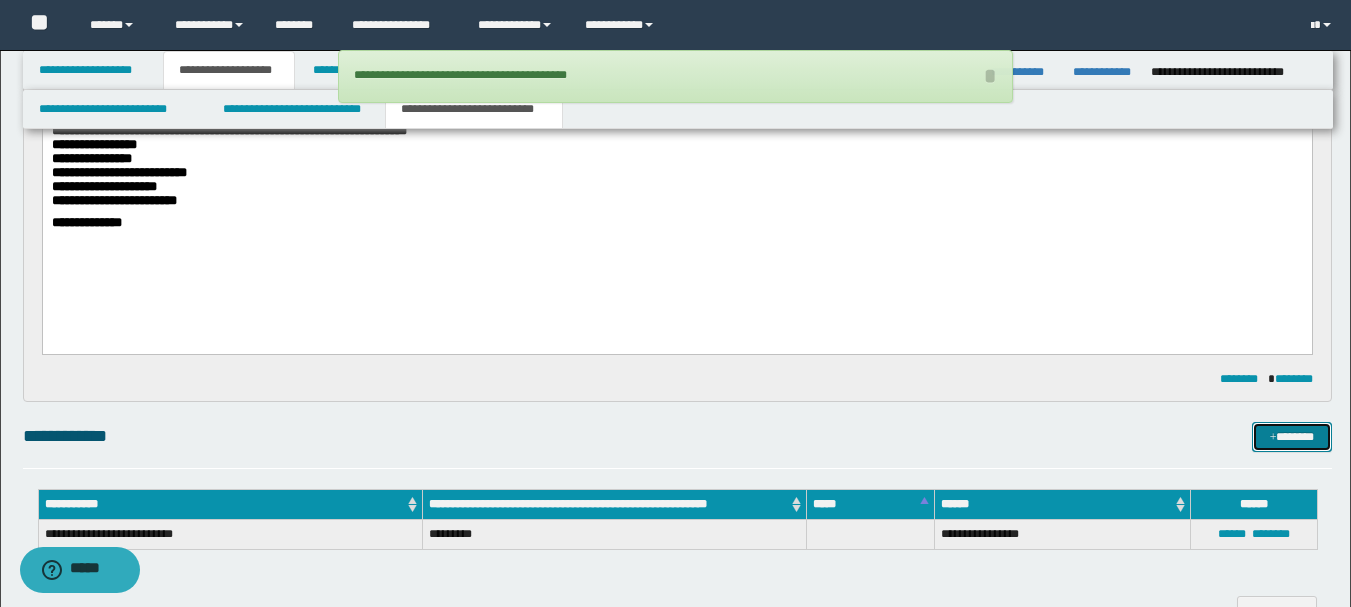 scroll, scrollTop: 810, scrollLeft: 0, axis: vertical 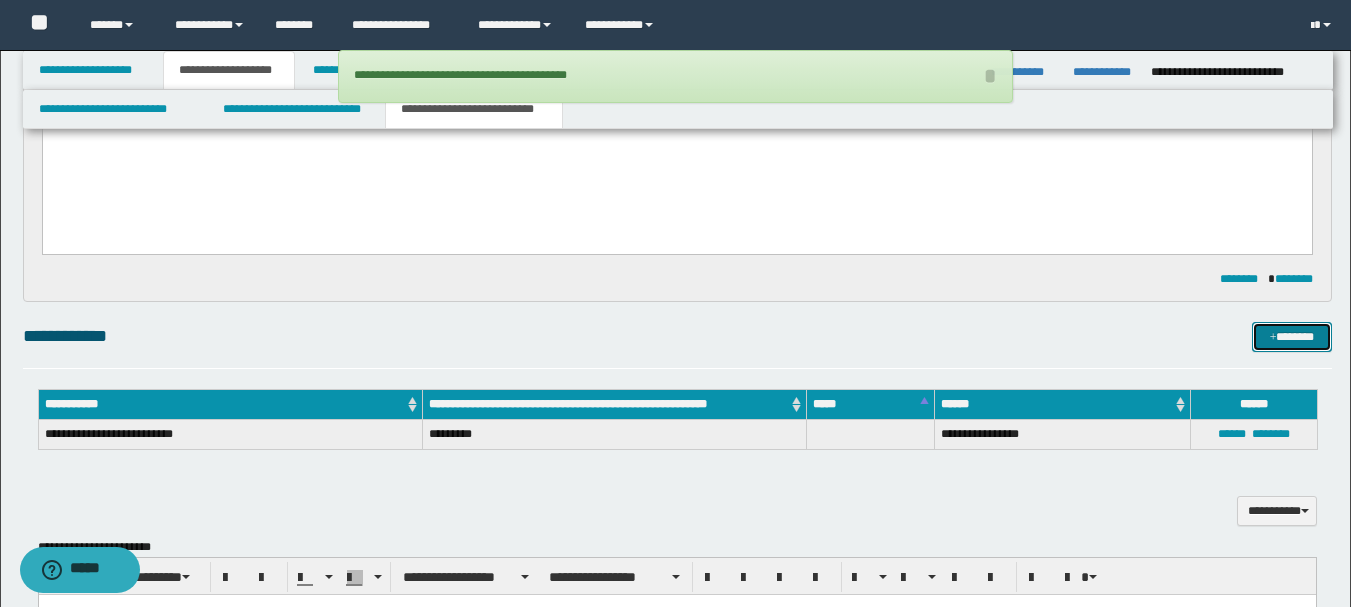 click on "*******" at bounding box center [1292, 337] 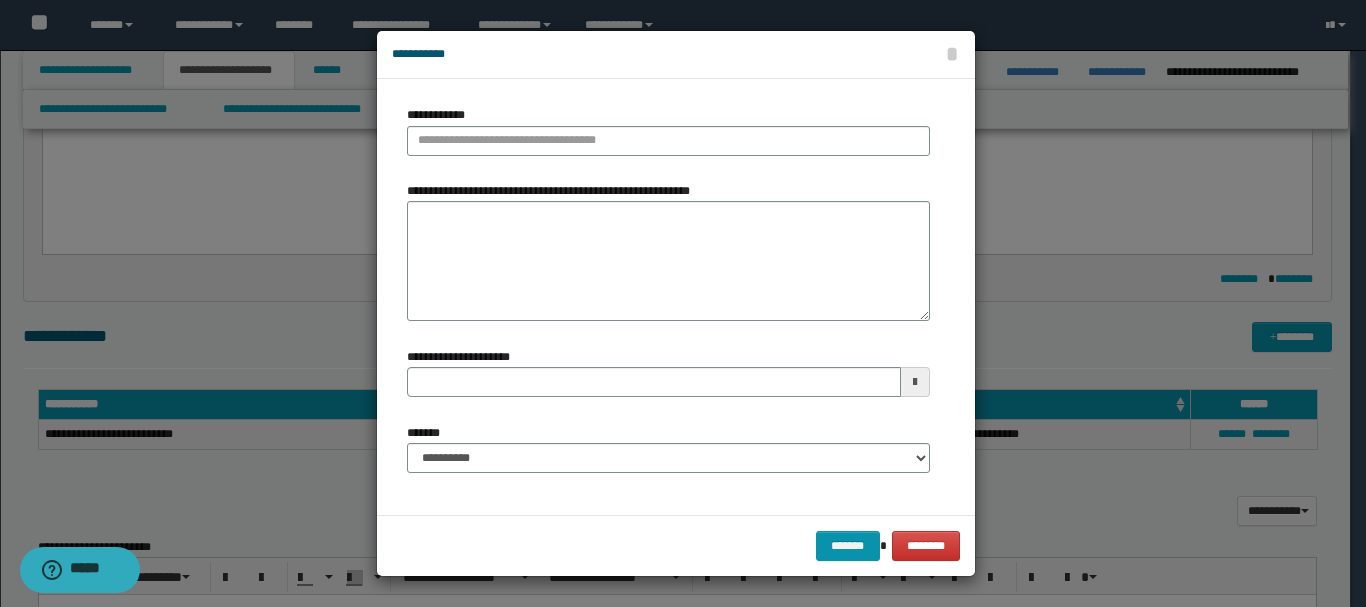type 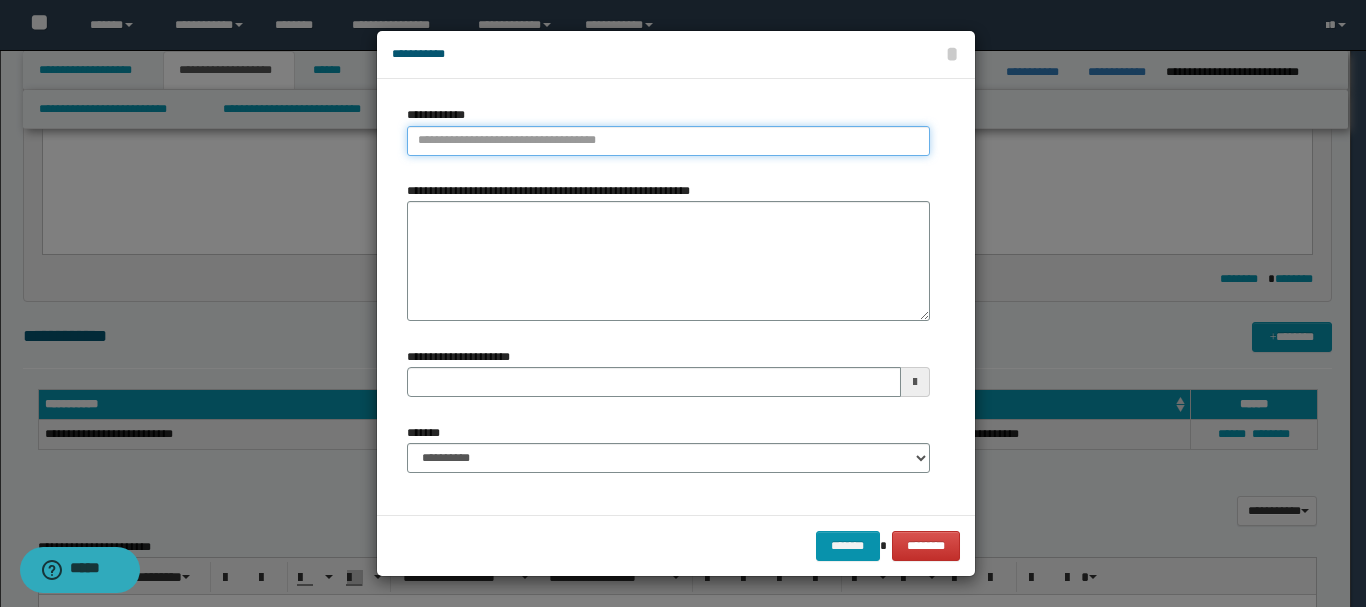 type on "**********" 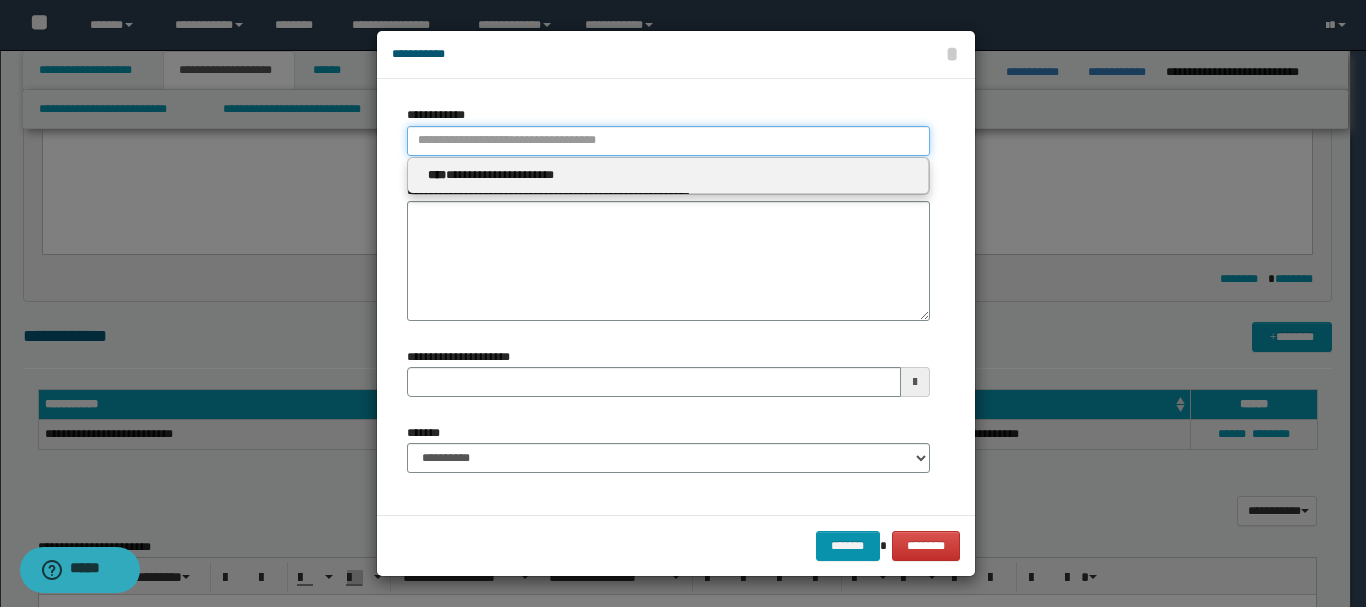 click on "**********" at bounding box center [668, 141] 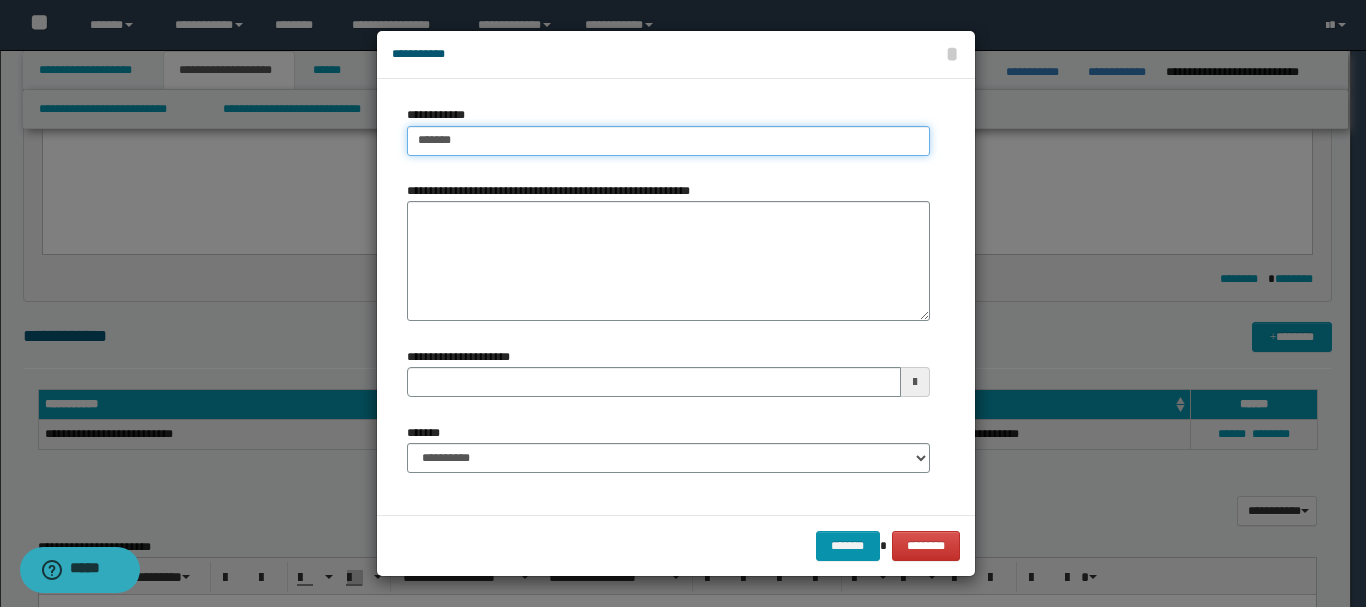 click on "*******" at bounding box center (668, 141) 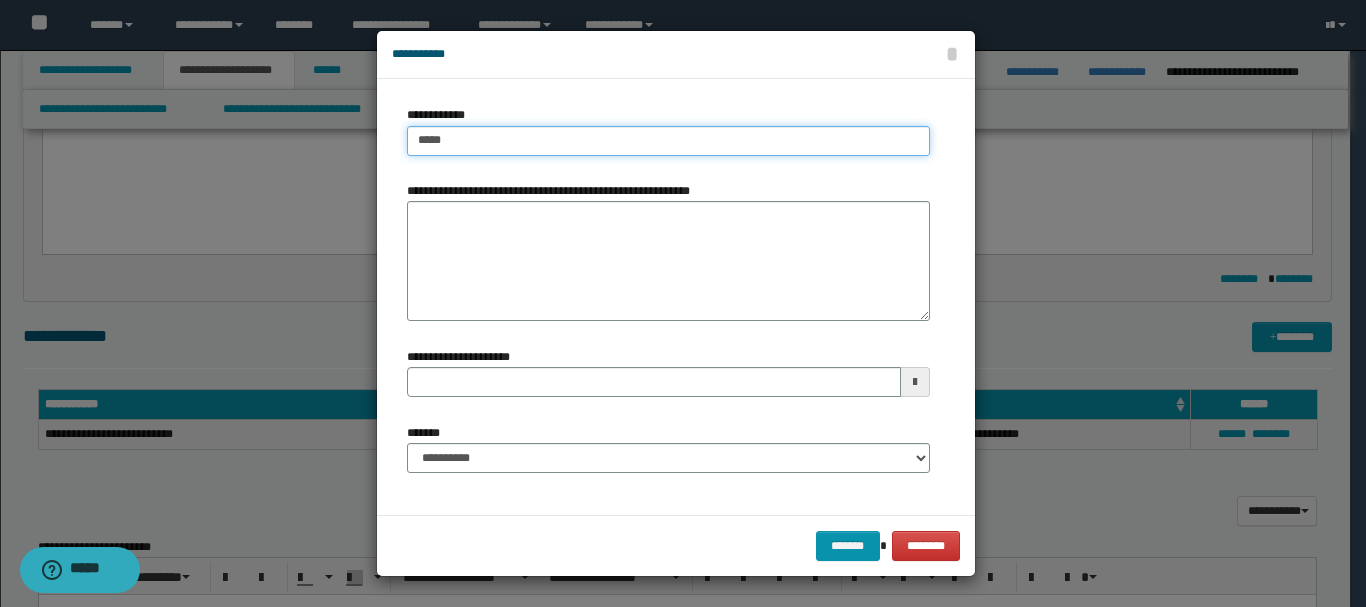 type on "****" 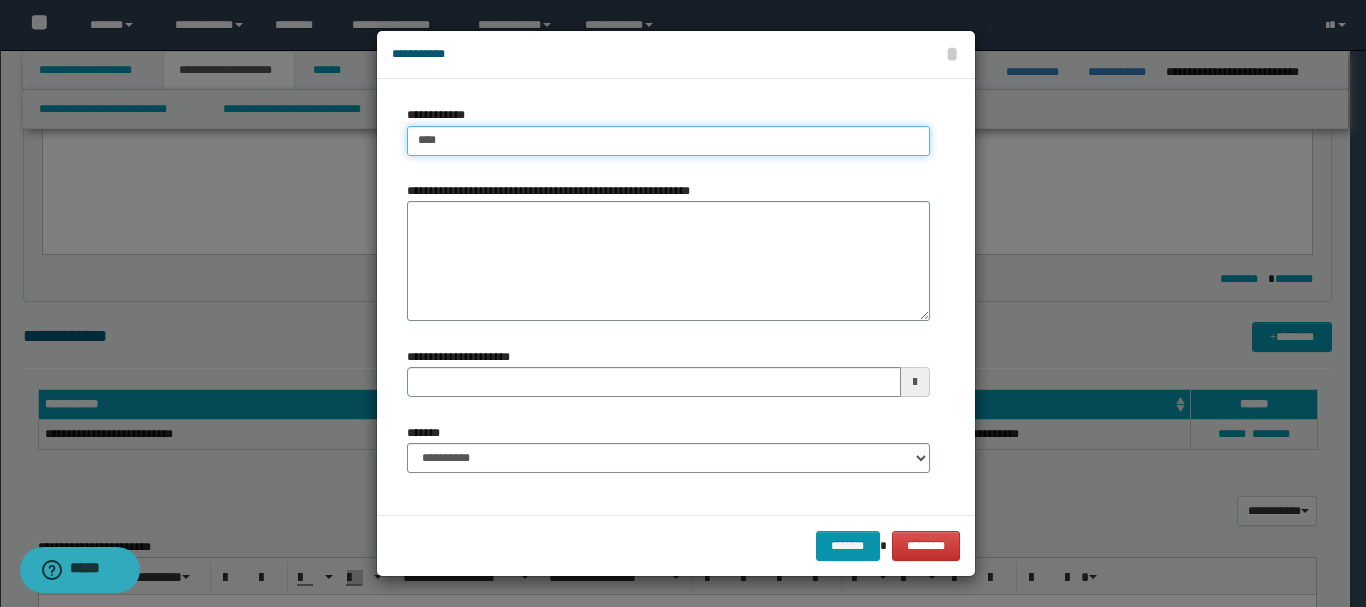 type on "****" 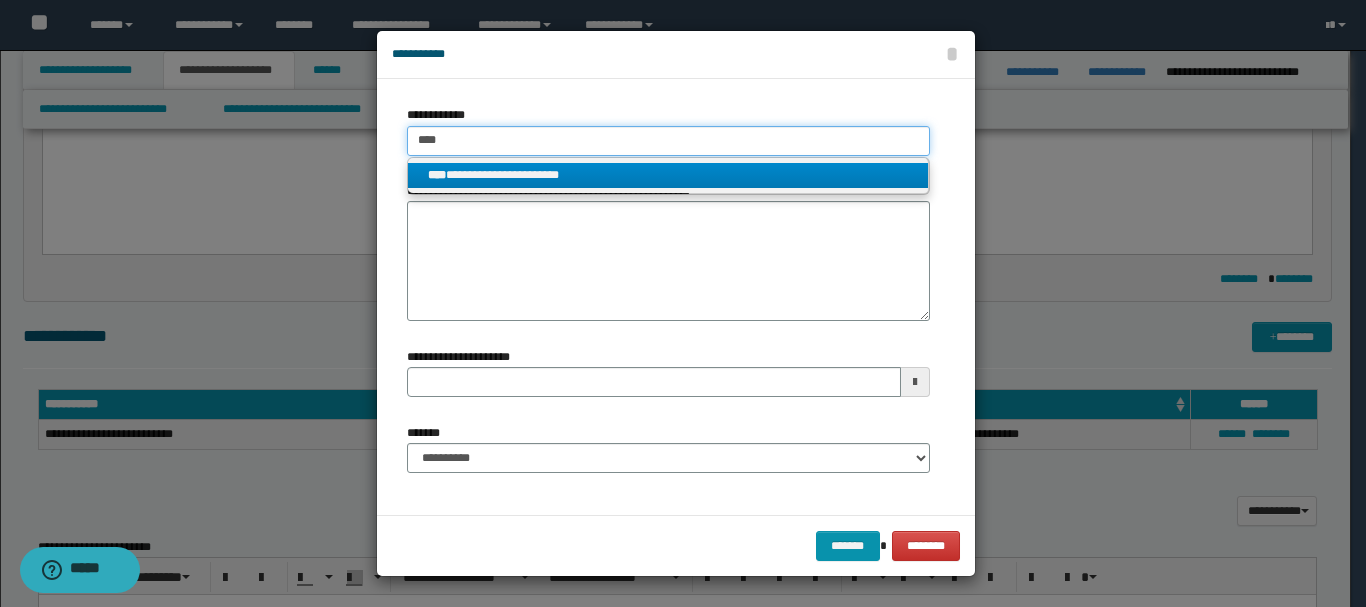 type on "****" 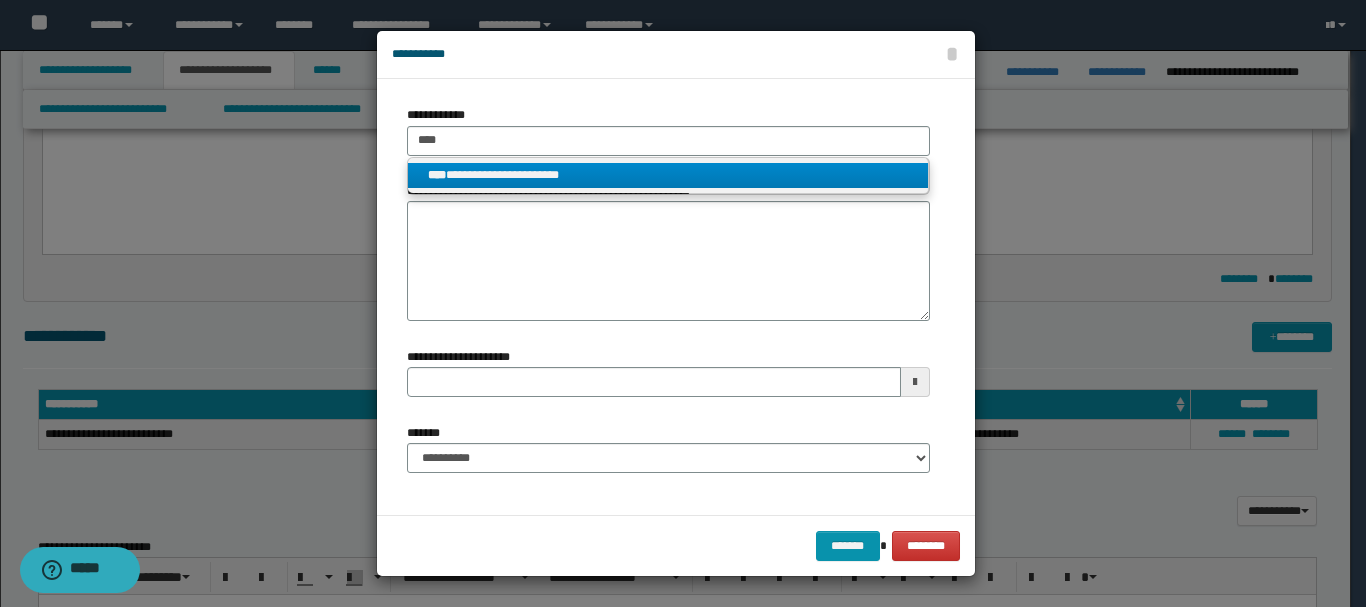 click on "**********" at bounding box center [668, 175] 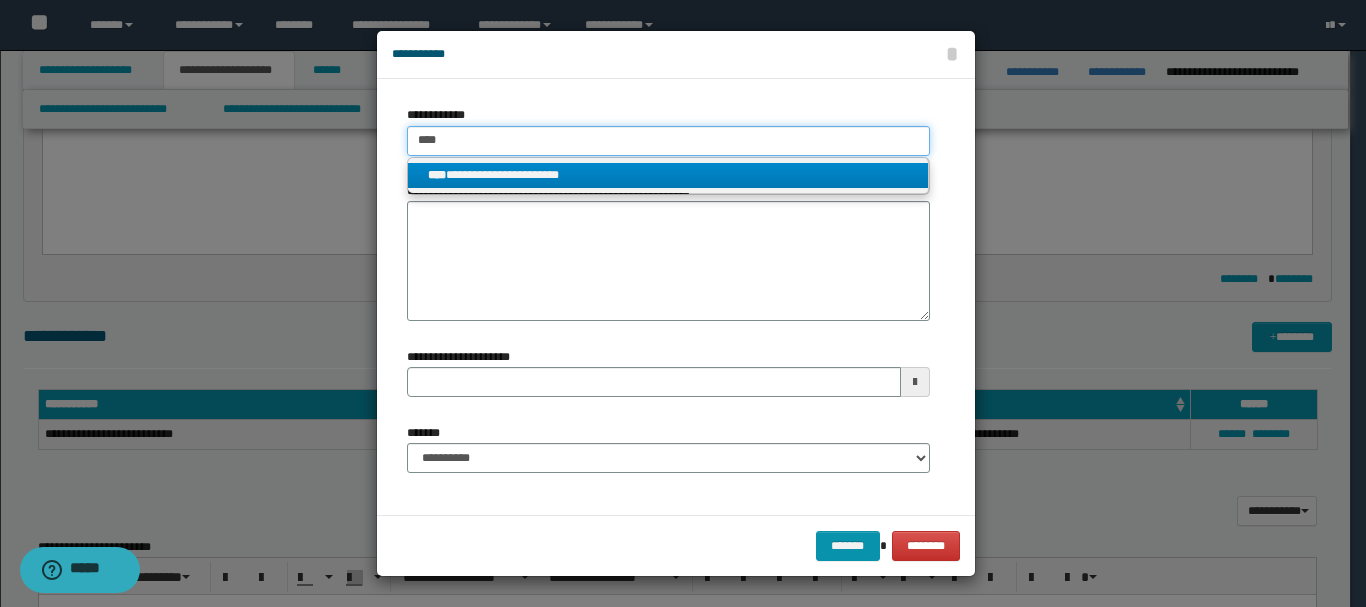 type 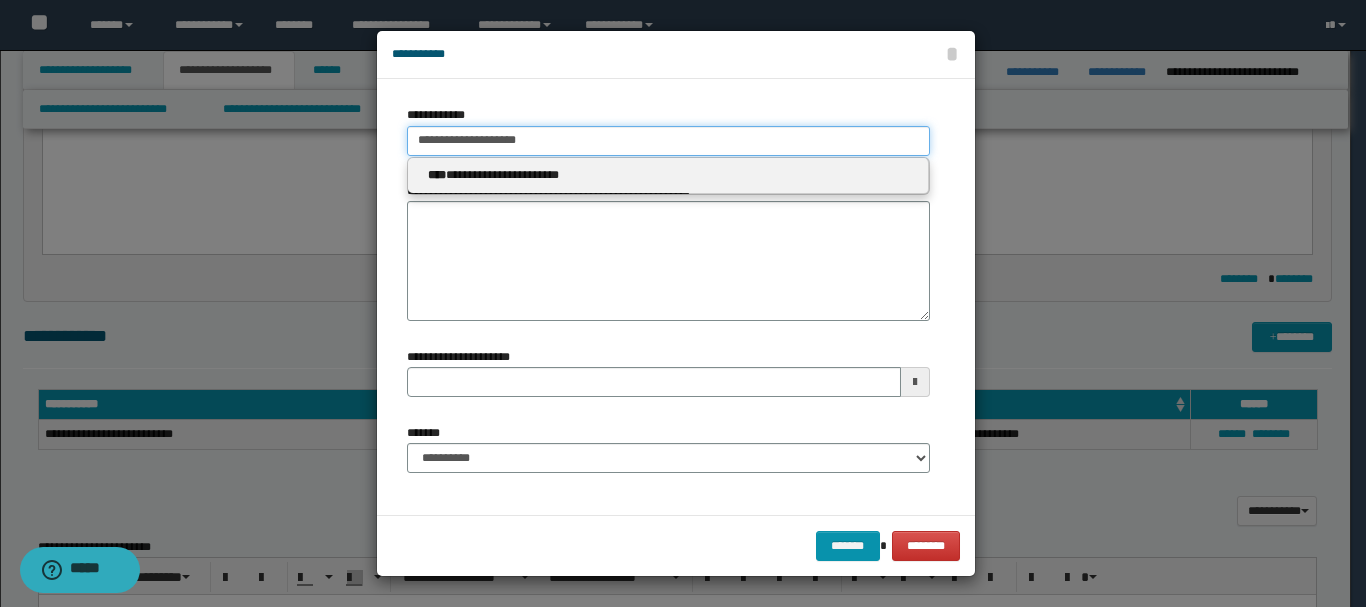 type on "**********" 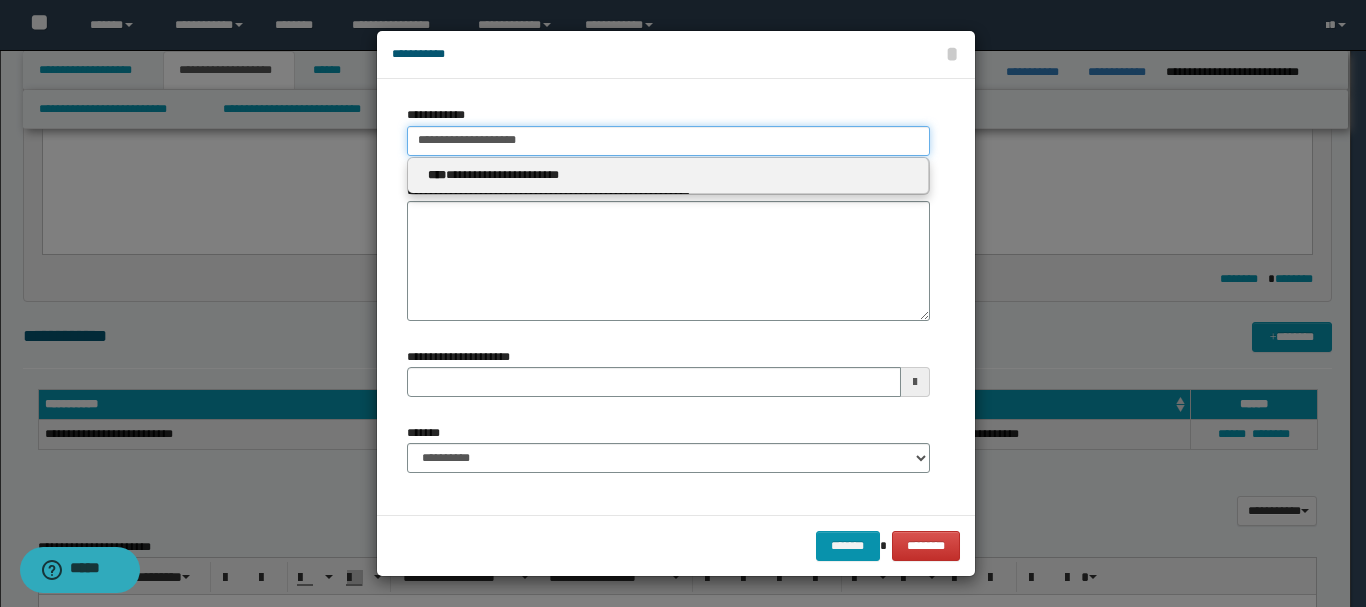 type 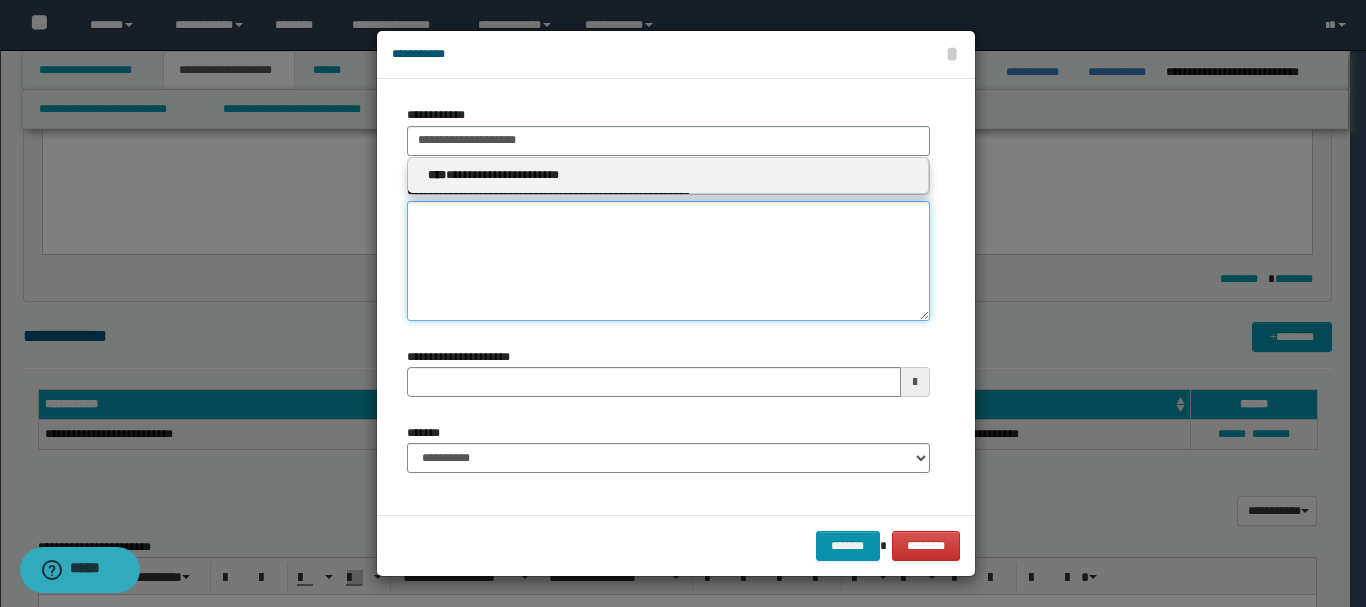 type 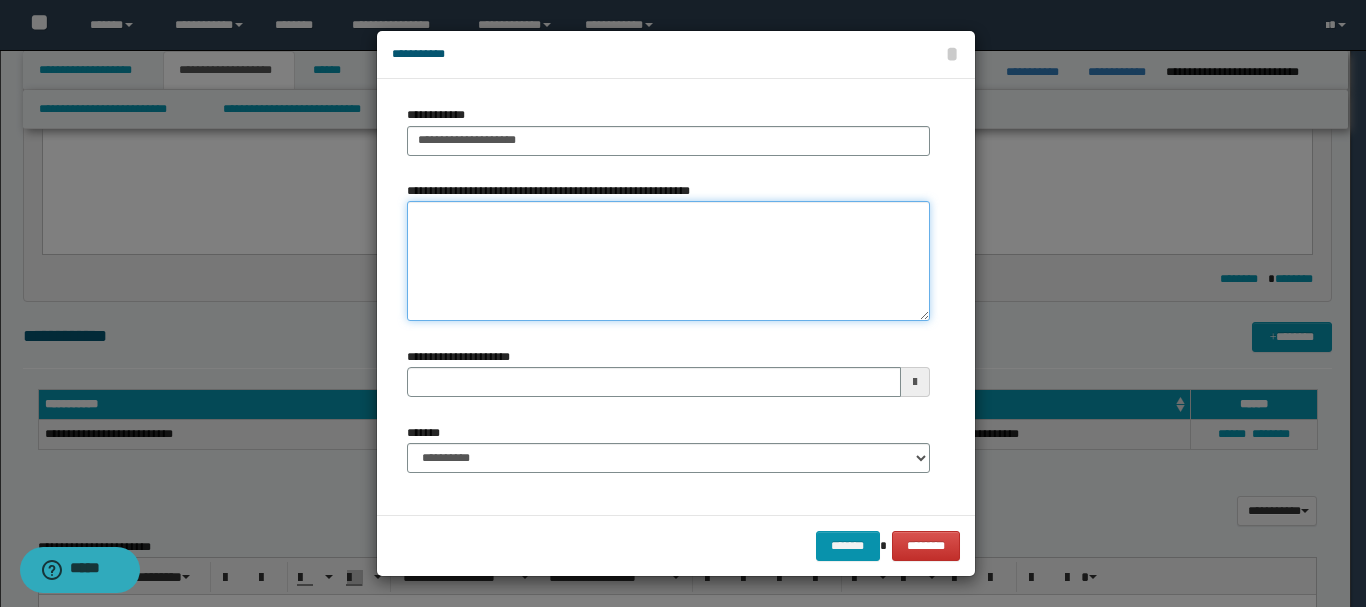 click on "**********" at bounding box center [668, 261] 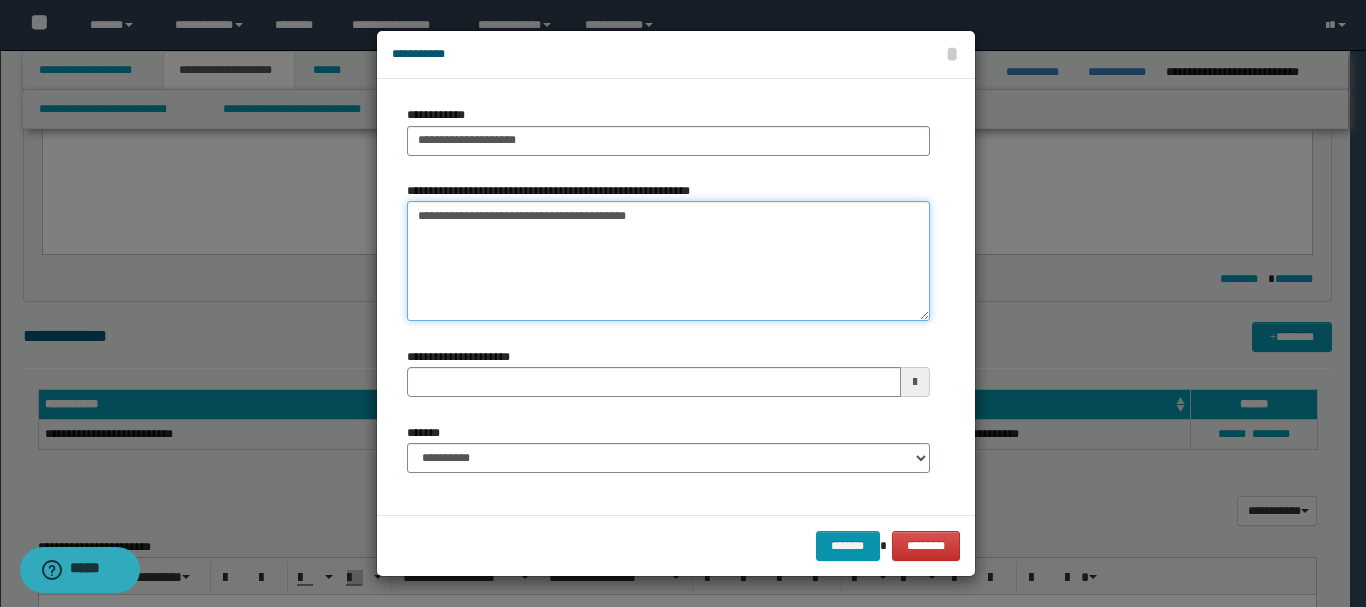 type 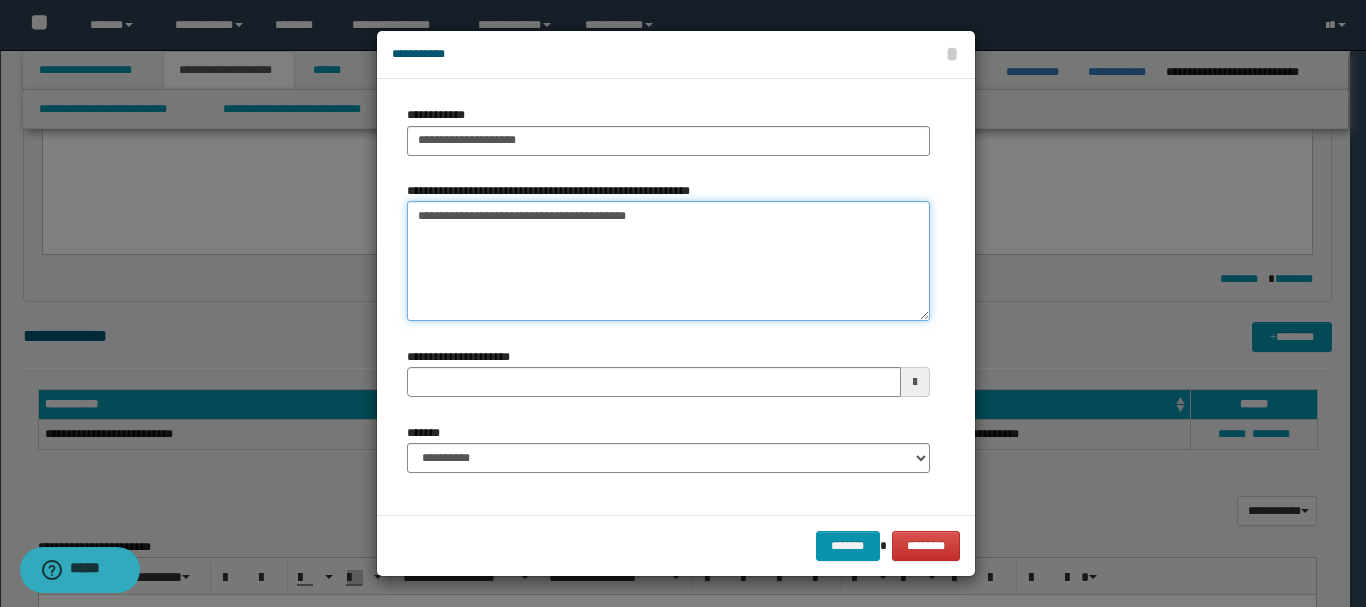 type on "**********" 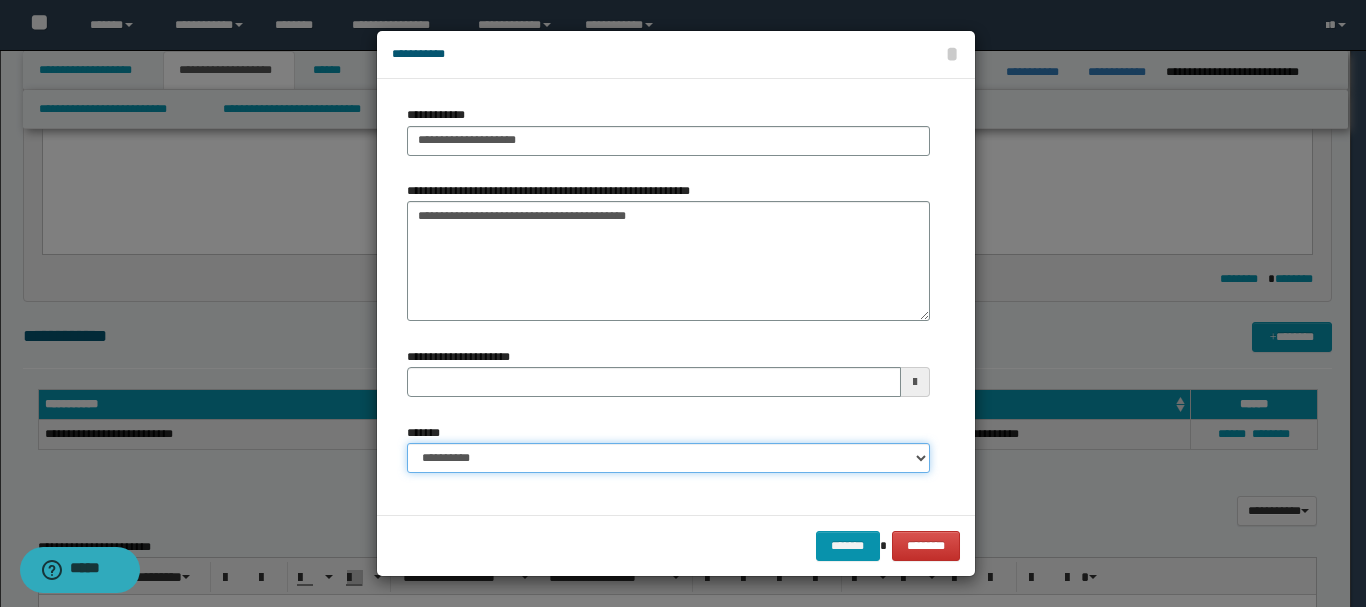click on "**********" at bounding box center (668, 458) 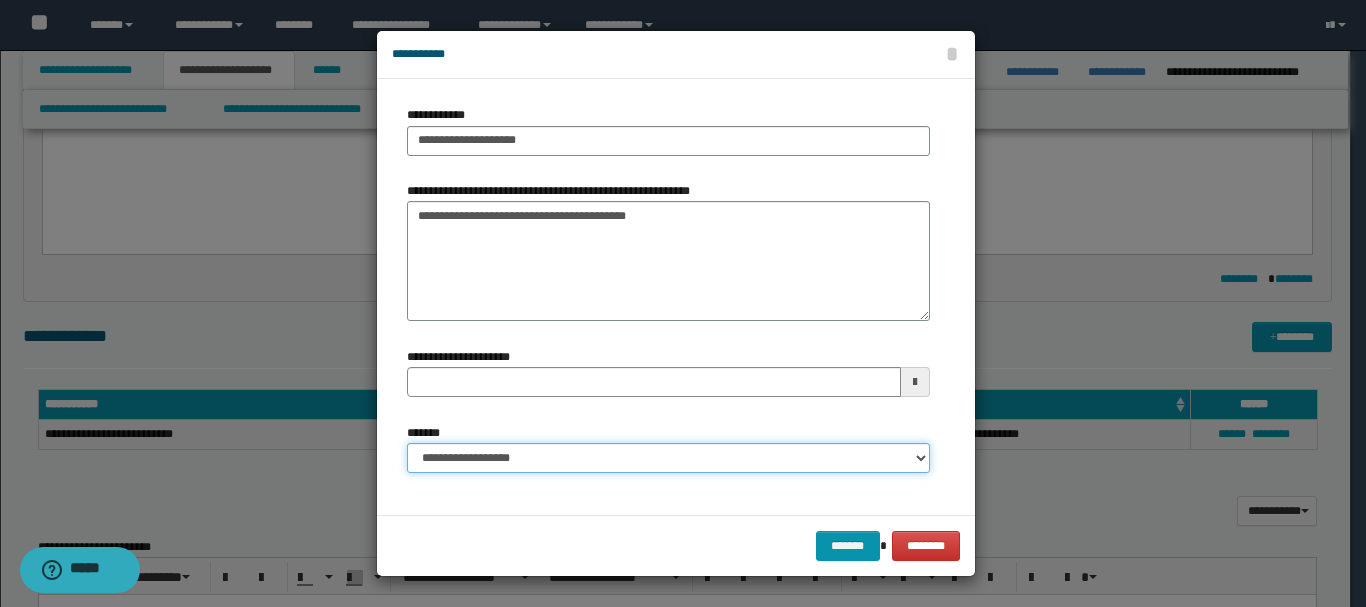 click on "**********" at bounding box center [668, 458] 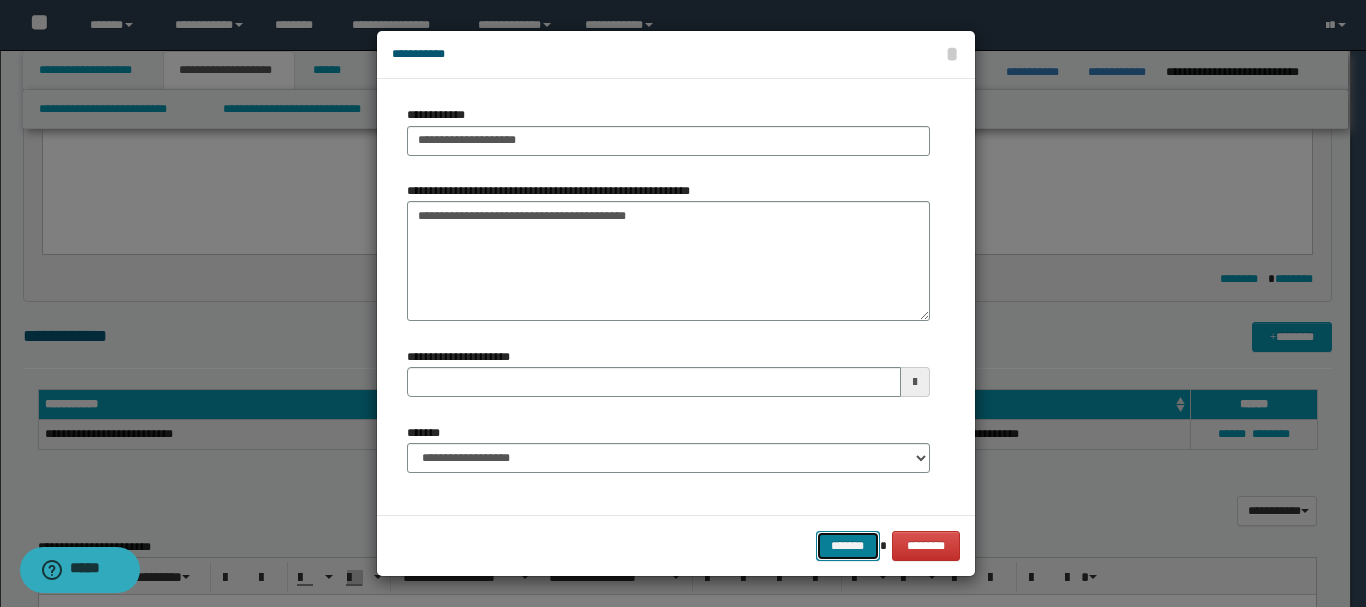 click on "*******" at bounding box center (848, 546) 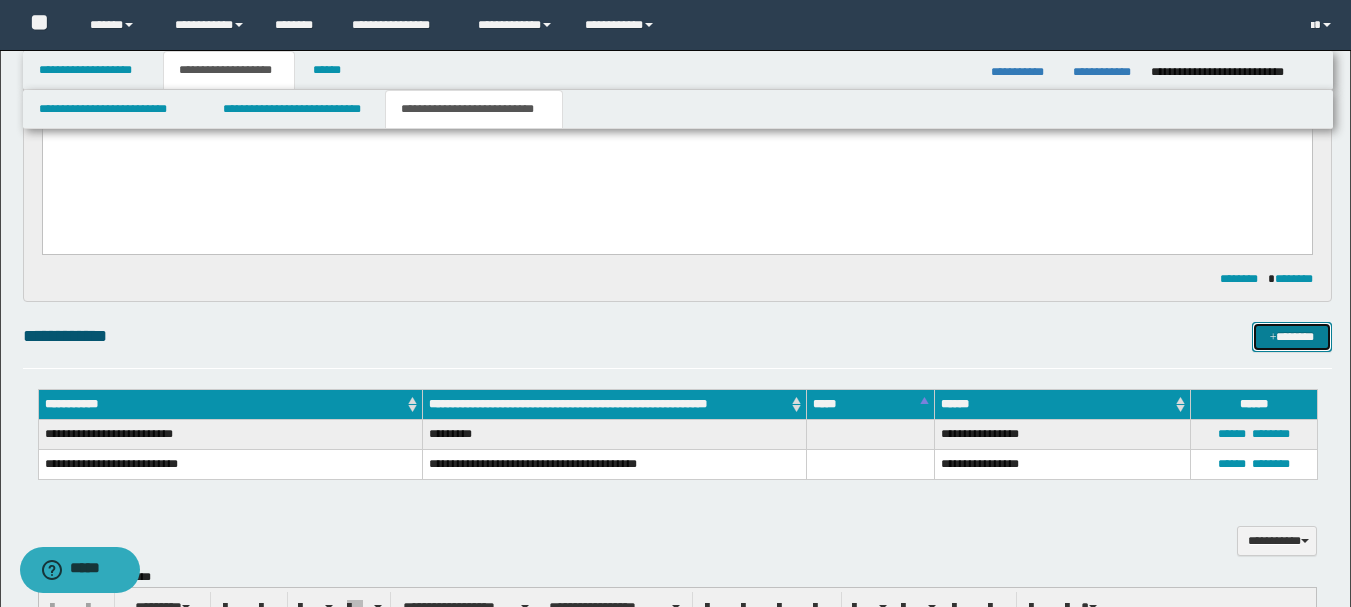 click on "*******" at bounding box center (1292, 337) 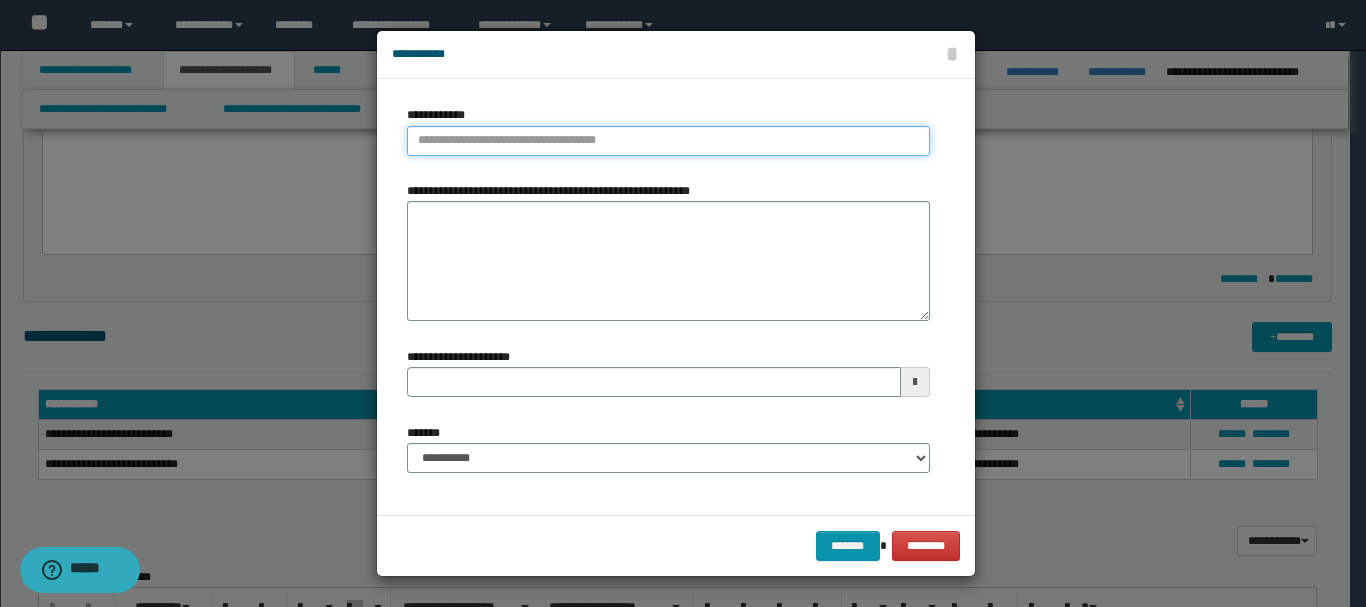 type on "**********" 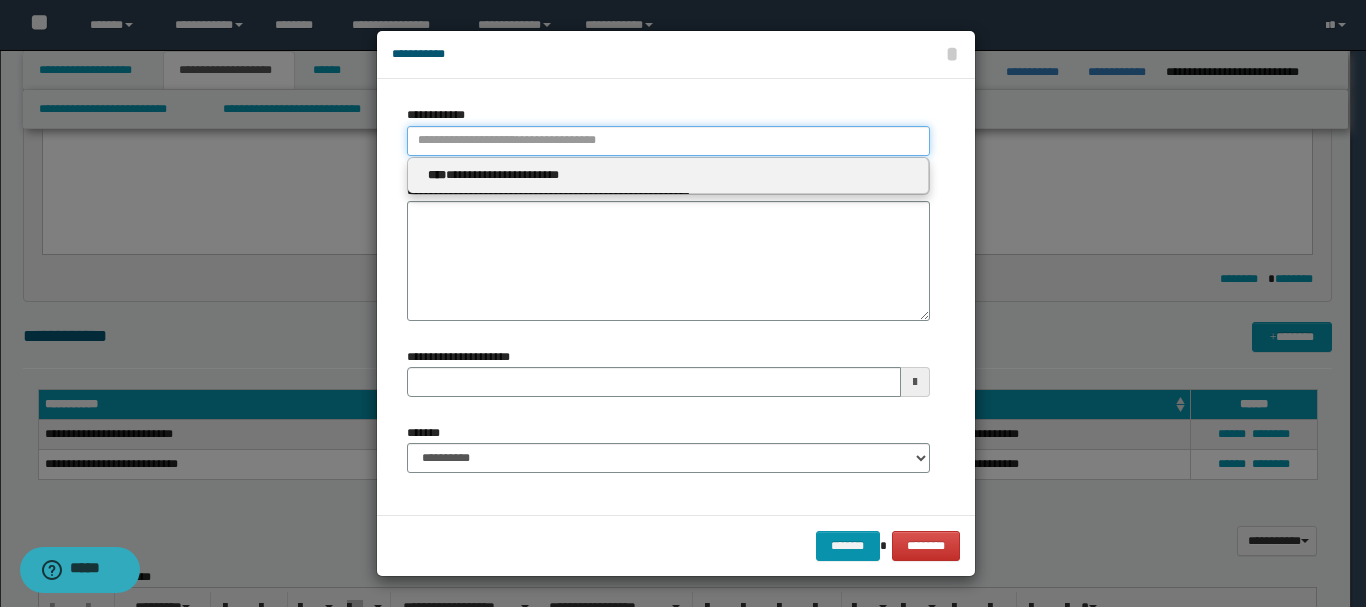 click on "**********" at bounding box center (668, 141) 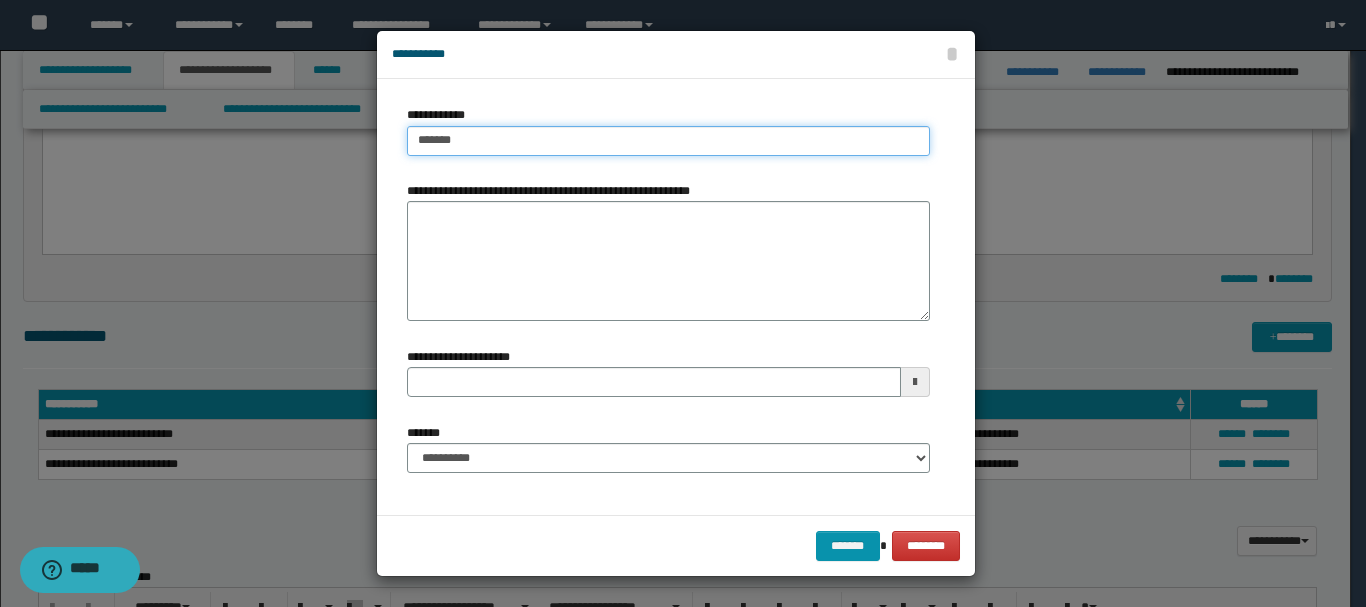 click on "*******" at bounding box center [668, 141] 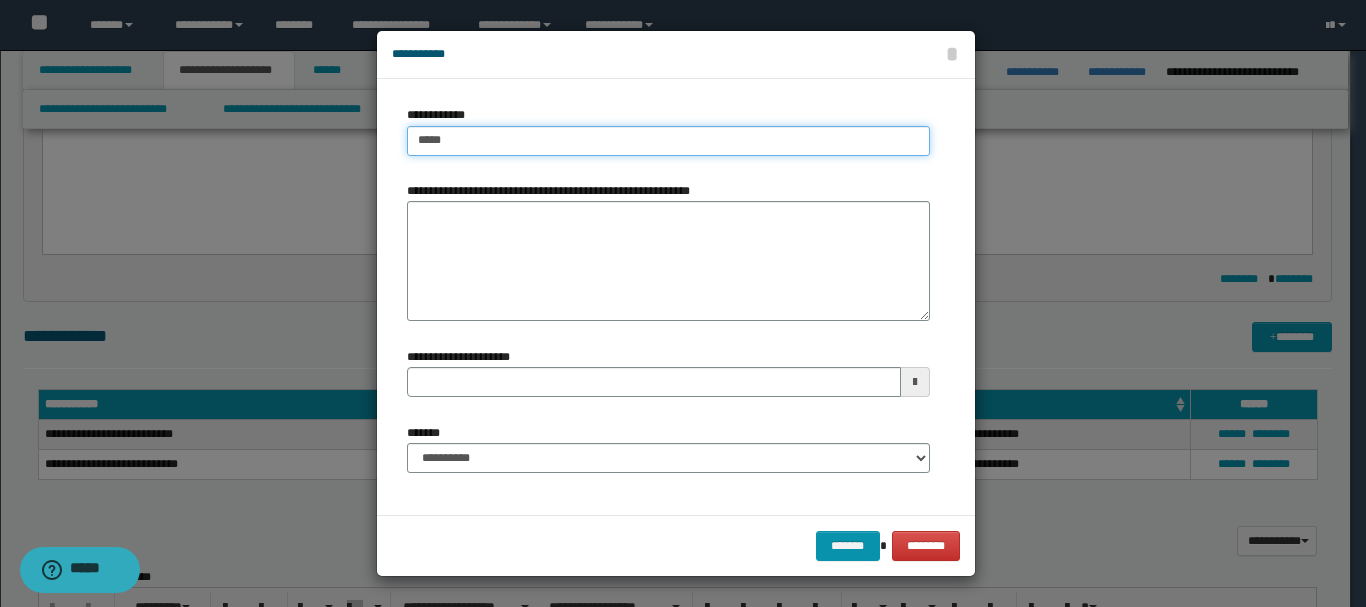type on "****" 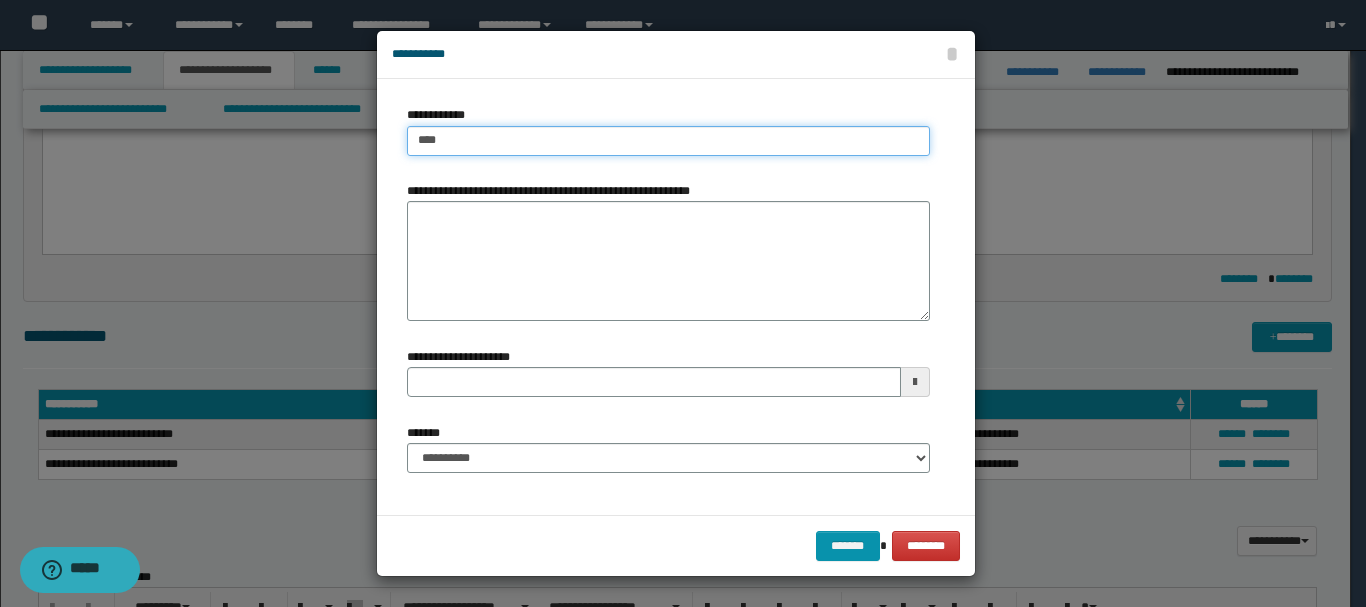 type on "****" 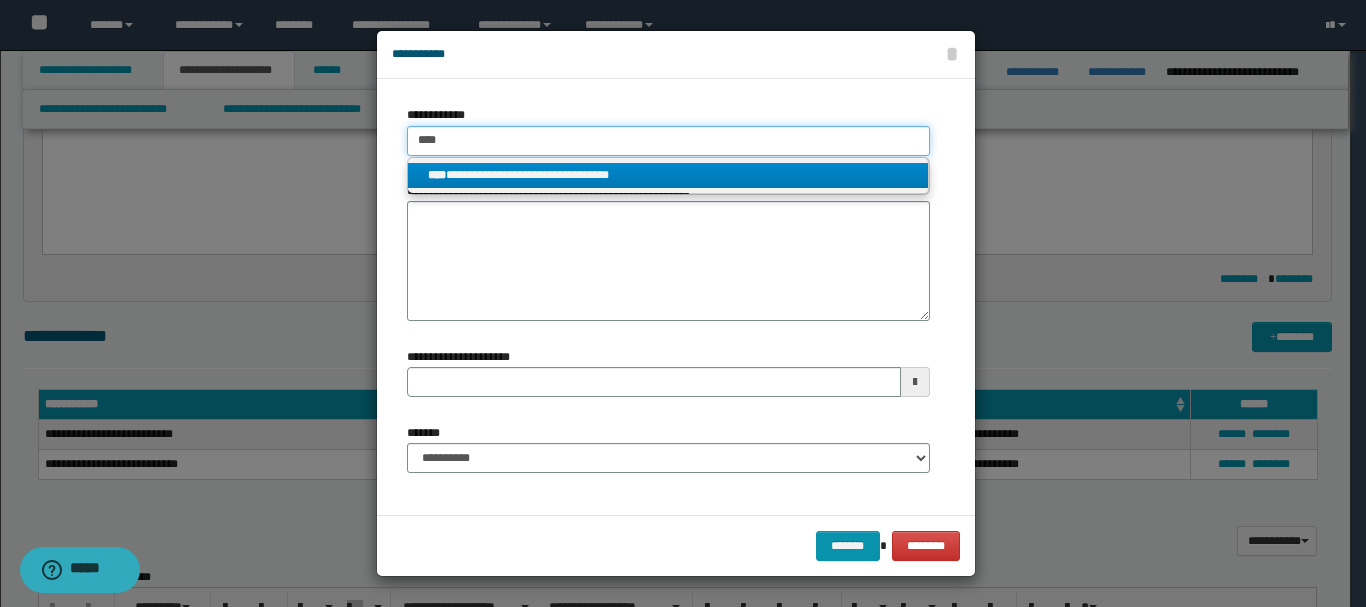 type on "****" 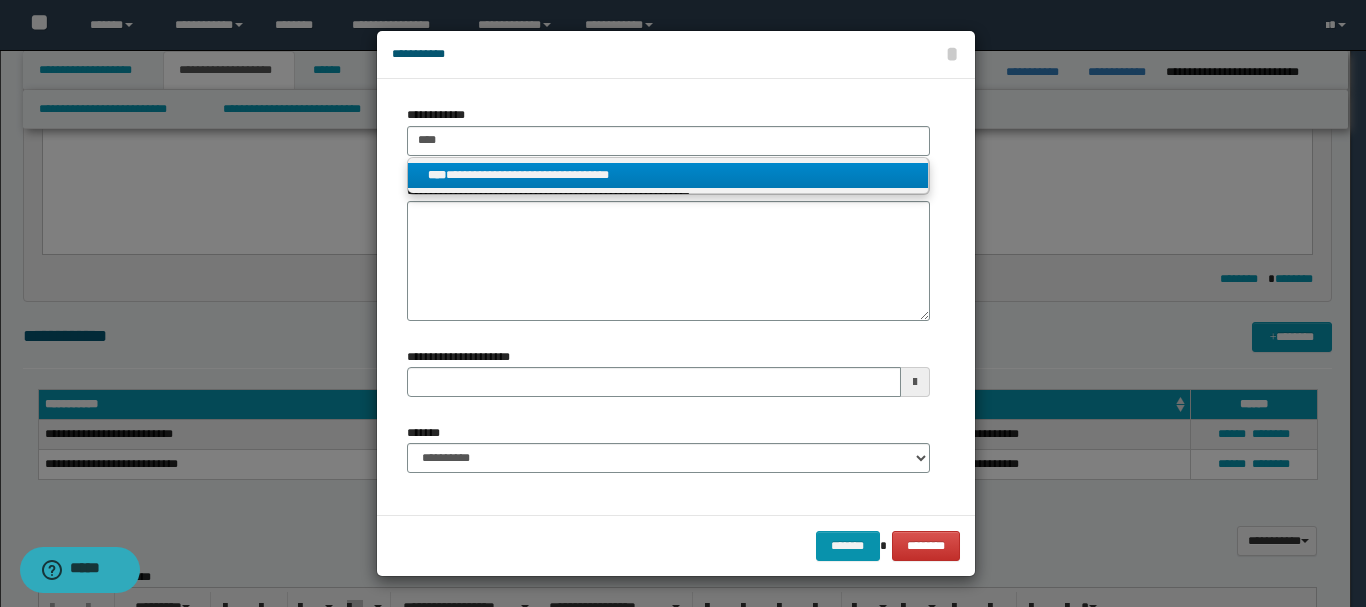 click on "**********" at bounding box center (668, 175) 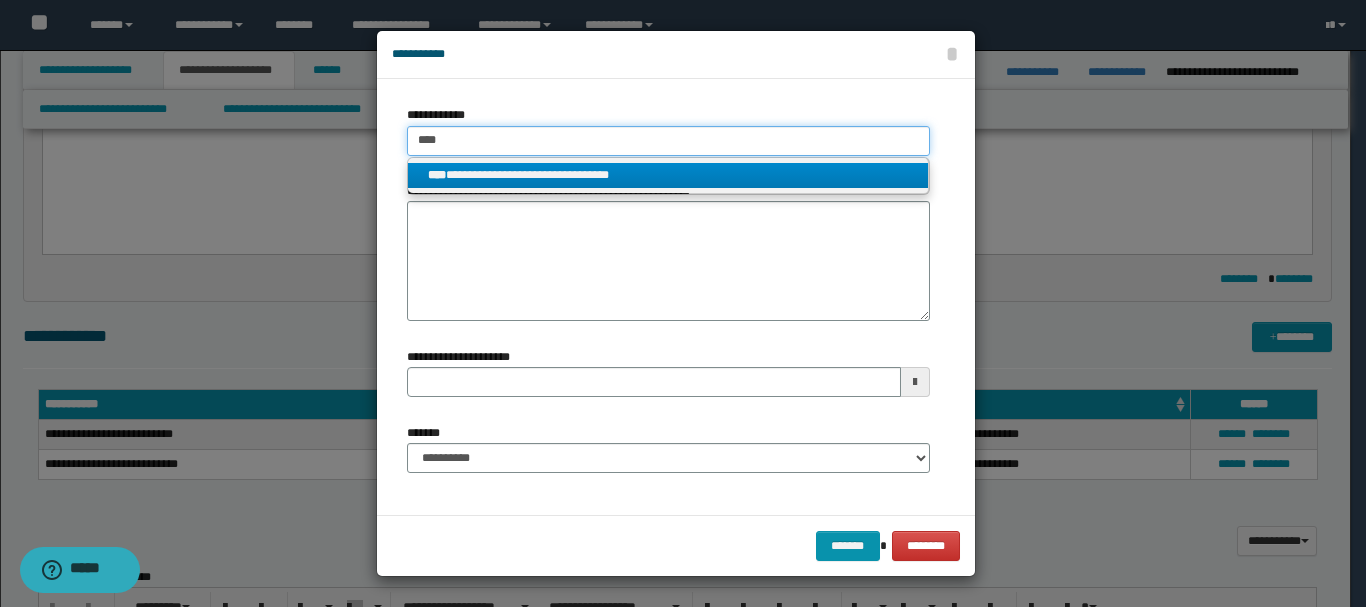 type 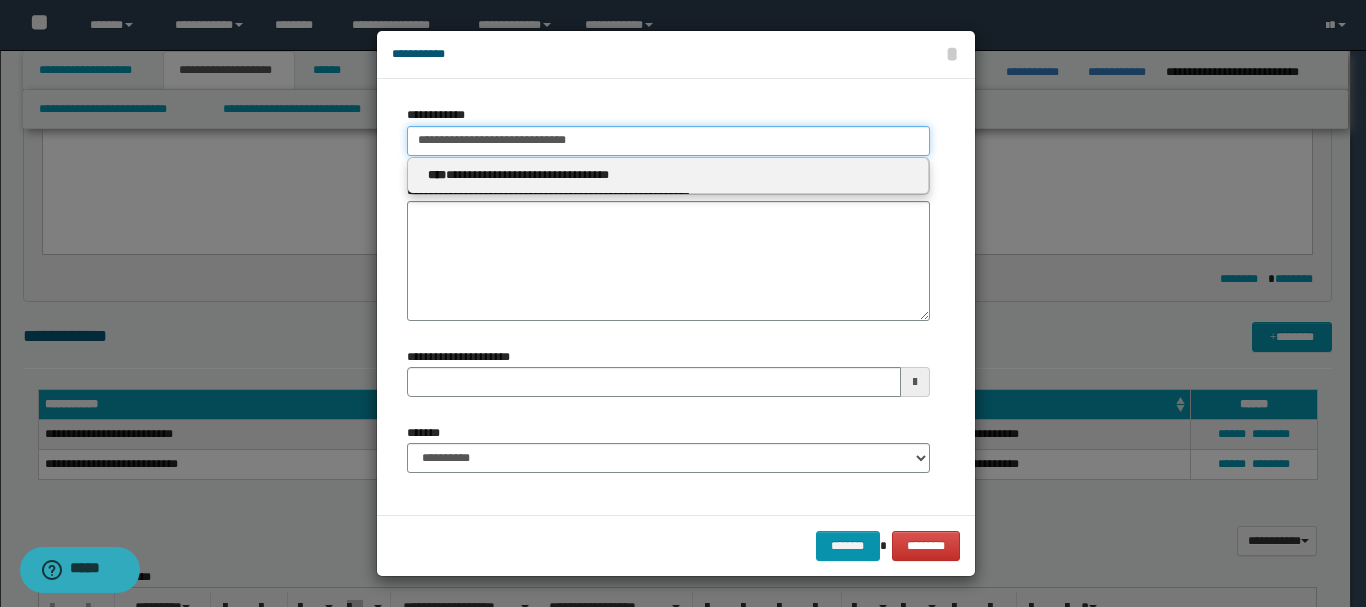 type on "**********" 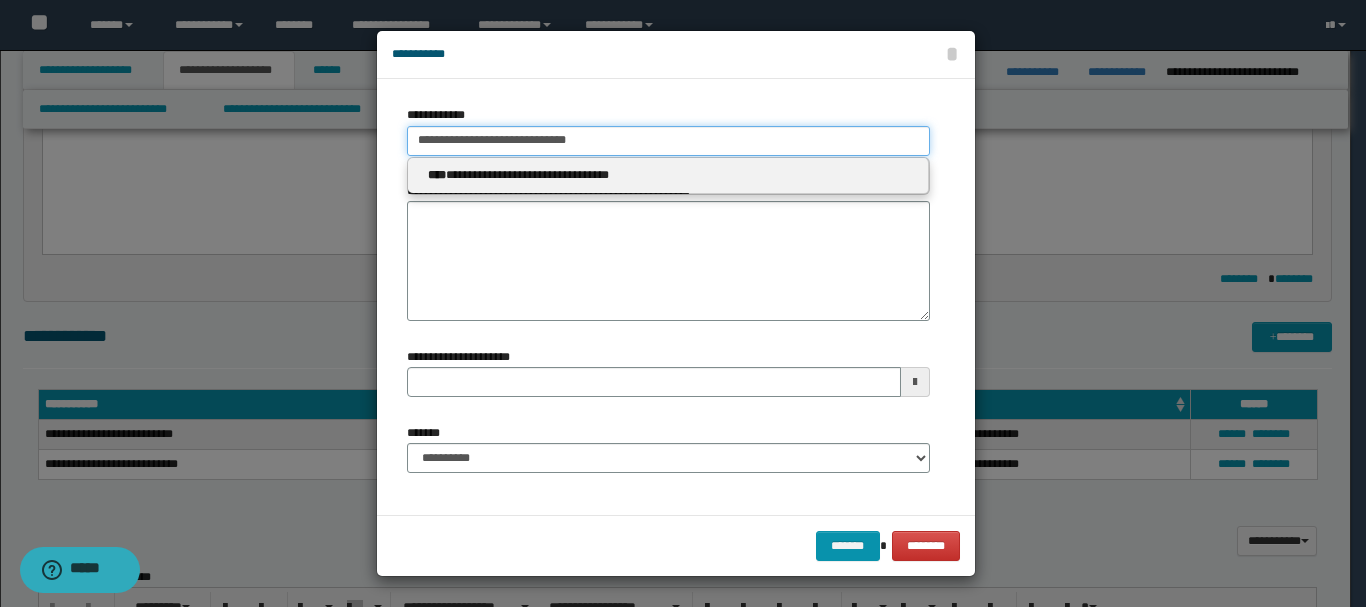 type 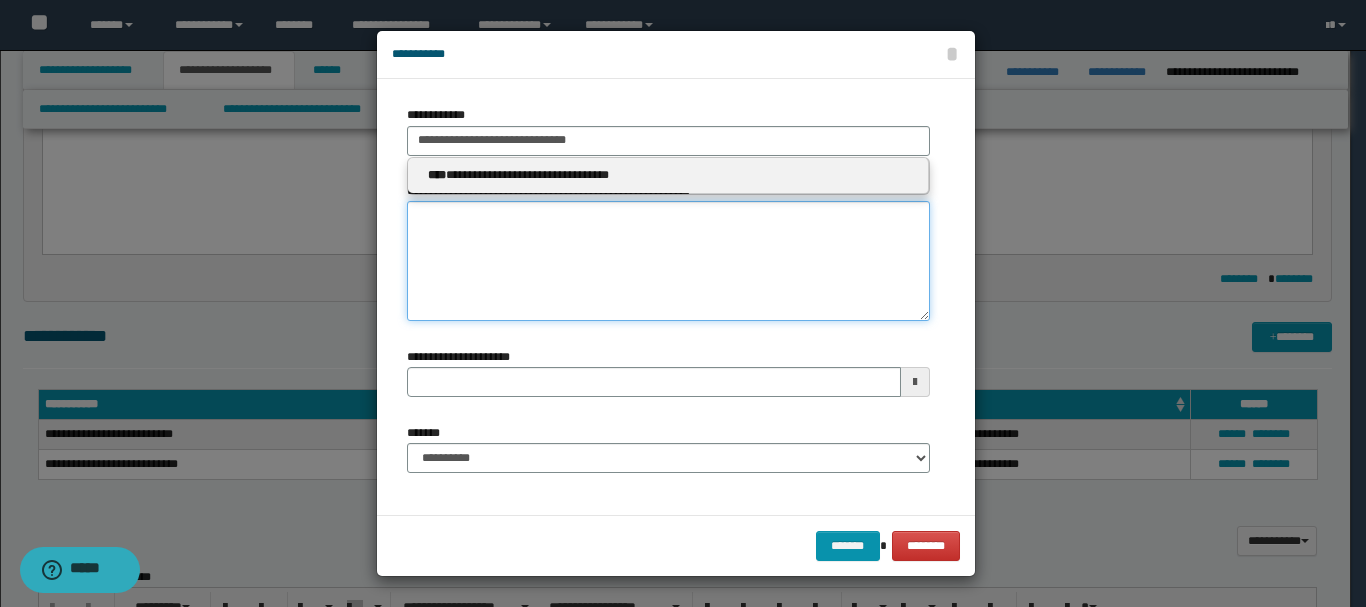 type 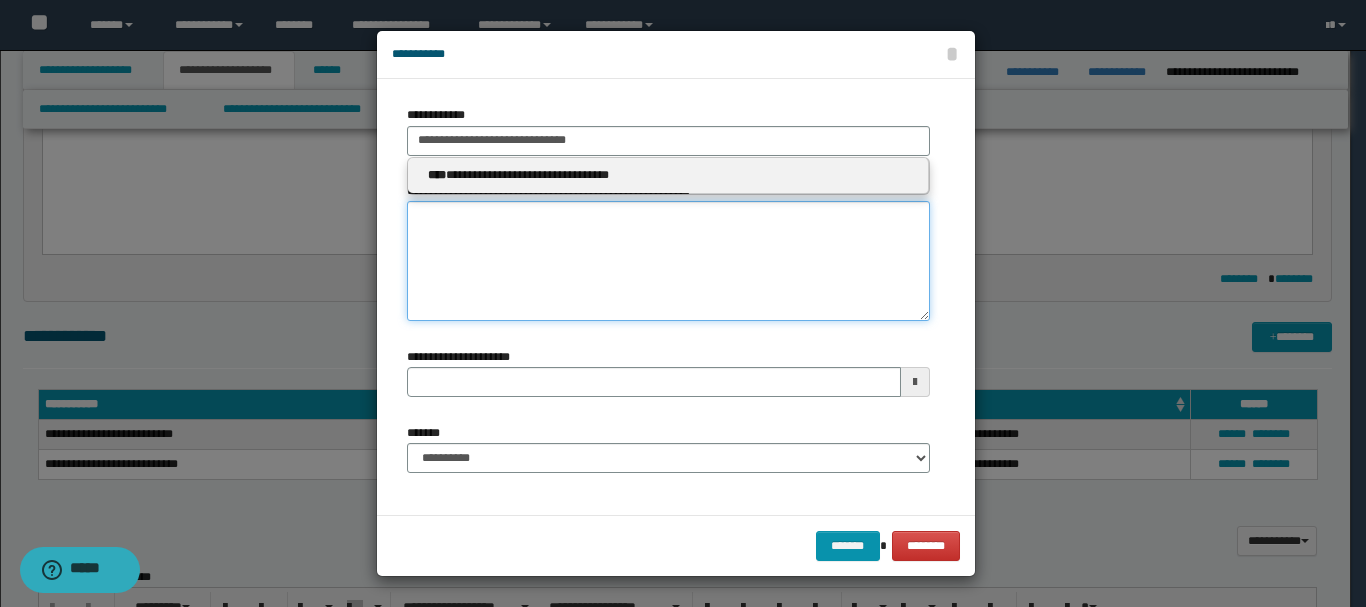click on "**********" at bounding box center [668, 261] 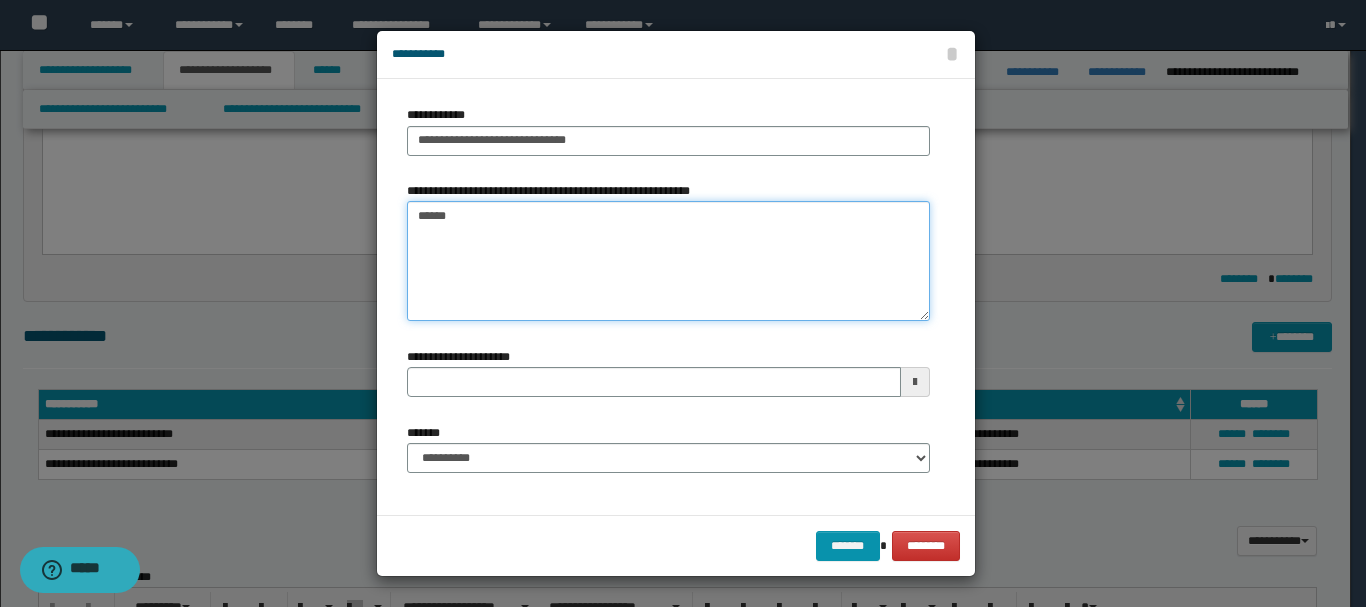 type on "*******" 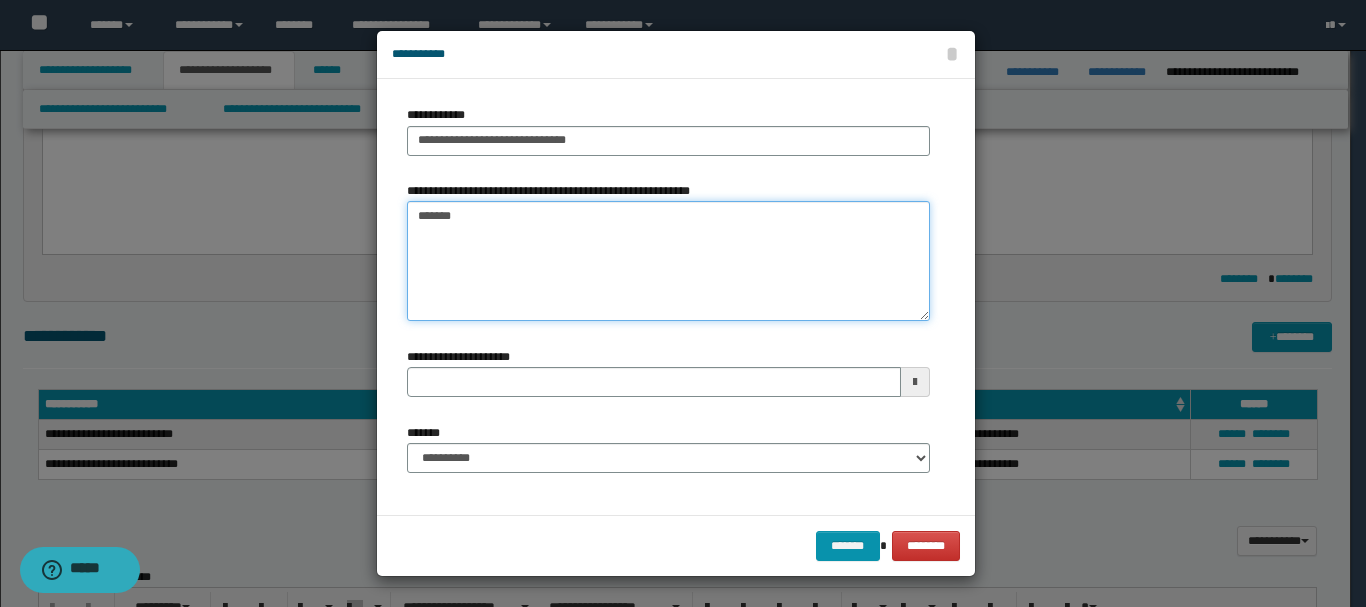 type 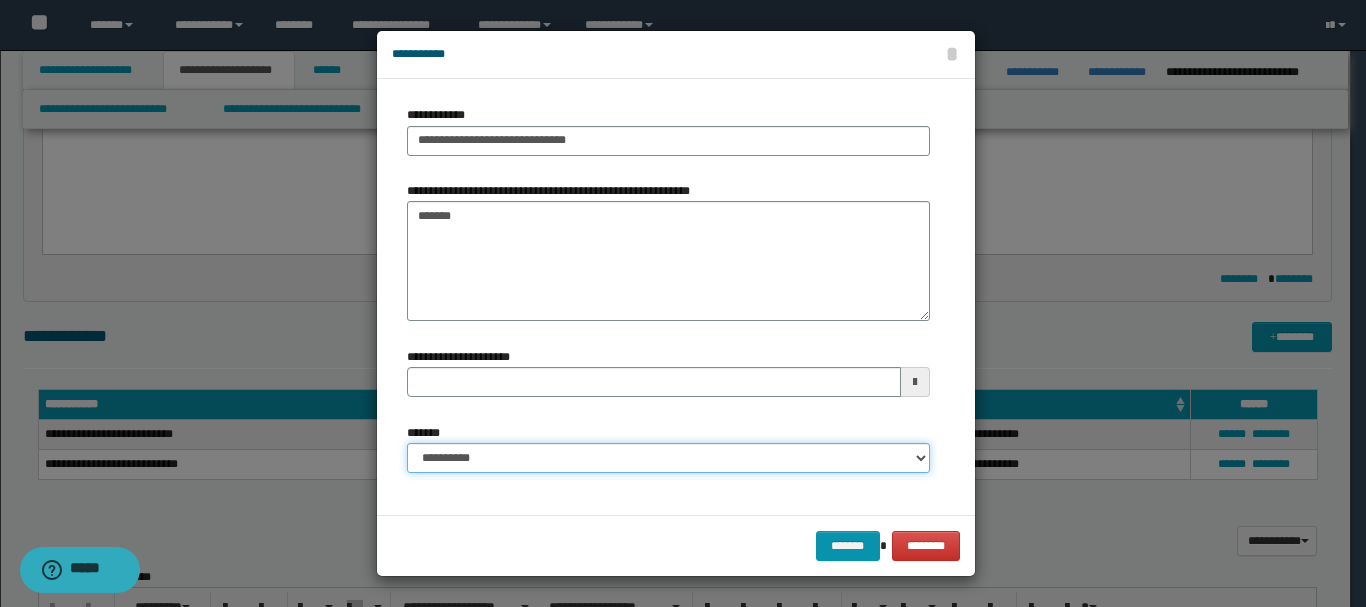 click on "**********" at bounding box center [668, 458] 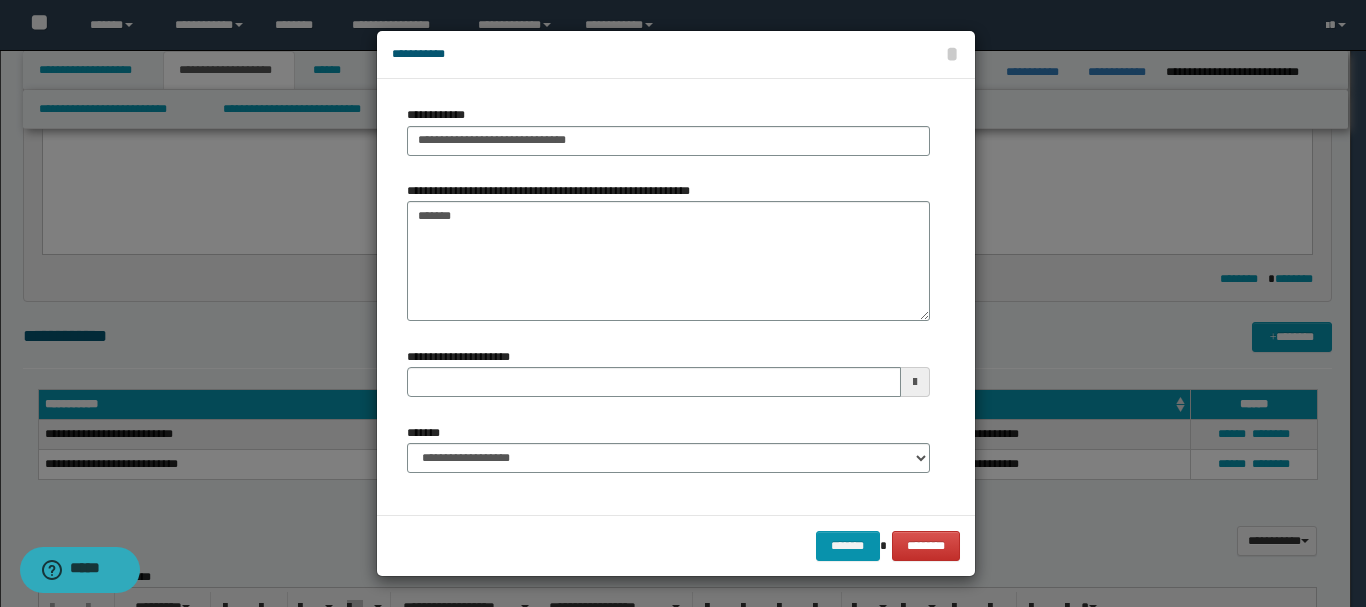 click on "*******
********" at bounding box center (676, 545) 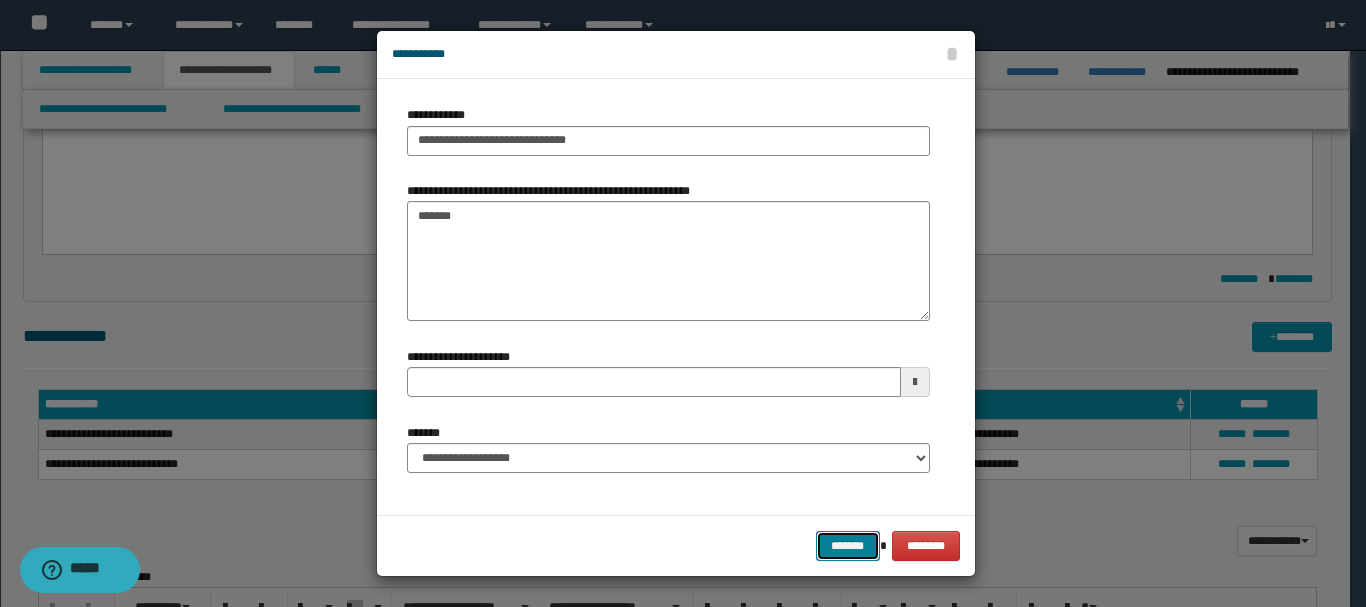click on "*******" at bounding box center [848, 546] 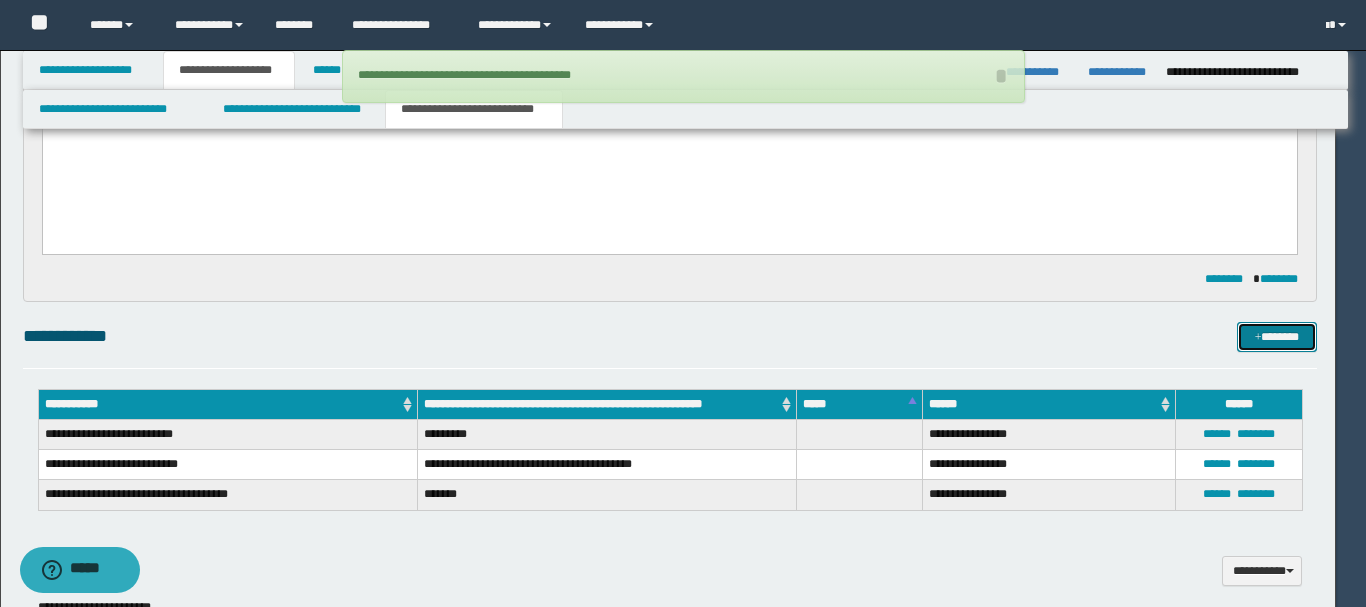type 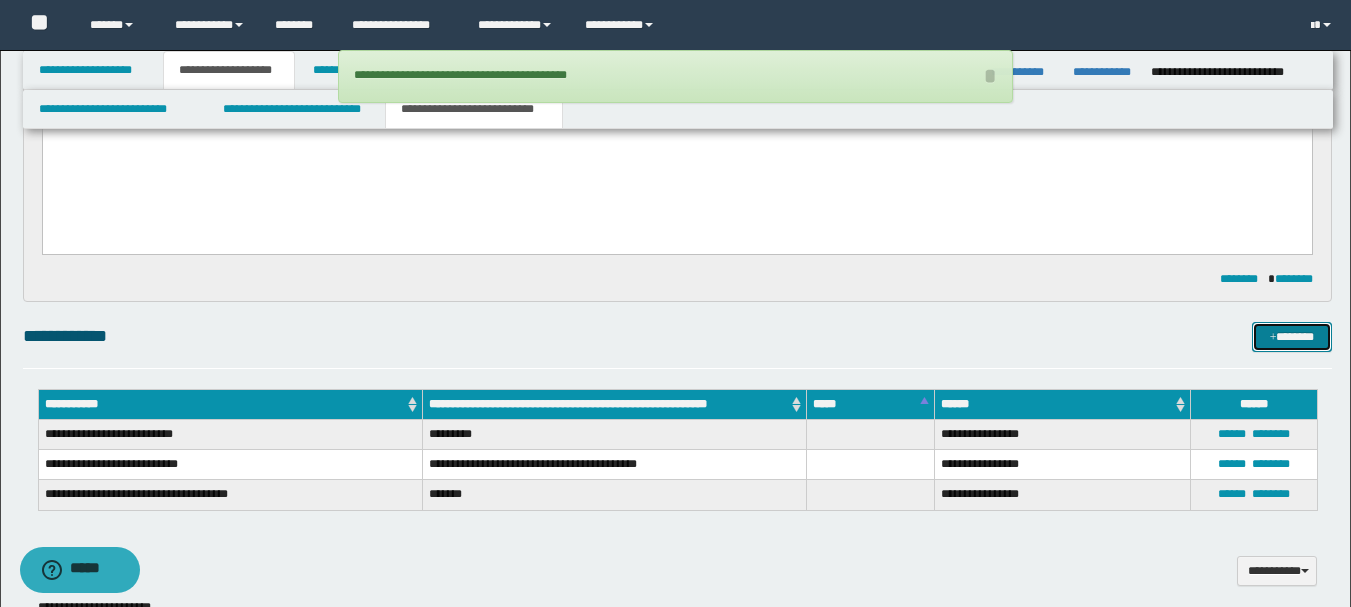 click on "*******" at bounding box center [1292, 337] 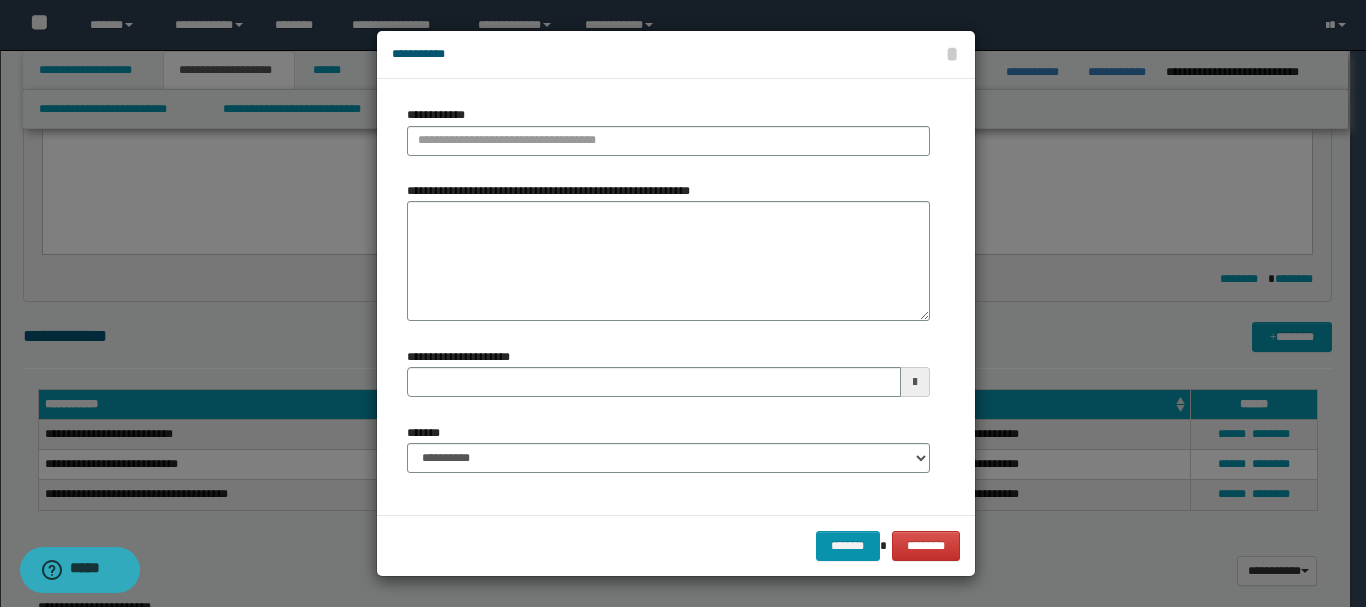 type 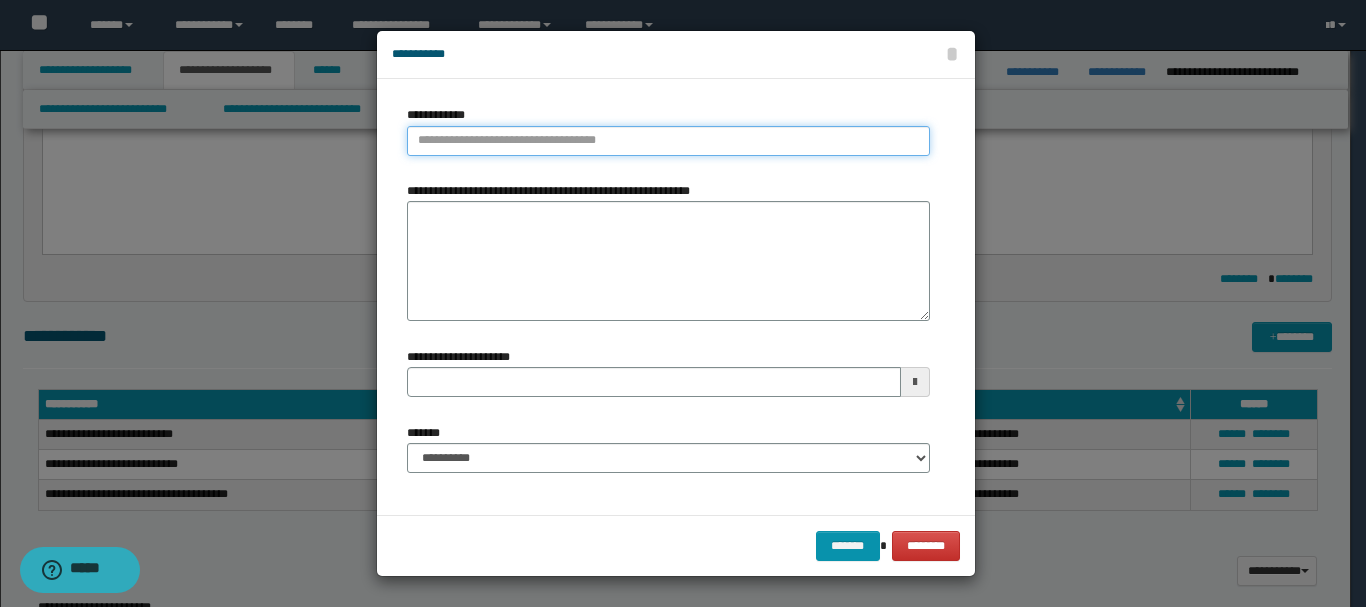click on "**********" at bounding box center (668, 141) 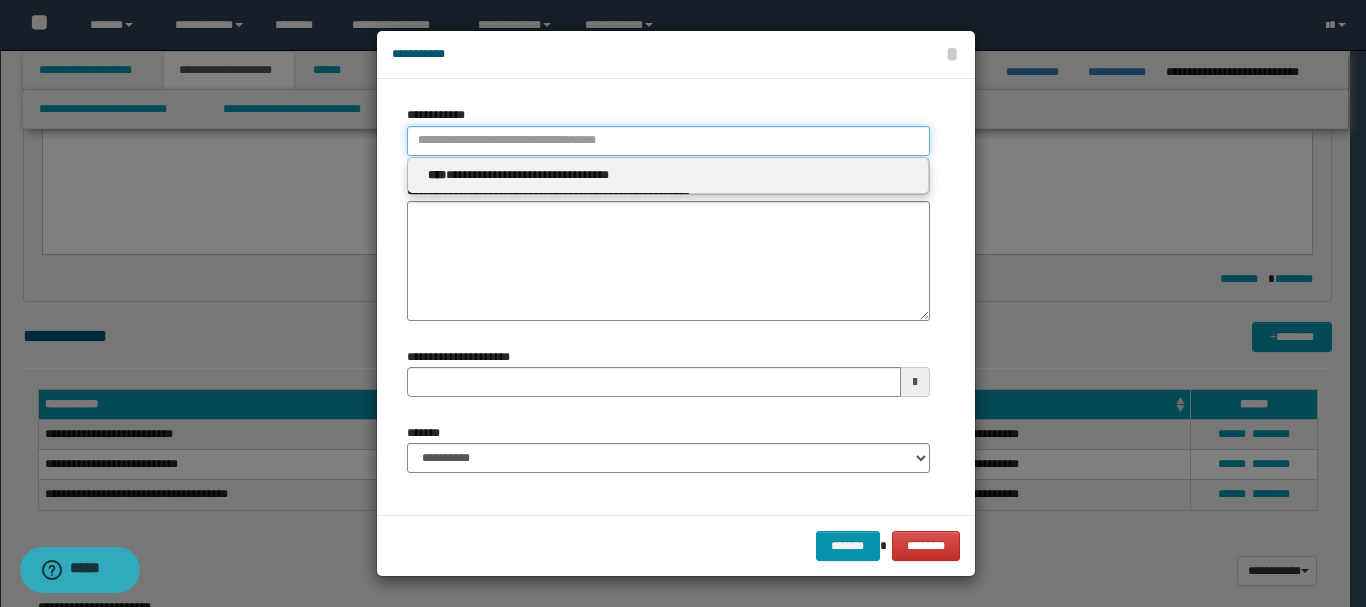click on "**********" at bounding box center [668, 141] 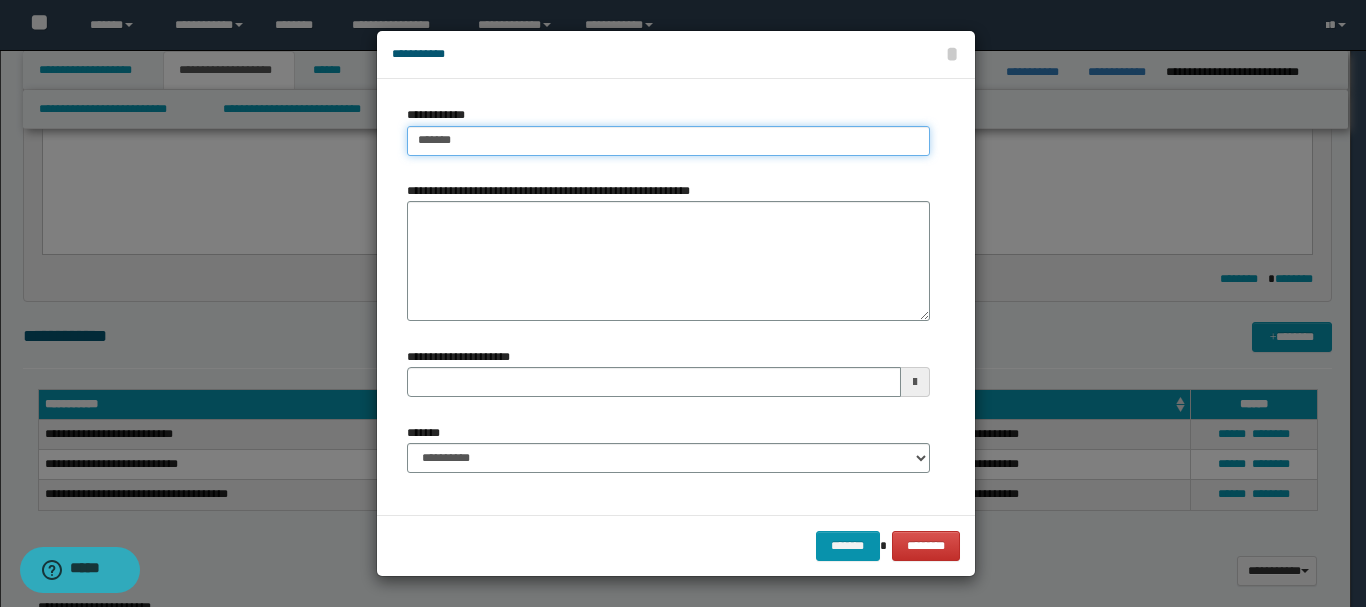 click on "*******" at bounding box center (668, 141) 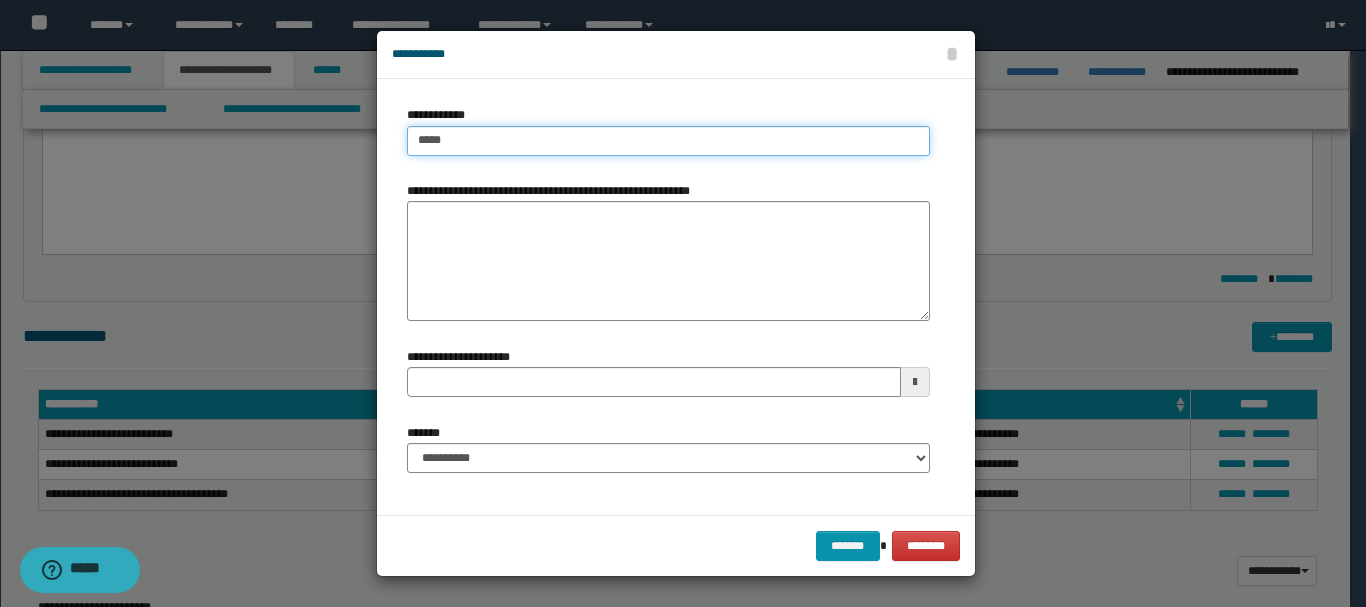 type on "****" 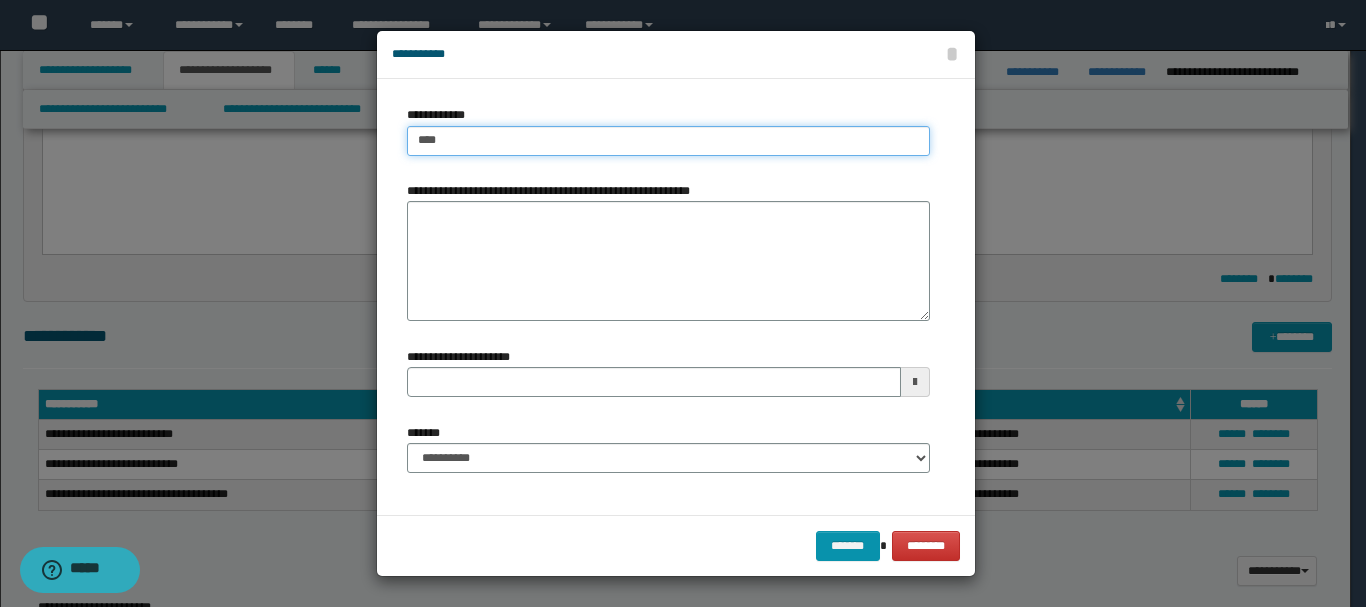 type on "****" 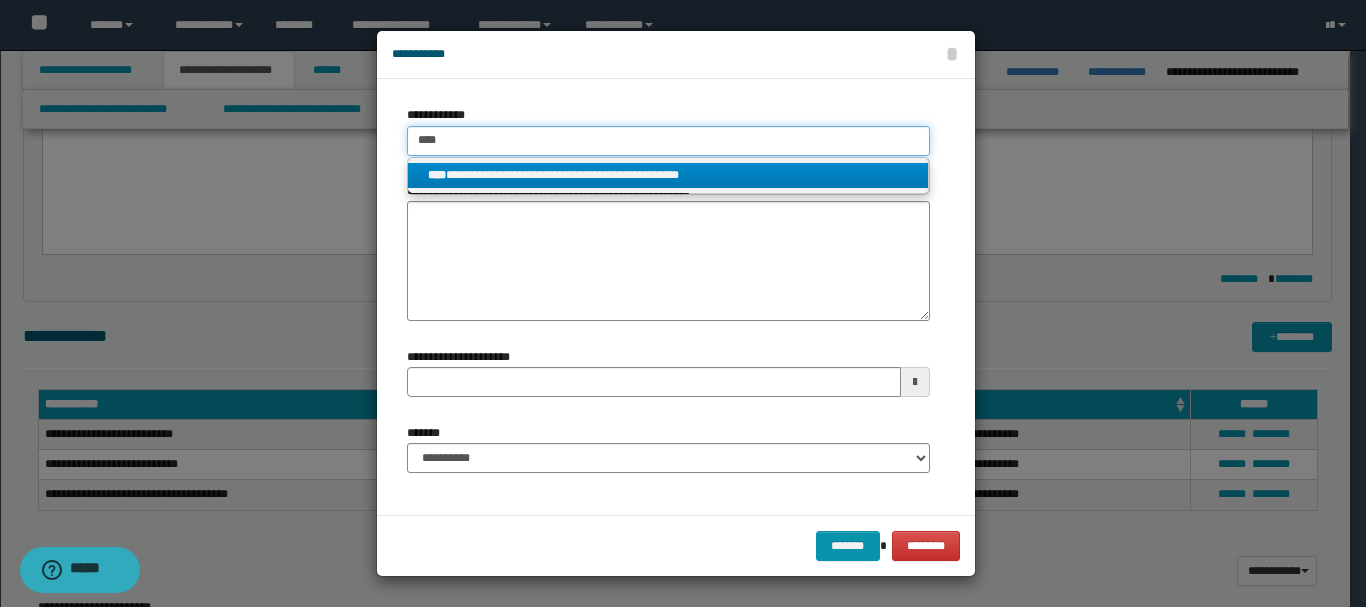 type on "****" 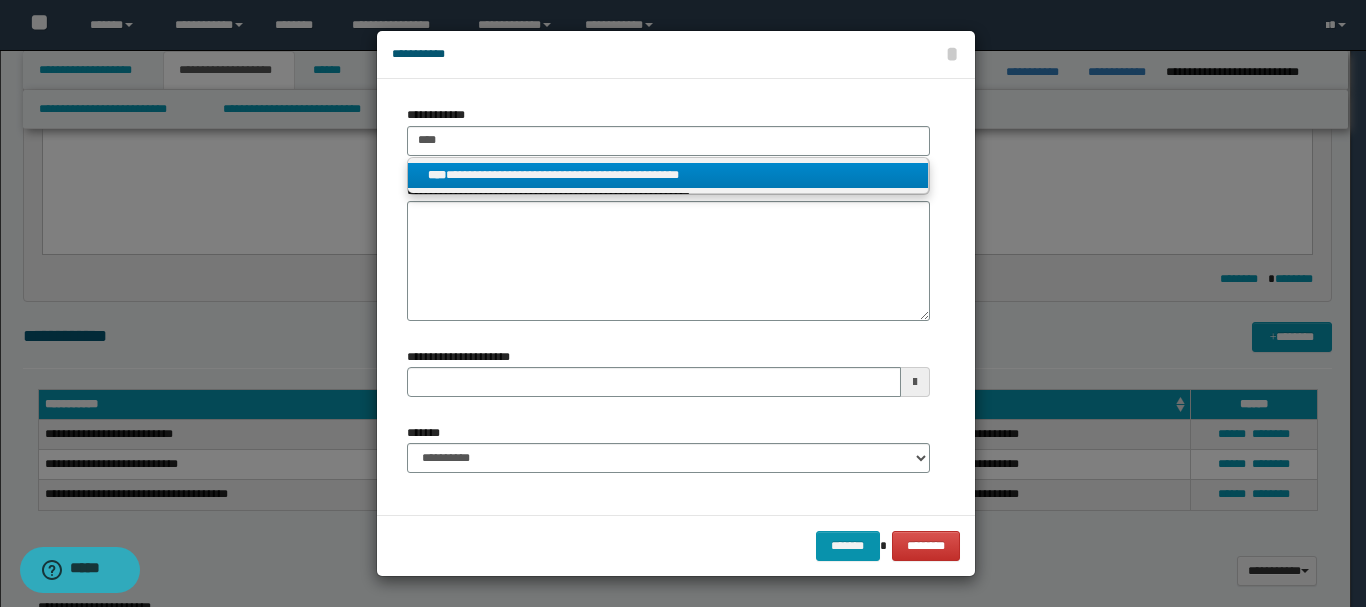 drag, startPoint x: 518, startPoint y: 166, endPoint x: 534, endPoint y: 167, distance: 16.03122 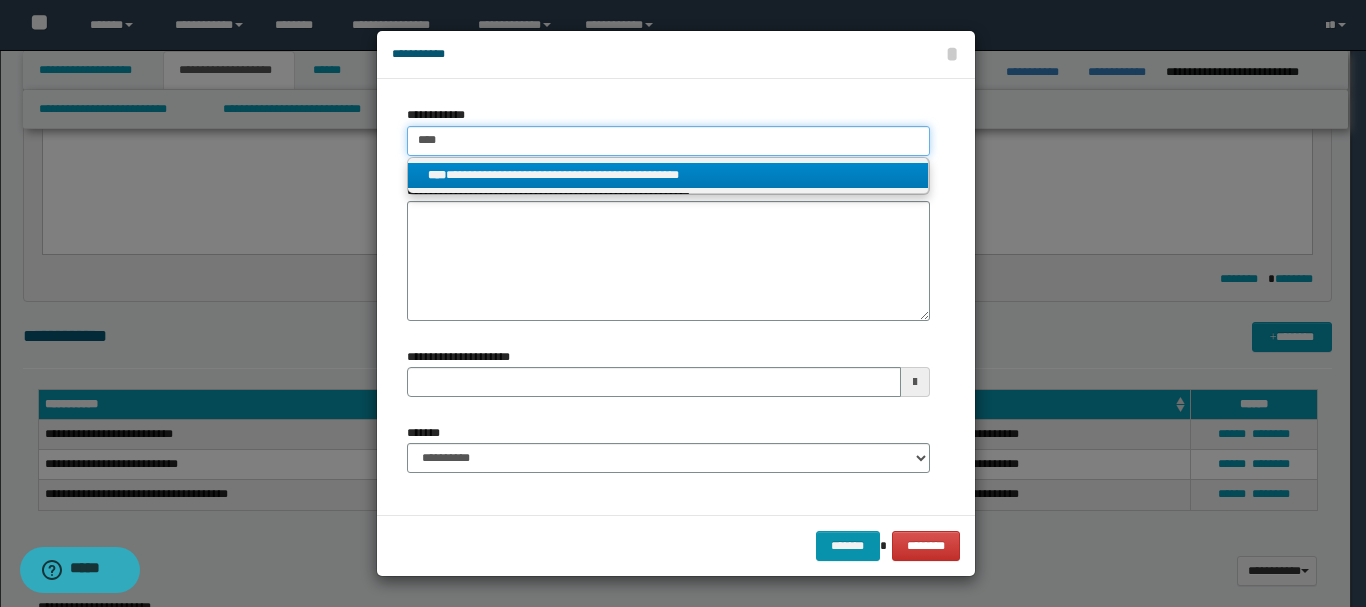 type 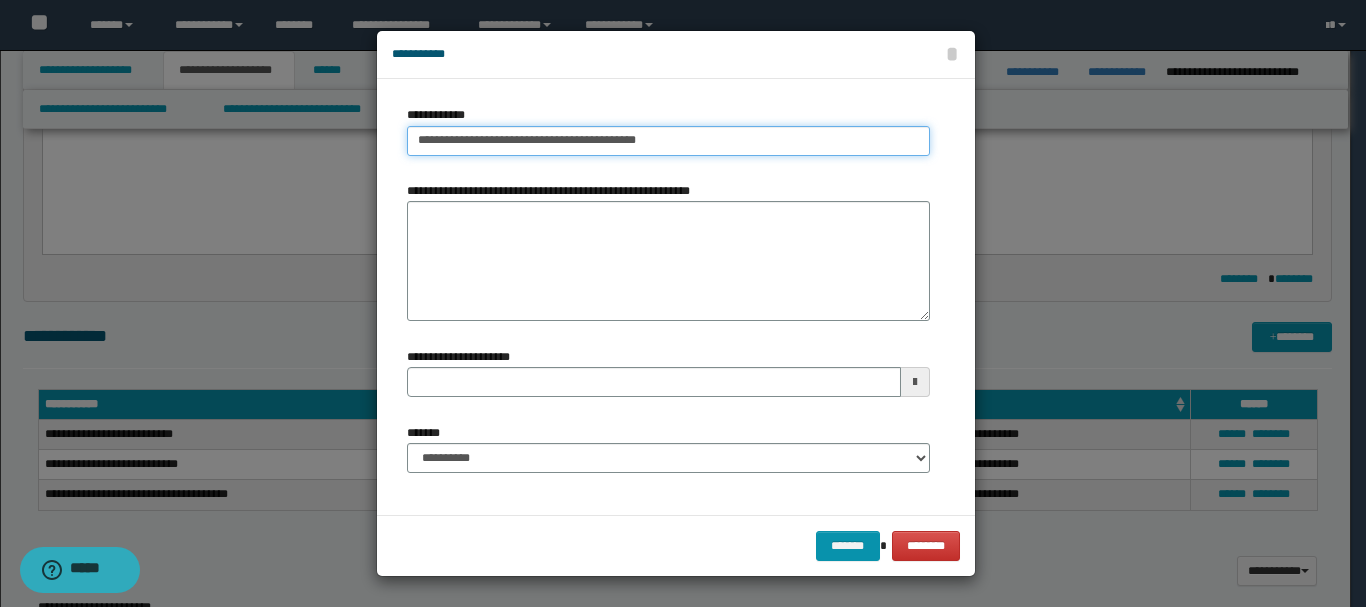 type 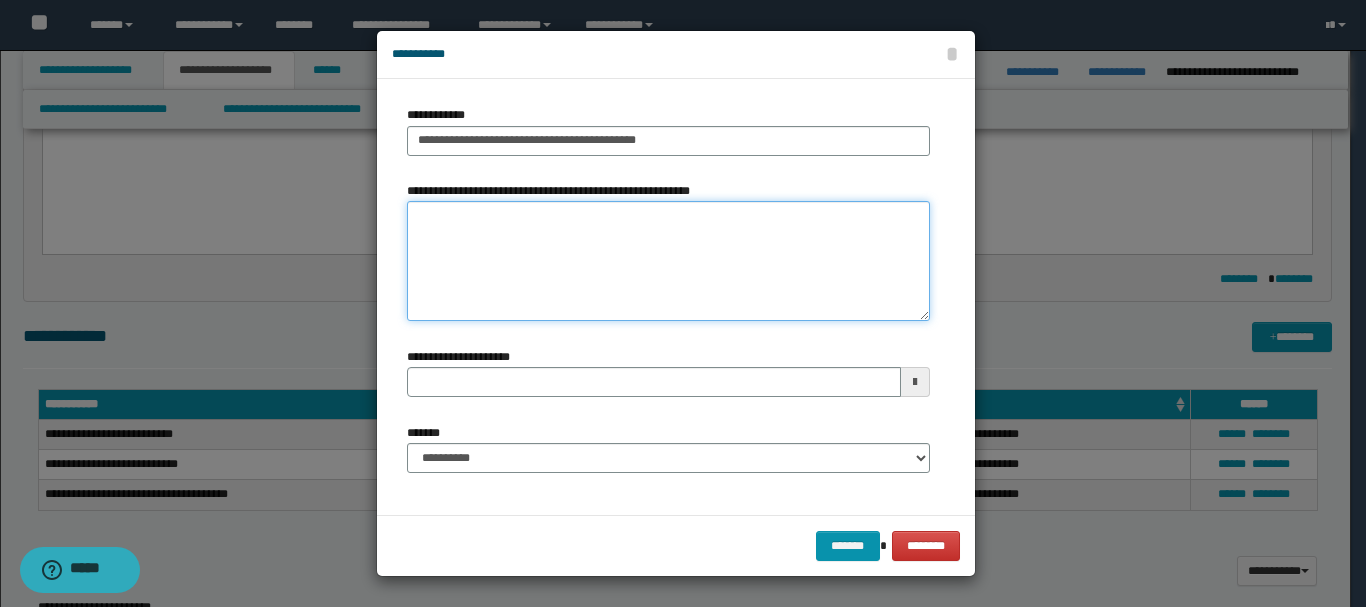 click on "**********" at bounding box center [668, 261] 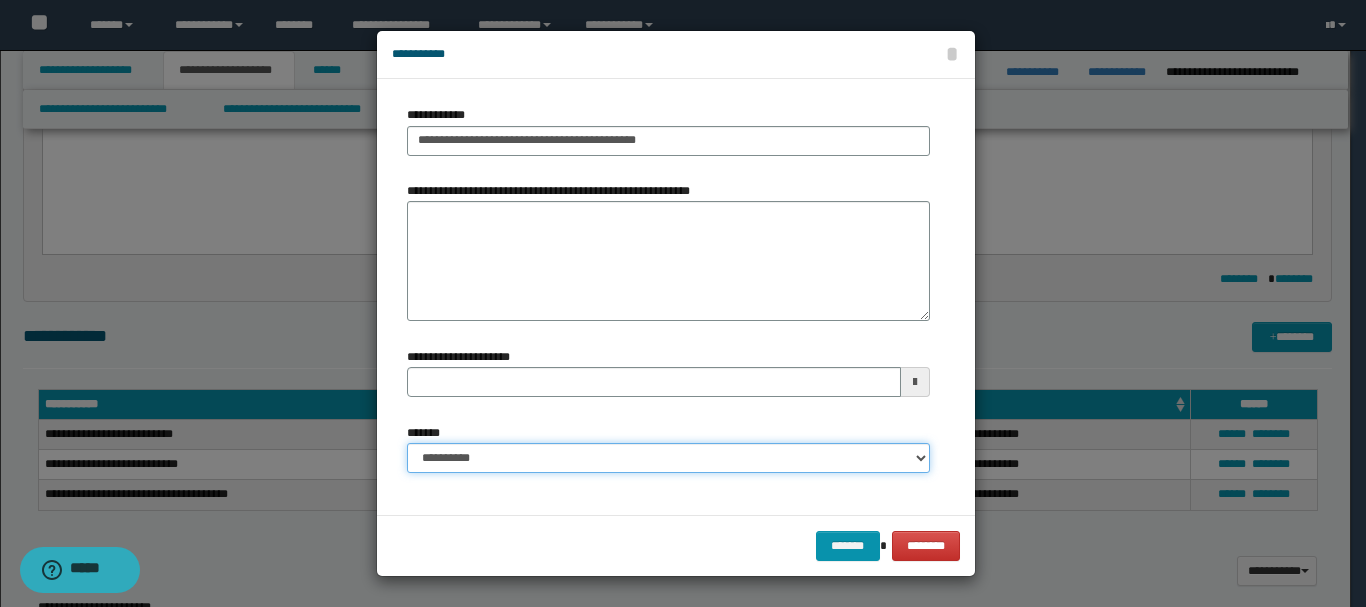 click on "**********" at bounding box center (668, 458) 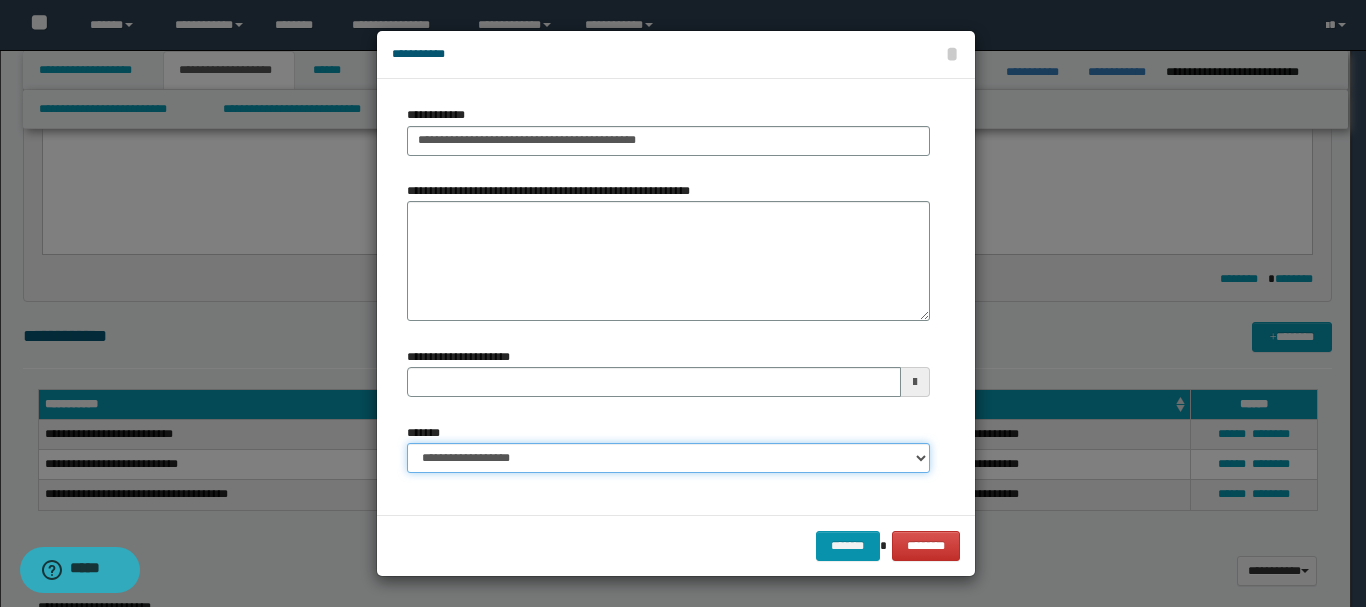 type 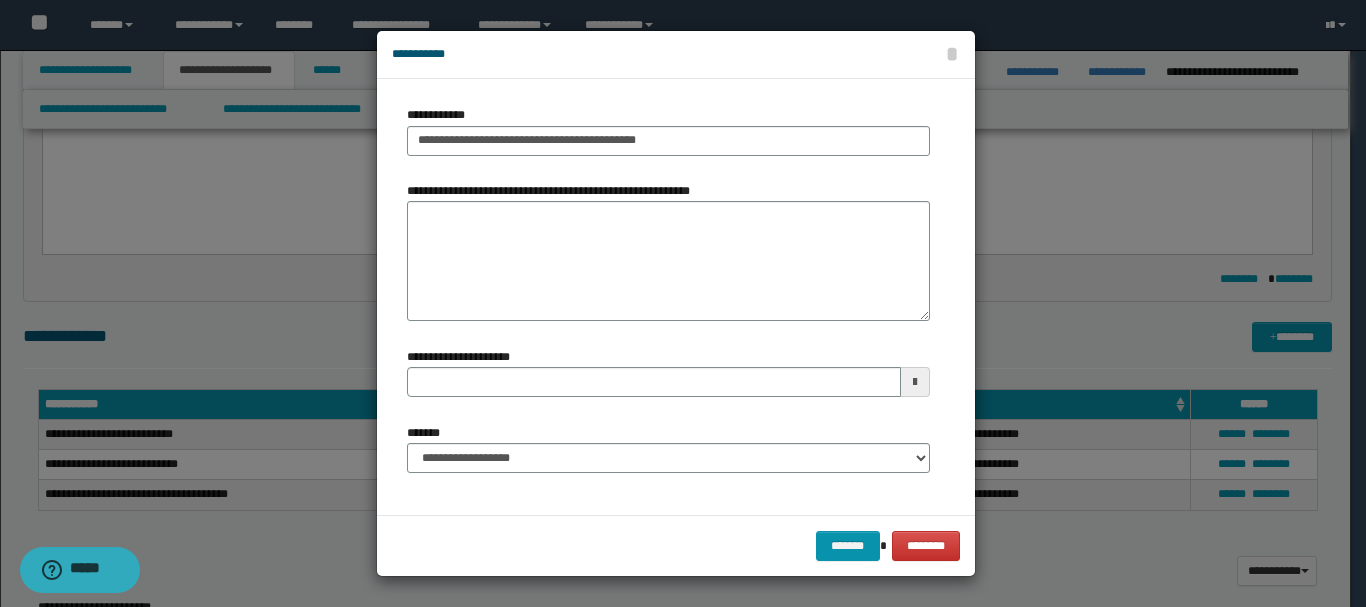 click on "*******
********" at bounding box center (676, 545) 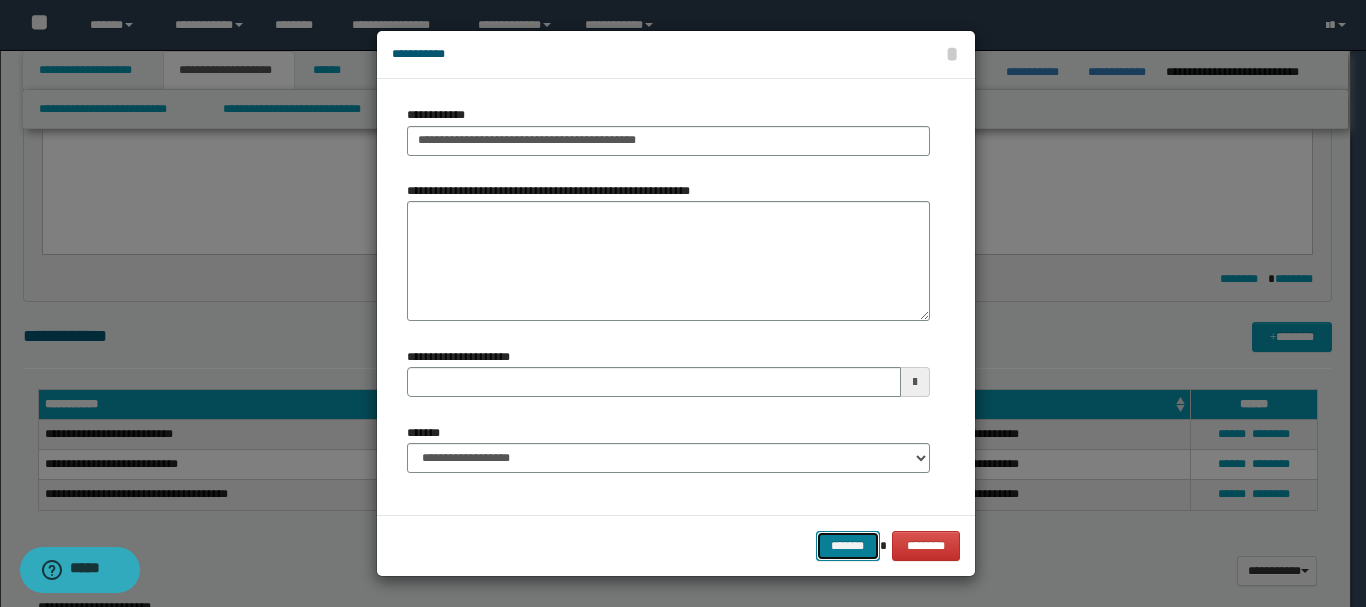 click on "*******" at bounding box center [848, 546] 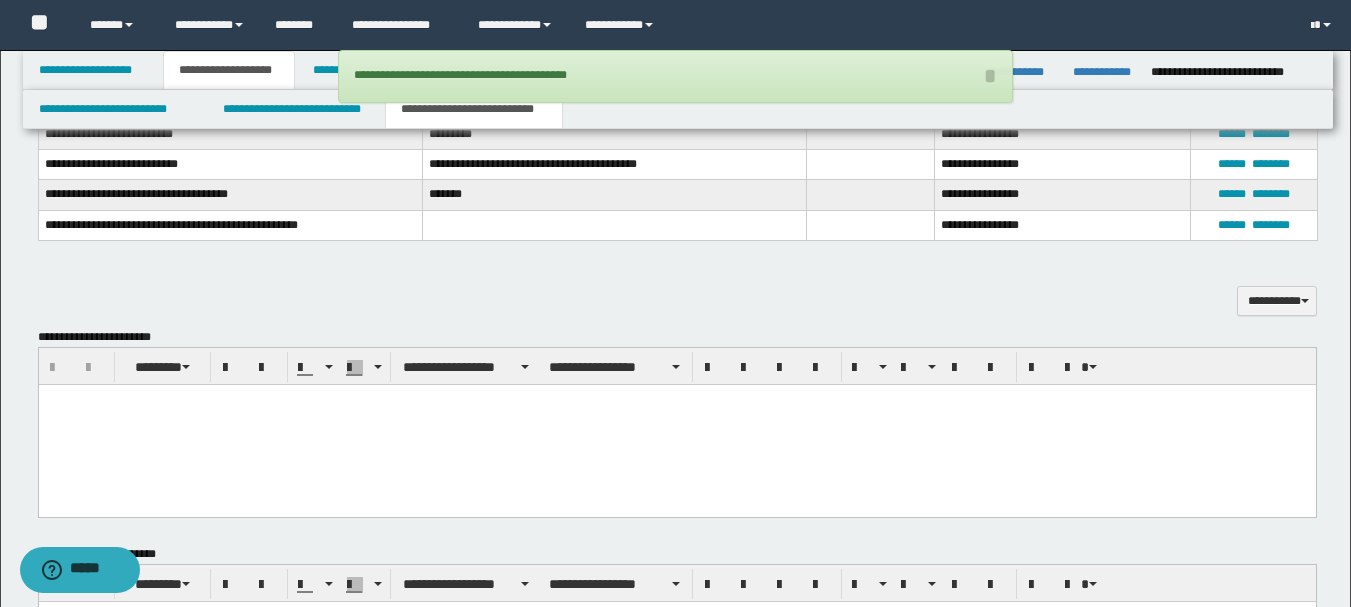 scroll, scrollTop: 1210, scrollLeft: 0, axis: vertical 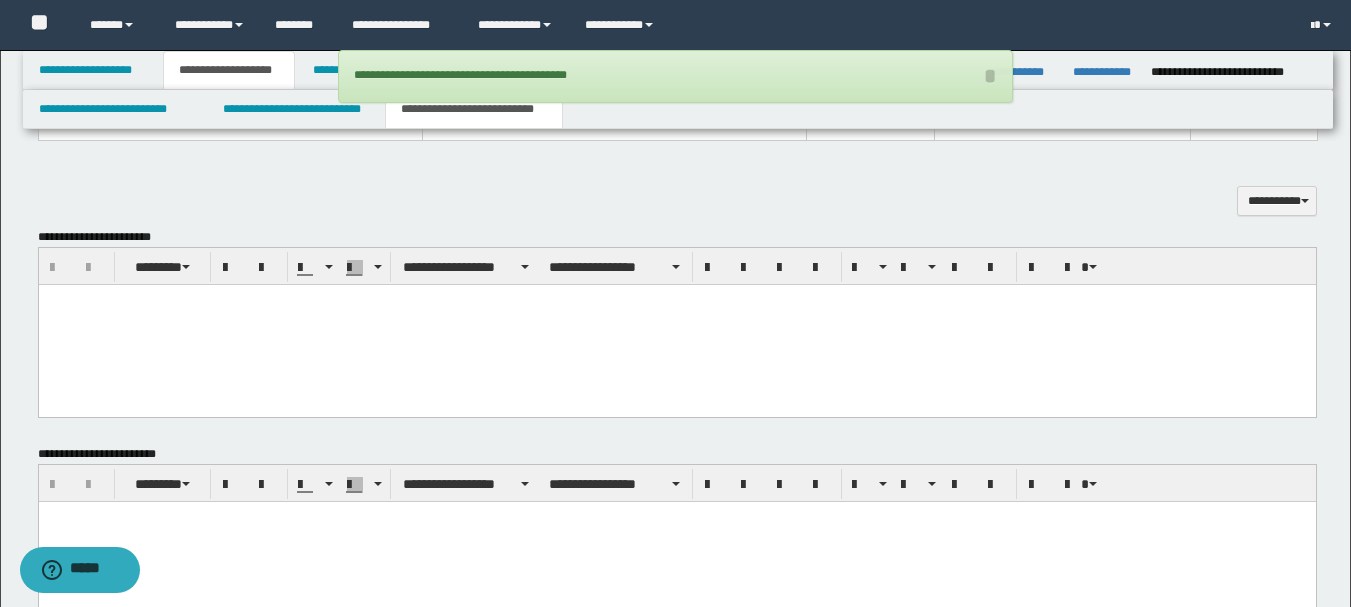 click at bounding box center (676, 325) 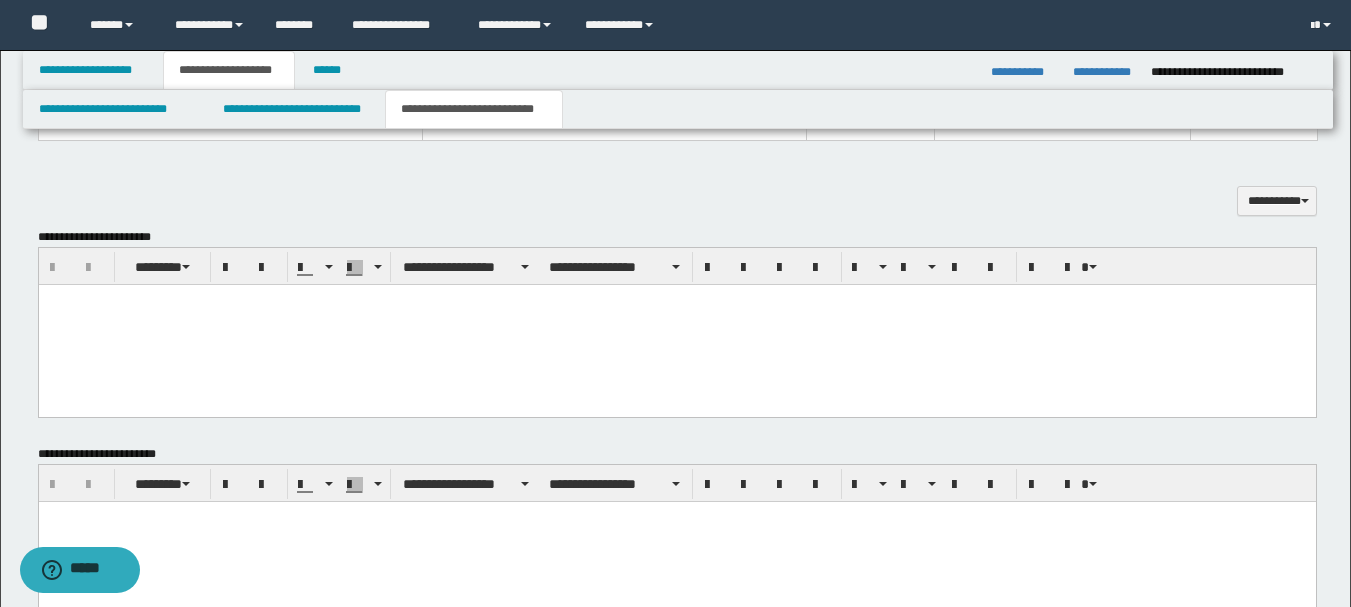 paste 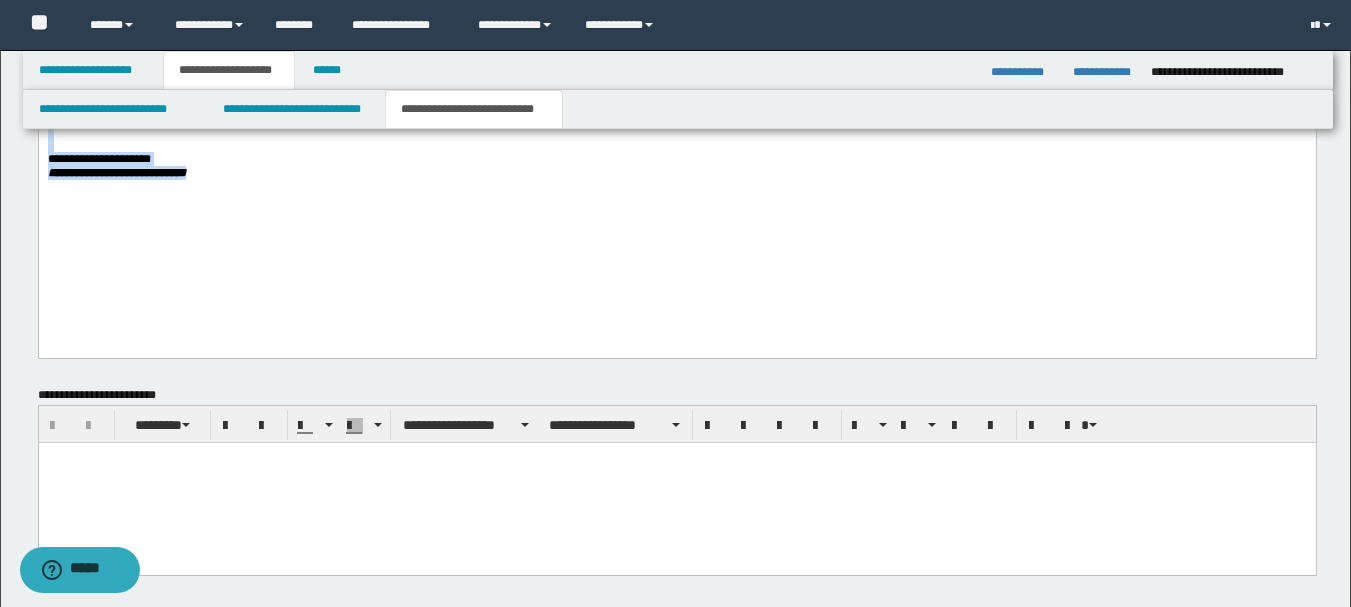 drag, startPoint x: 46, startPoint y: -509, endPoint x: 574, endPoint y: 575, distance: 1205.7529 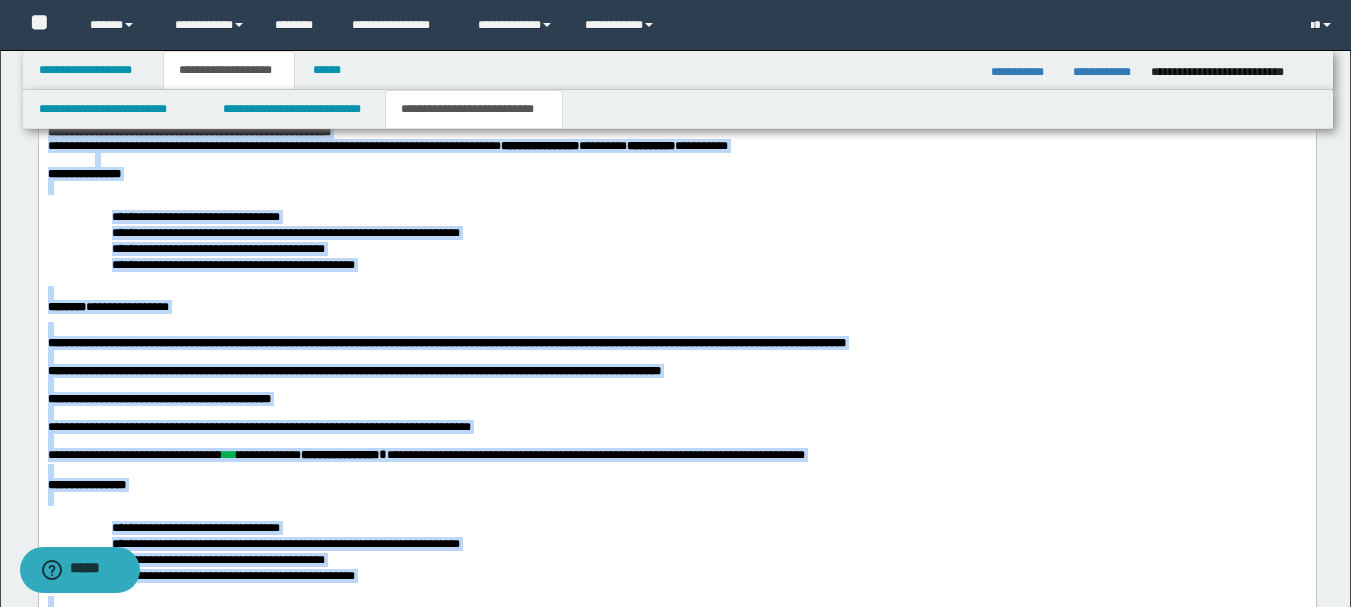 scroll, scrollTop: 1218, scrollLeft: 0, axis: vertical 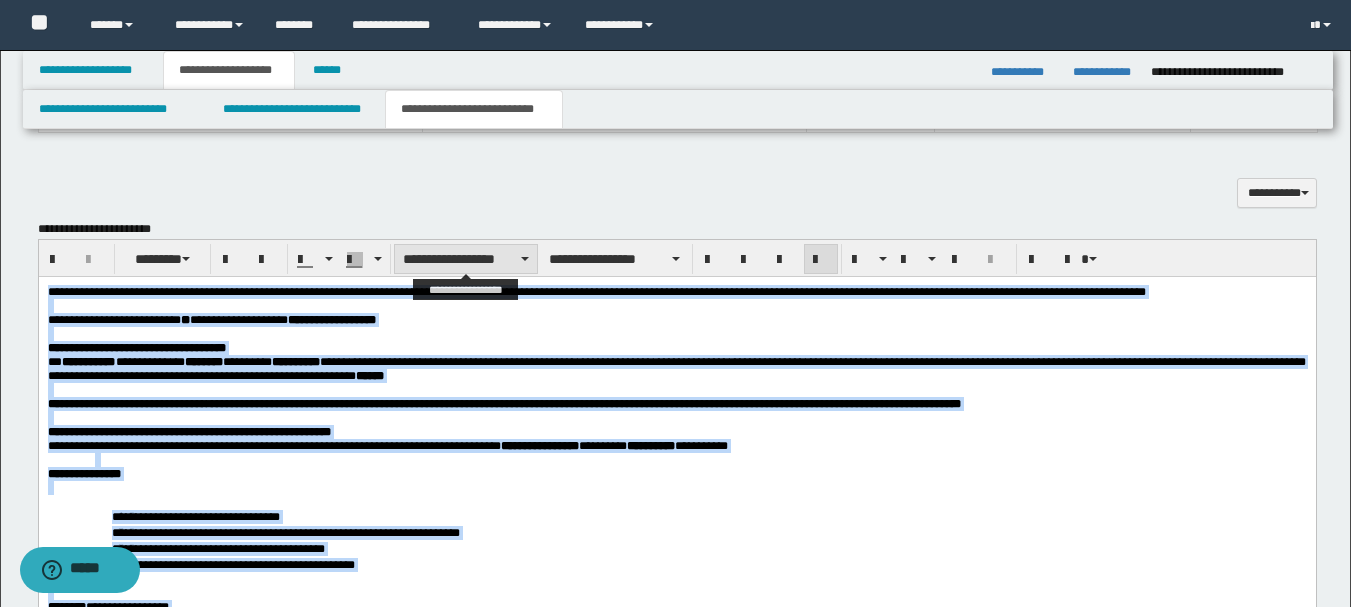 click on "**********" at bounding box center [466, 259] 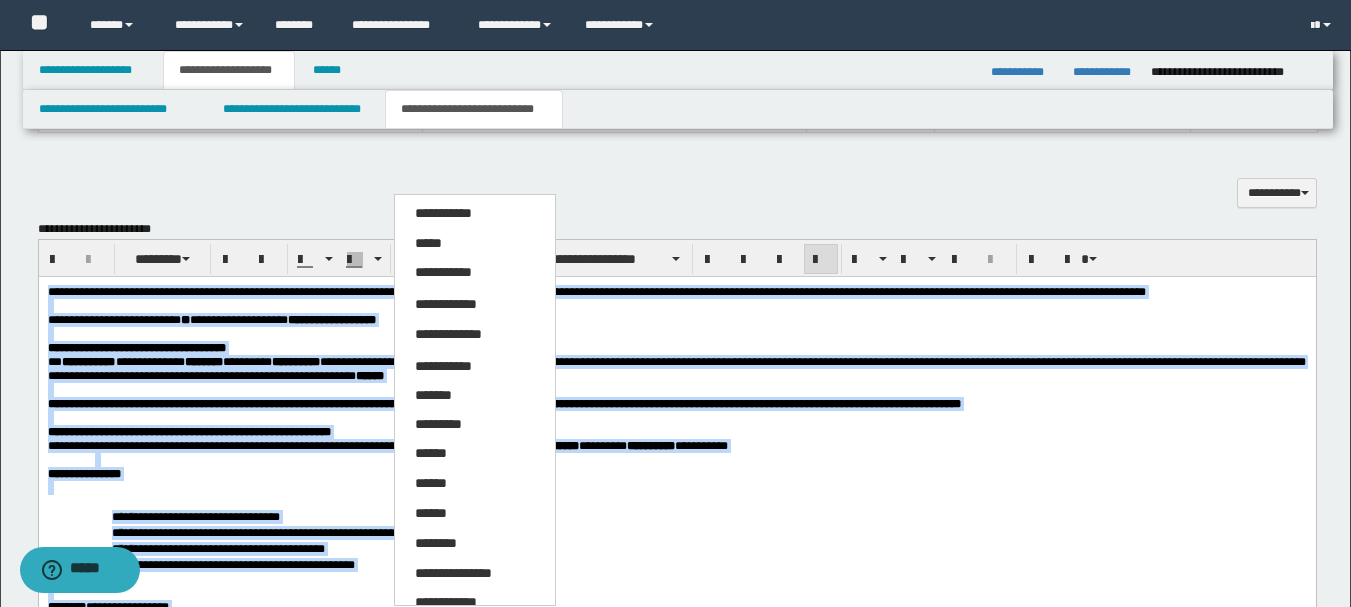 click on "*****" at bounding box center (475, 244) 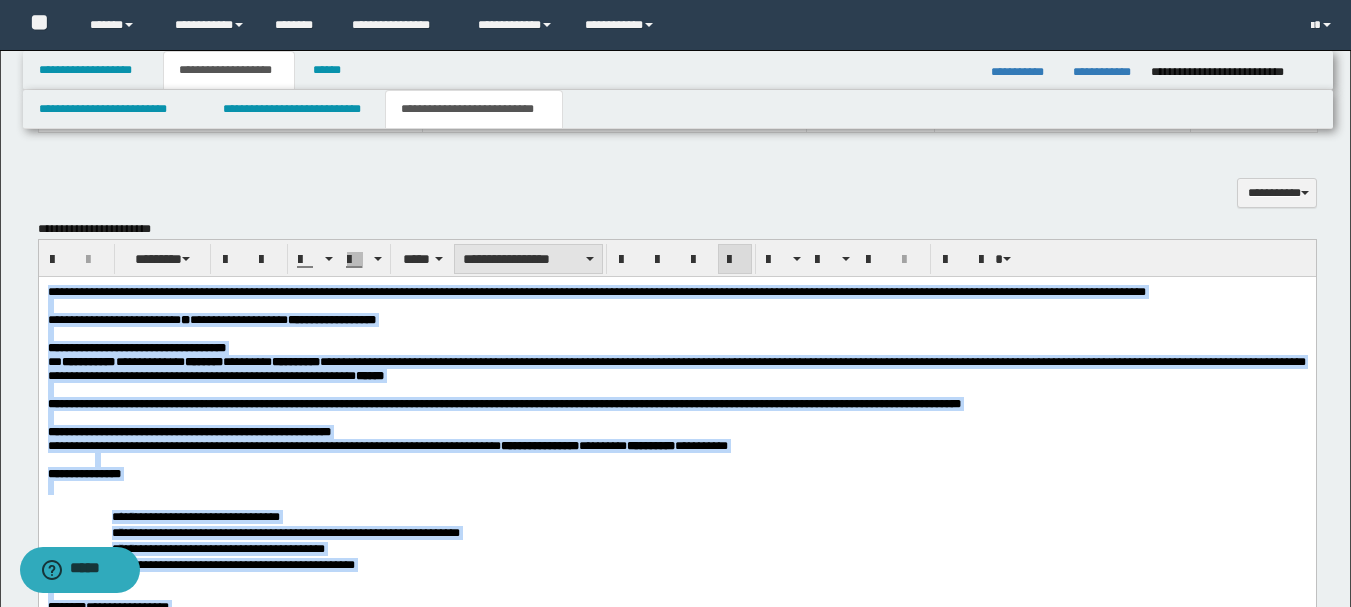 click on "**********" at bounding box center (528, 259) 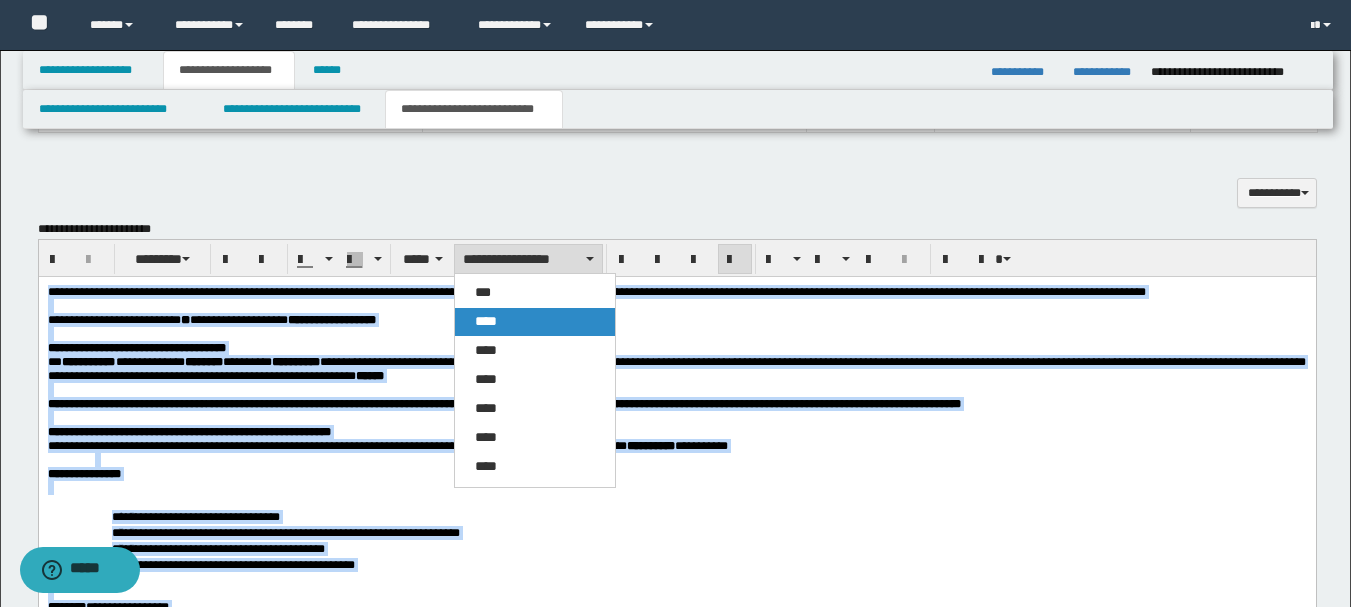 click on "****" at bounding box center [535, 322] 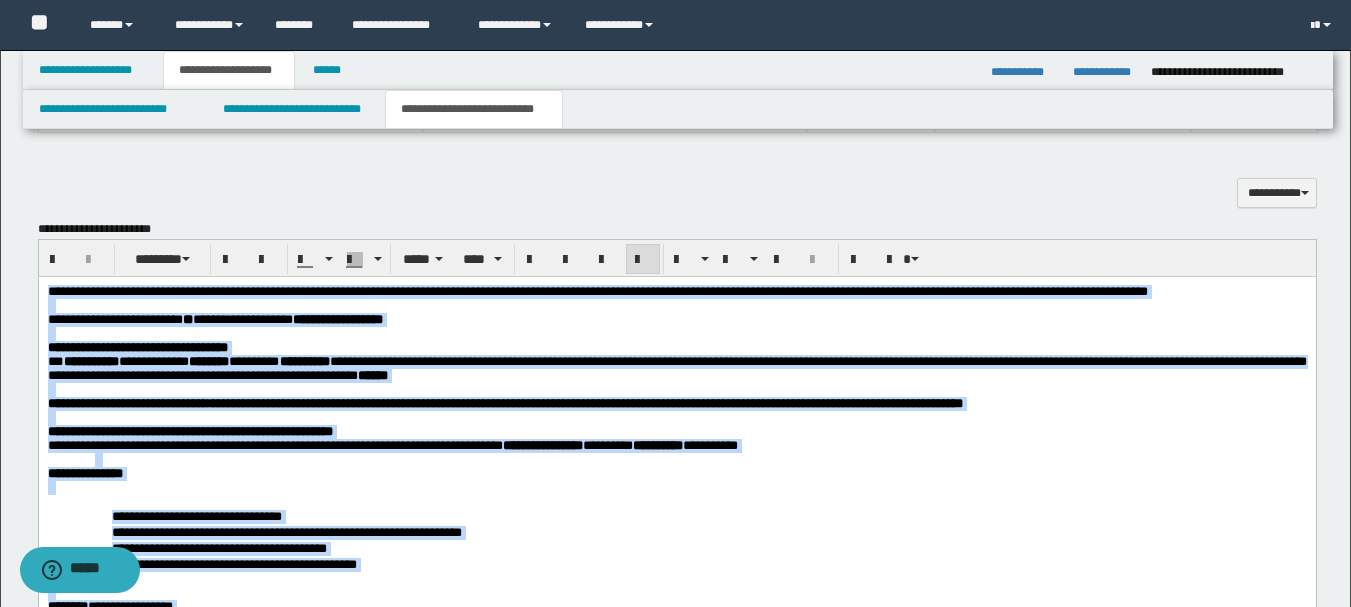 click at bounding box center (643, 260) 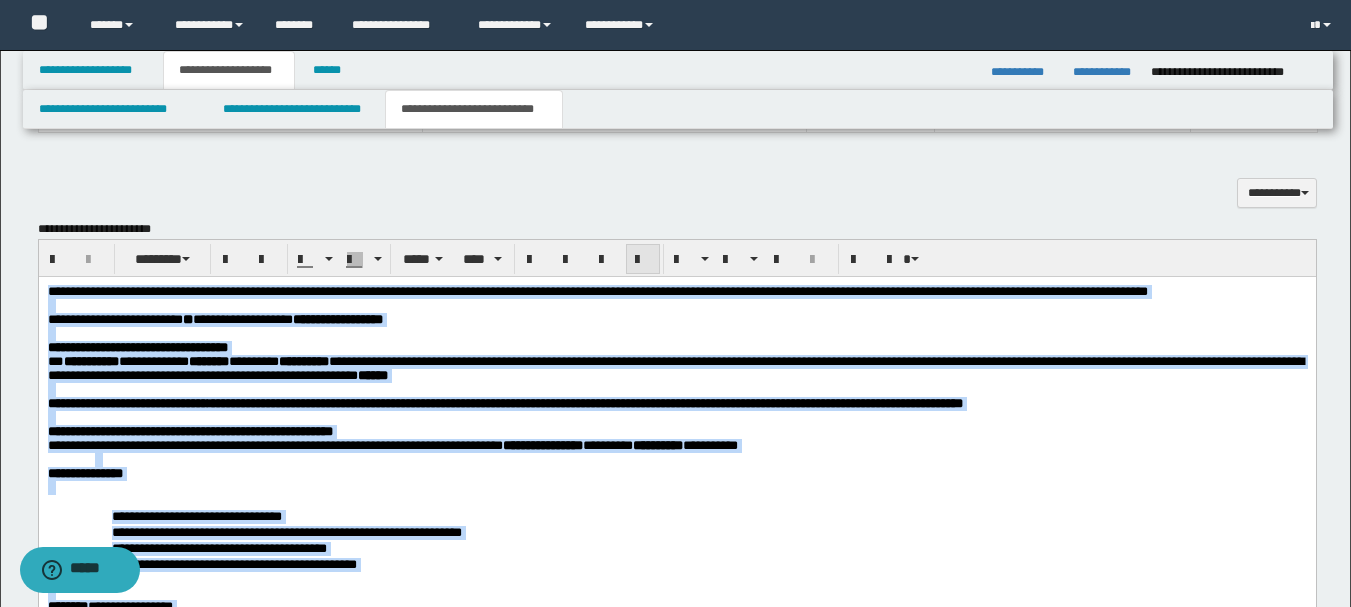 click at bounding box center (643, 260) 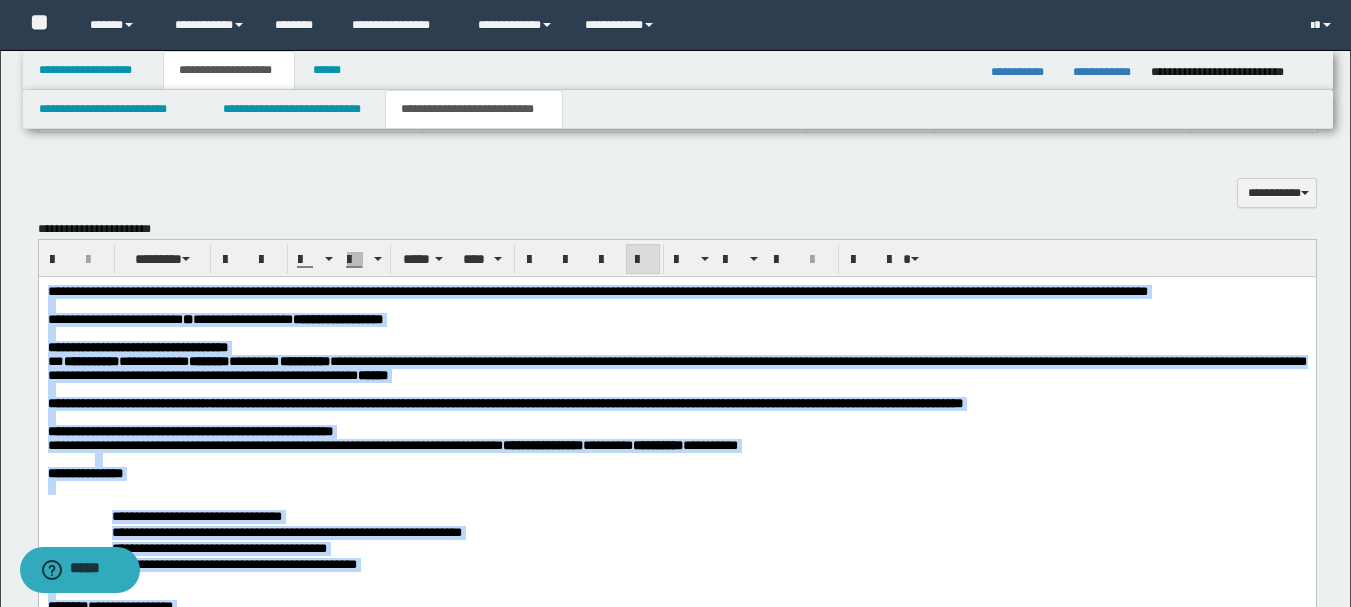 click at bounding box center [676, 334] 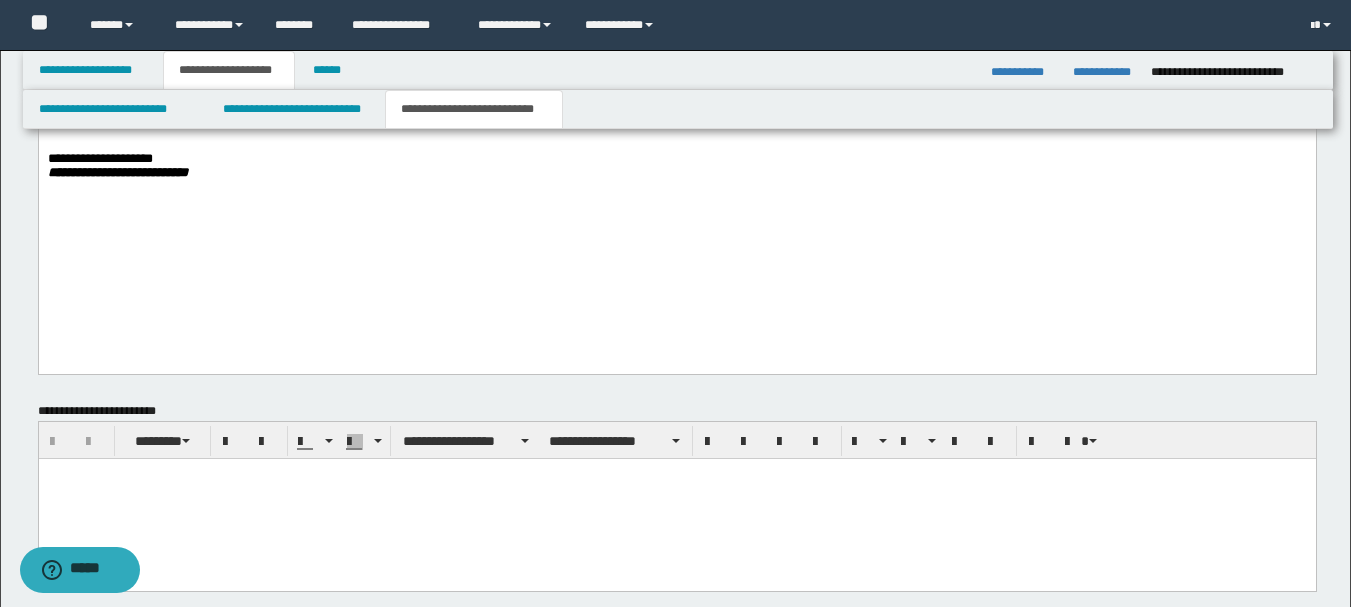 scroll, scrollTop: 2318, scrollLeft: 0, axis: vertical 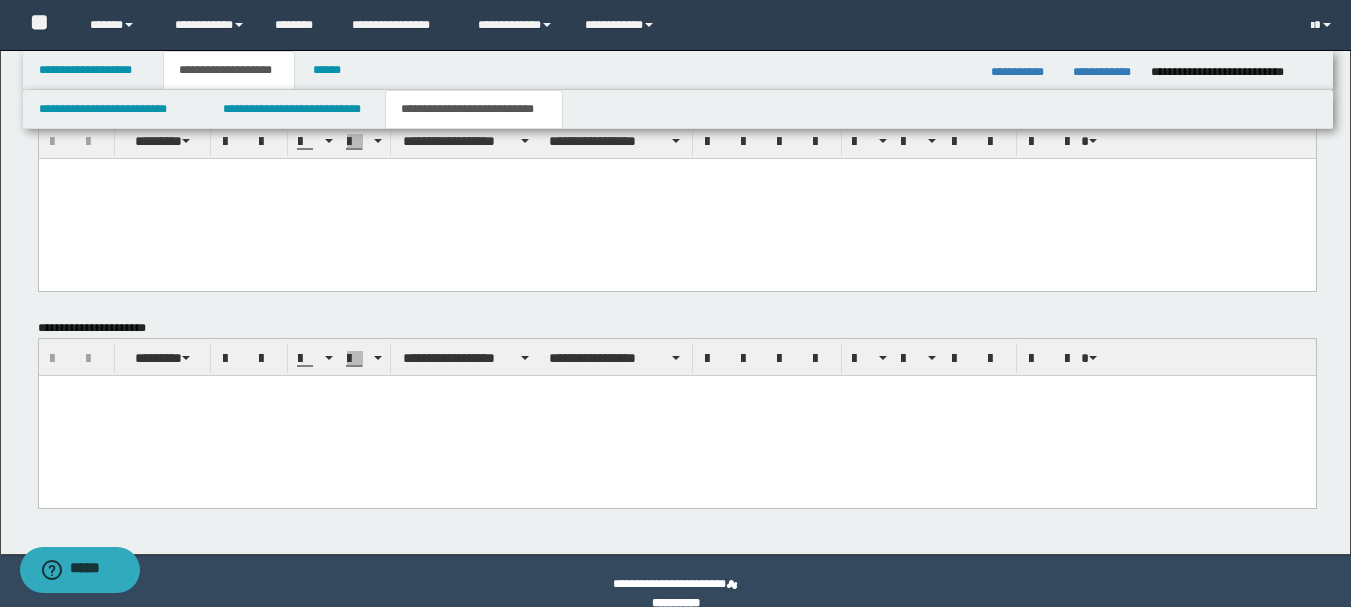 click at bounding box center [676, 415] 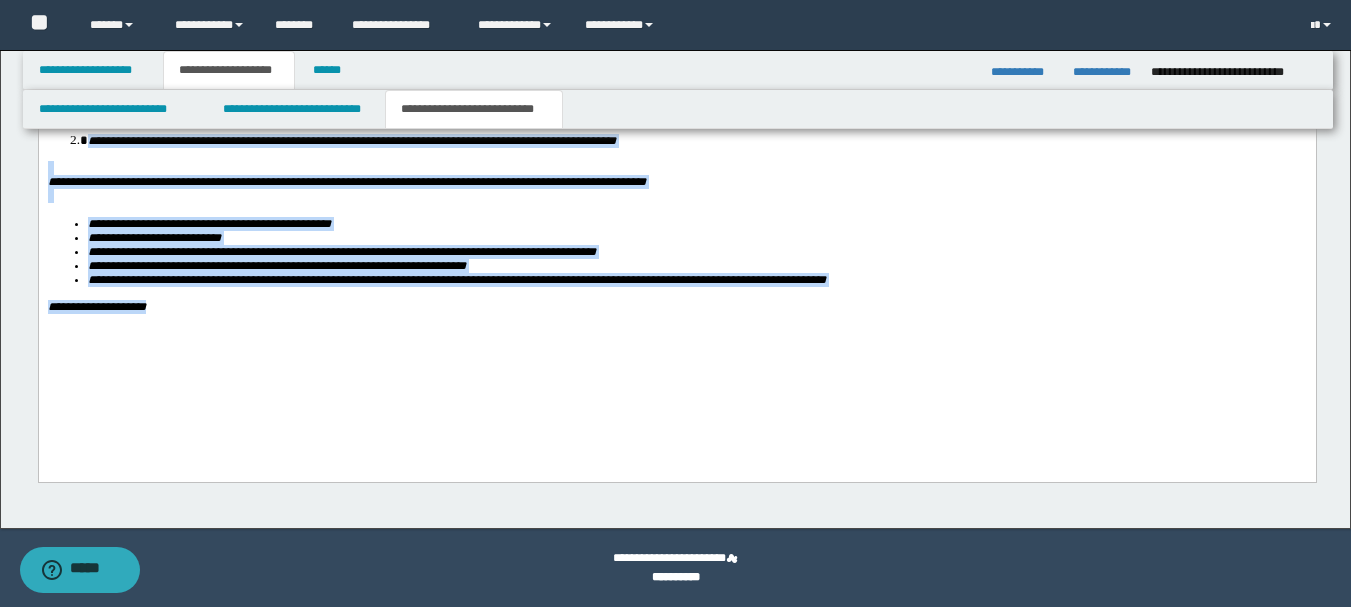 drag, startPoint x: 45, startPoint y: -217, endPoint x: 613, endPoint y: 590, distance: 986.85004 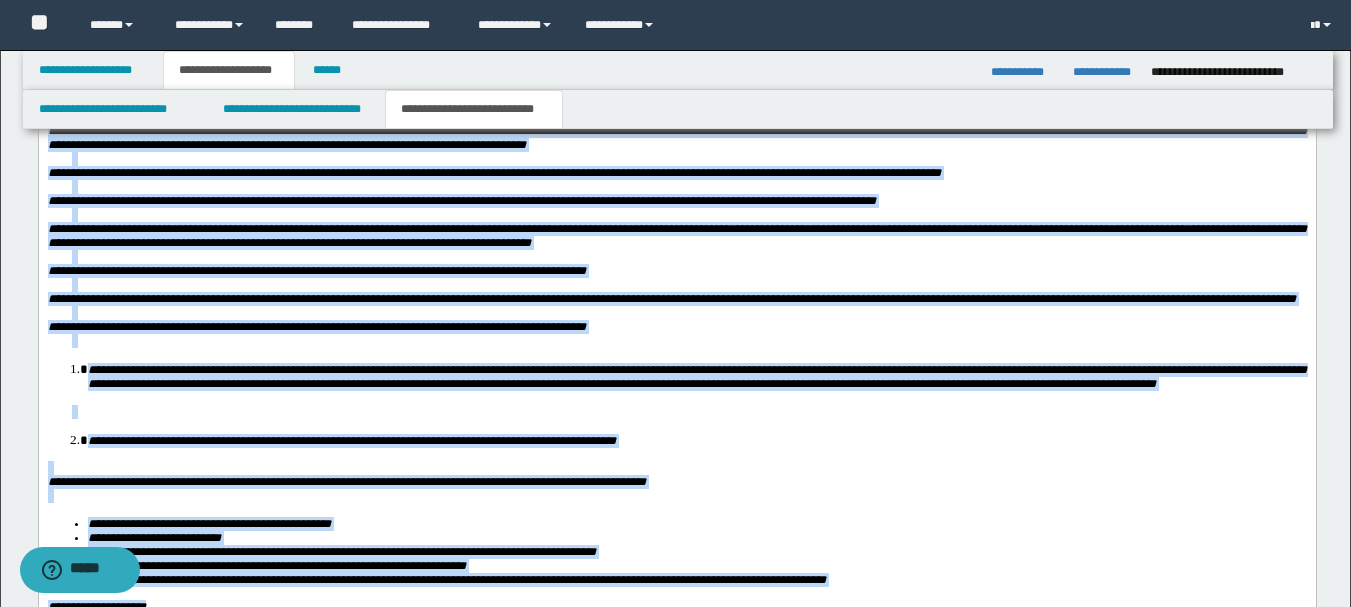 scroll, scrollTop: 2420, scrollLeft: 0, axis: vertical 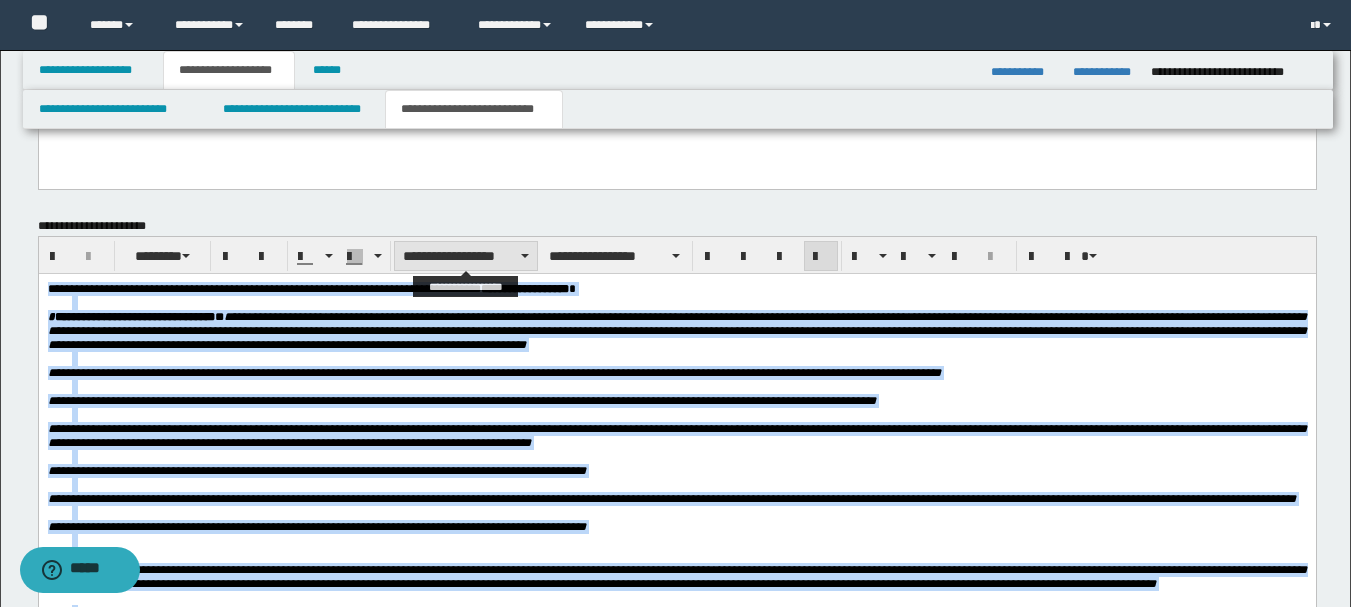 click on "**********" at bounding box center [466, 256] 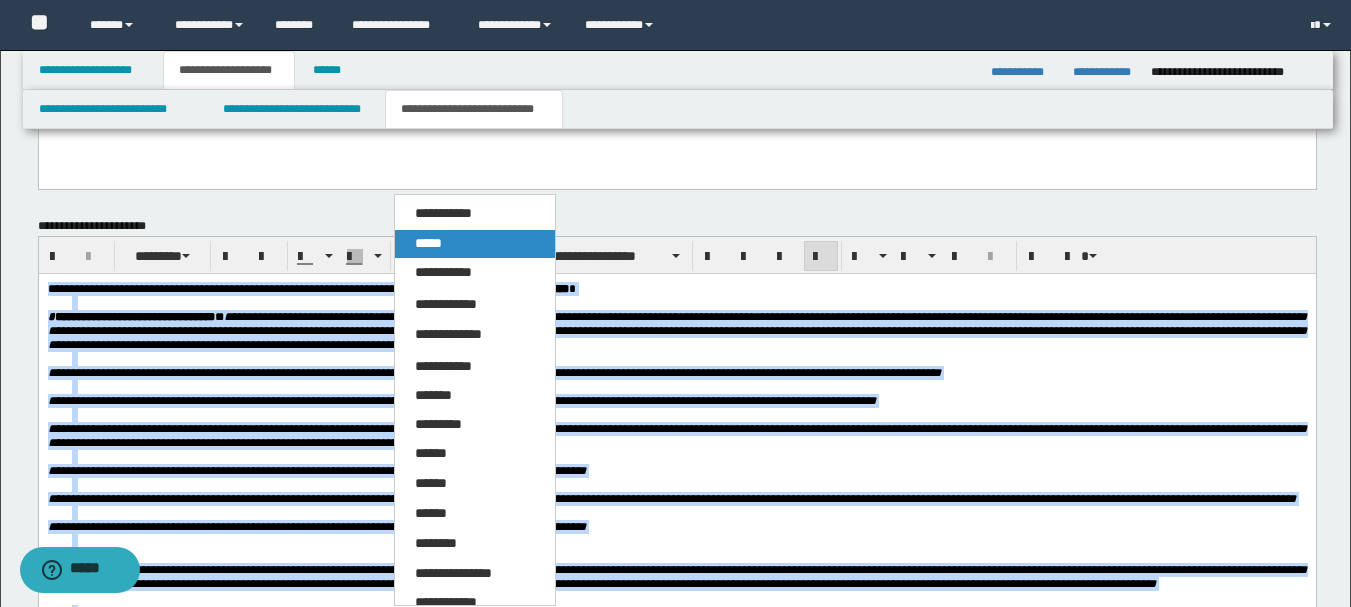 click on "*****" at bounding box center (428, 243) 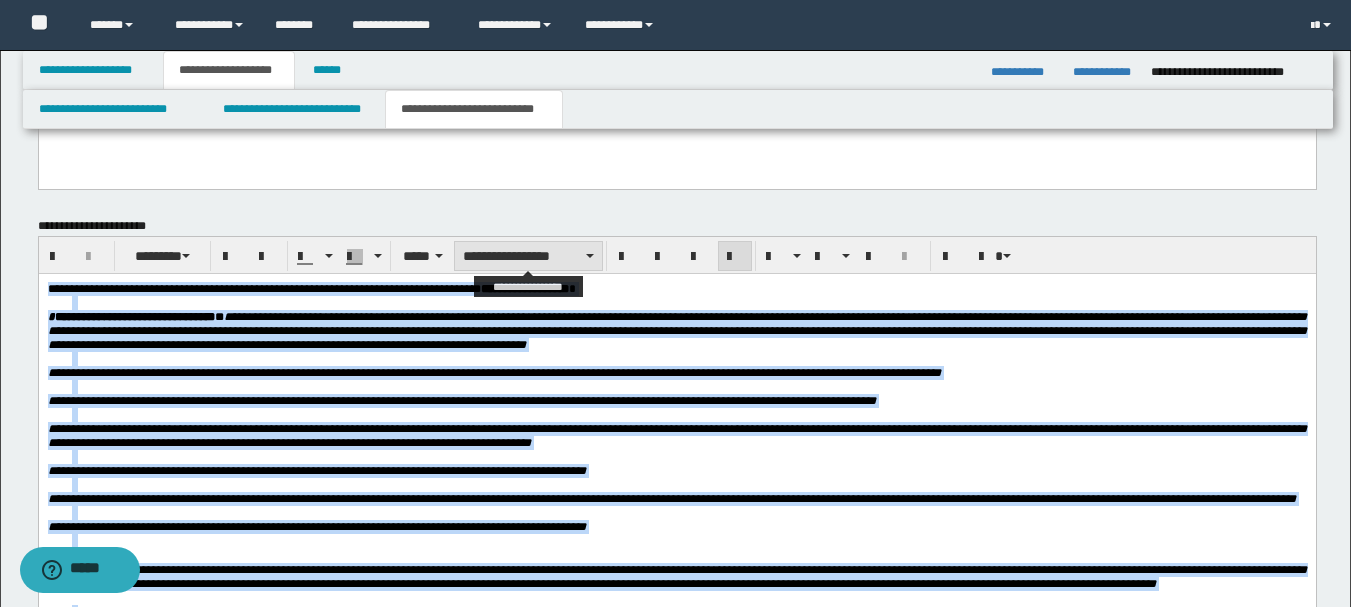 click on "**********" at bounding box center [528, 256] 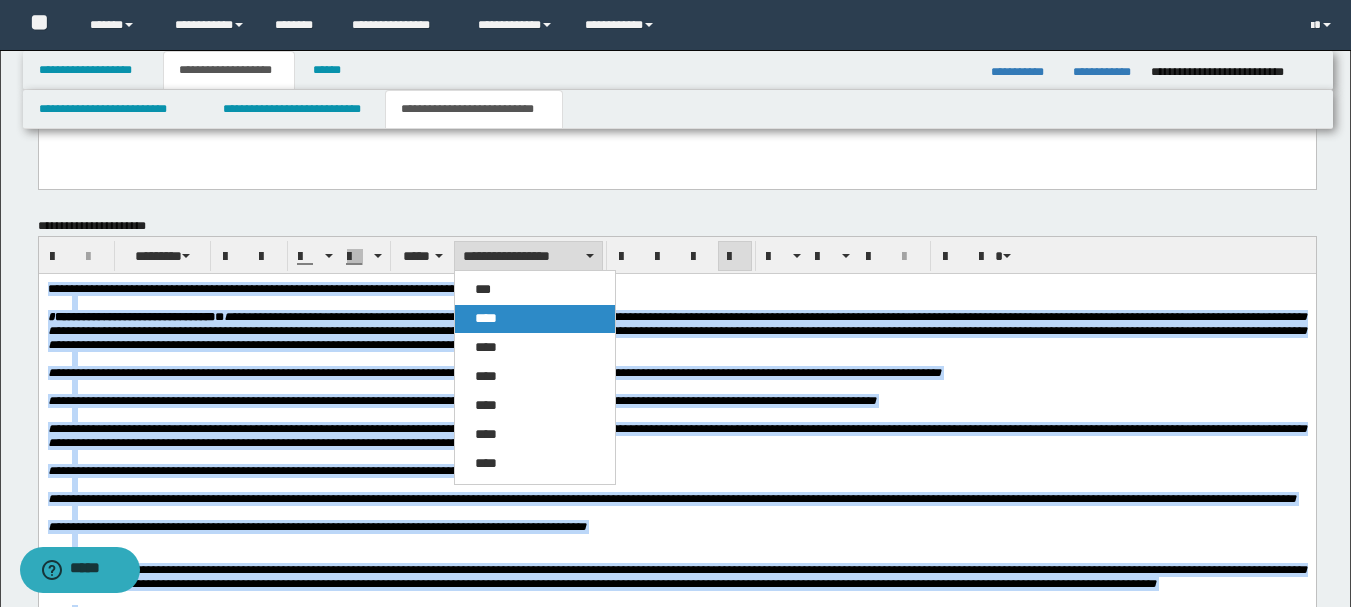 click on "****" at bounding box center (486, 318) 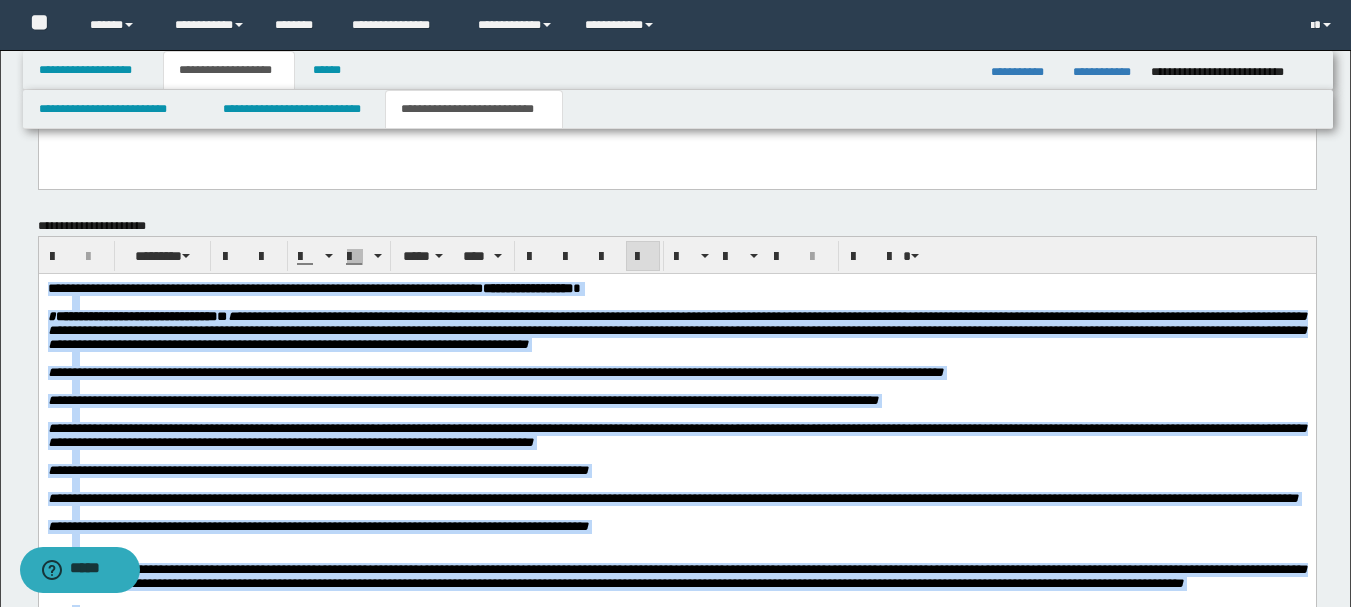 click at bounding box center [643, 257] 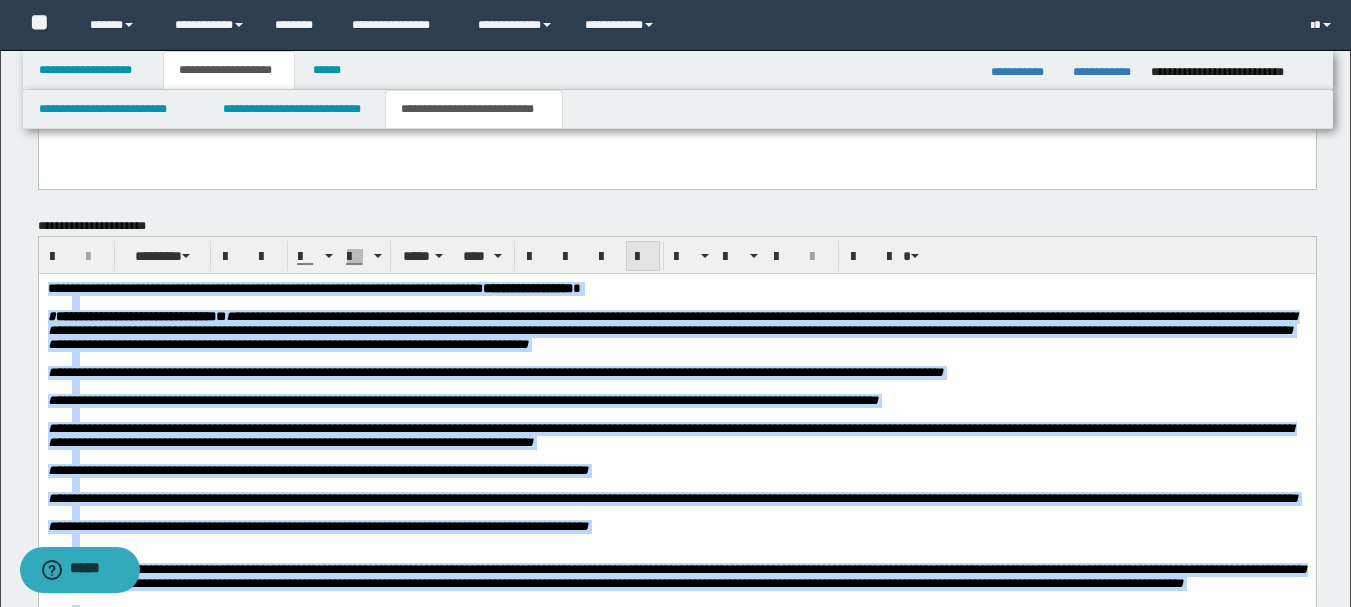 click at bounding box center (643, 257) 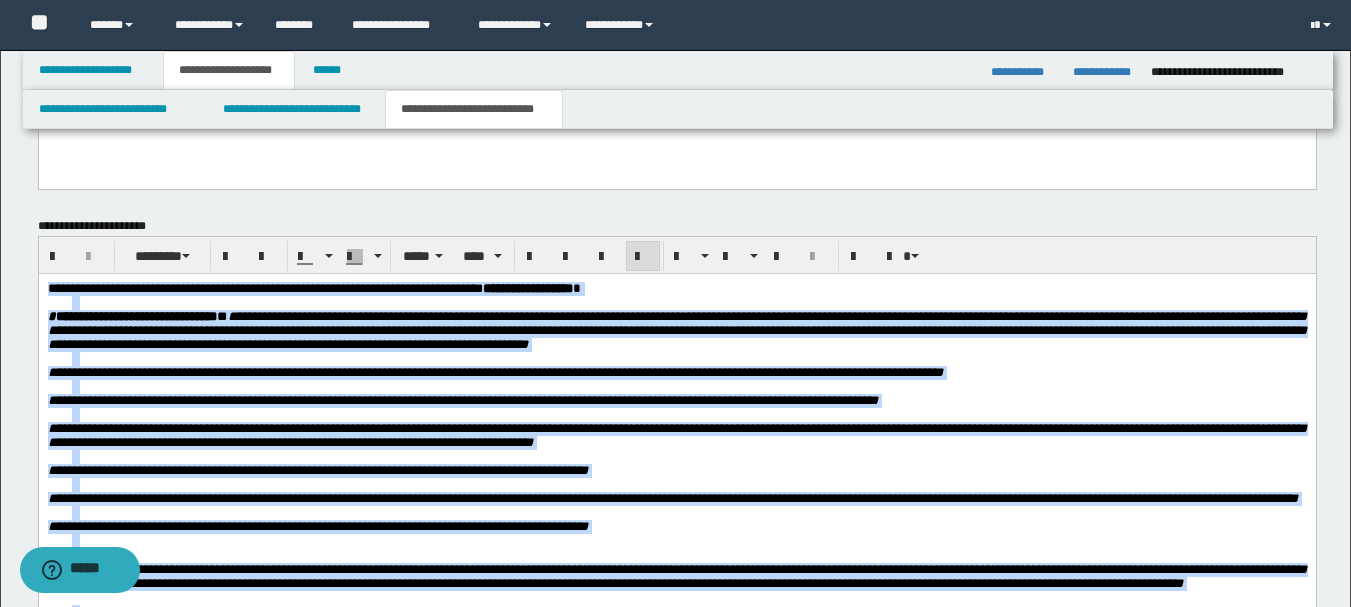 click on "**********" at bounding box center [676, 434] 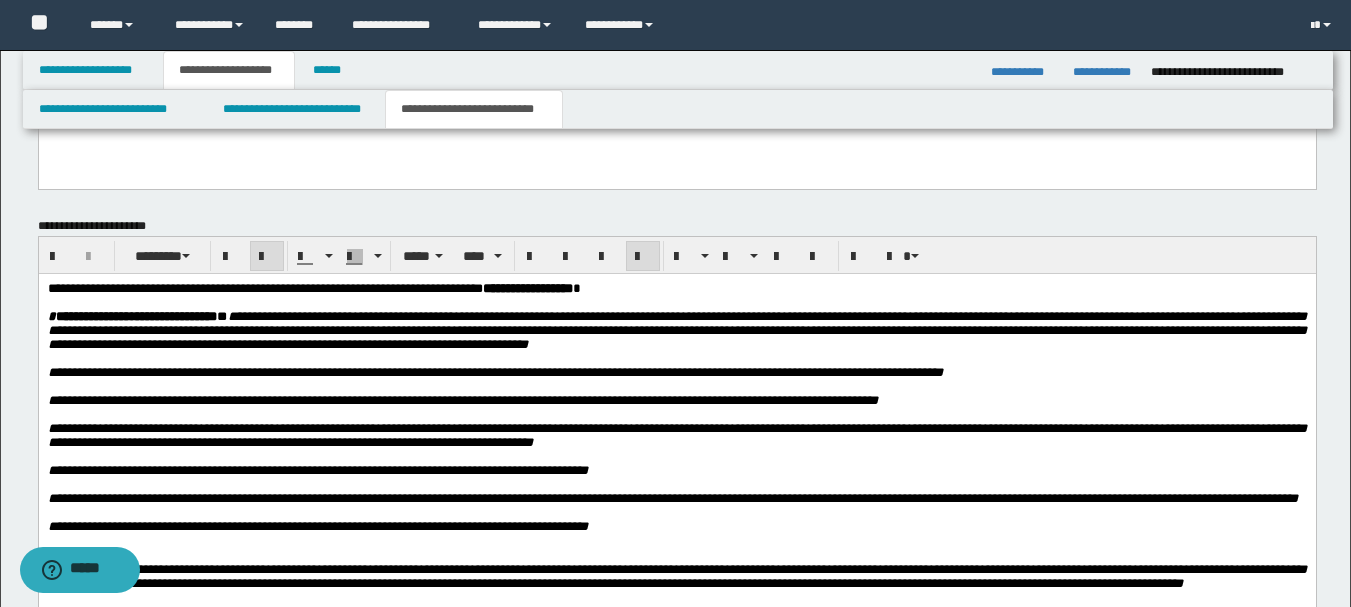 scroll, scrollTop: 2820, scrollLeft: 0, axis: vertical 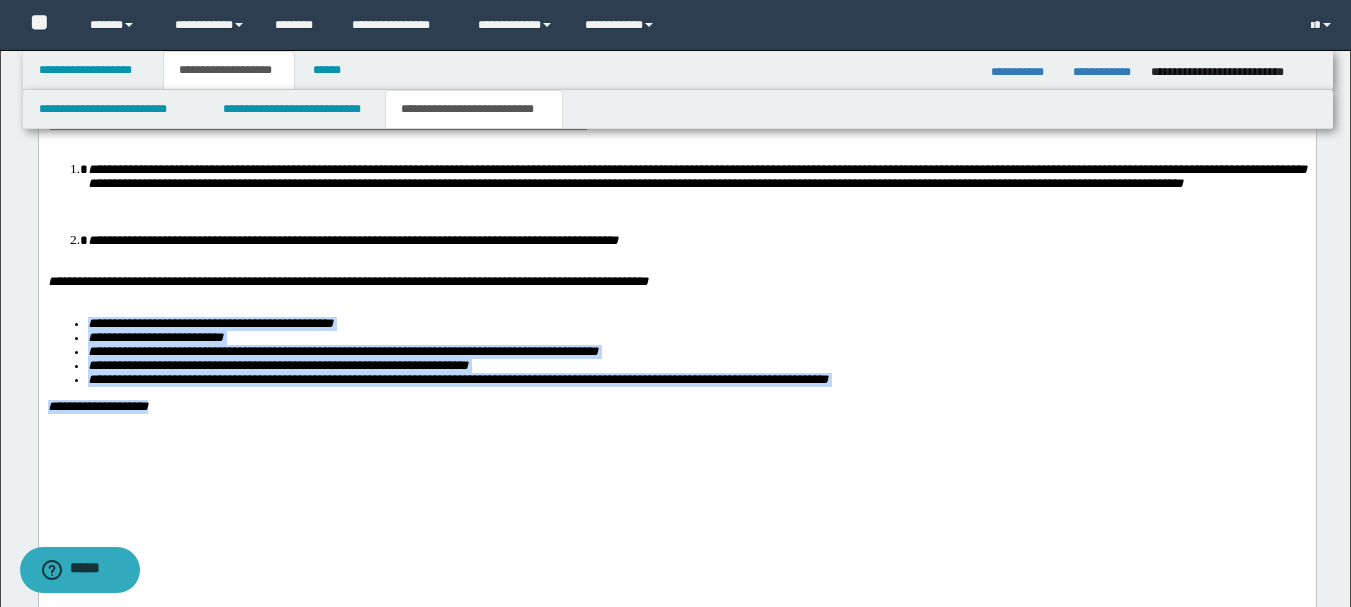 drag, startPoint x: 177, startPoint y: 503, endPoint x: 64, endPoint y: 410, distance: 146.34889 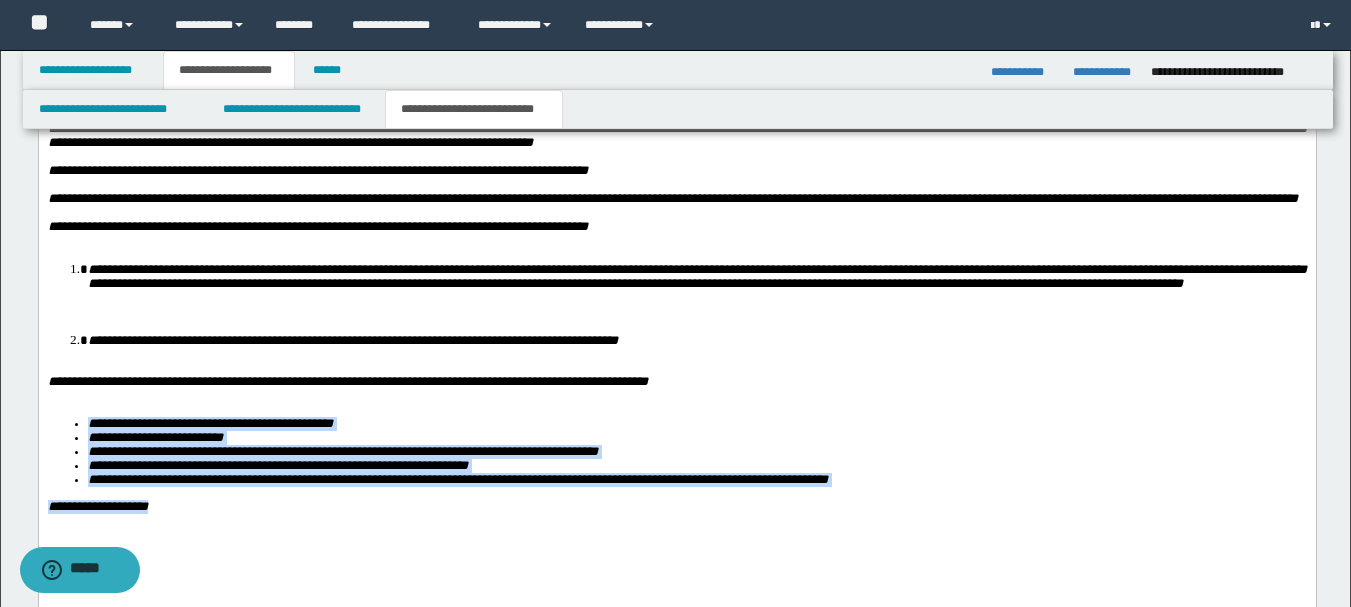 scroll, scrollTop: 2420, scrollLeft: 0, axis: vertical 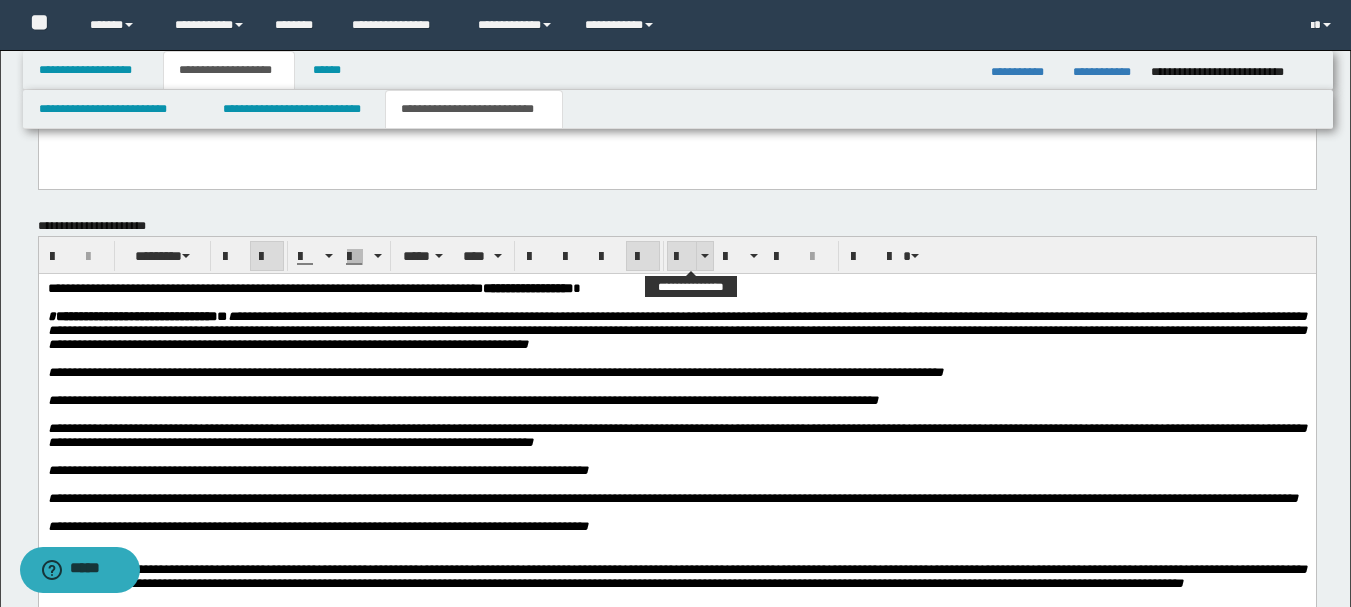 click at bounding box center [682, 257] 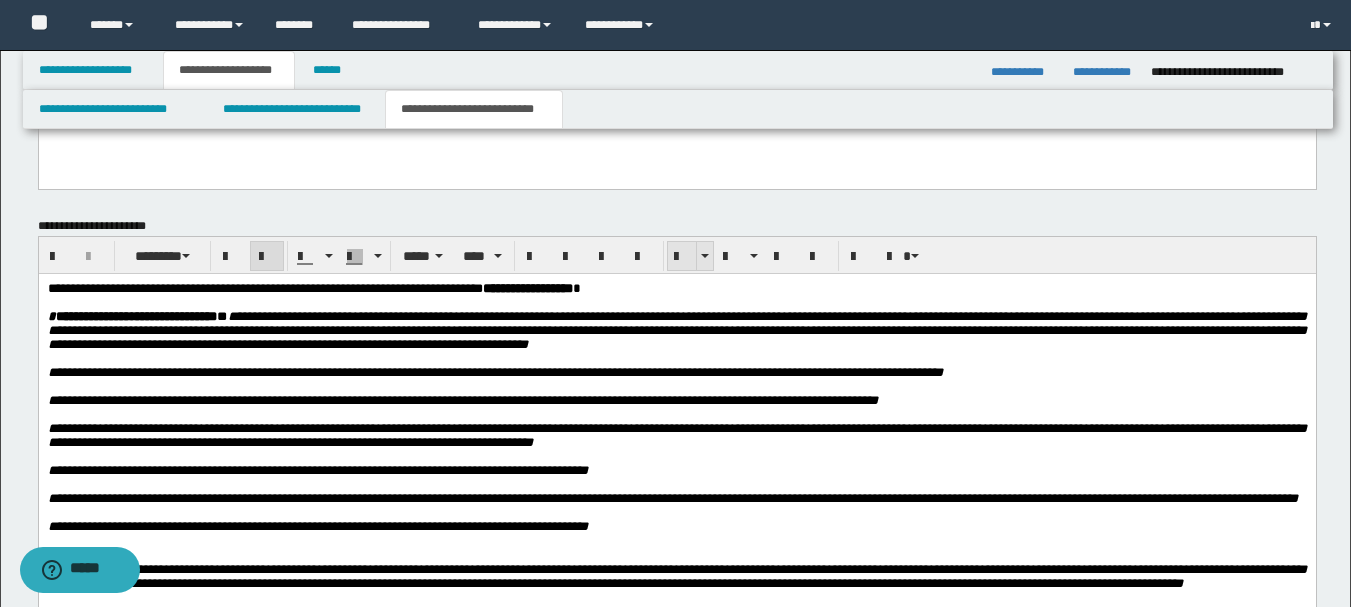 click at bounding box center [682, 257] 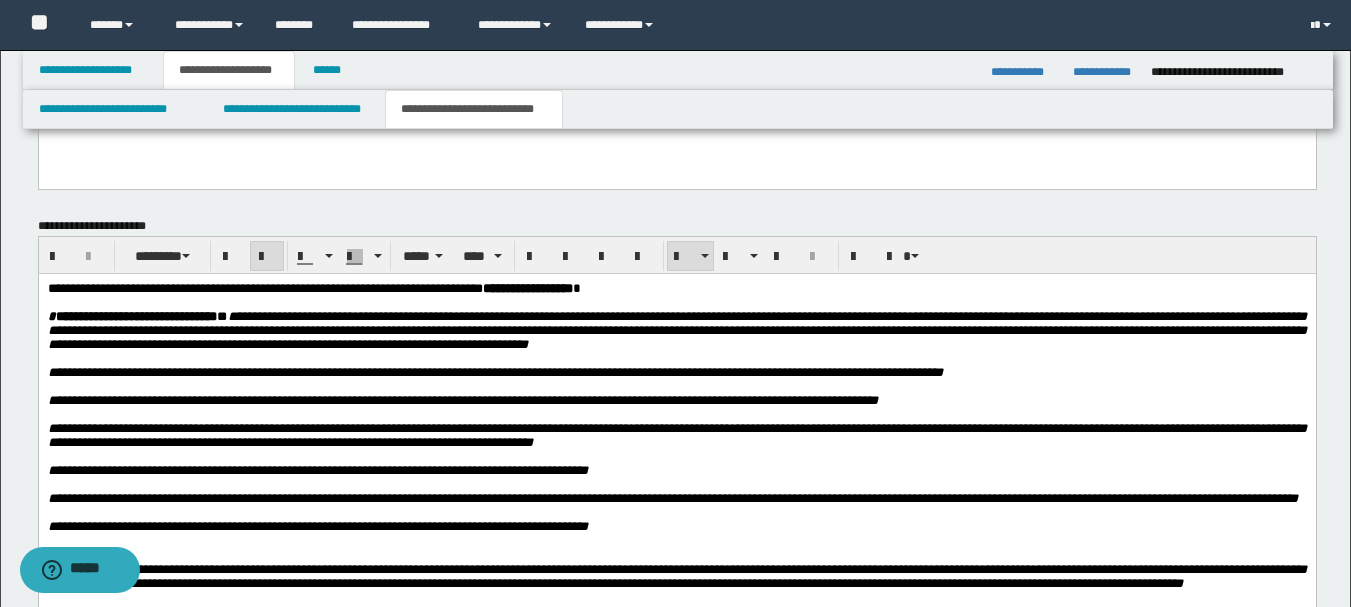 scroll, scrollTop: 2820, scrollLeft: 0, axis: vertical 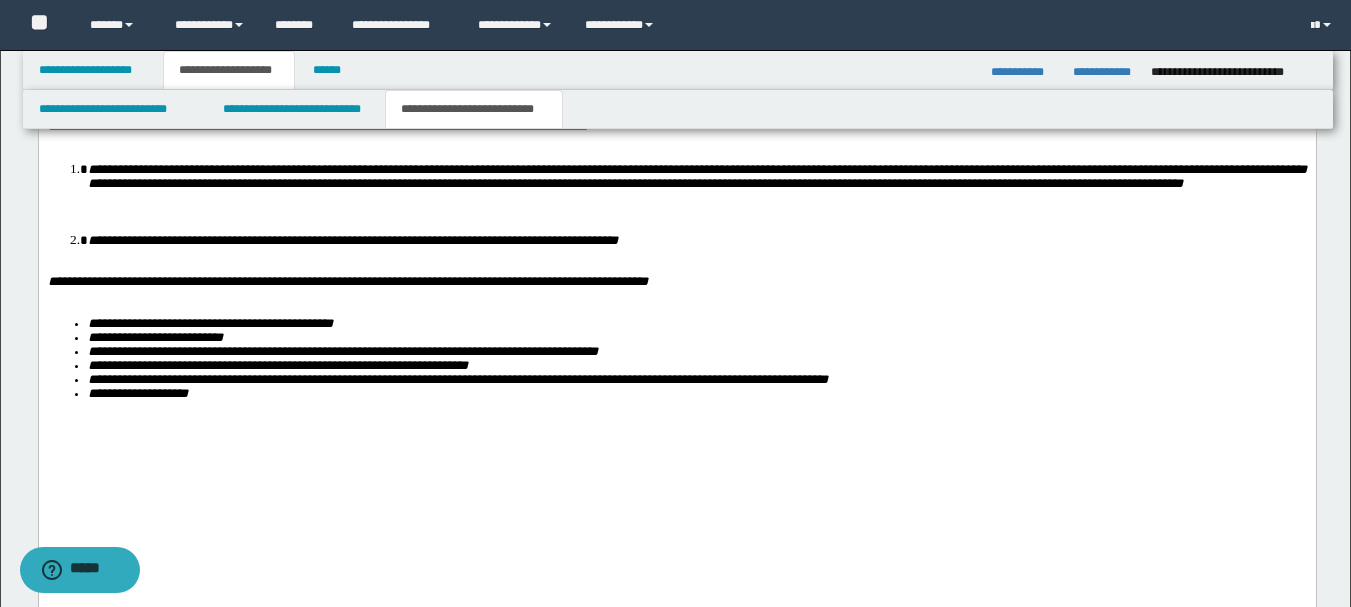click on "**********" at bounding box center (342, 351) 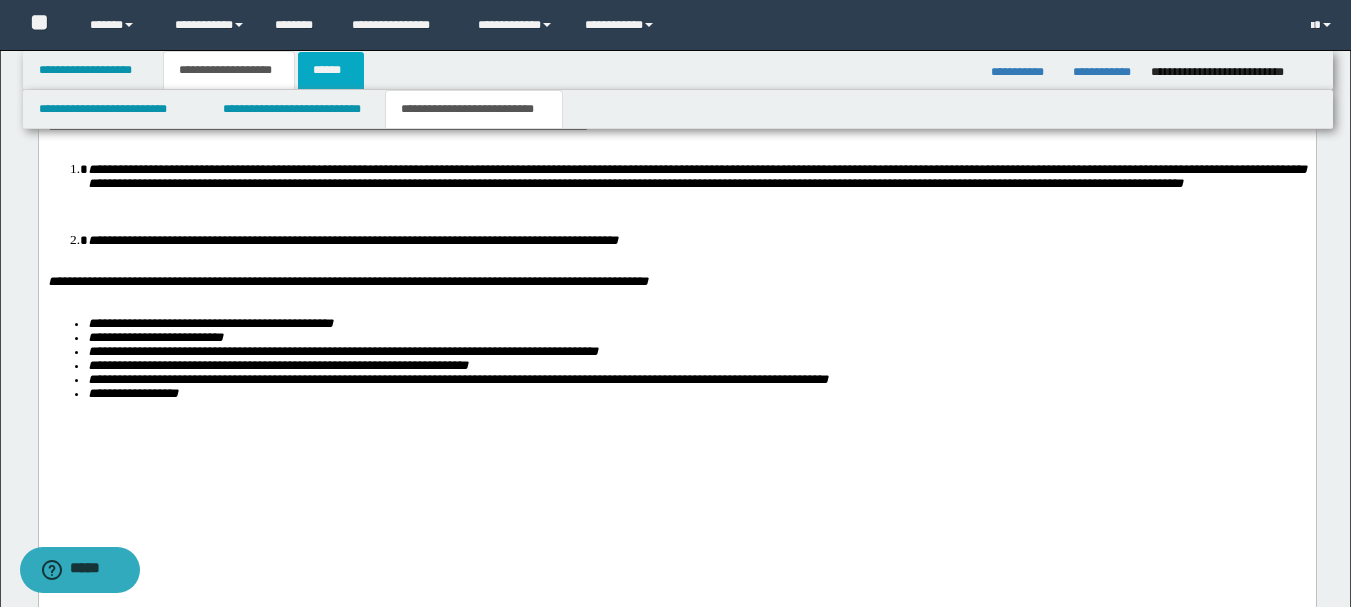click on "******" at bounding box center [331, 70] 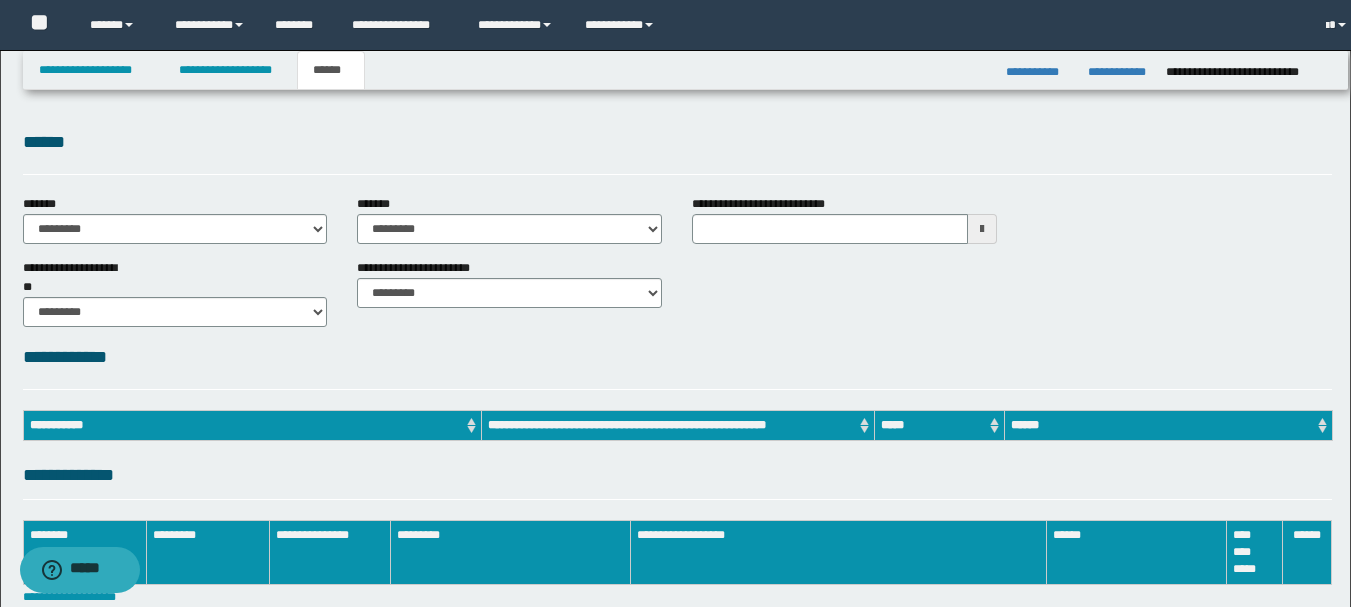 scroll, scrollTop: 0, scrollLeft: 0, axis: both 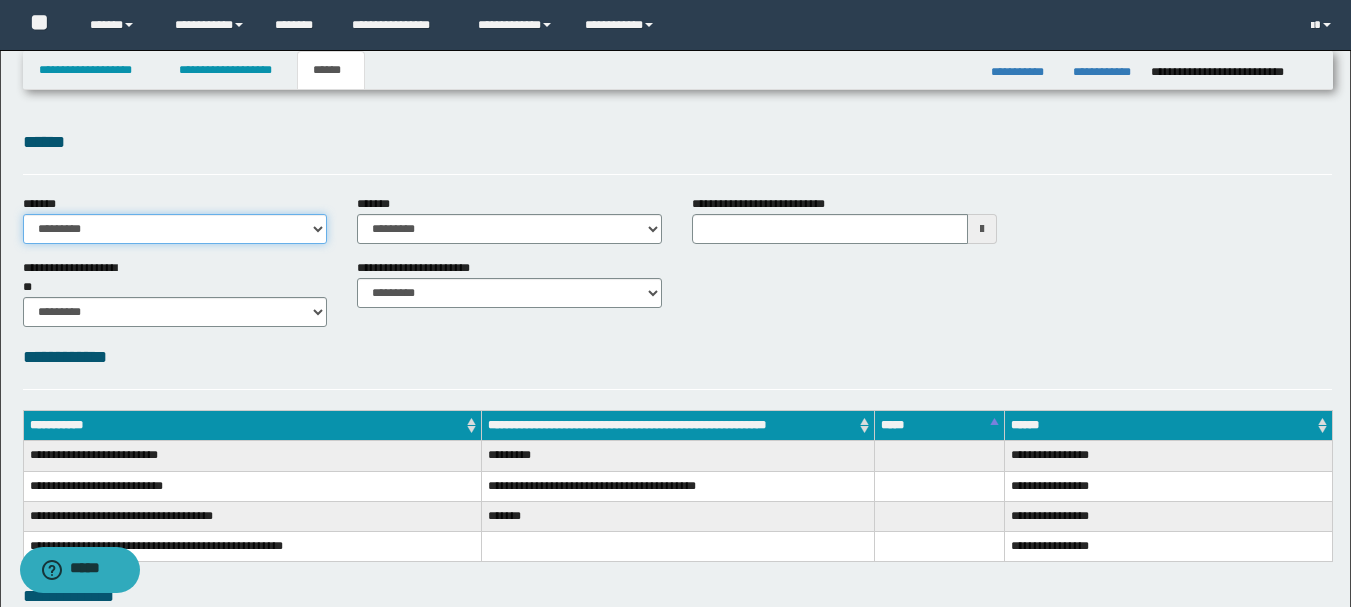 click on "**********" at bounding box center (175, 229) 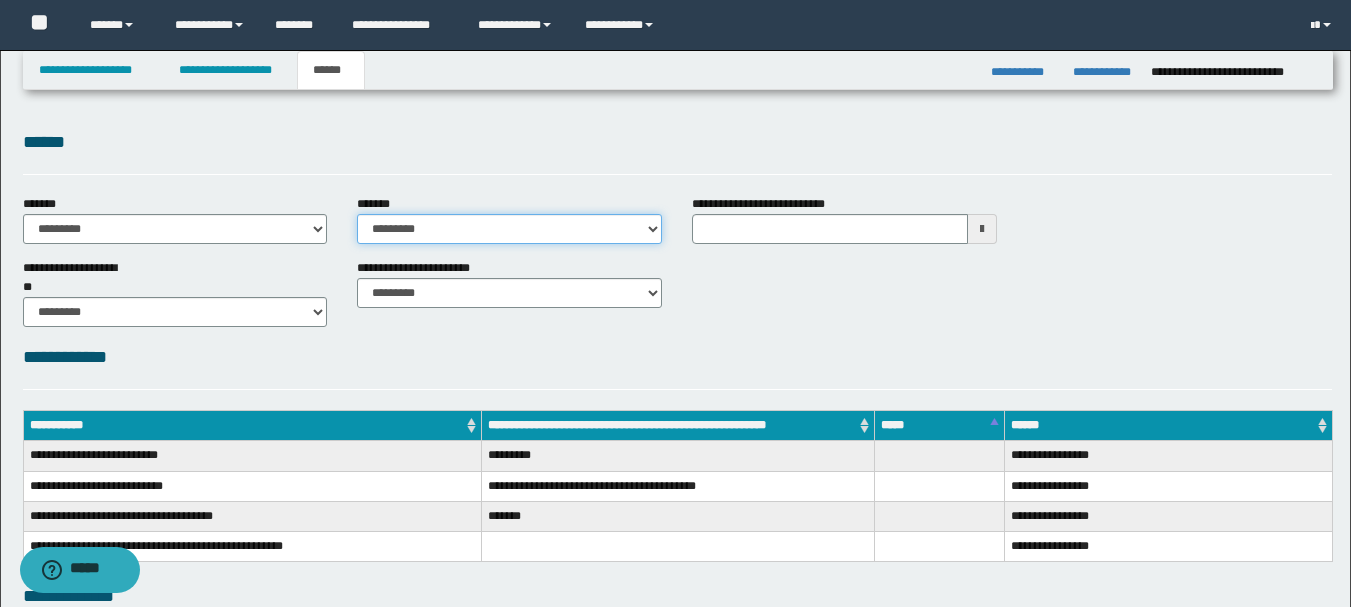 click on "**********" at bounding box center (509, 229) 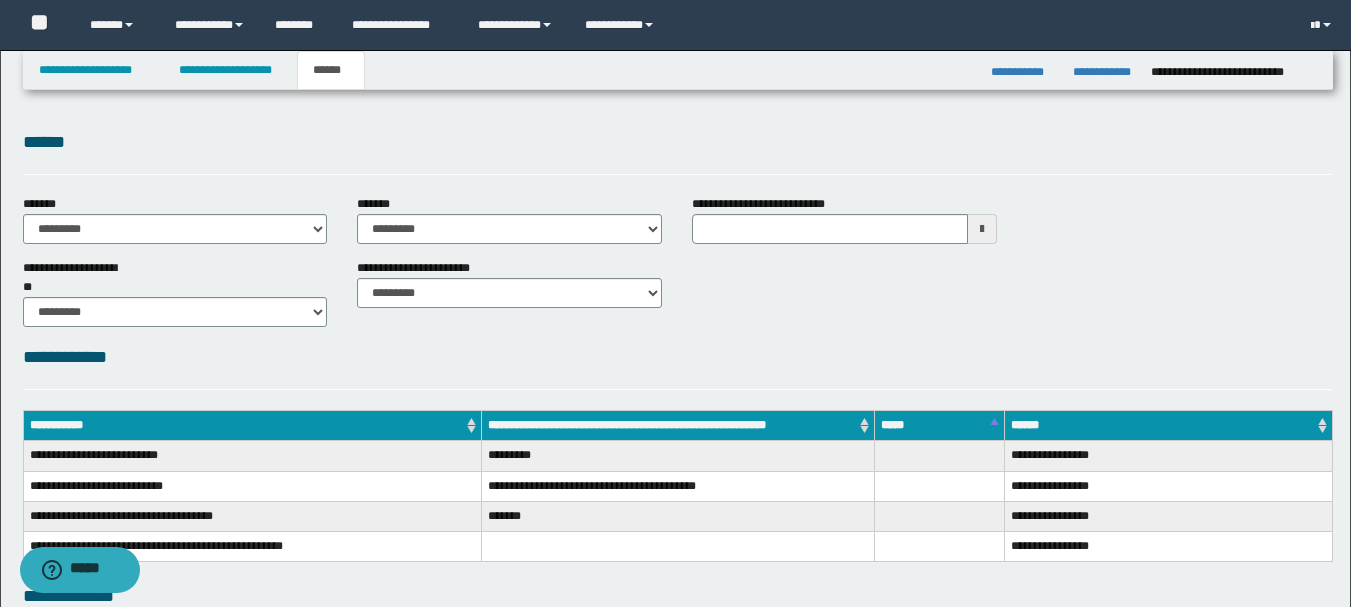 click on "**********" at bounding box center [677, 528] 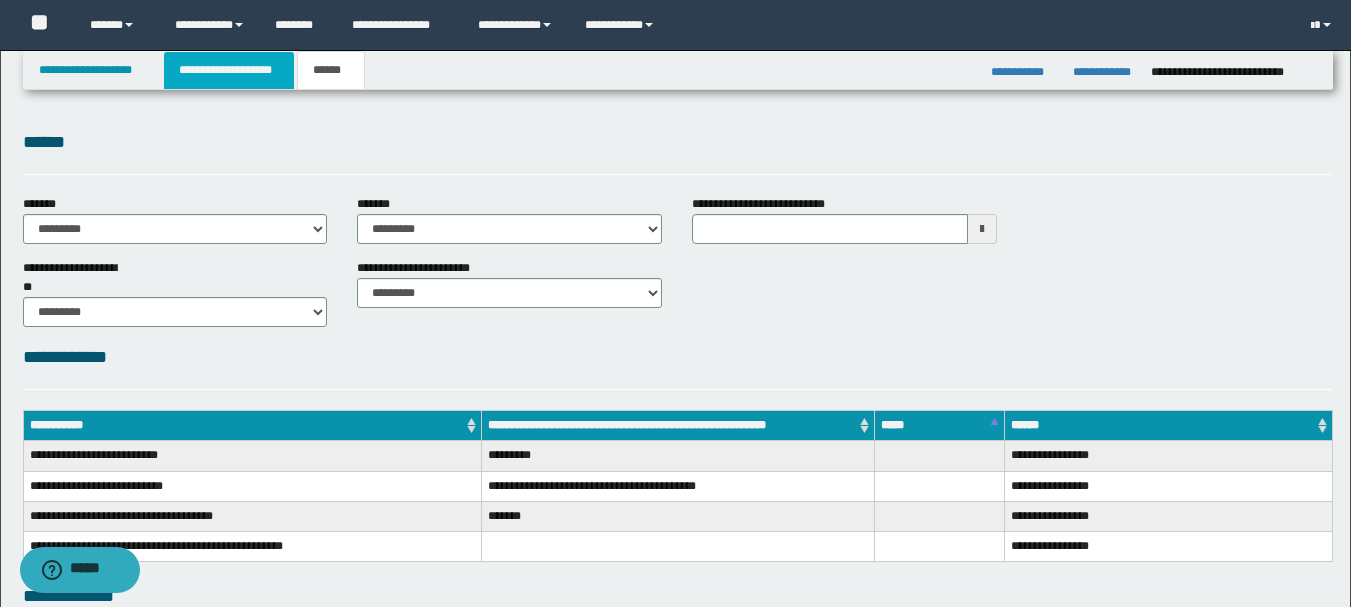 click on "**********" at bounding box center [229, 70] 